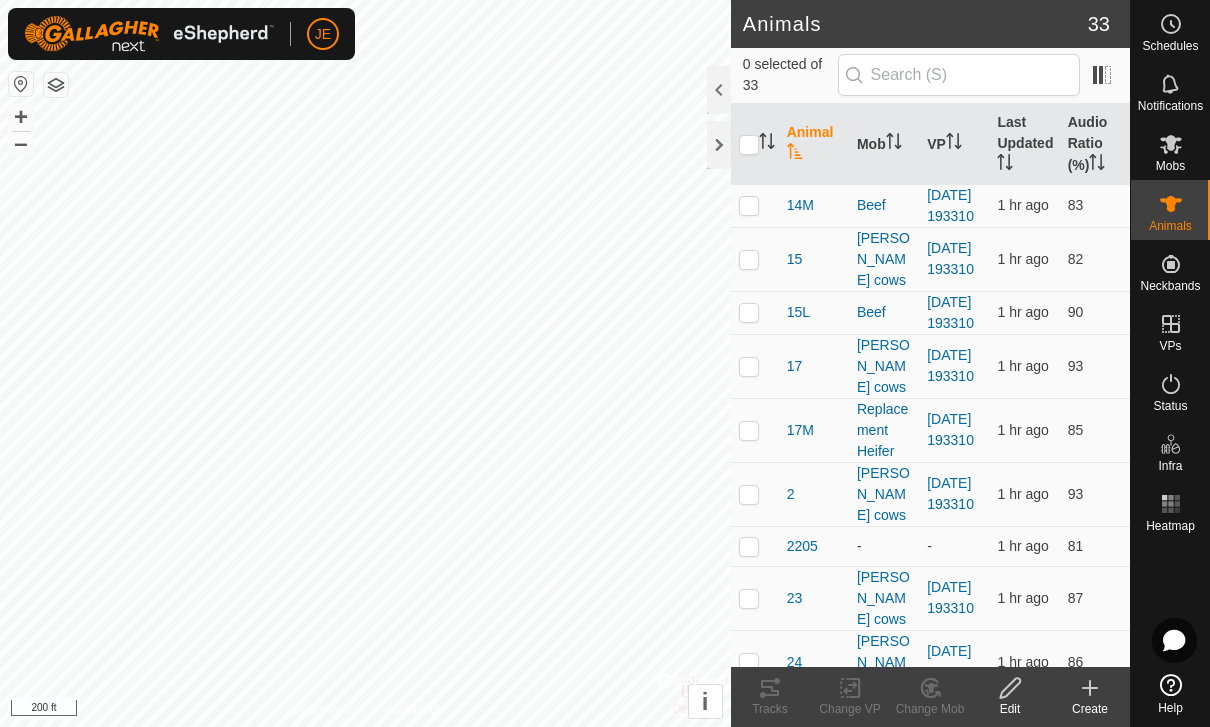 scroll, scrollTop: 0, scrollLeft: 0, axis: both 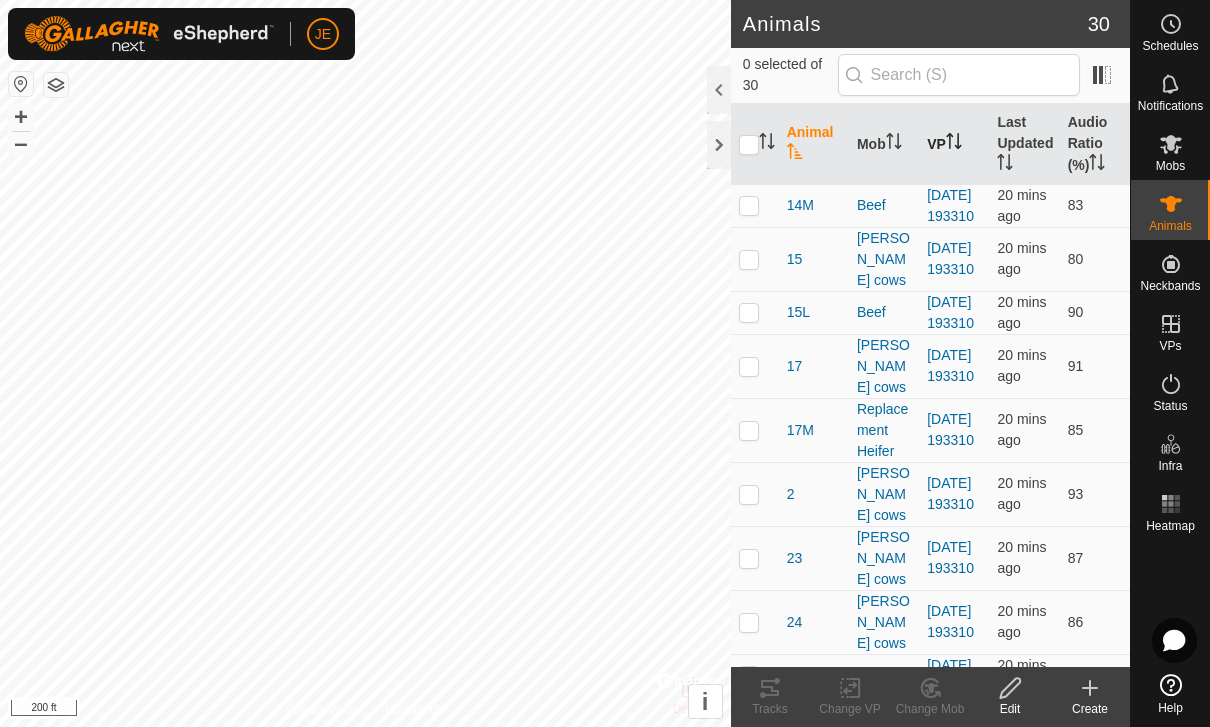 click 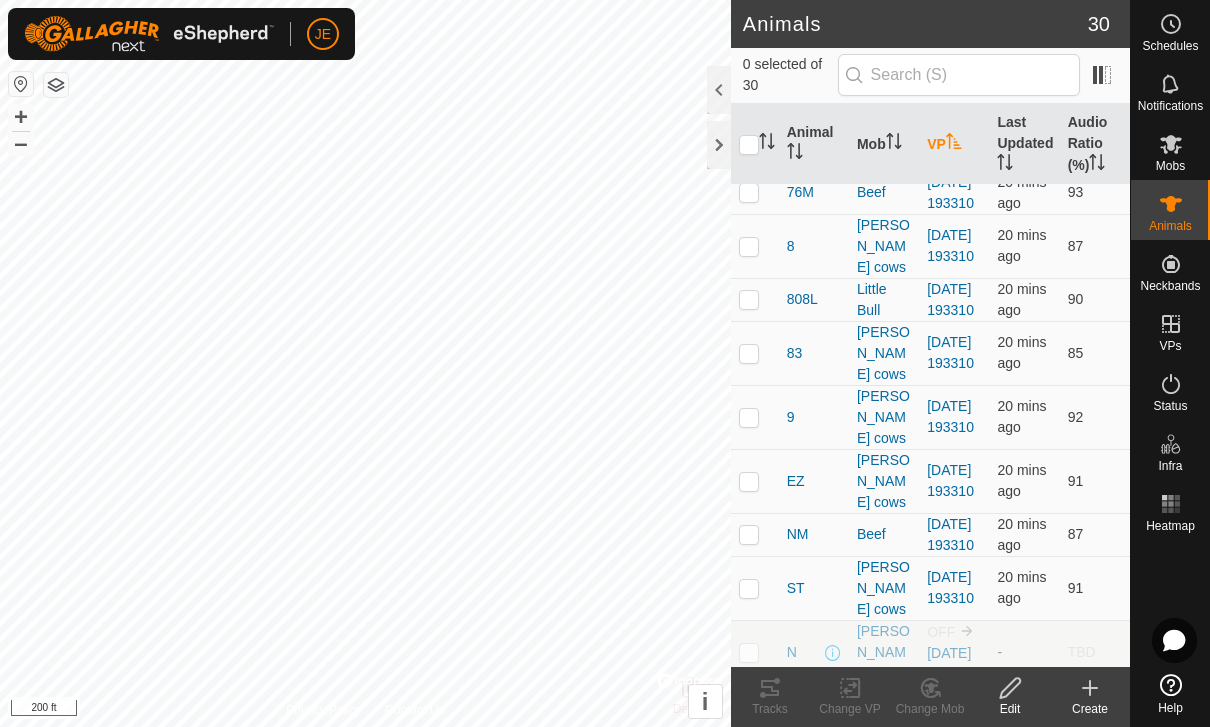 scroll, scrollTop: 1190, scrollLeft: 0, axis: vertical 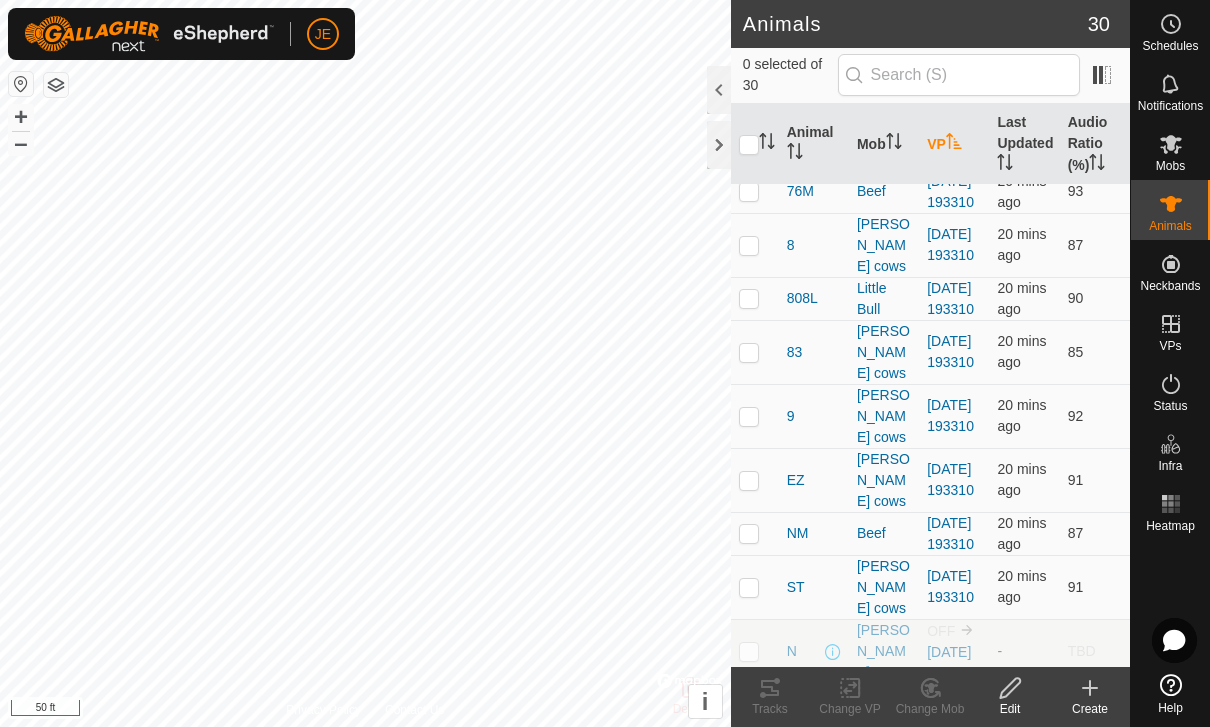 checkbox on "true" 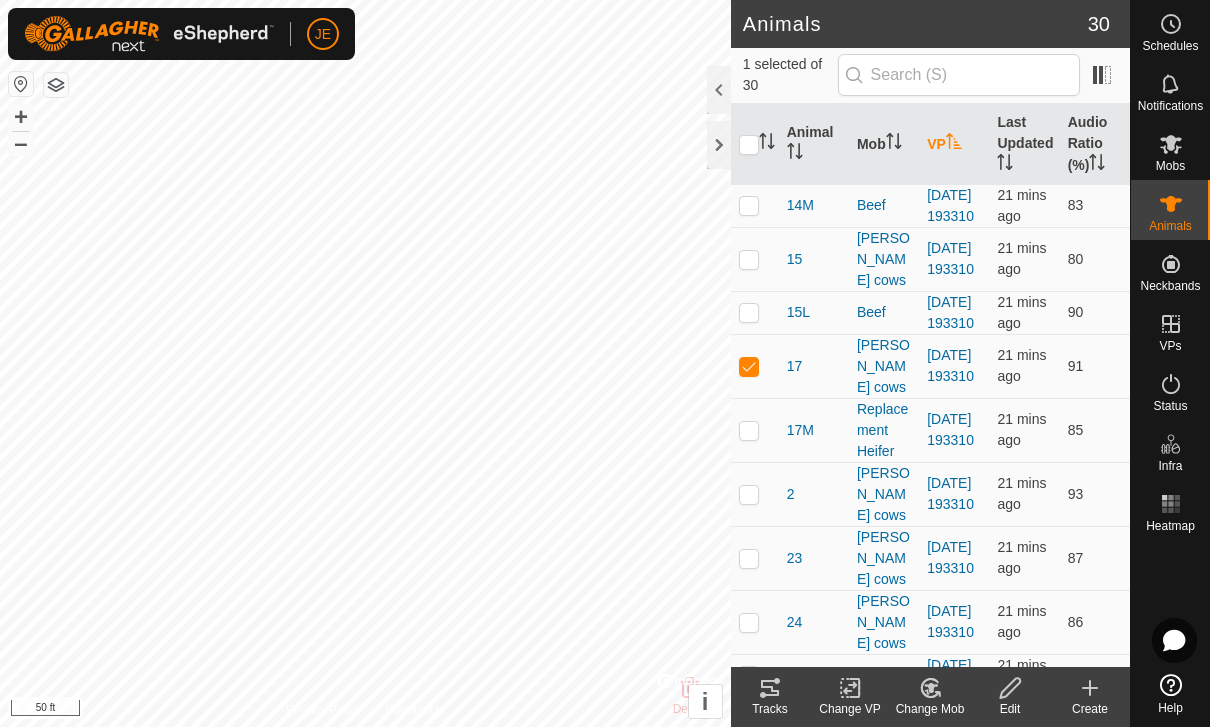 scroll, scrollTop: 0, scrollLeft: 0, axis: both 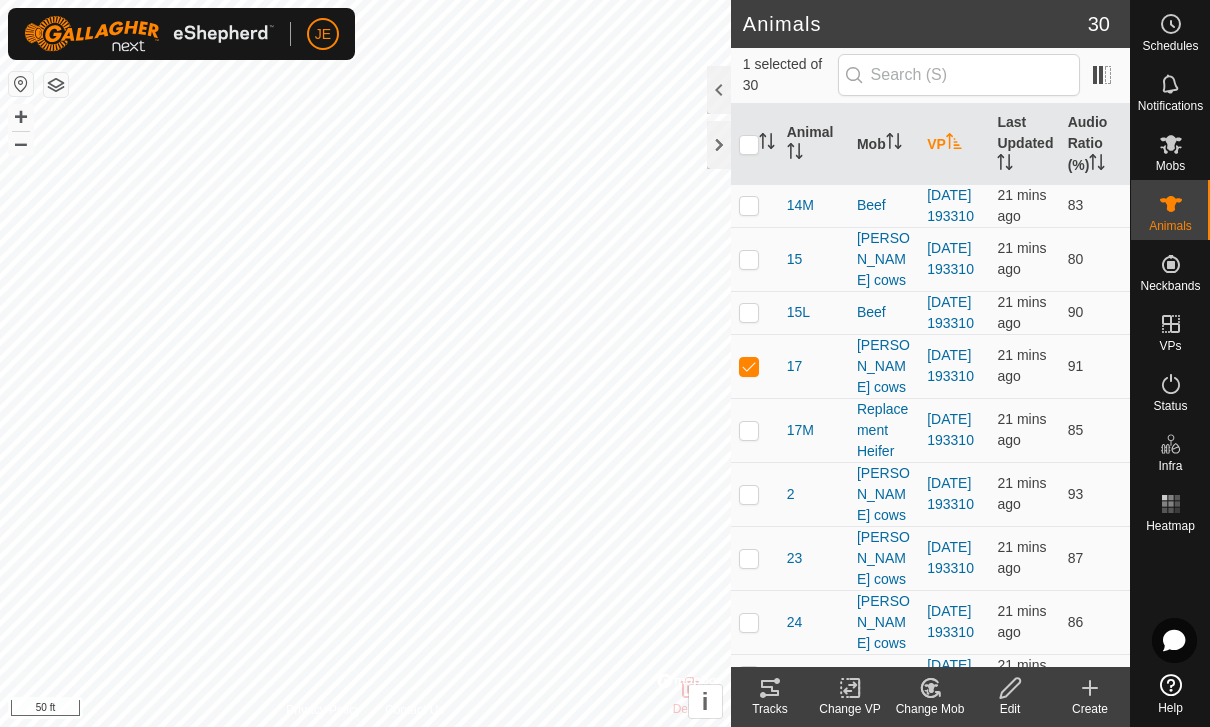 checkbox on "false" 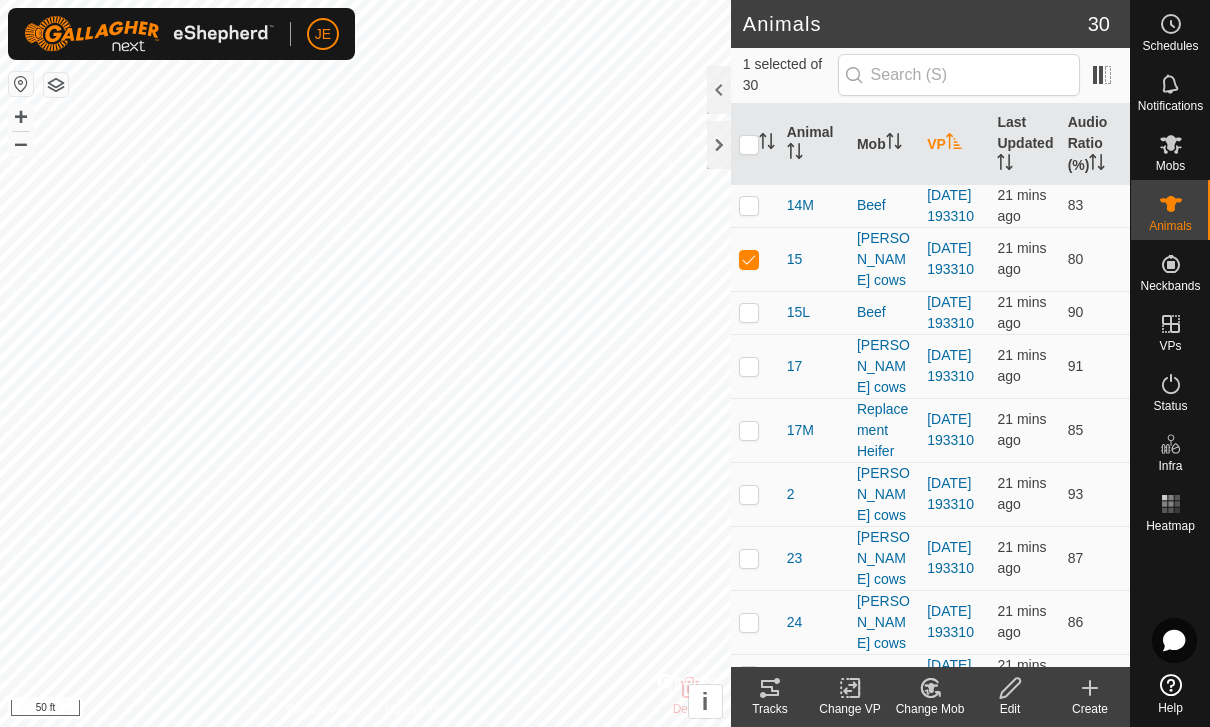 checkbox on "false" 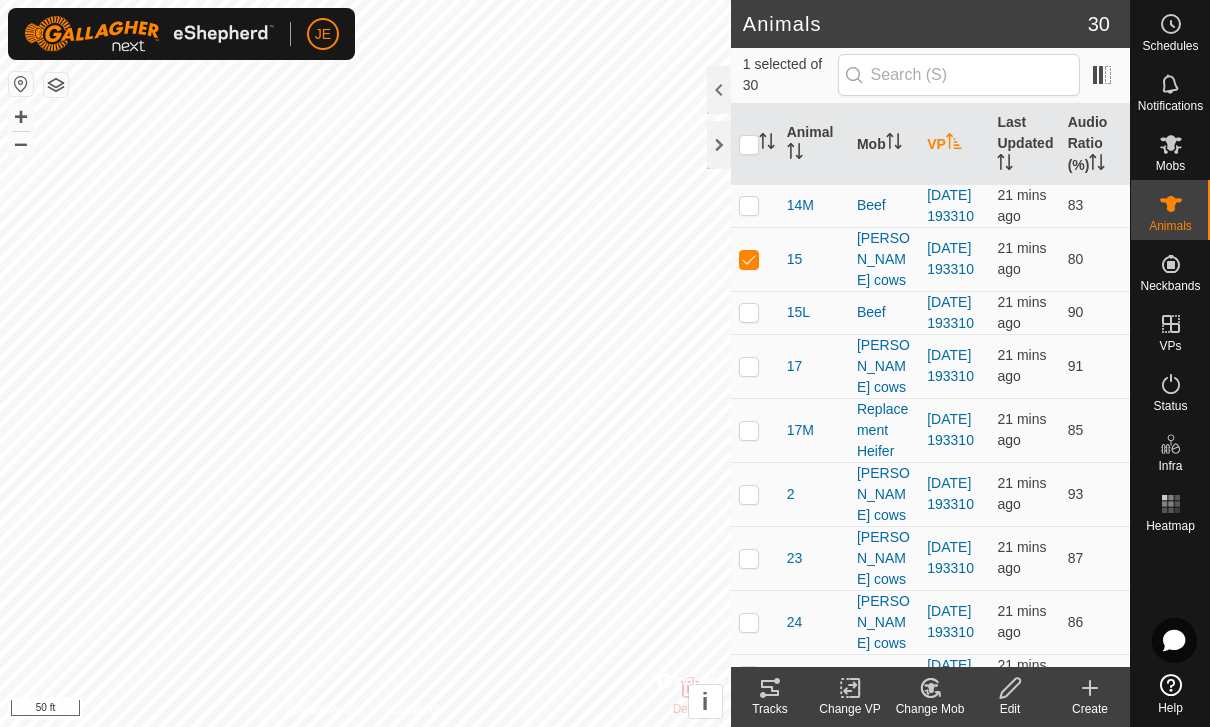 checkbox on "true" 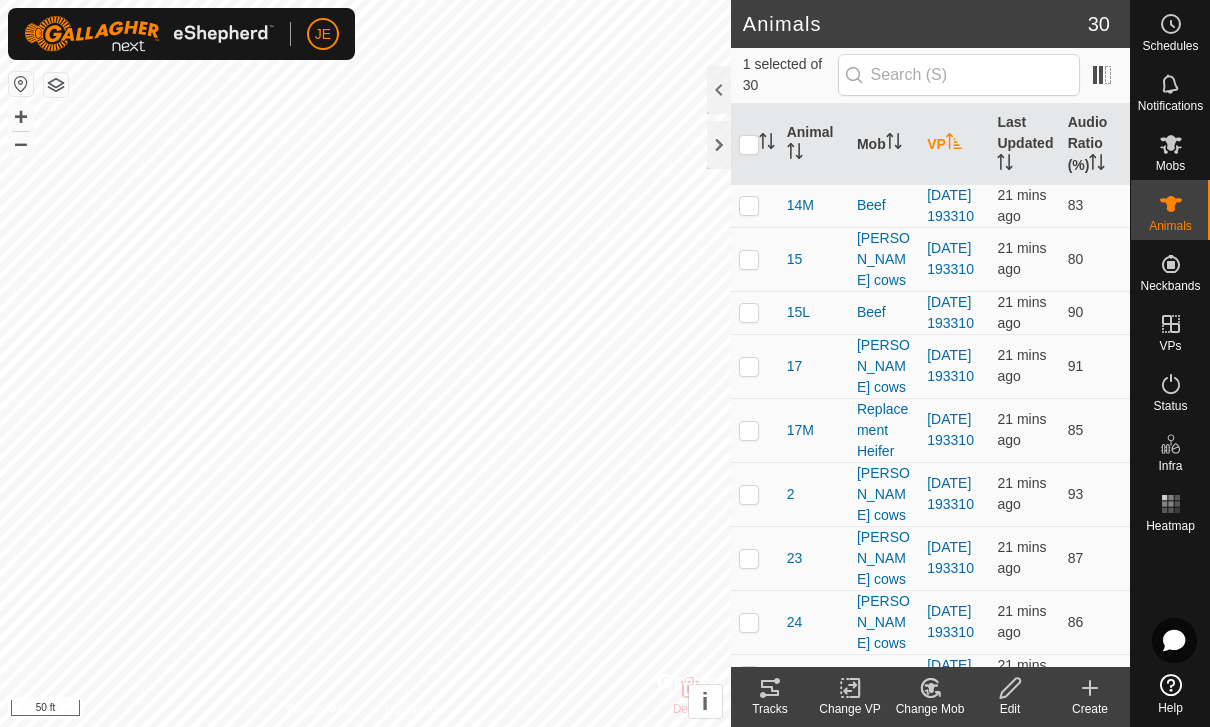 scroll, scrollTop: 0, scrollLeft: 0, axis: both 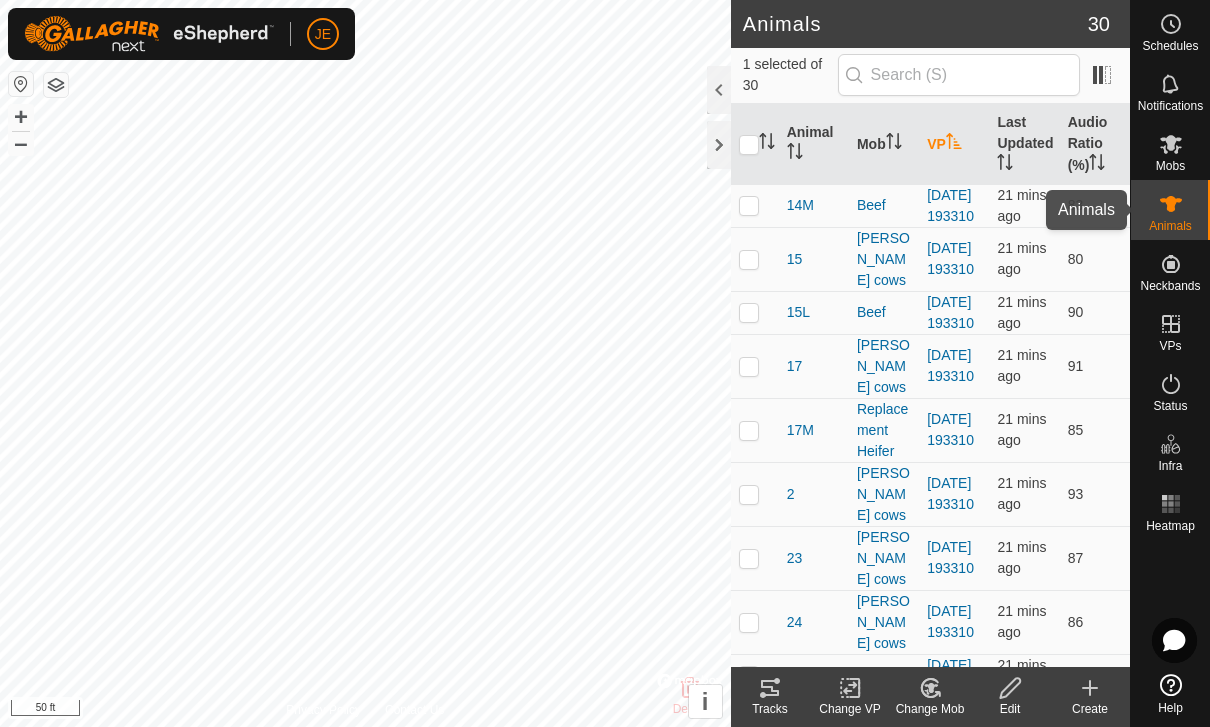 click 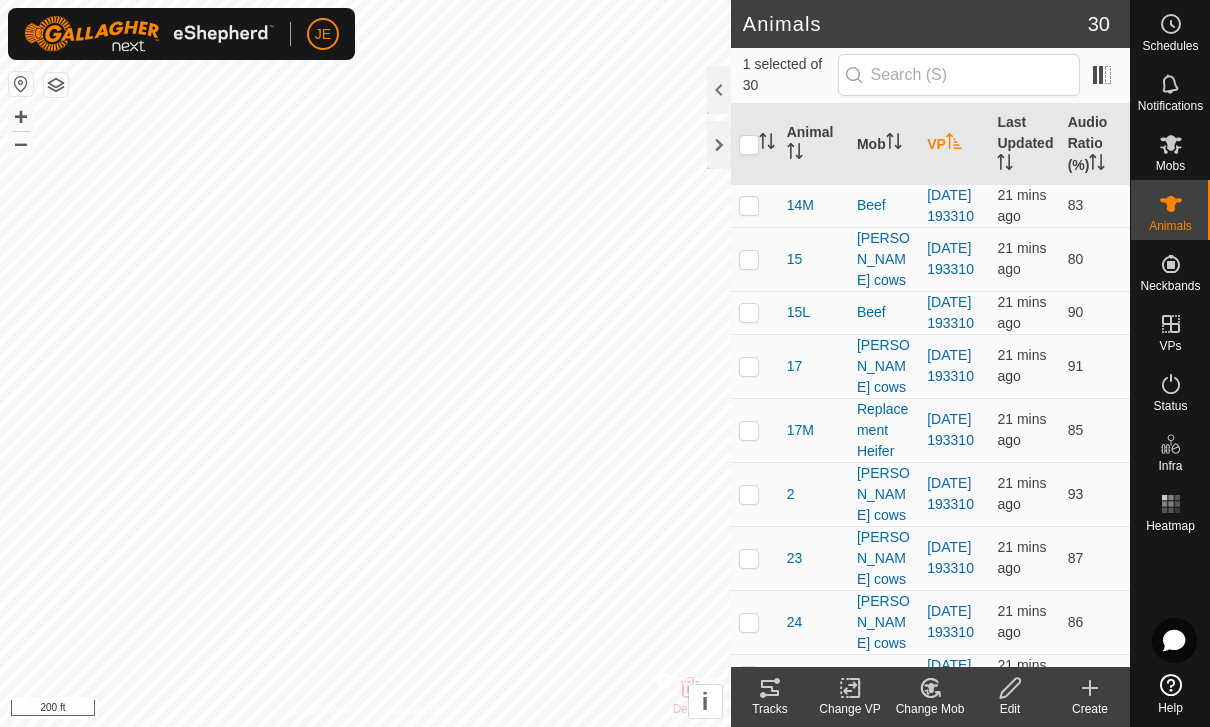 click 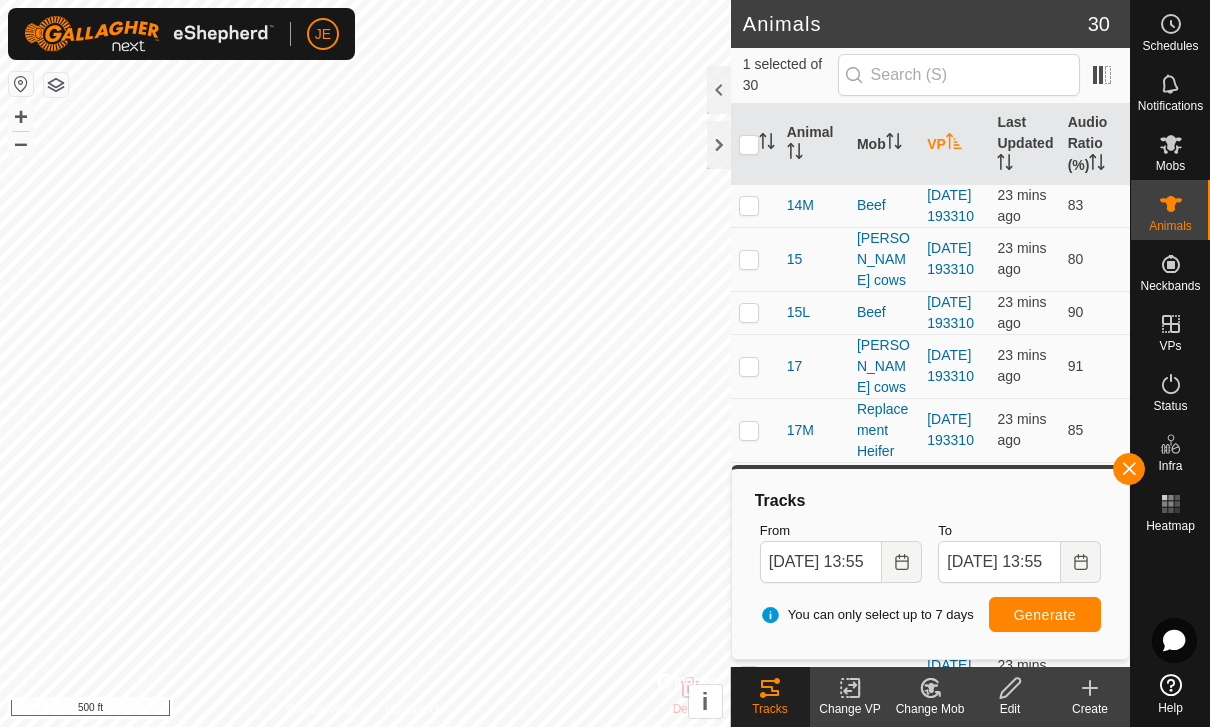 checkbox on "true" 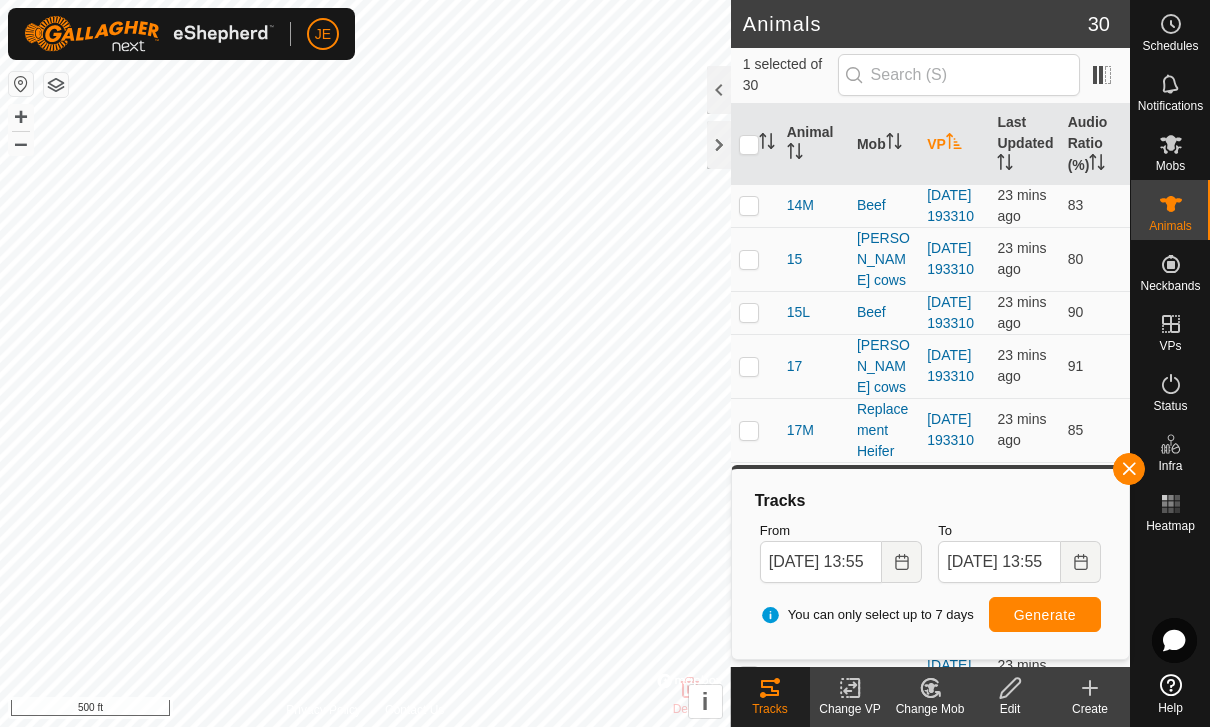 checkbox on "false" 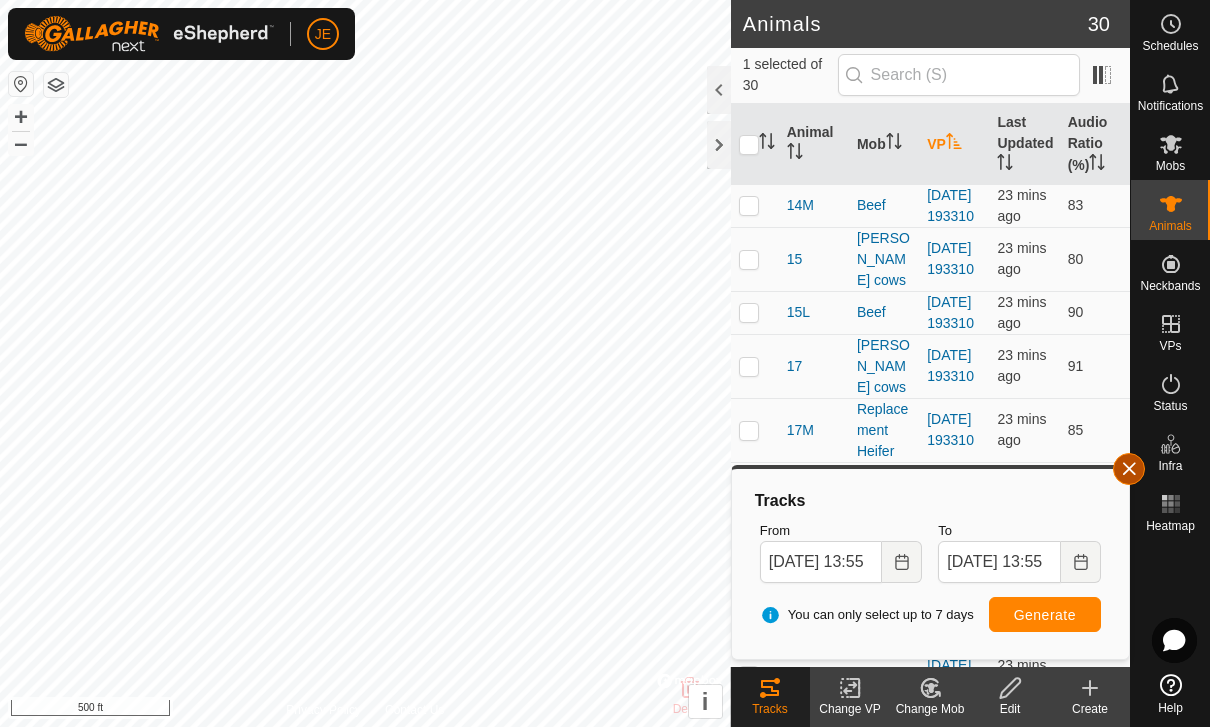 click at bounding box center [1129, 469] 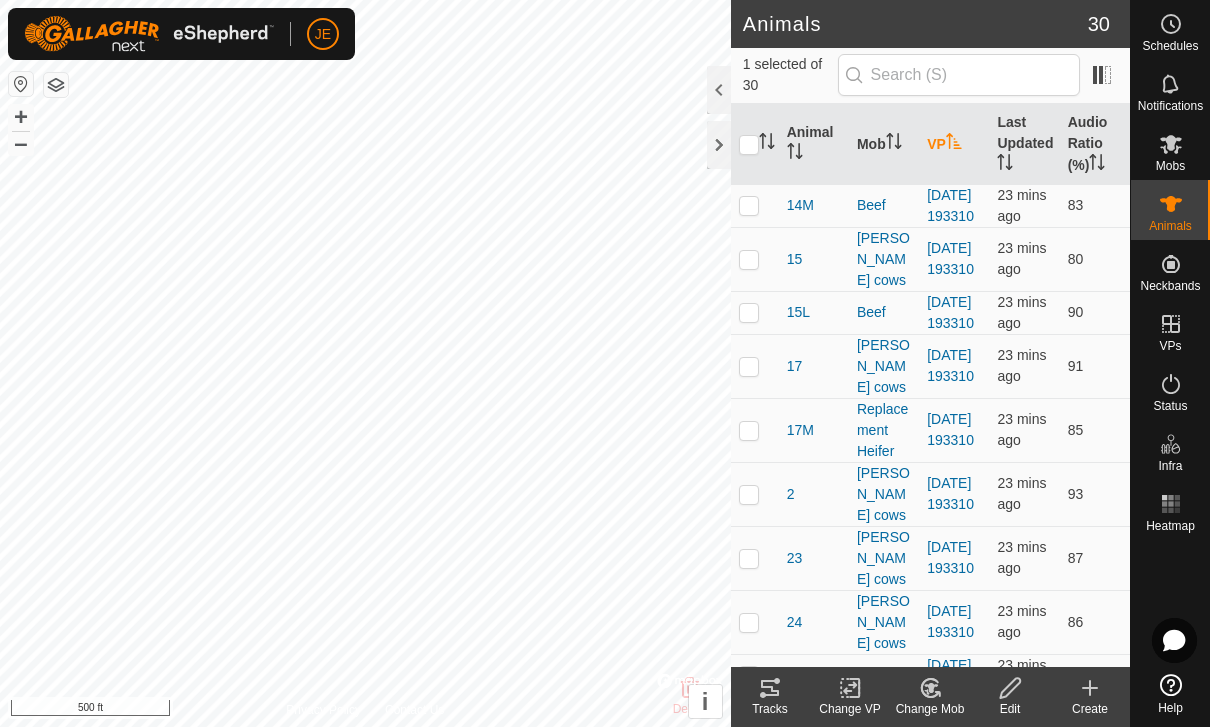 click 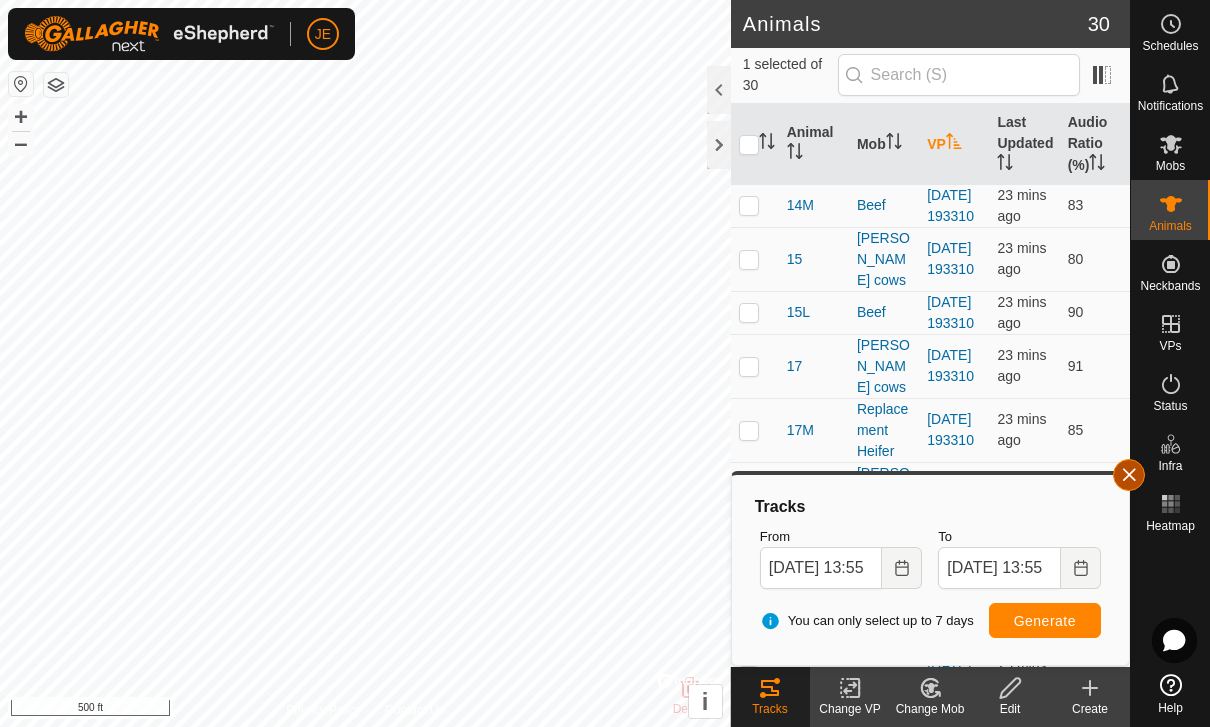 click at bounding box center (1129, 475) 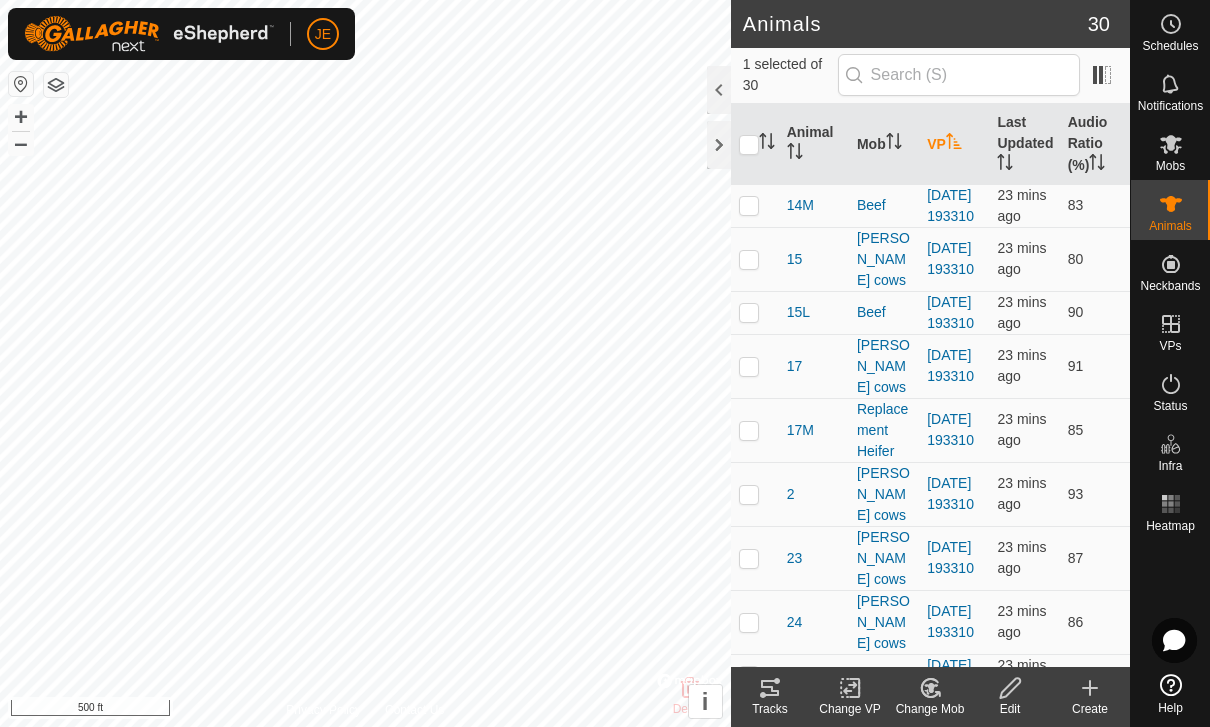 checkbox on "true" 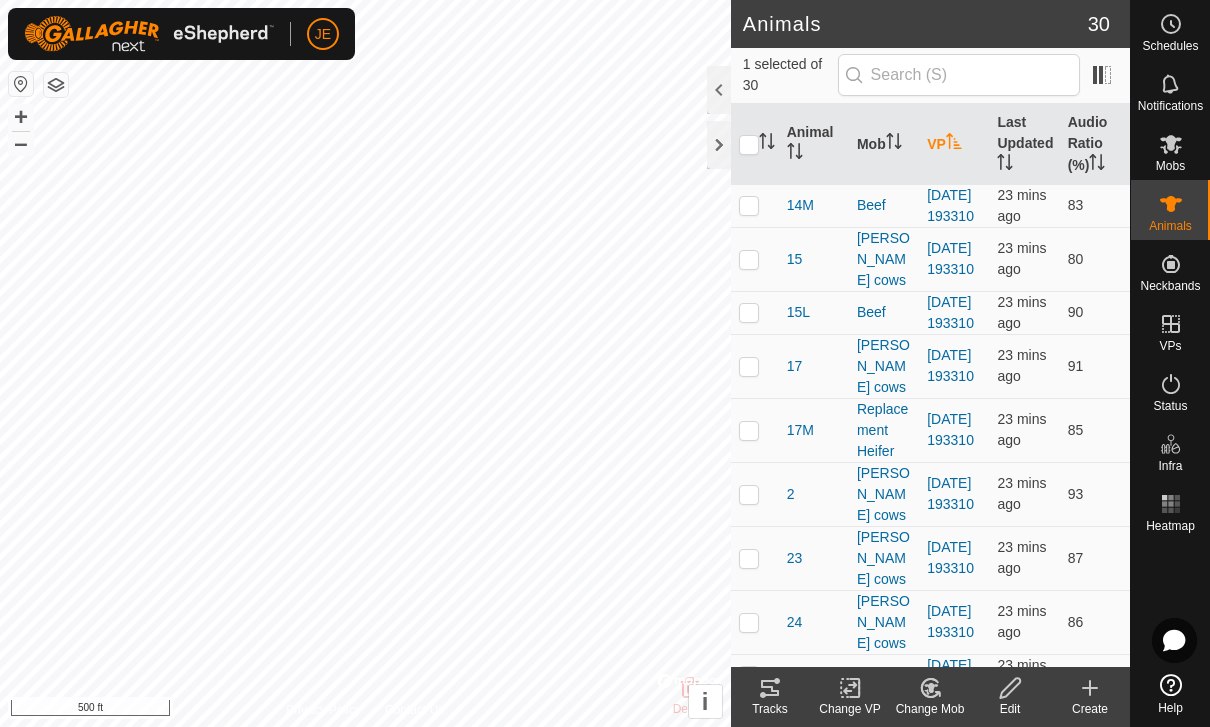 checkbox on "false" 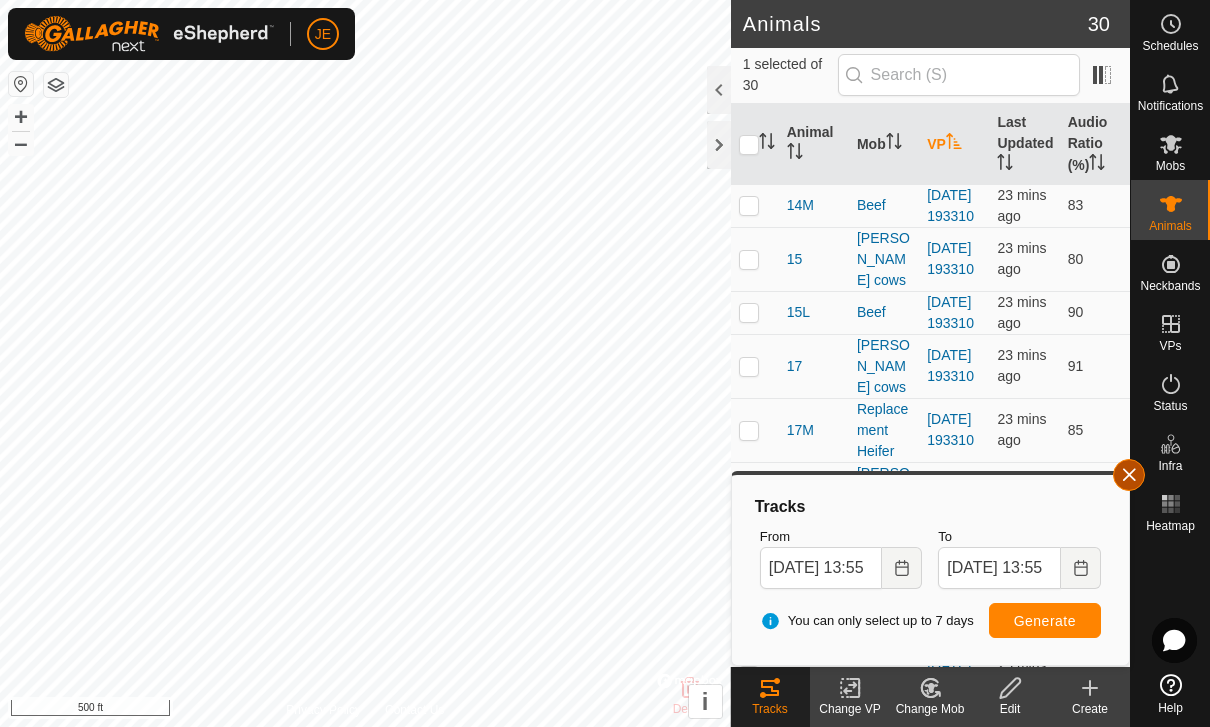 click at bounding box center [1129, 475] 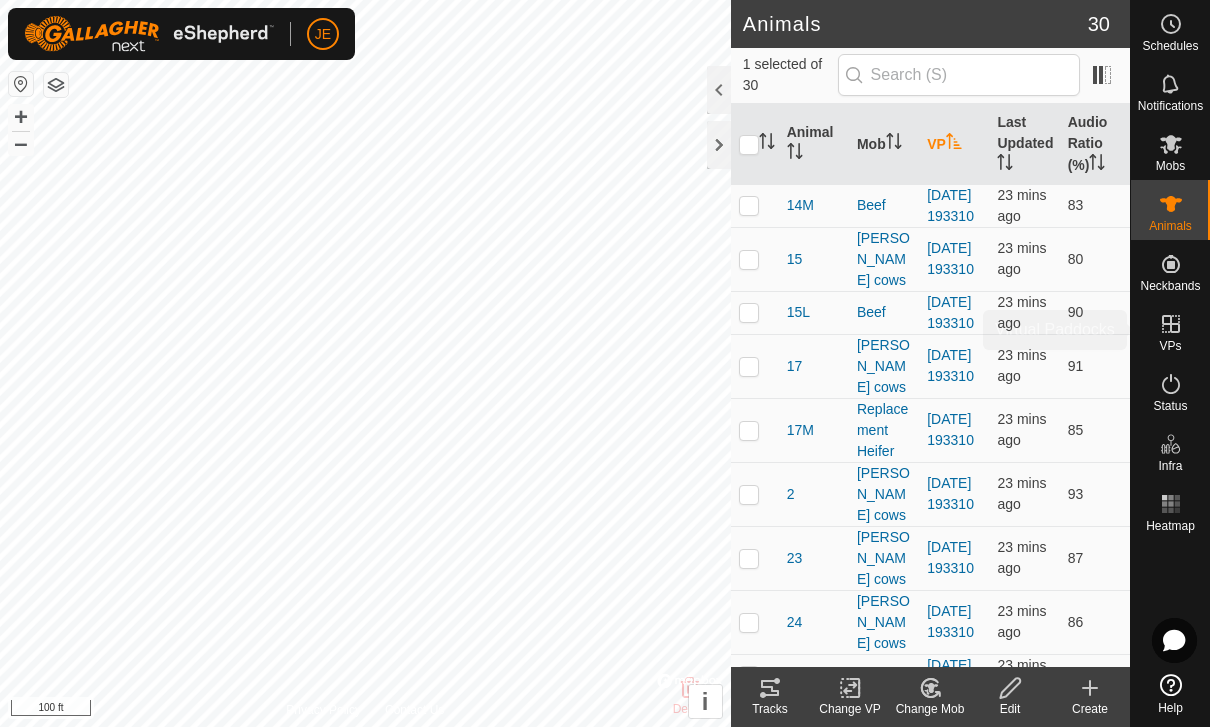 click 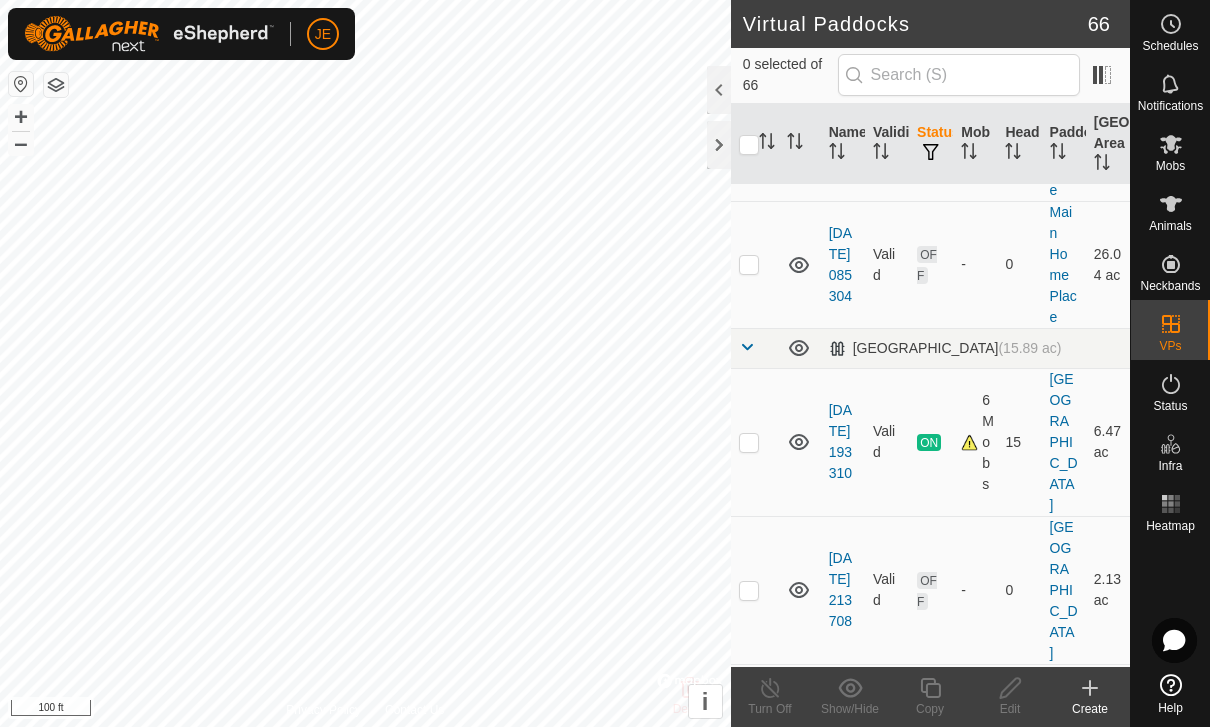 scroll, scrollTop: 6933, scrollLeft: 0, axis: vertical 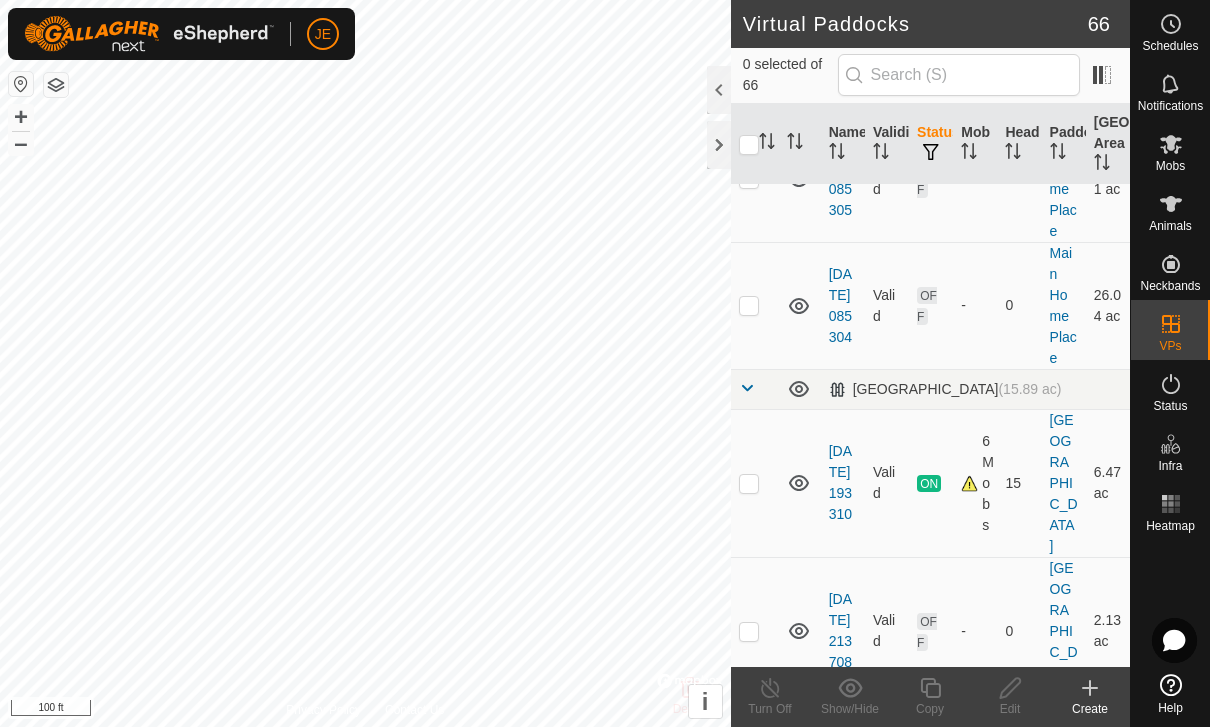 click at bounding box center [749, 484] 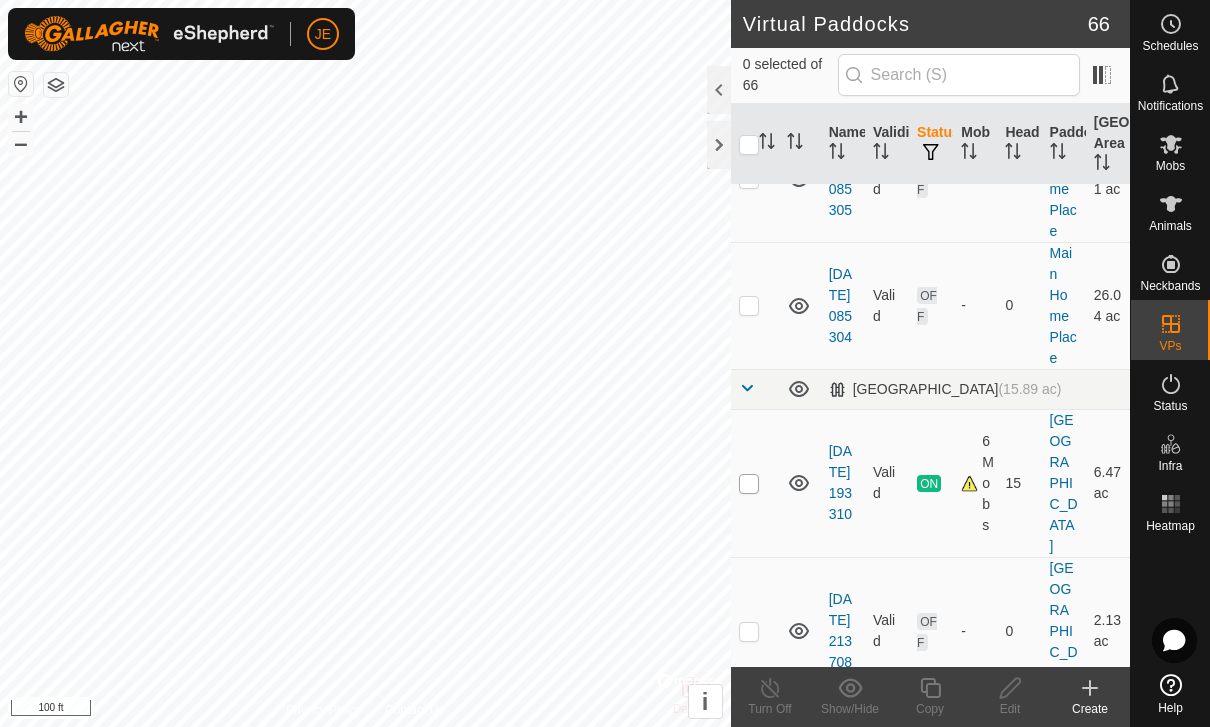checkbox on "true" 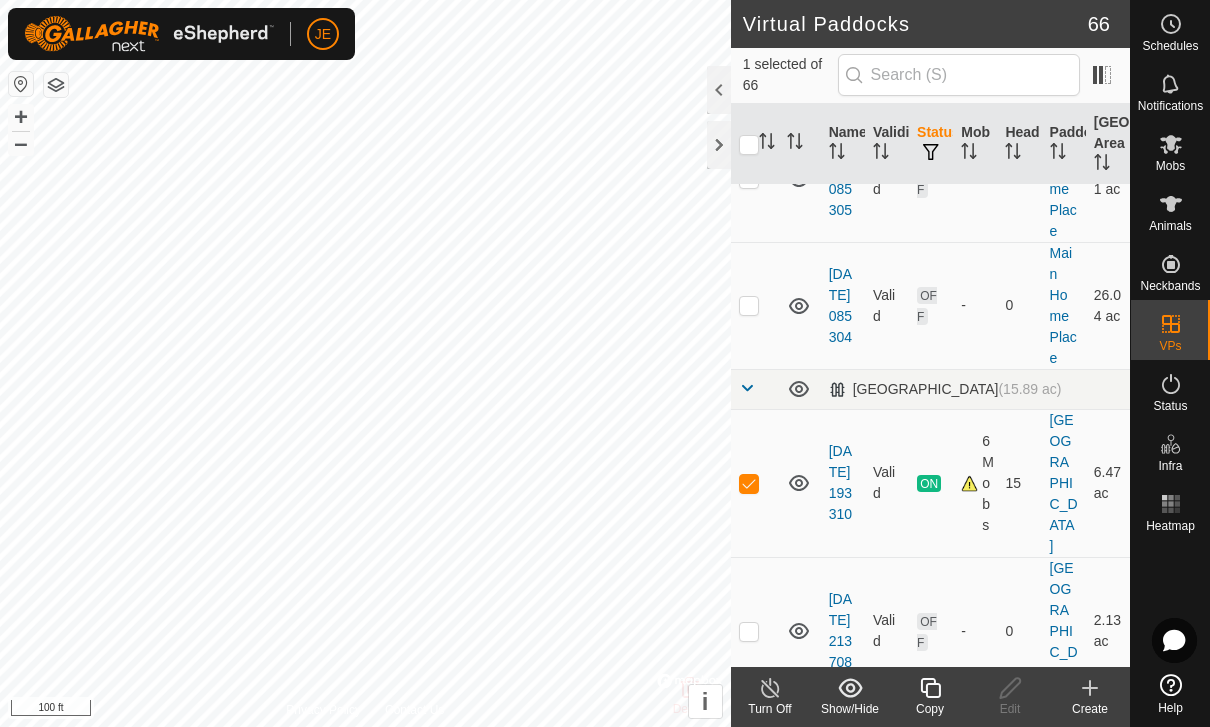 click 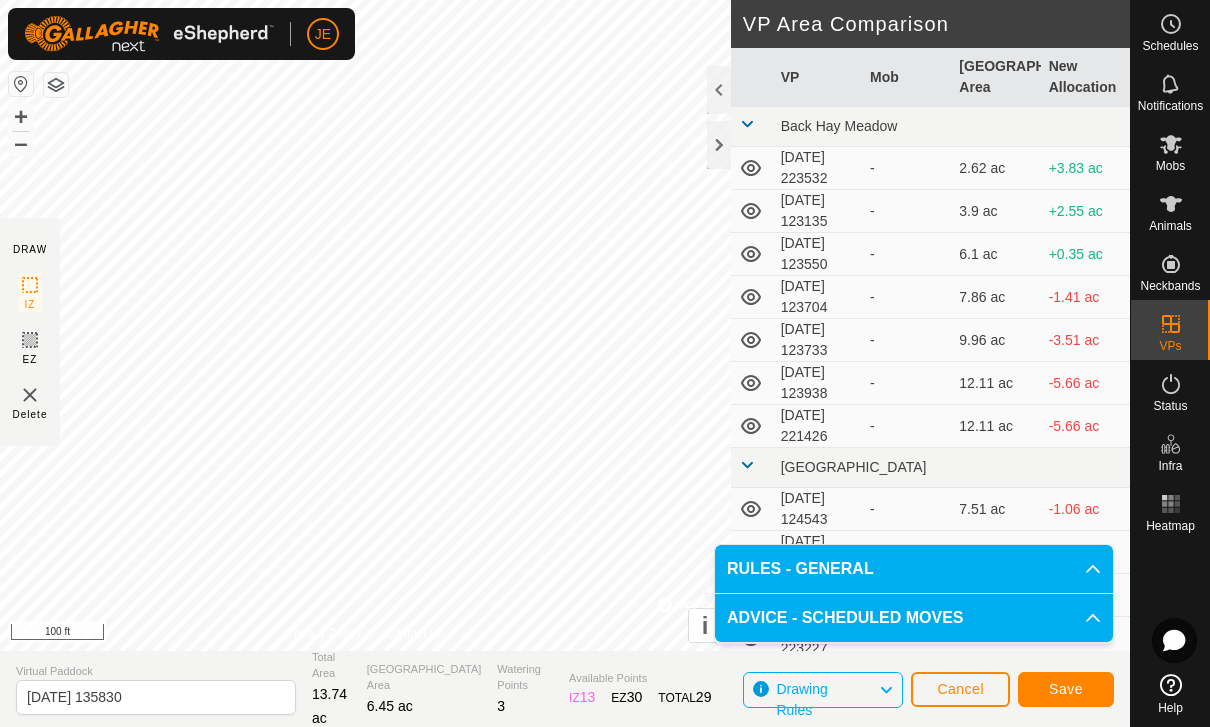 click on "Save" 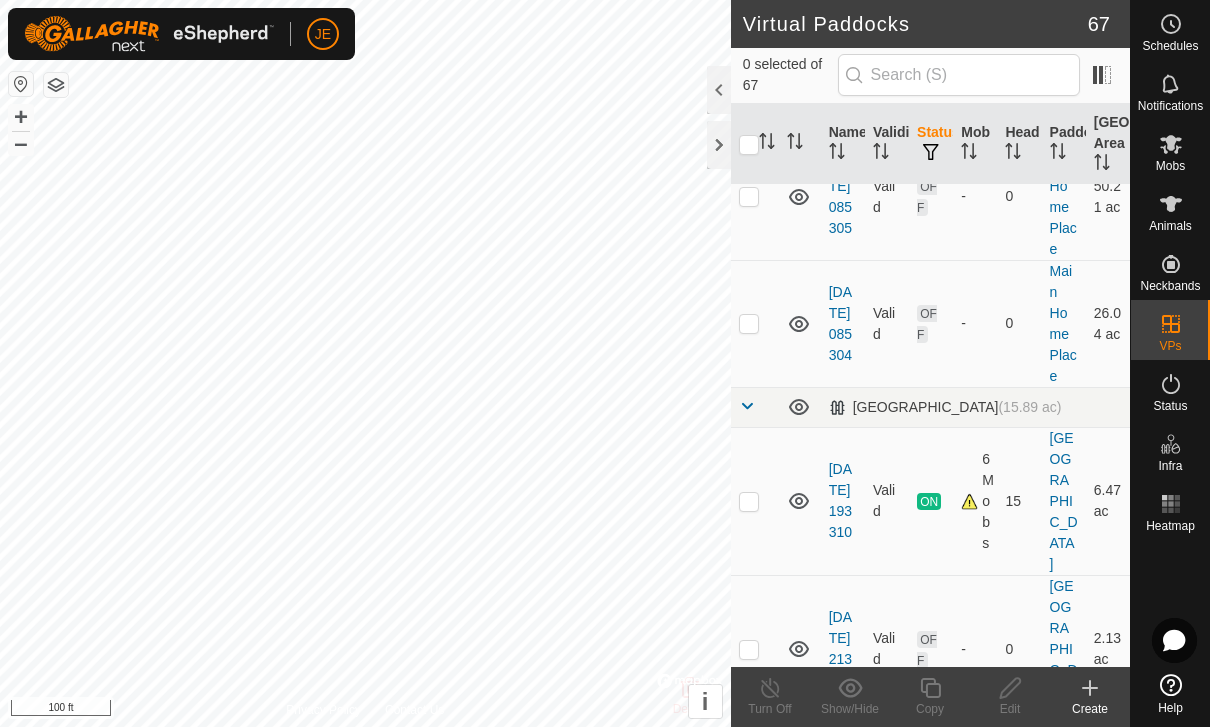 scroll, scrollTop: 6914, scrollLeft: 0, axis: vertical 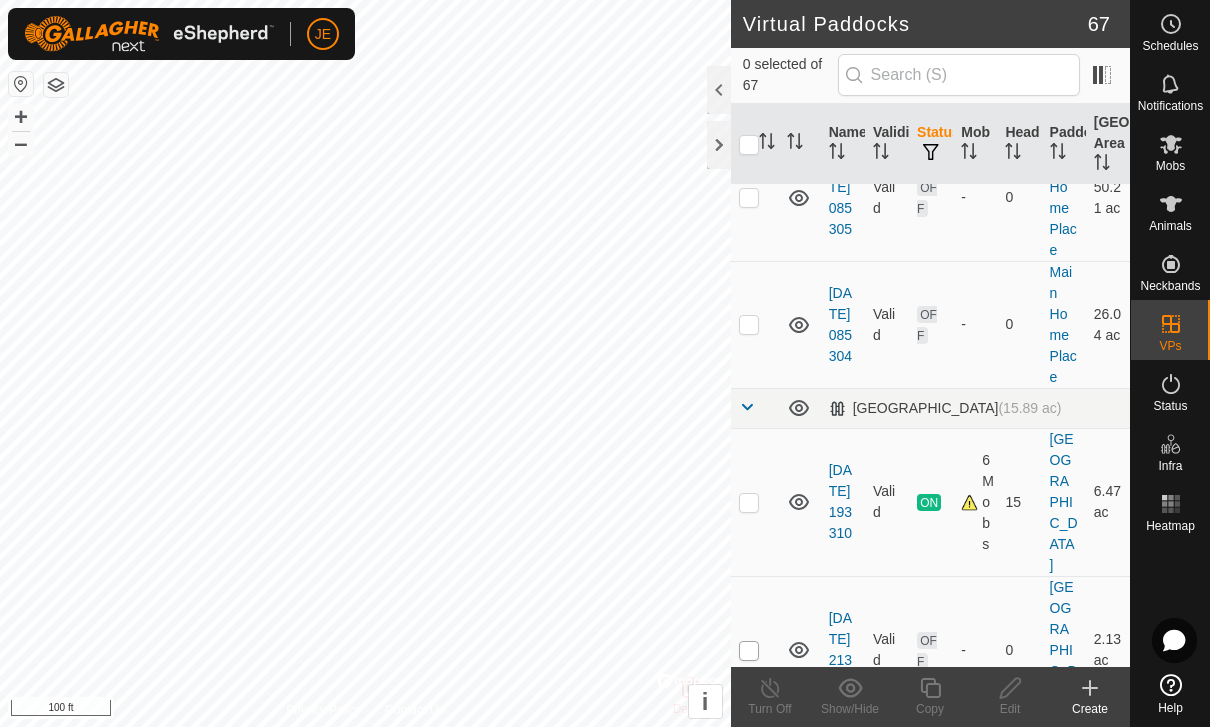 click at bounding box center [749, 651] 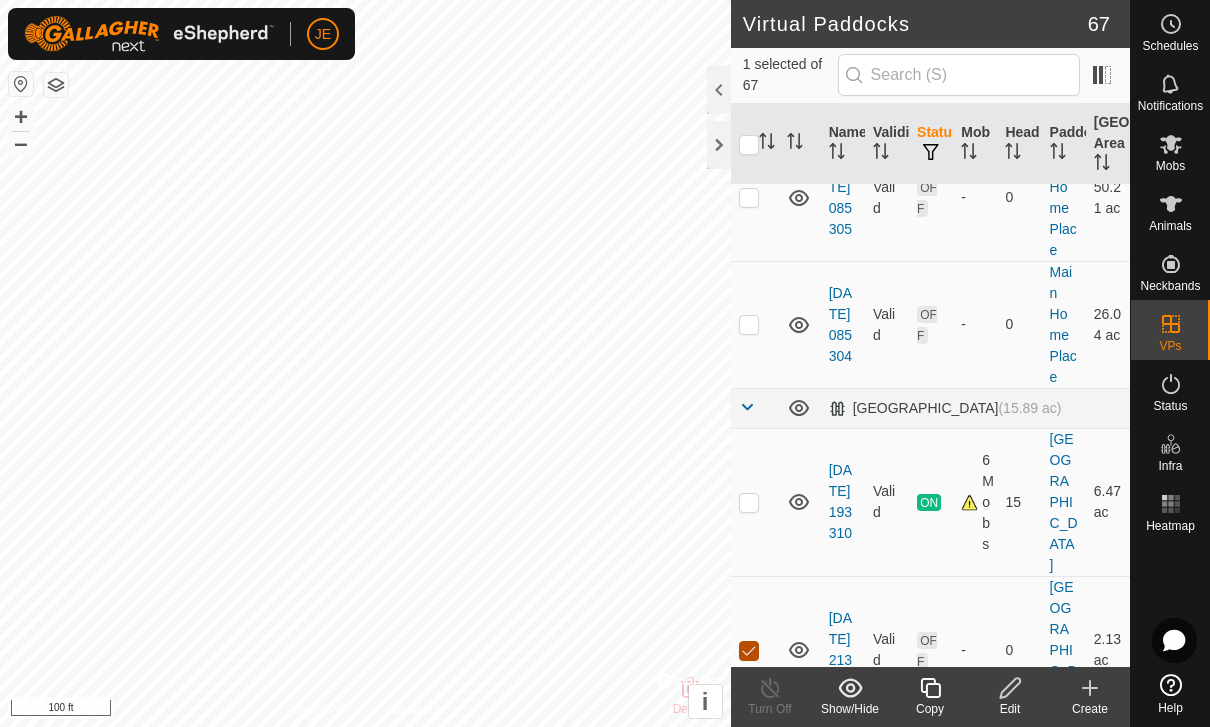 click at bounding box center (749, 651) 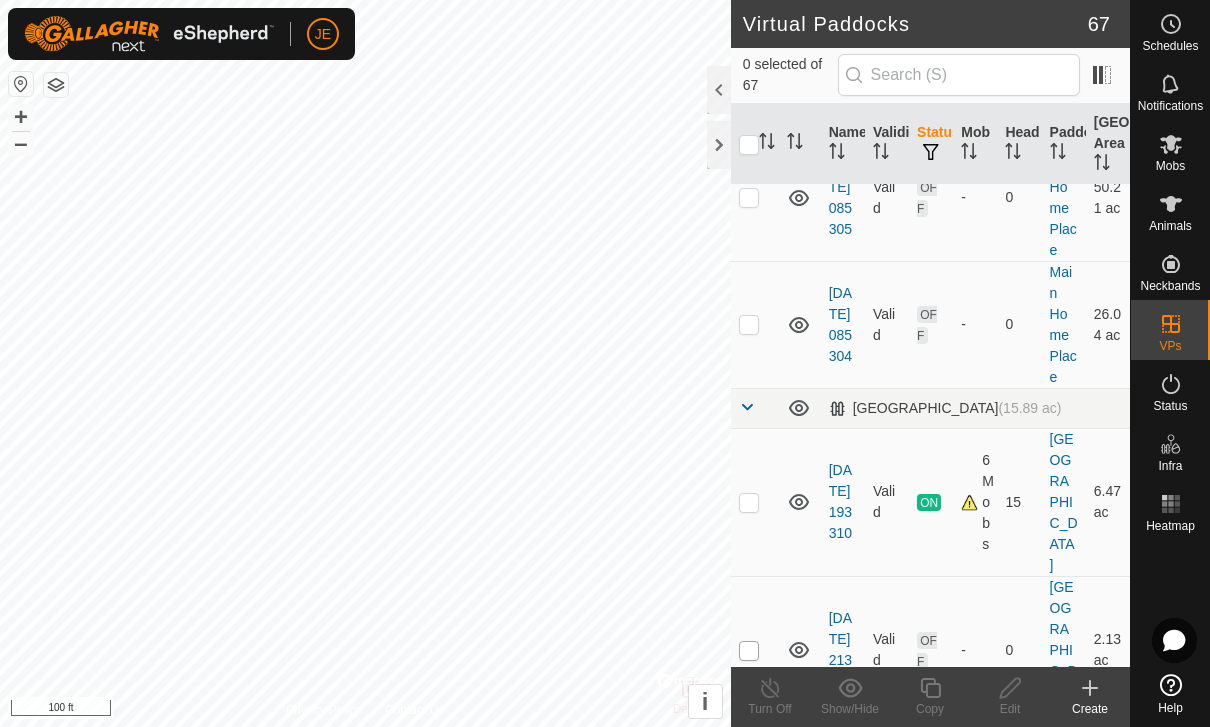 scroll, scrollTop: 7024, scrollLeft: 0, axis: vertical 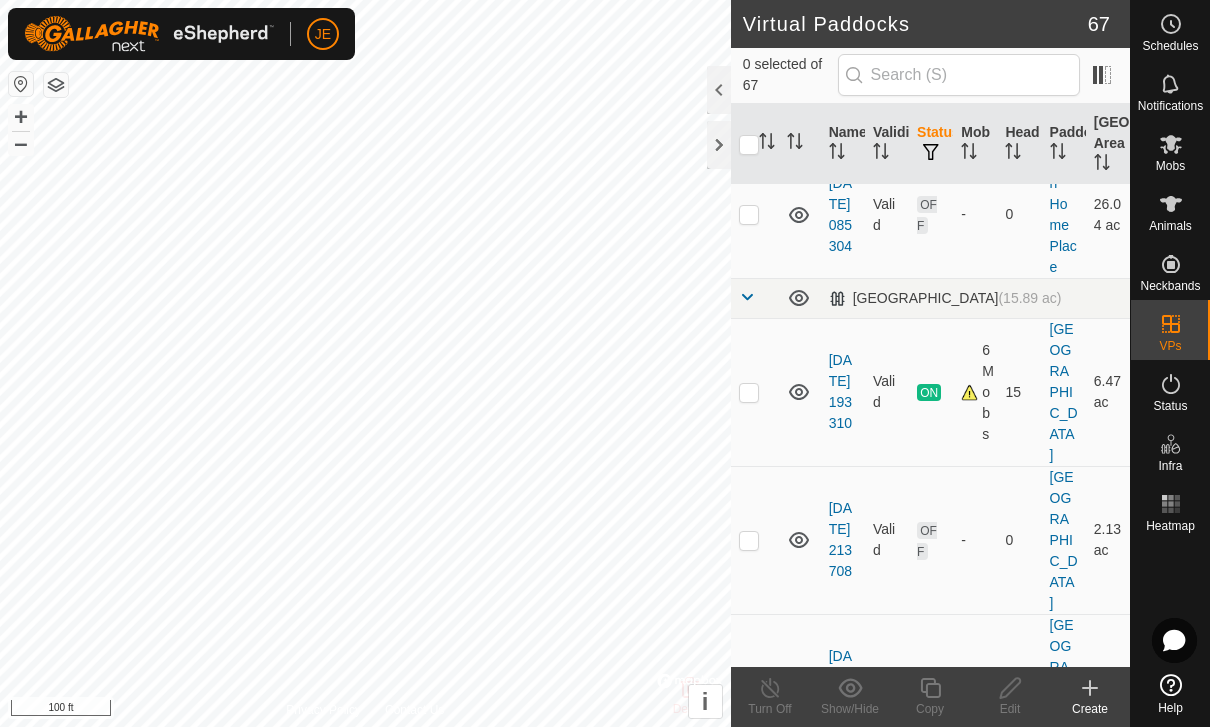 click at bounding box center (749, 689) 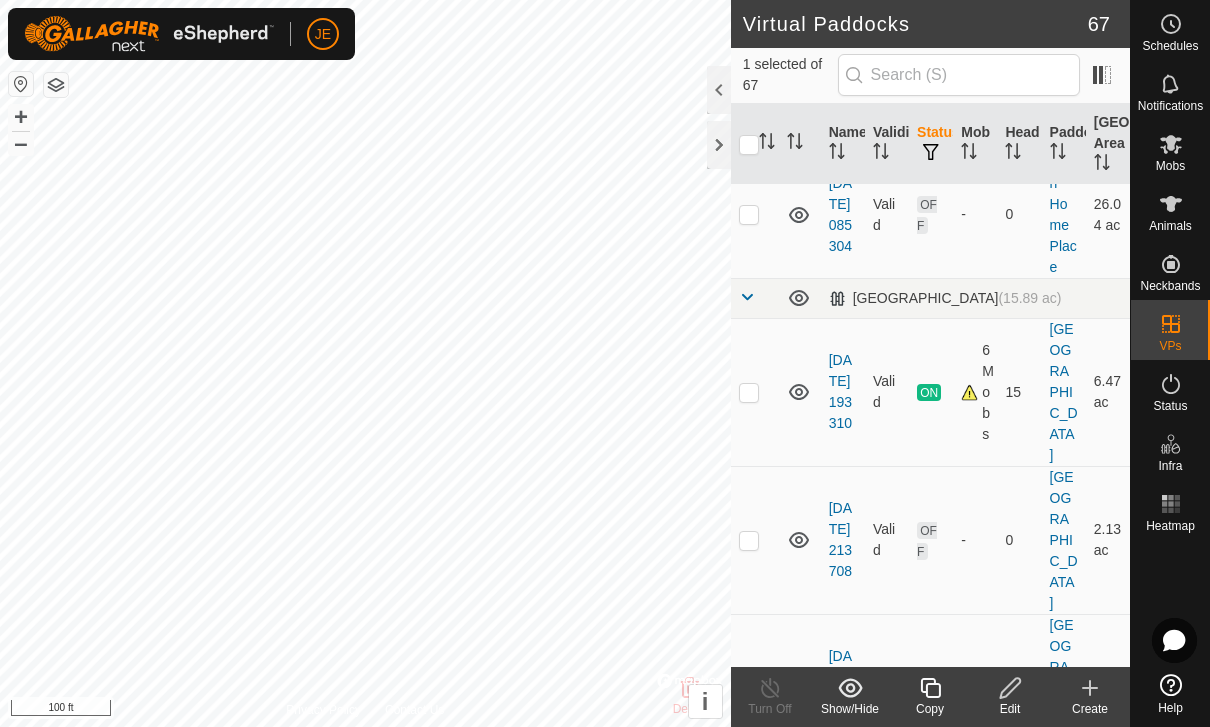 click at bounding box center (749, 689) 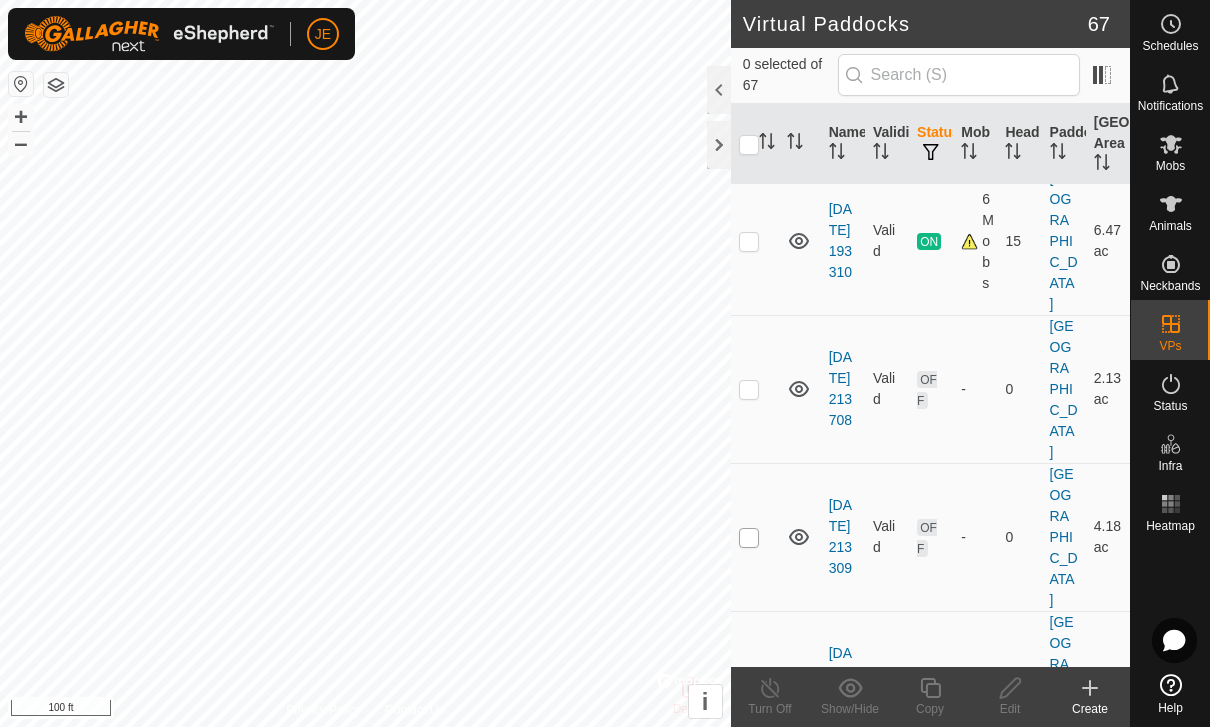 scroll, scrollTop: 7178, scrollLeft: 0, axis: vertical 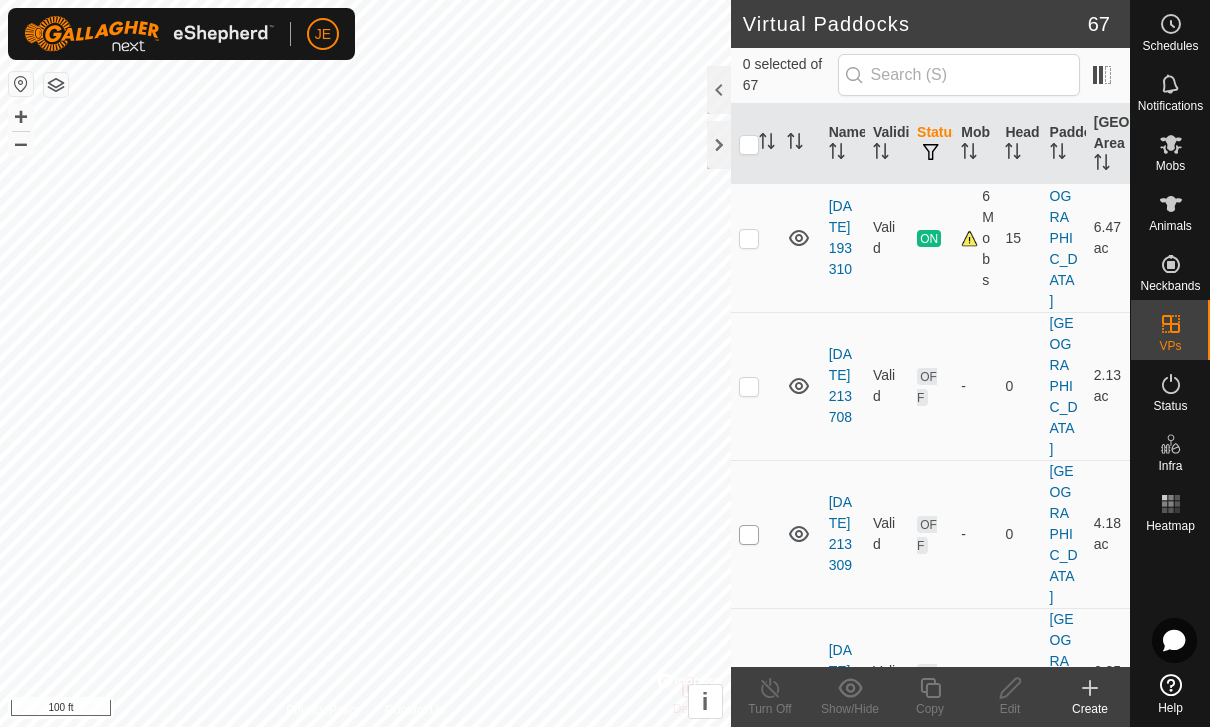 click at bounding box center [749, 683] 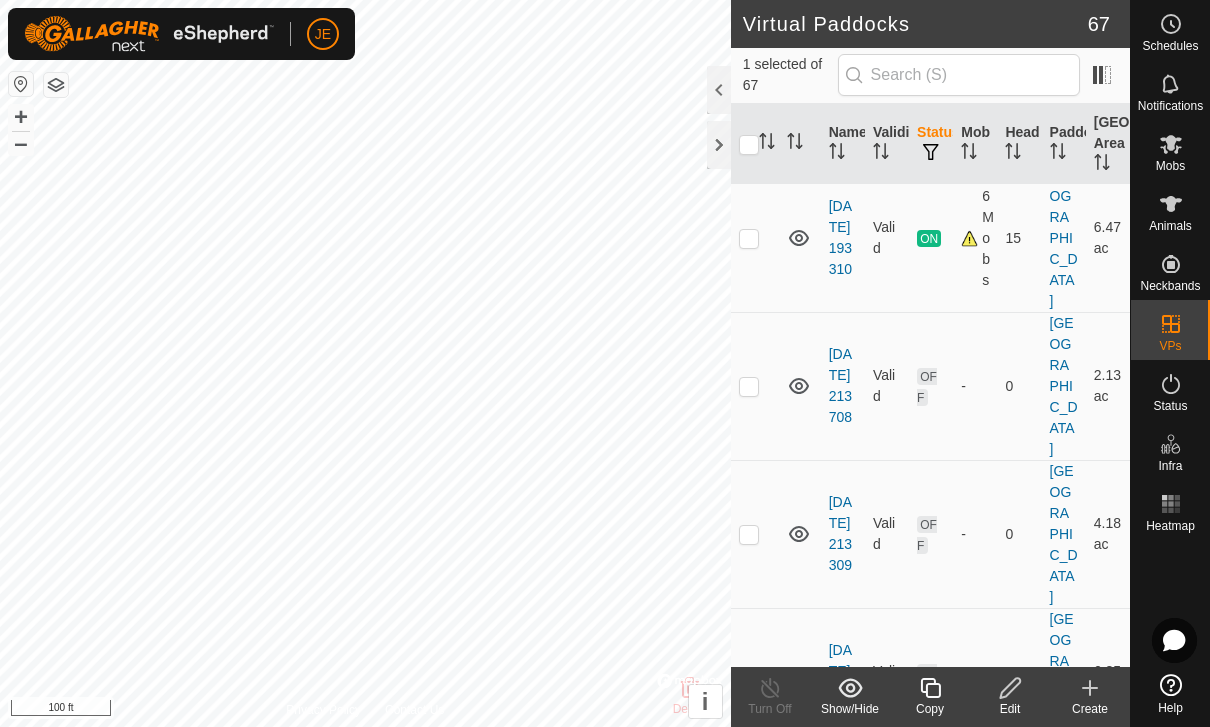 click at bounding box center [749, 683] 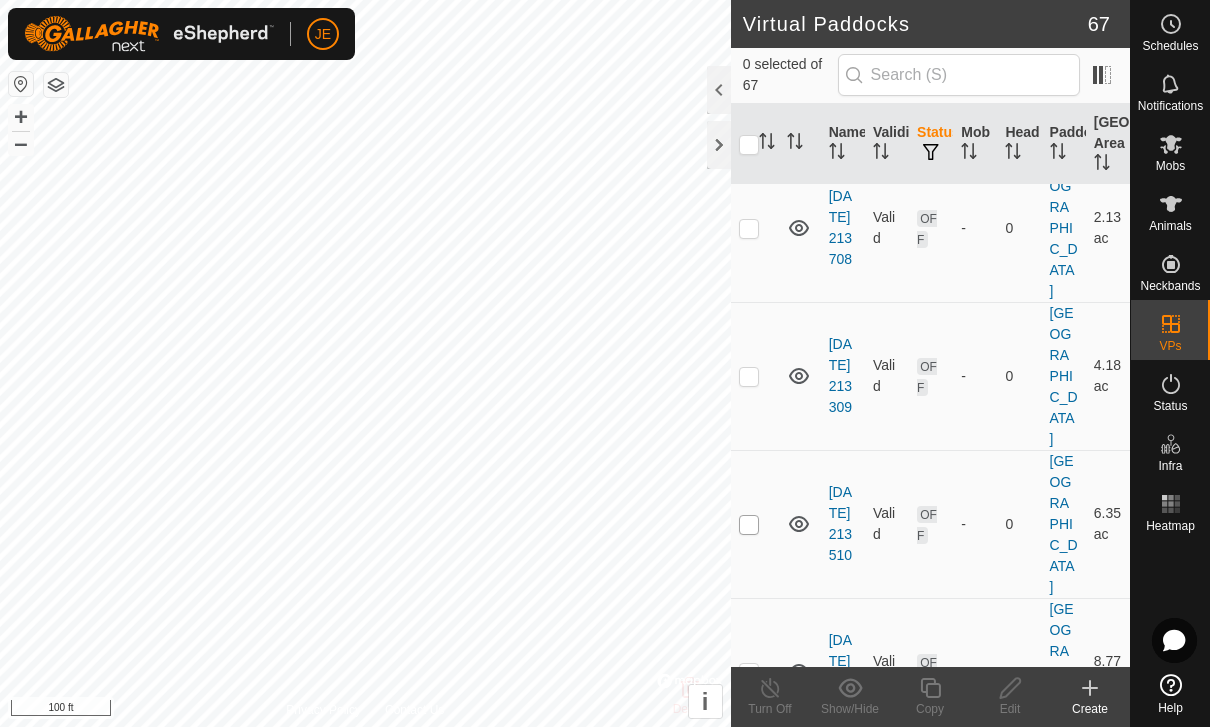 scroll, scrollTop: 7336, scrollLeft: 0, axis: vertical 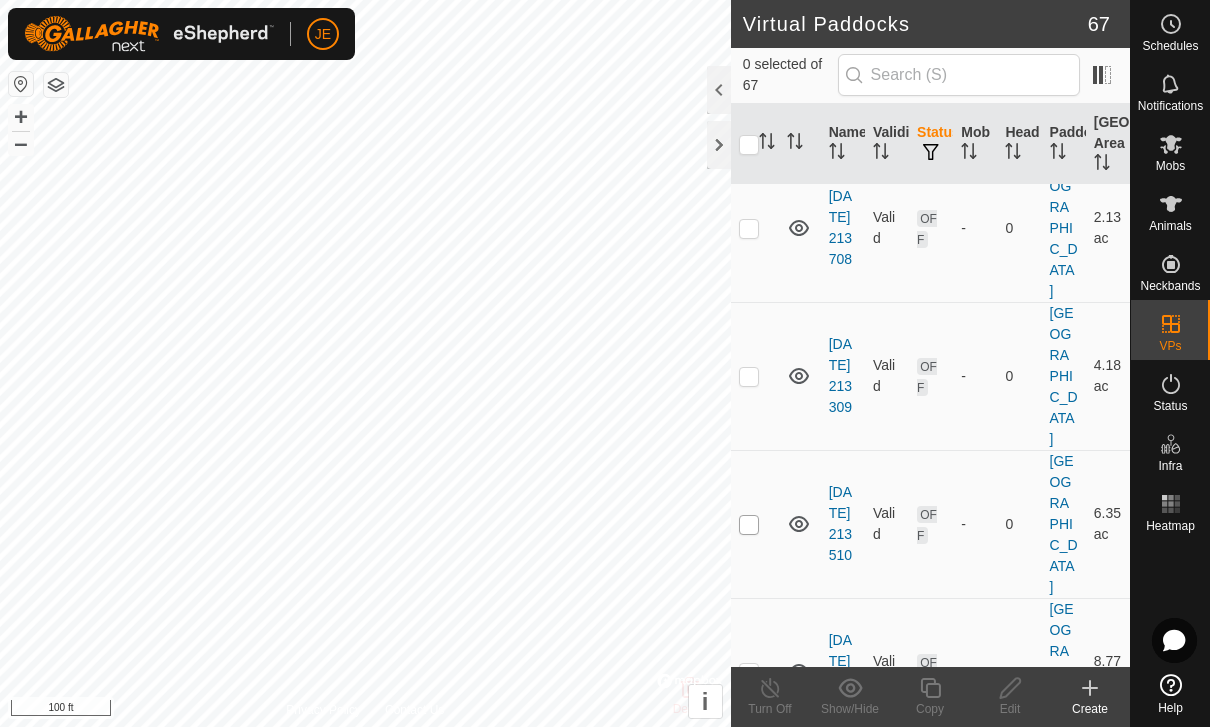 click at bounding box center [749, 673] 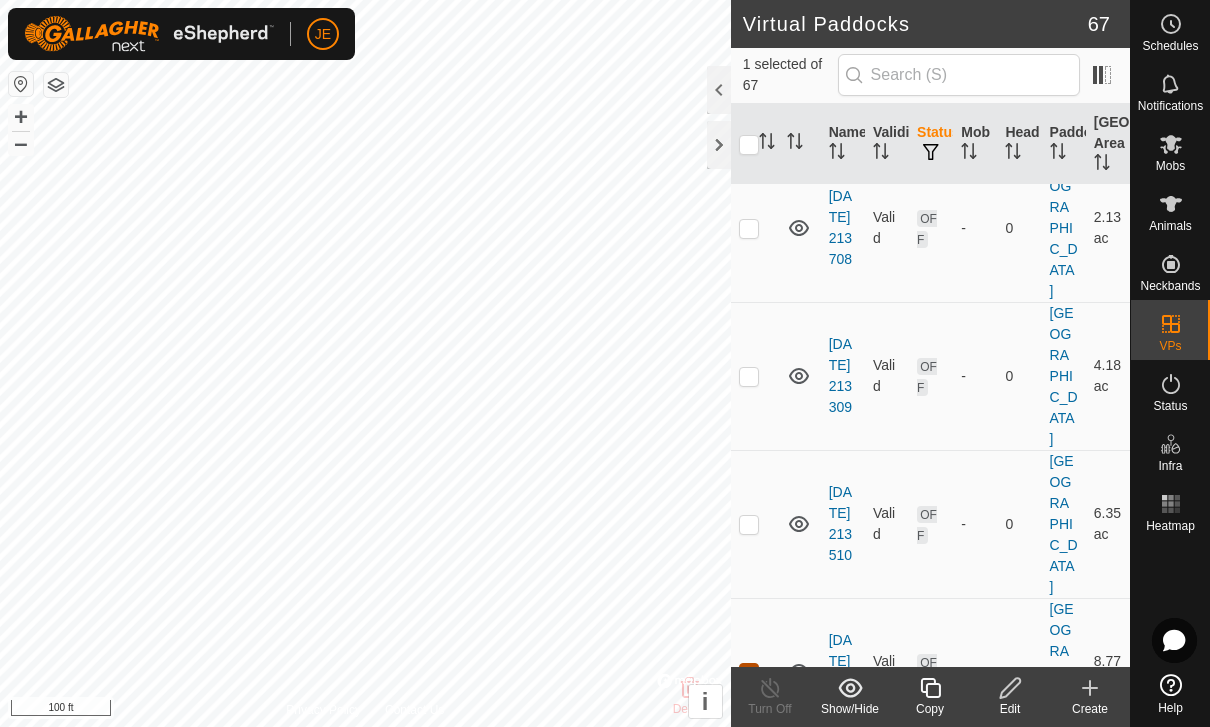click at bounding box center [749, 673] 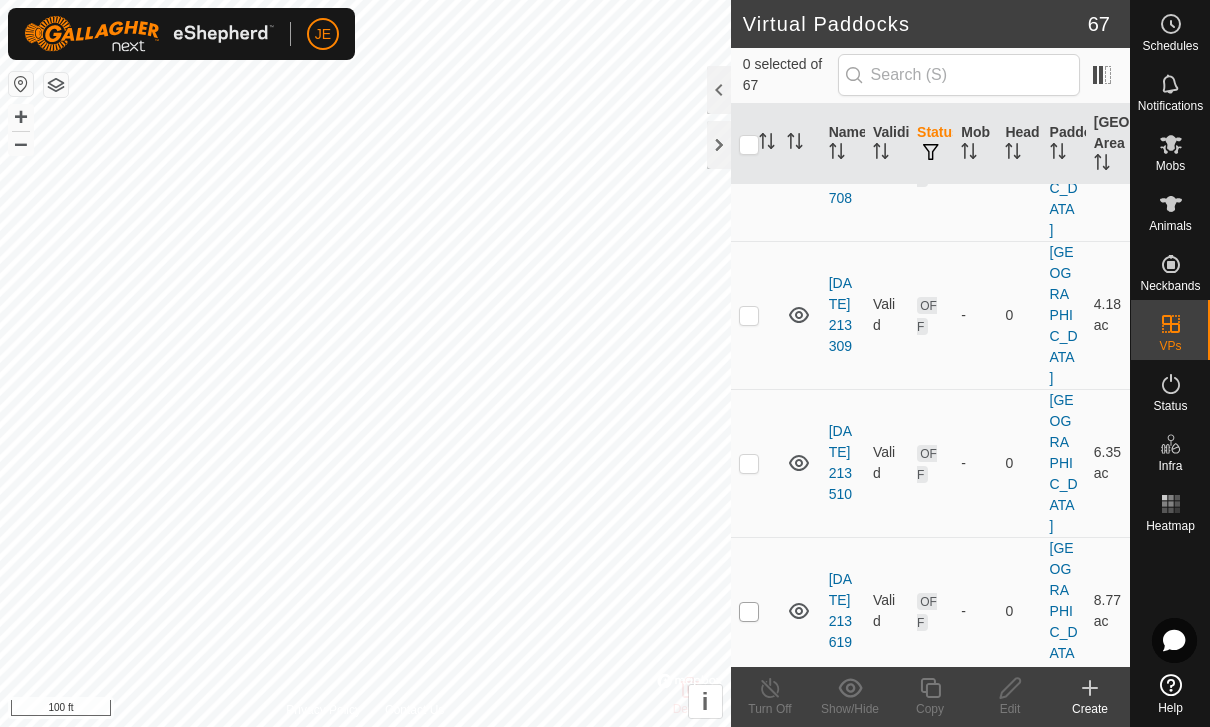 scroll, scrollTop: 7413, scrollLeft: 0, axis: vertical 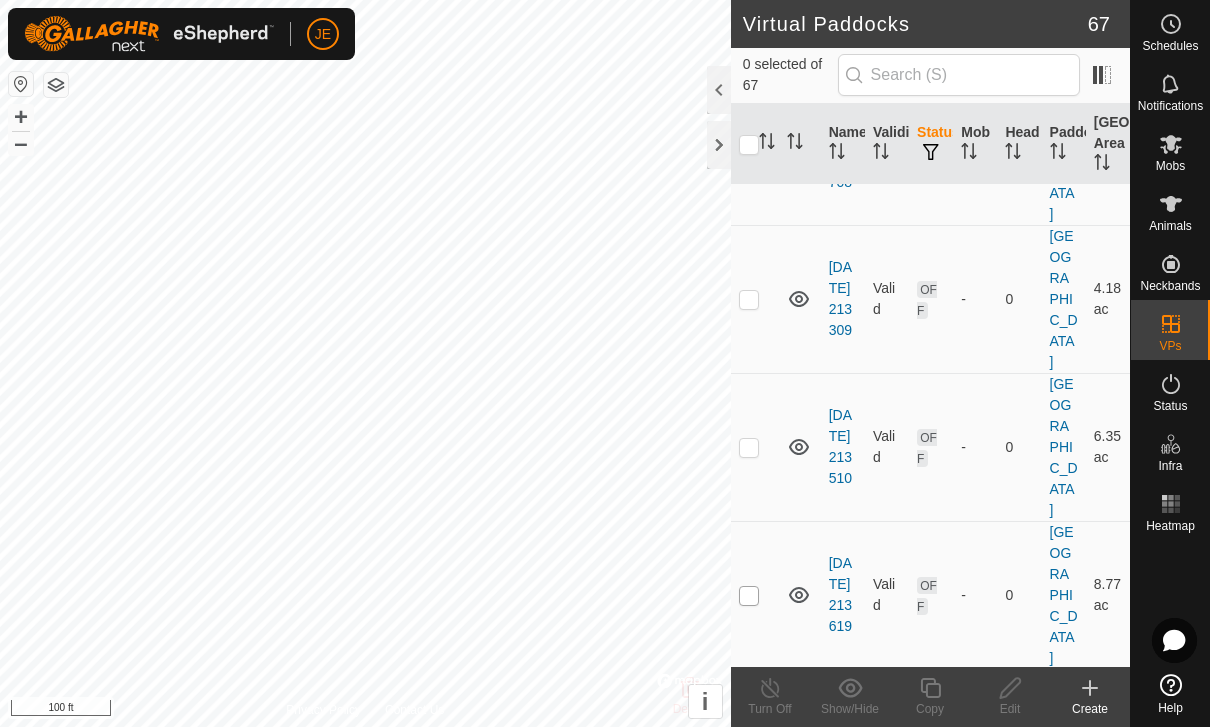 click at bounding box center [749, 744] 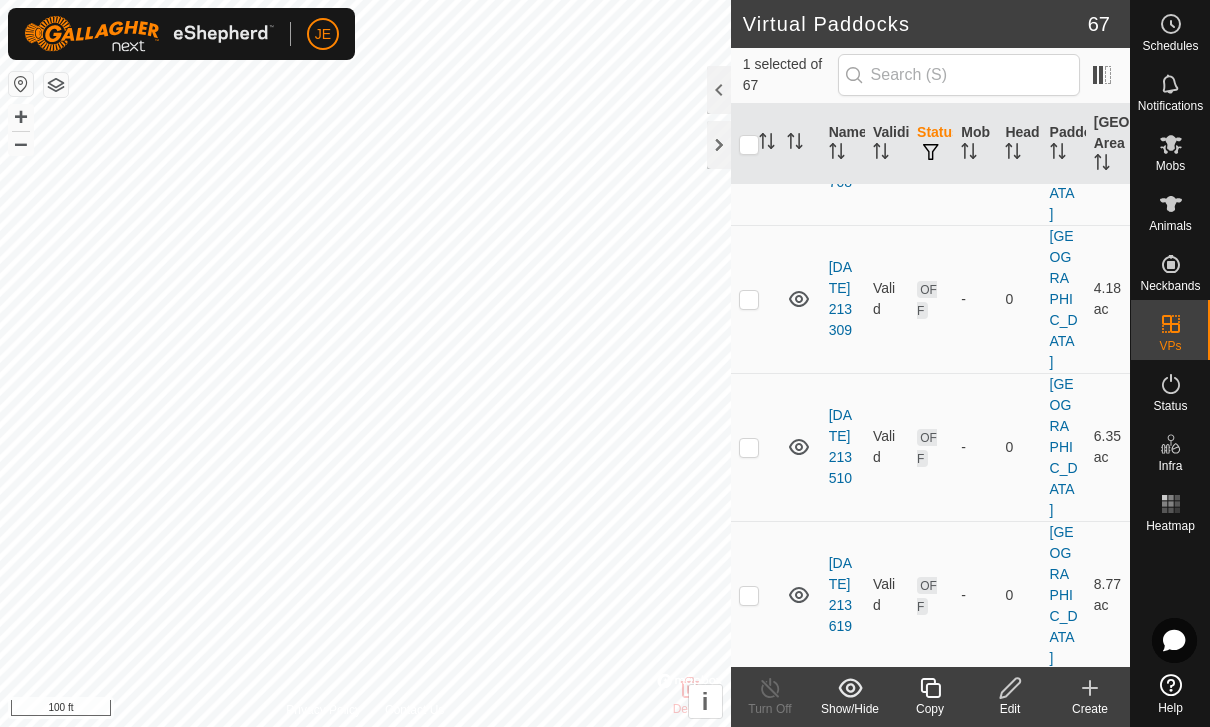 click at bounding box center [749, 744] 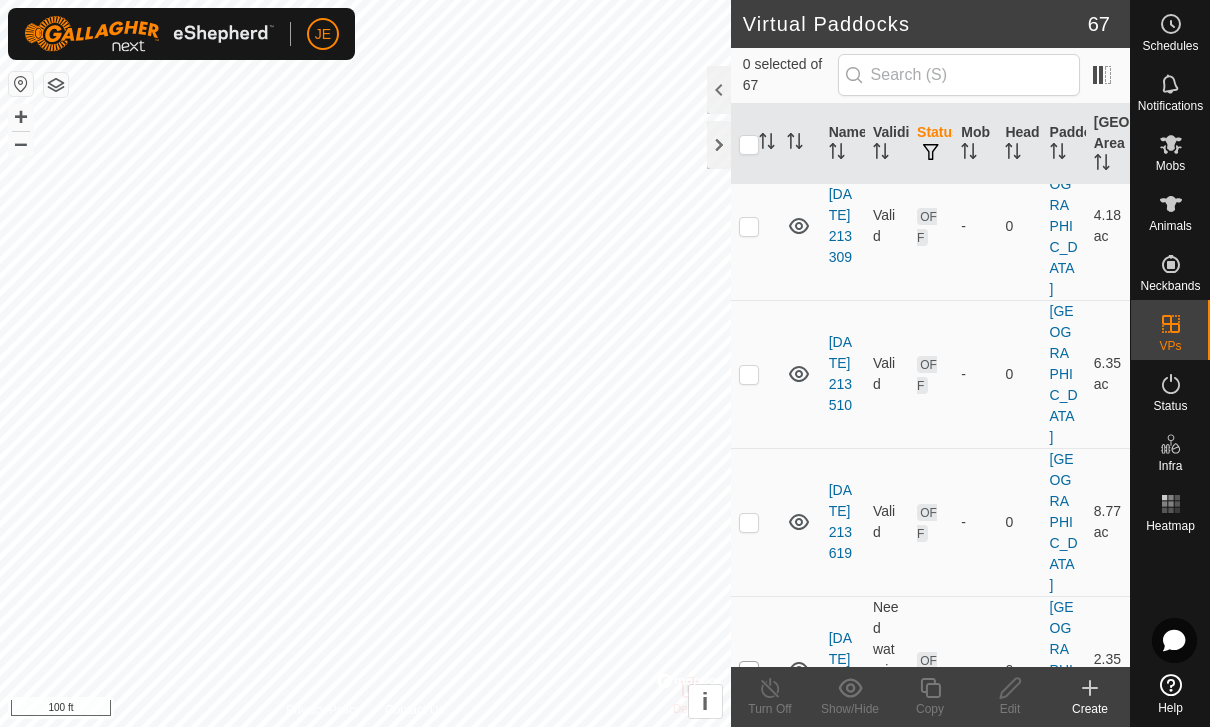 scroll, scrollTop: 7515, scrollLeft: 0, axis: vertical 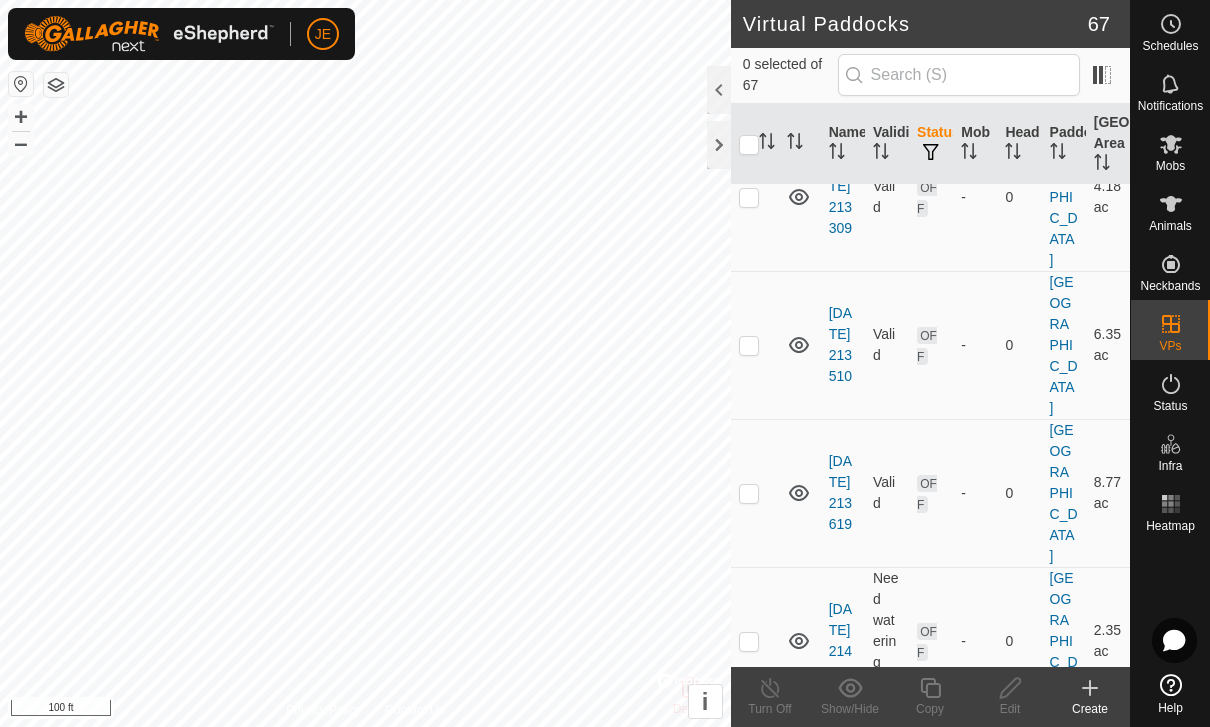 click at bounding box center [749, 790] 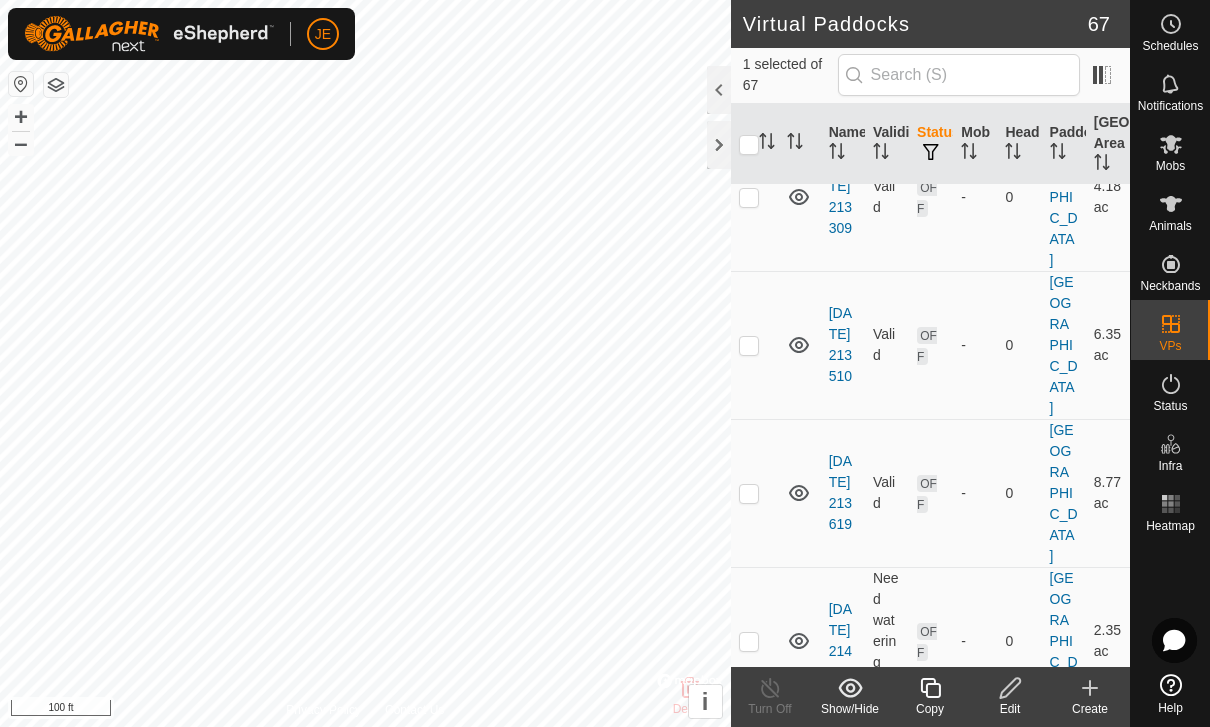 click at bounding box center (749, 790) 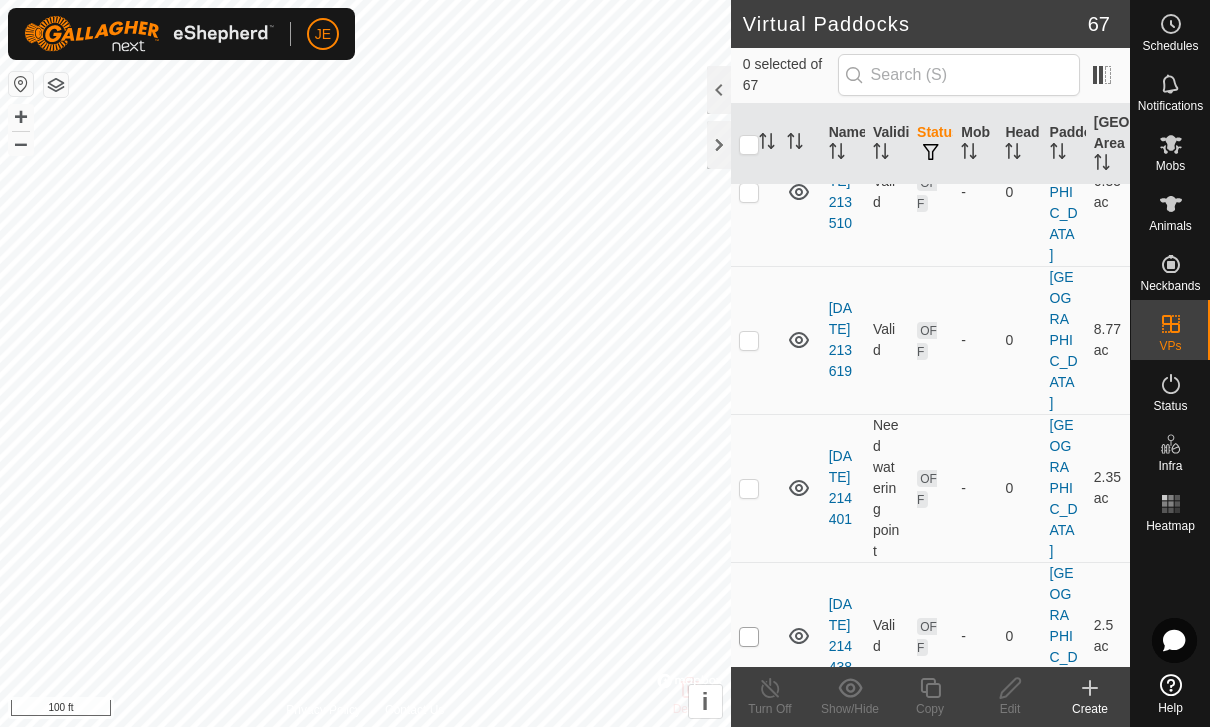 scroll, scrollTop: 7680, scrollLeft: 0, axis: vertical 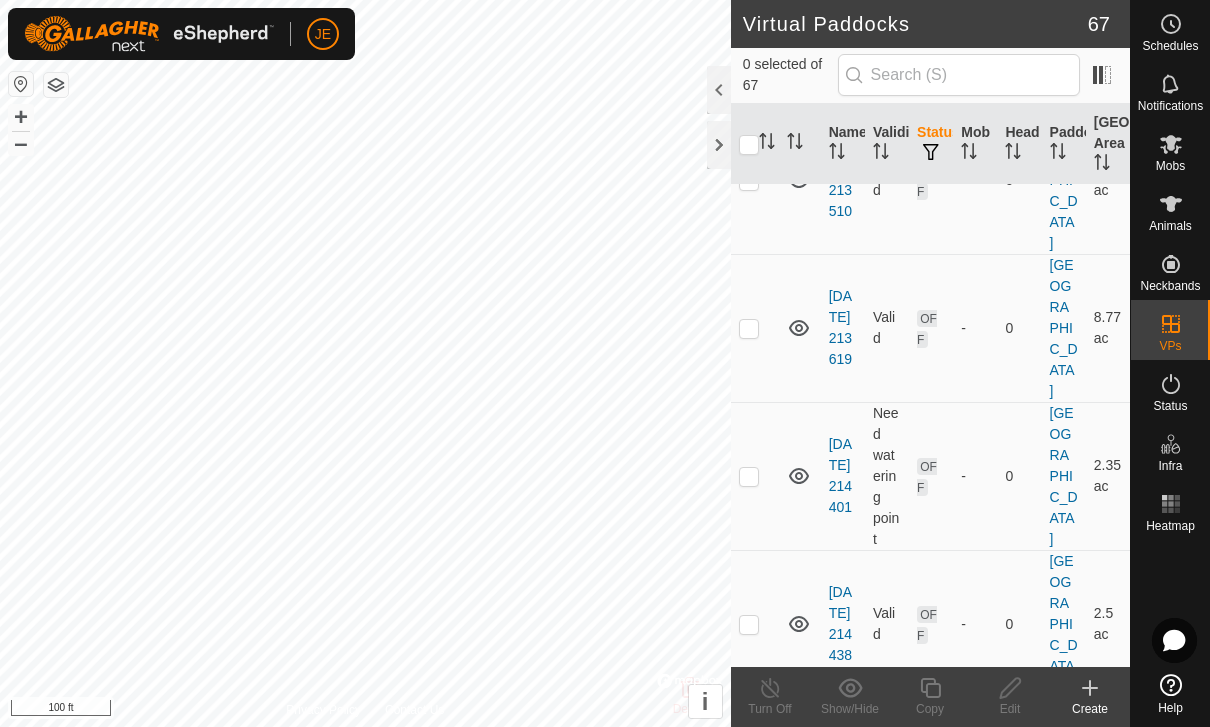 click at bounding box center (749, 773) 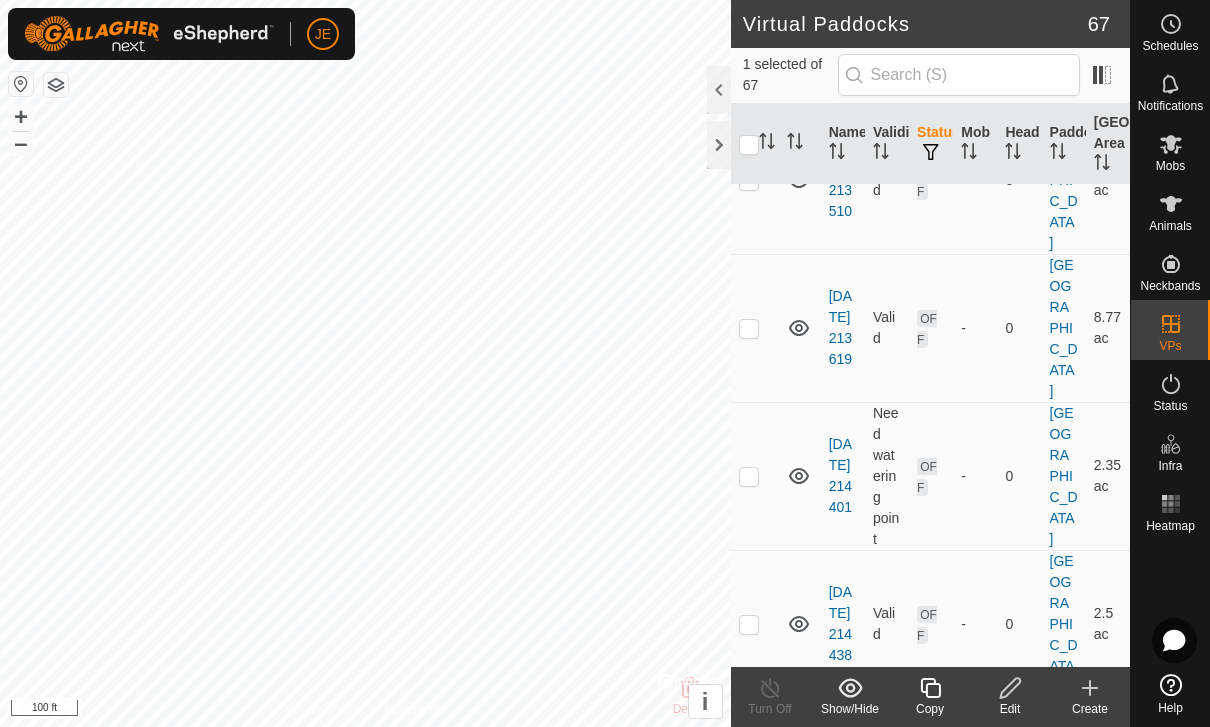 click 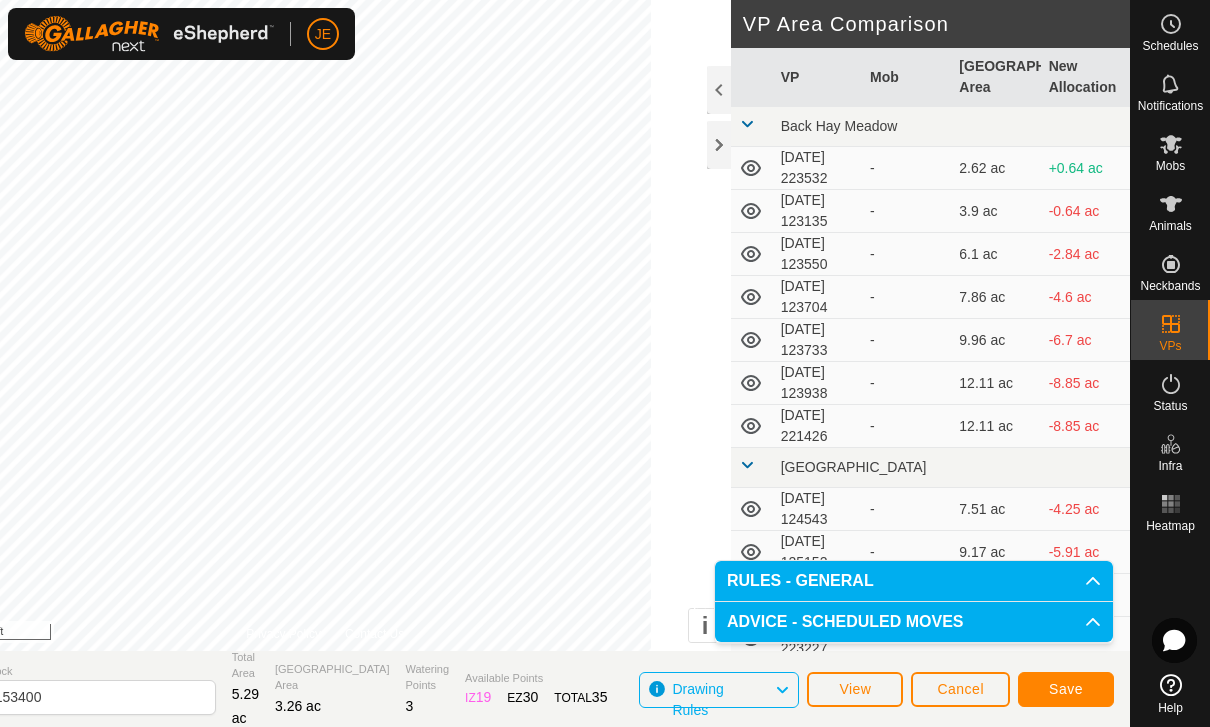 click on "Save" 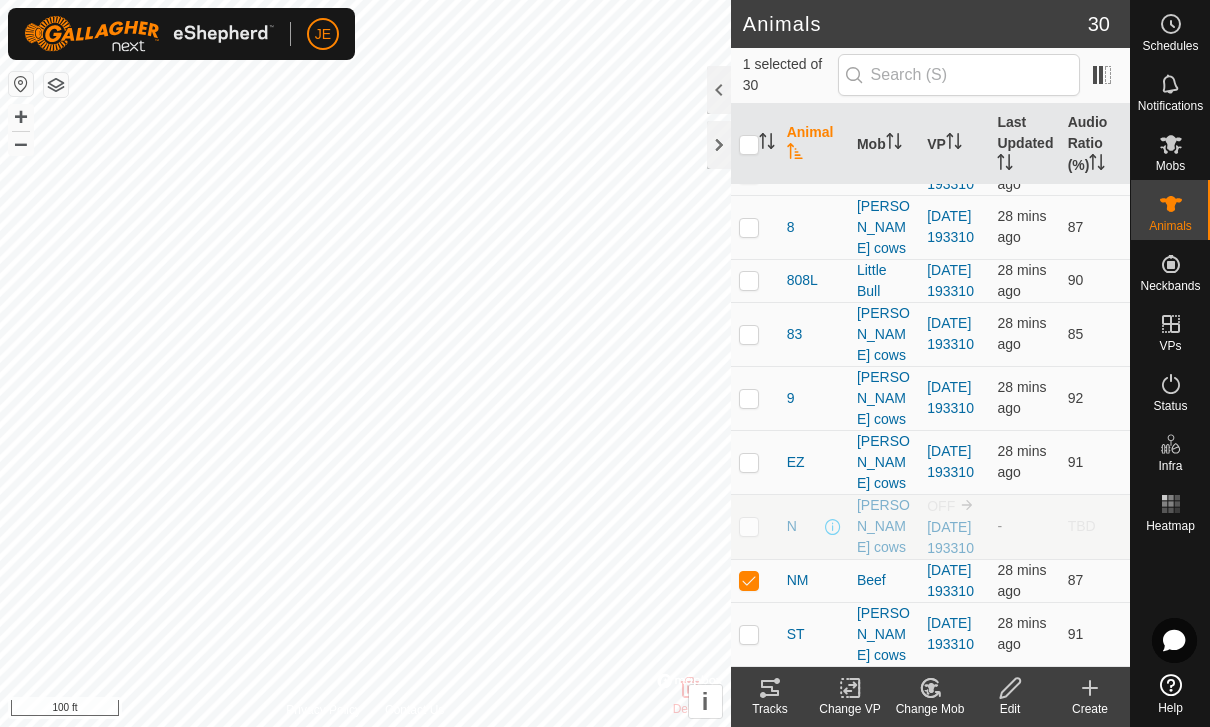 scroll, scrollTop: 1460, scrollLeft: 0, axis: vertical 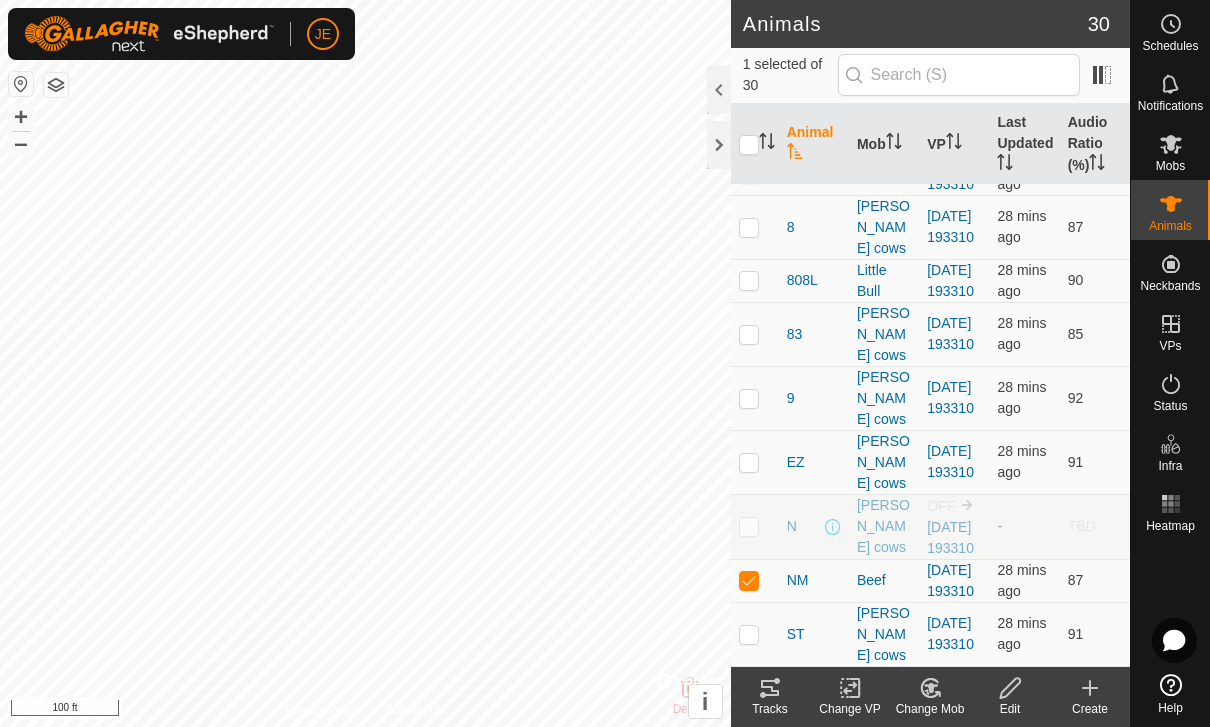 checkbox on "false" 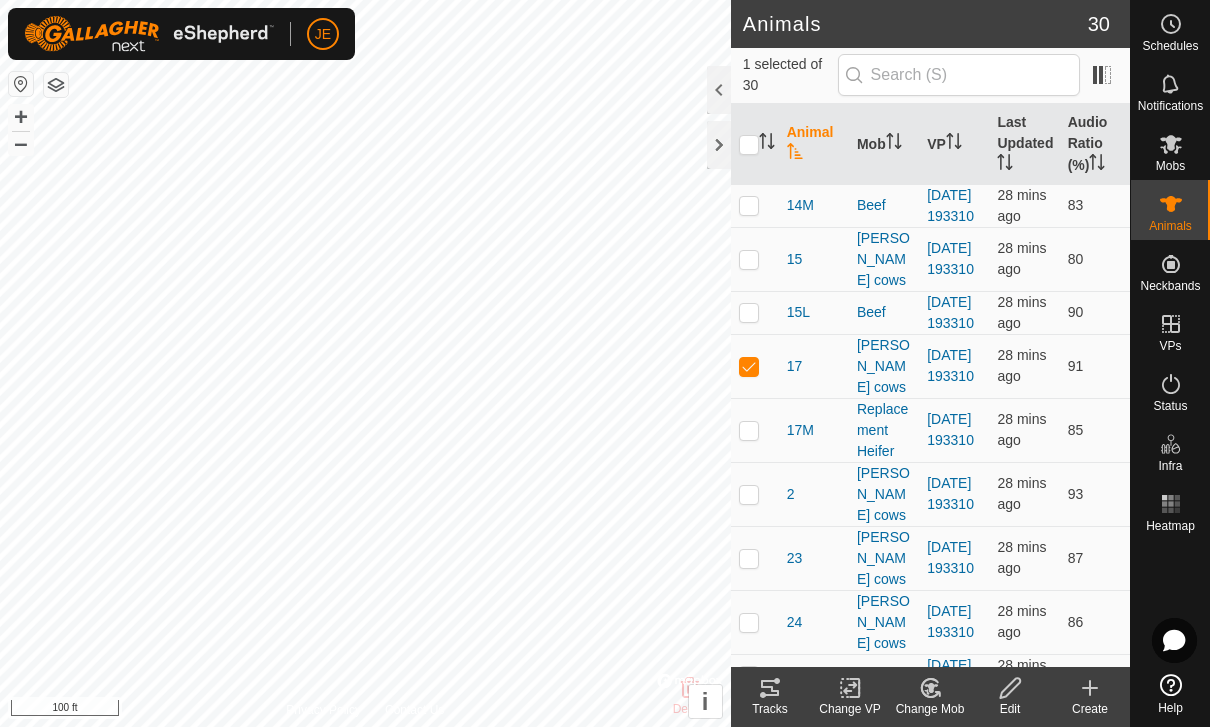 scroll, scrollTop: 0, scrollLeft: 0, axis: both 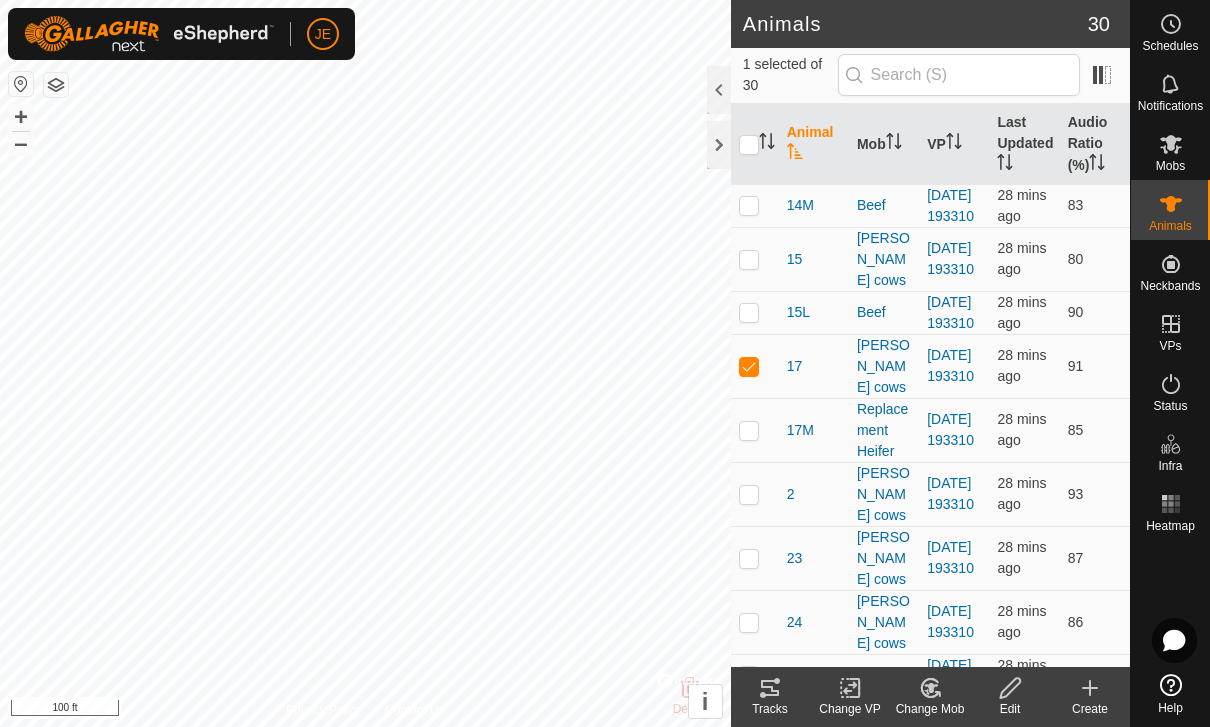 checkbox on "false" 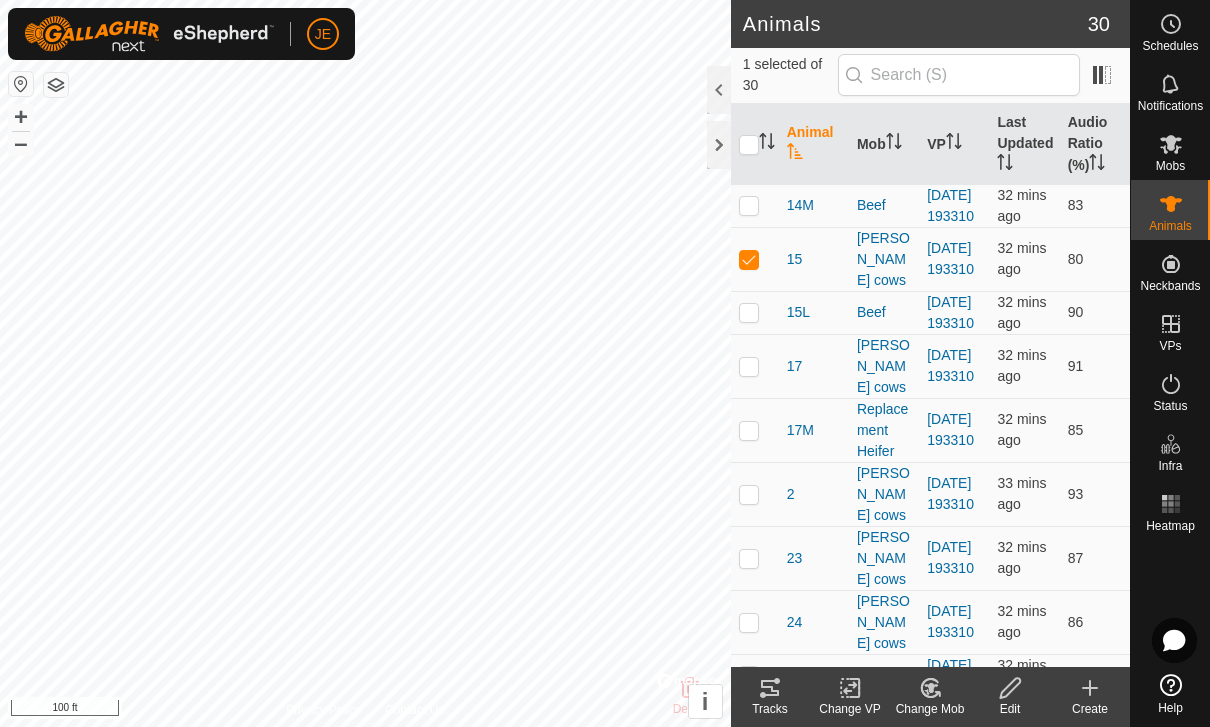 scroll, scrollTop: 0, scrollLeft: 0, axis: both 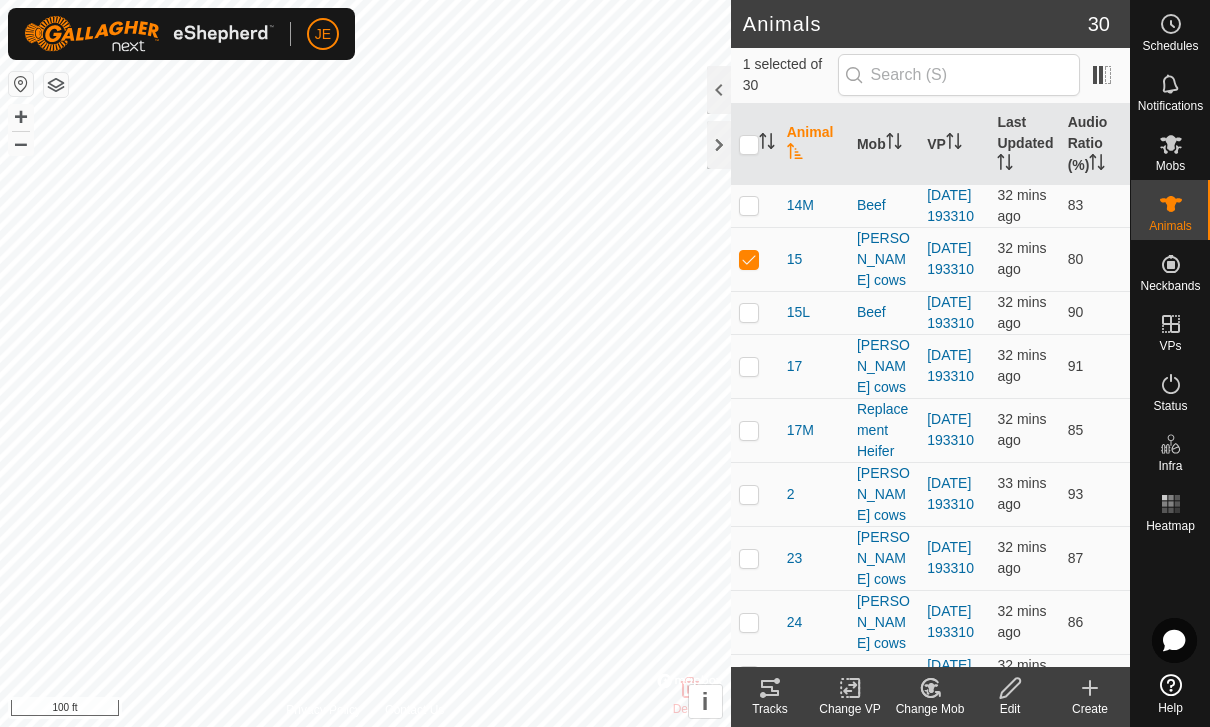 checkbox on "true" 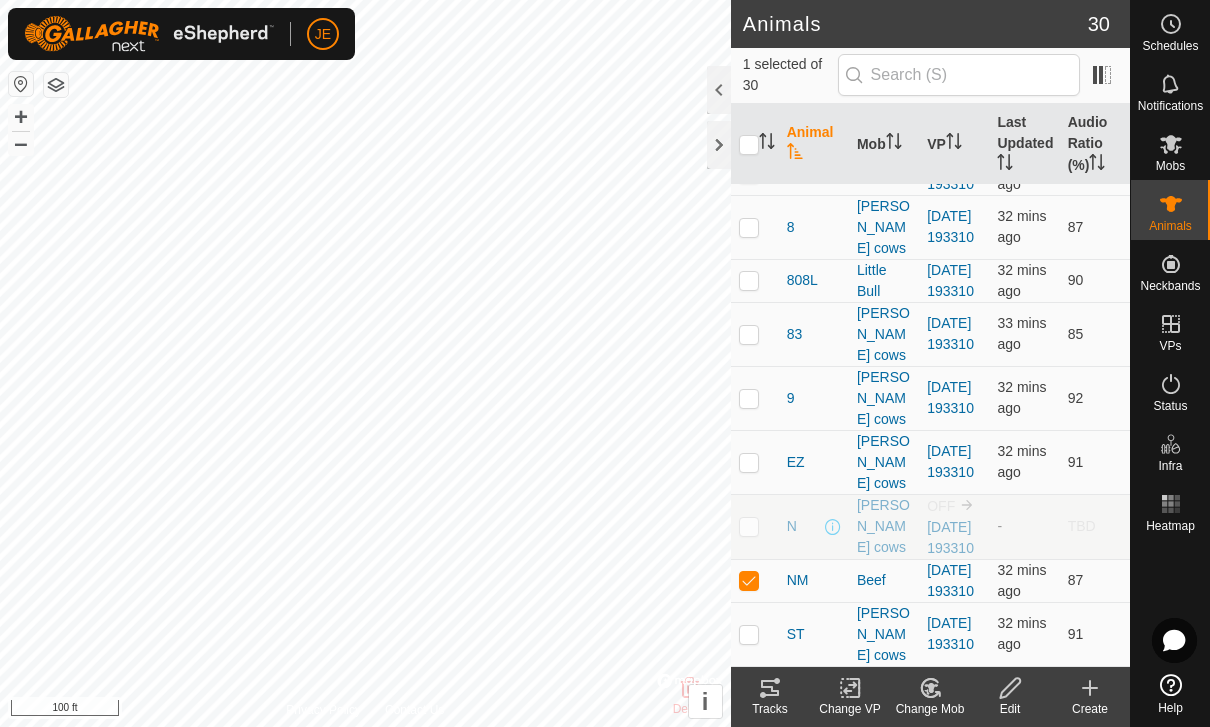 scroll, scrollTop: 1460, scrollLeft: 0, axis: vertical 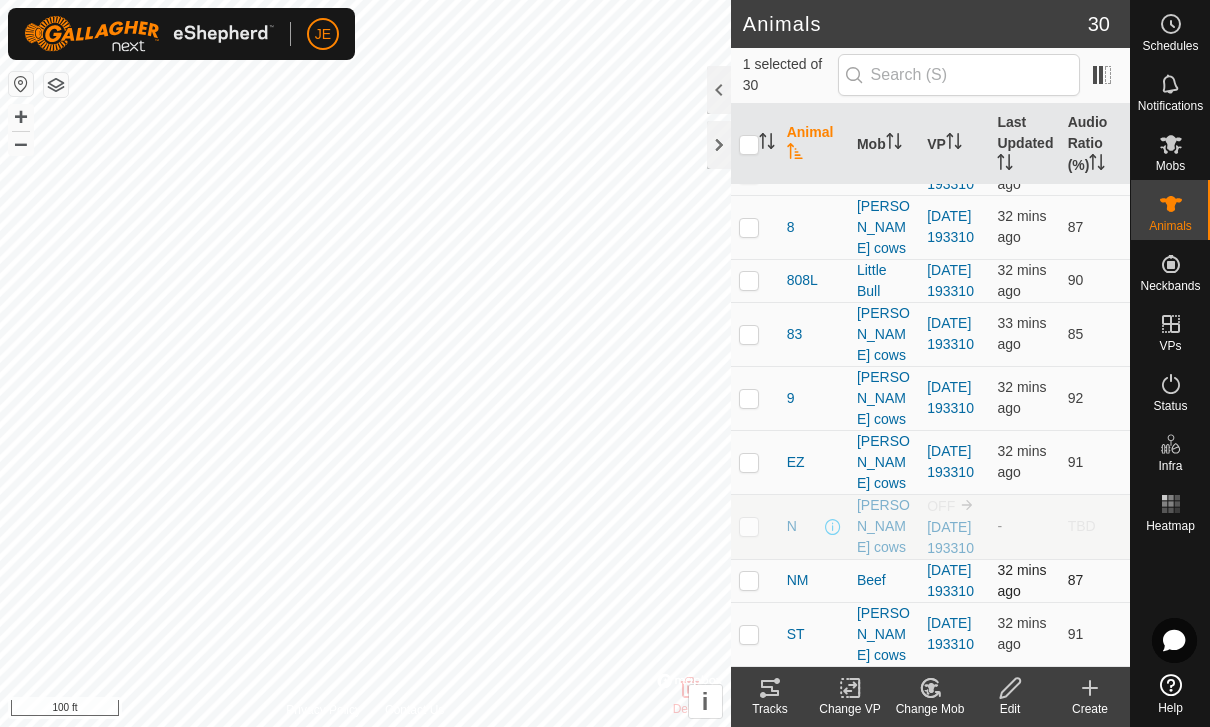 click at bounding box center [749, 580] 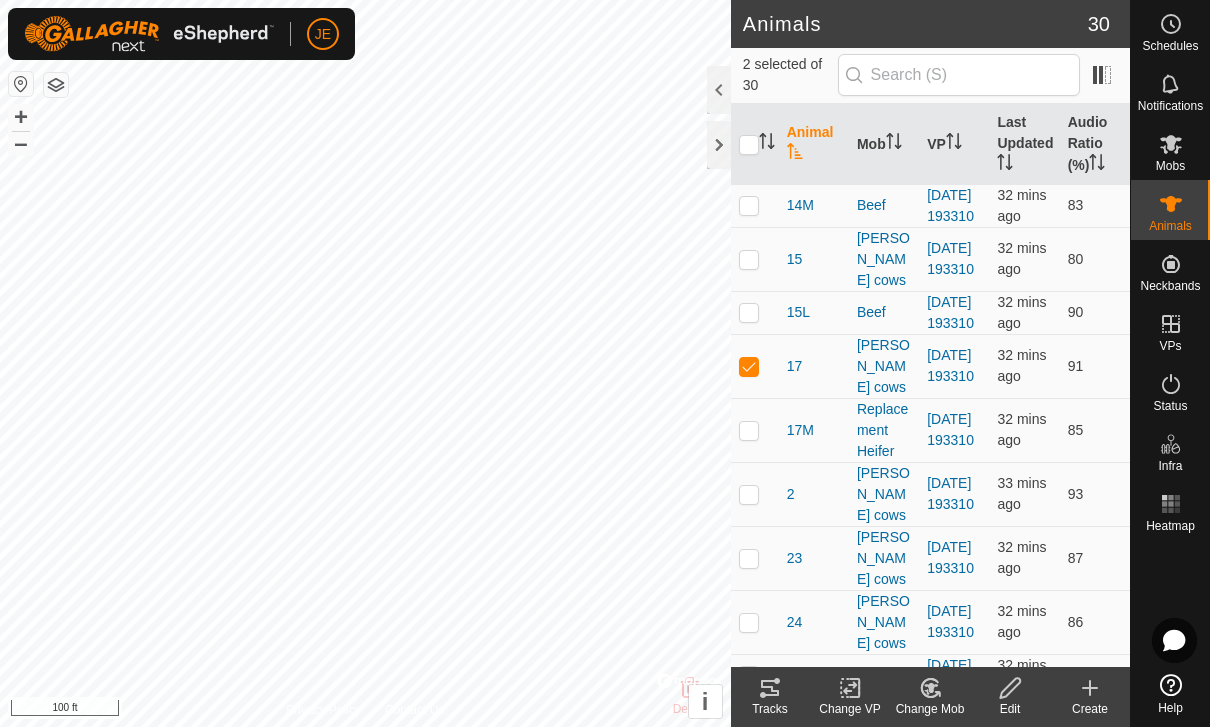scroll, scrollTop: 0, scrollLeft: 0, axis: both 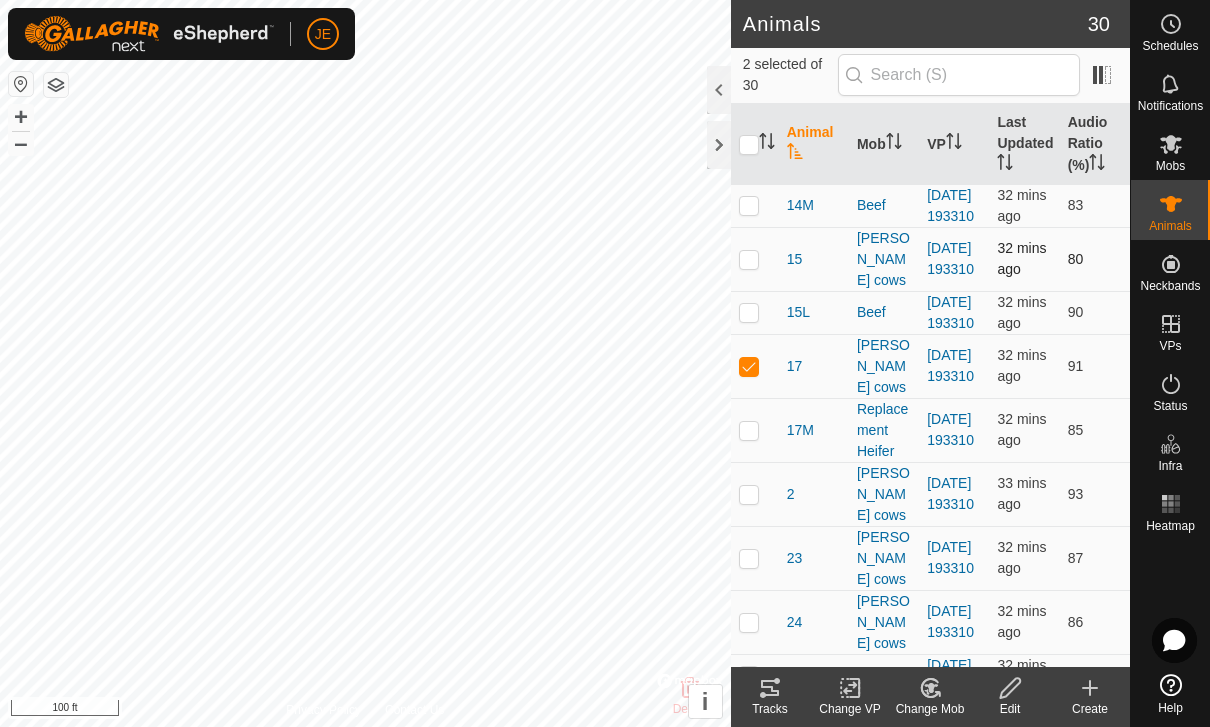 click at bounding box center [749, 259] 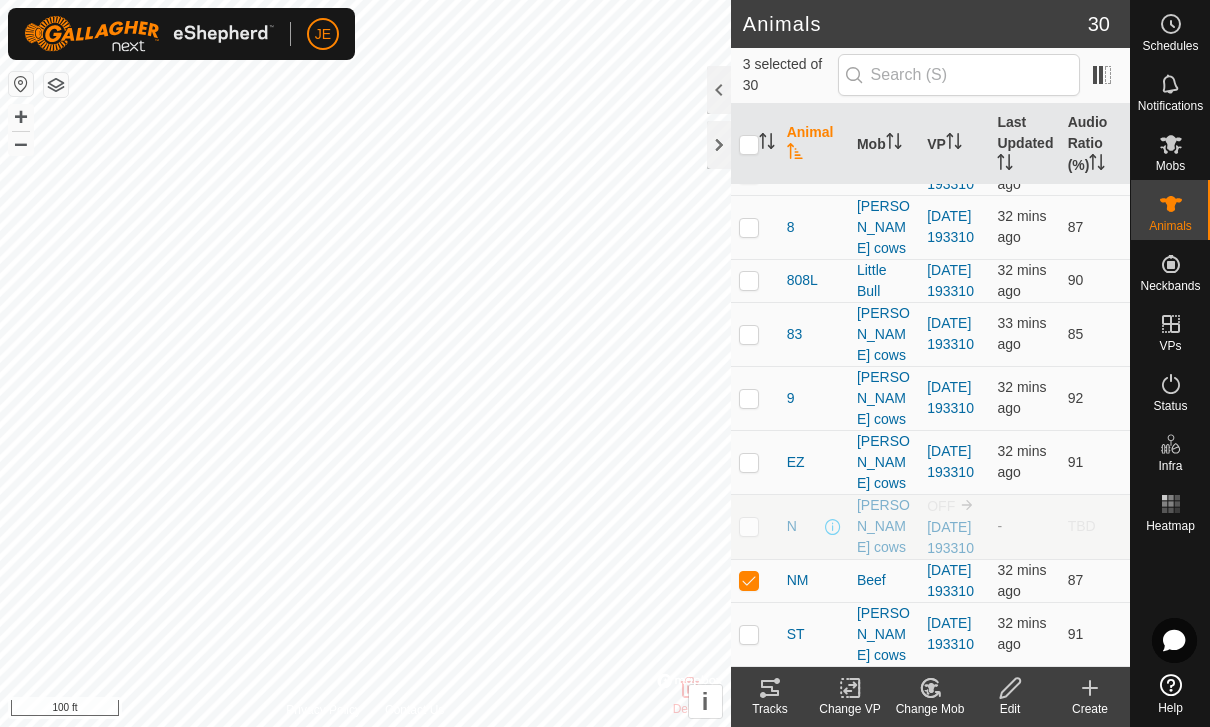 scroll, scrollTop: 1460, scrollLeft: 0, axis: vertical 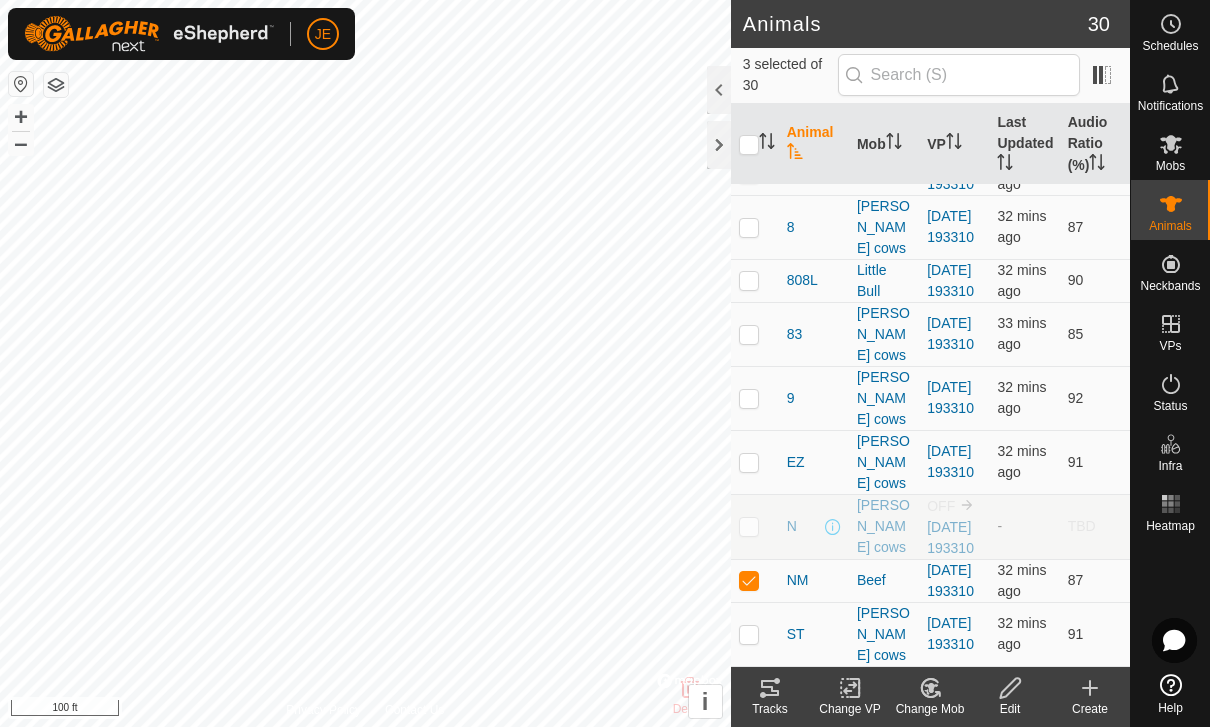 click 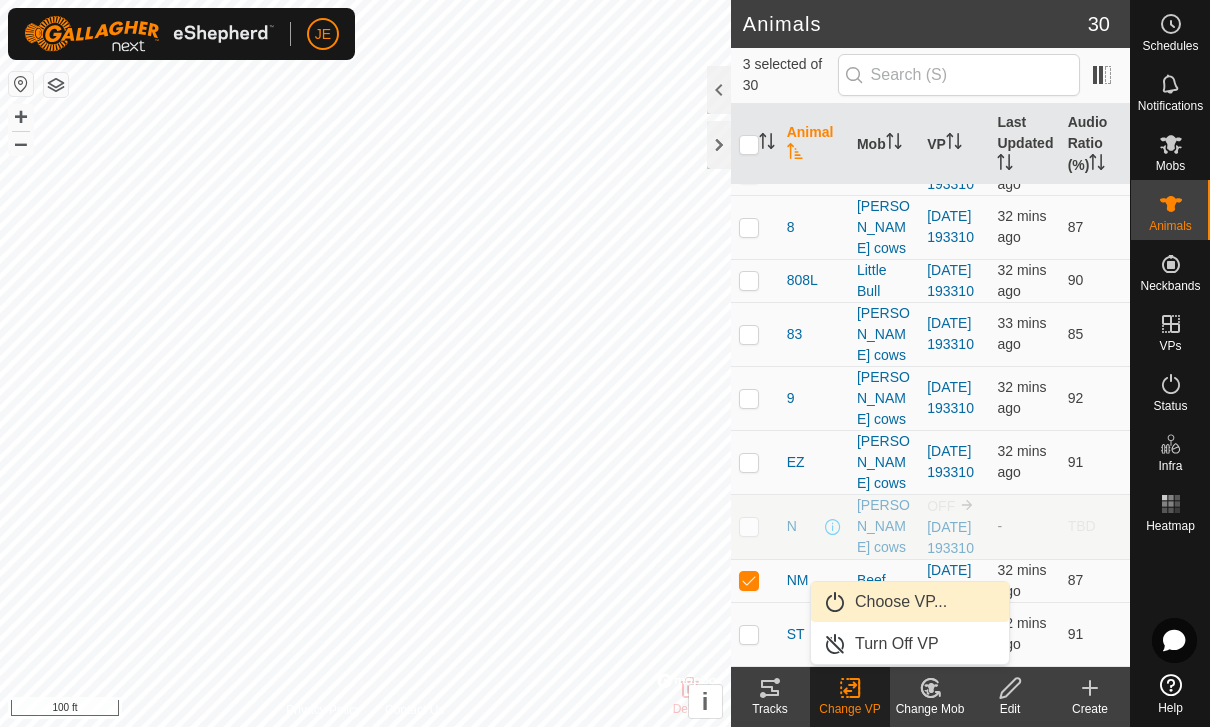 click on "Choose VP..." at bounding box center (901, 602) 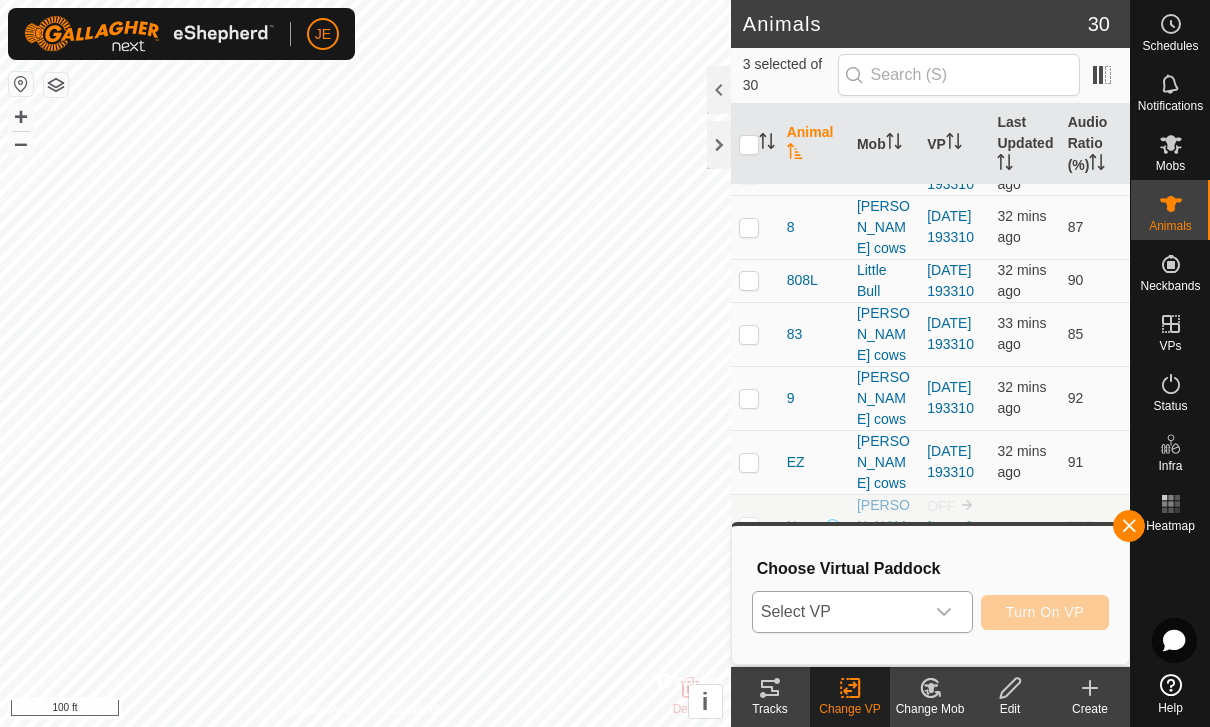 click on "Select VP" at bounding box center (838, 612) 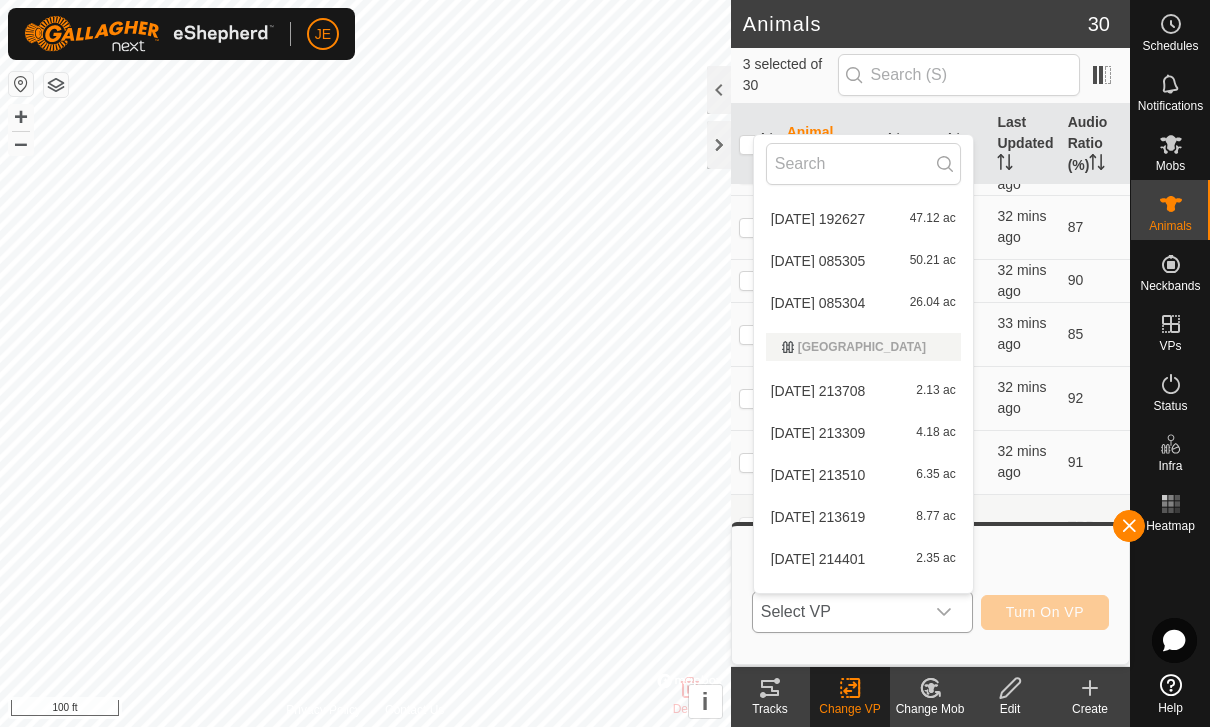 scroll, scrollTop: 2364, scrollLeft: 0, axis: vertical 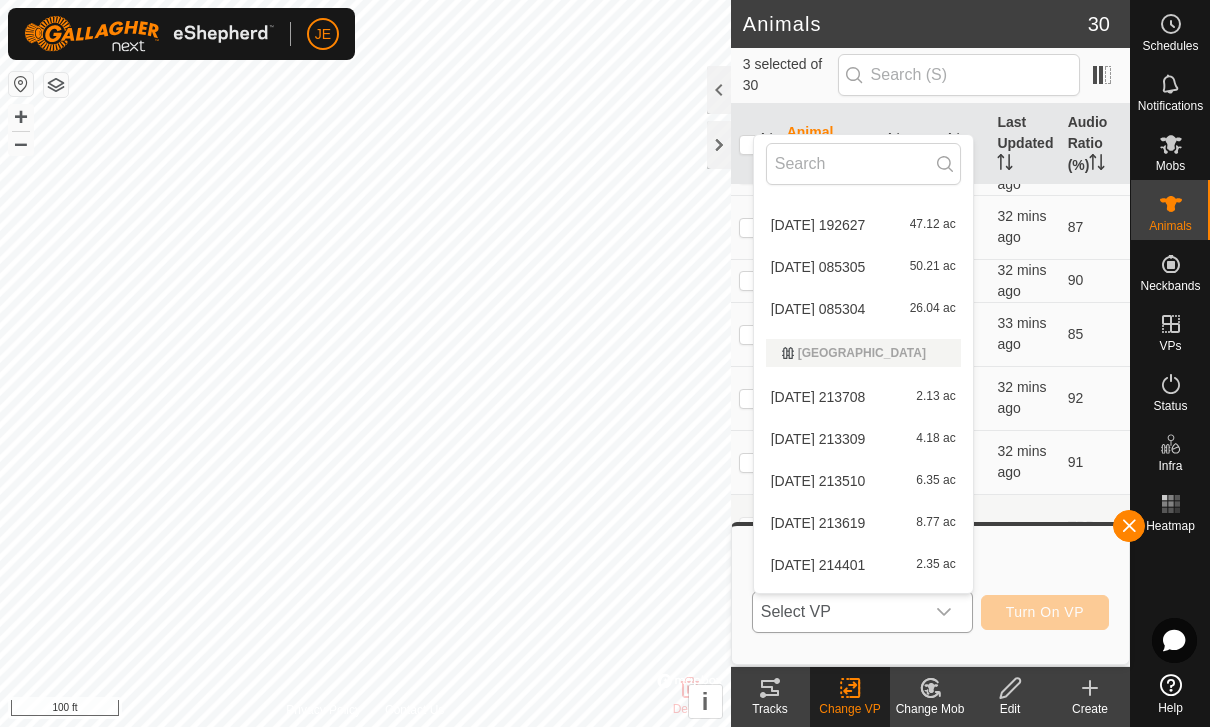 click on "[DATE] 213708" at bounding box center [818, 397] 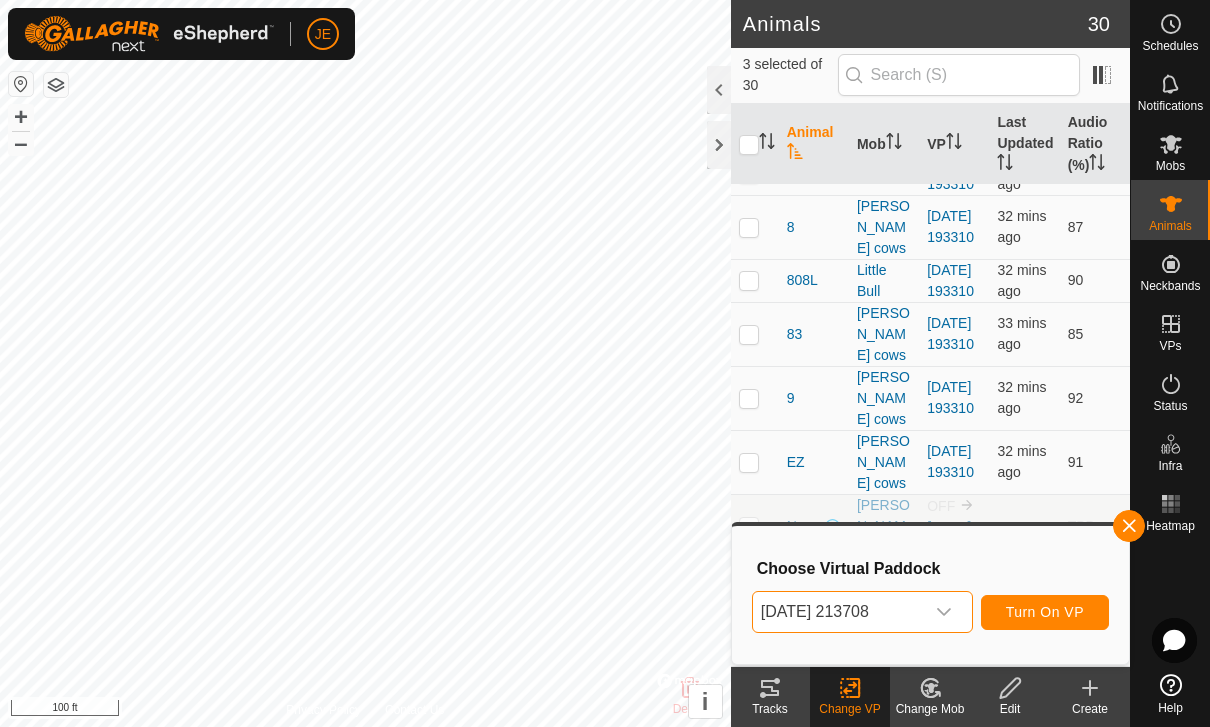 click on "[DATE] 213708" at bounding box center (838, 612) 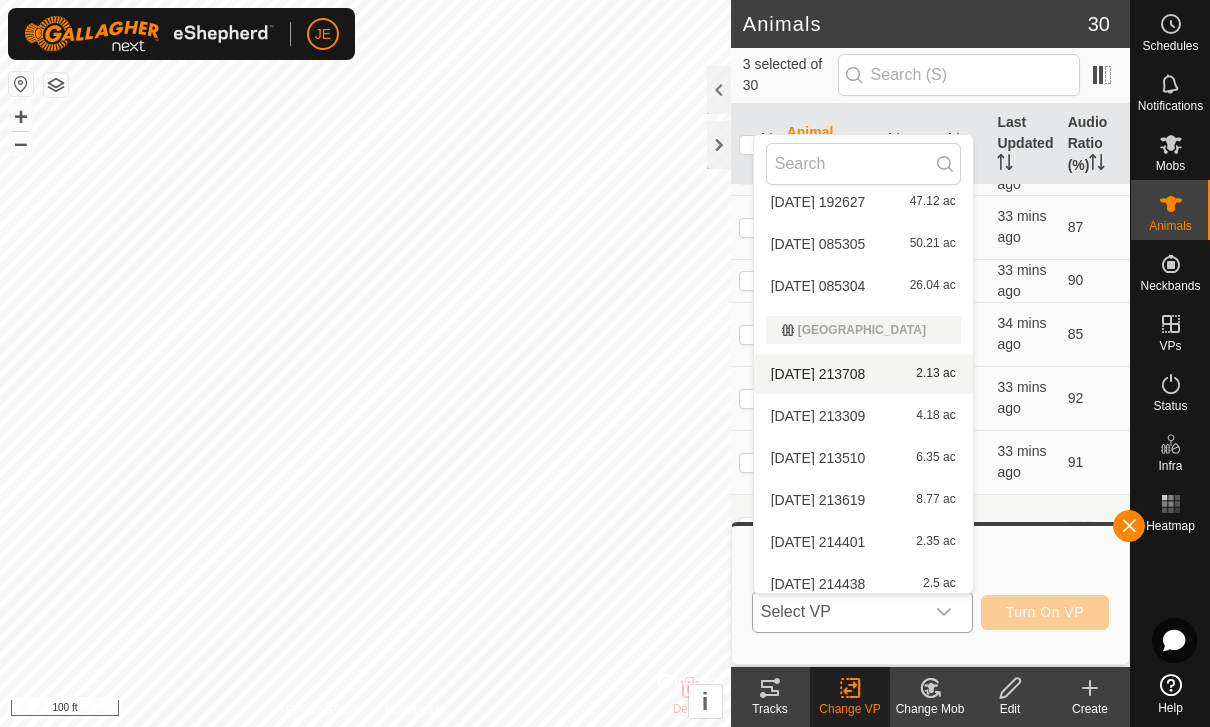 scroll, scrollTop: 2394, scrollLeft: 0, axis: vertical 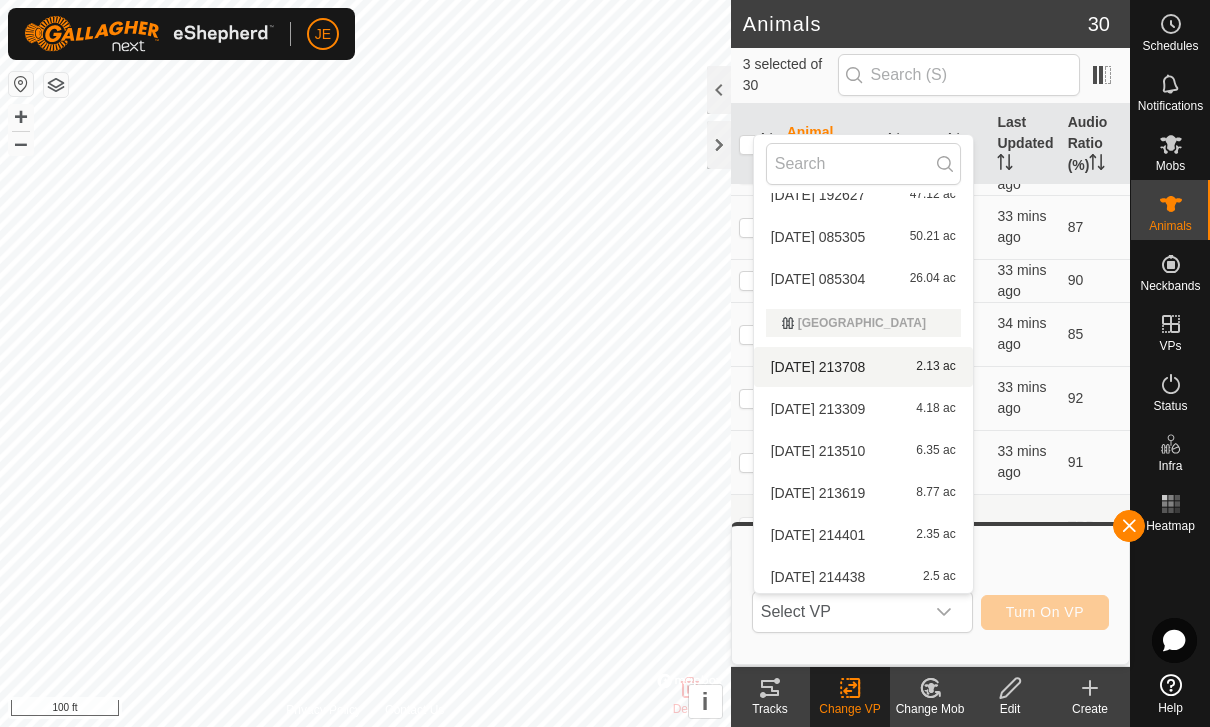 click on "[DATE] 213309" at bounding box center (818, 409) 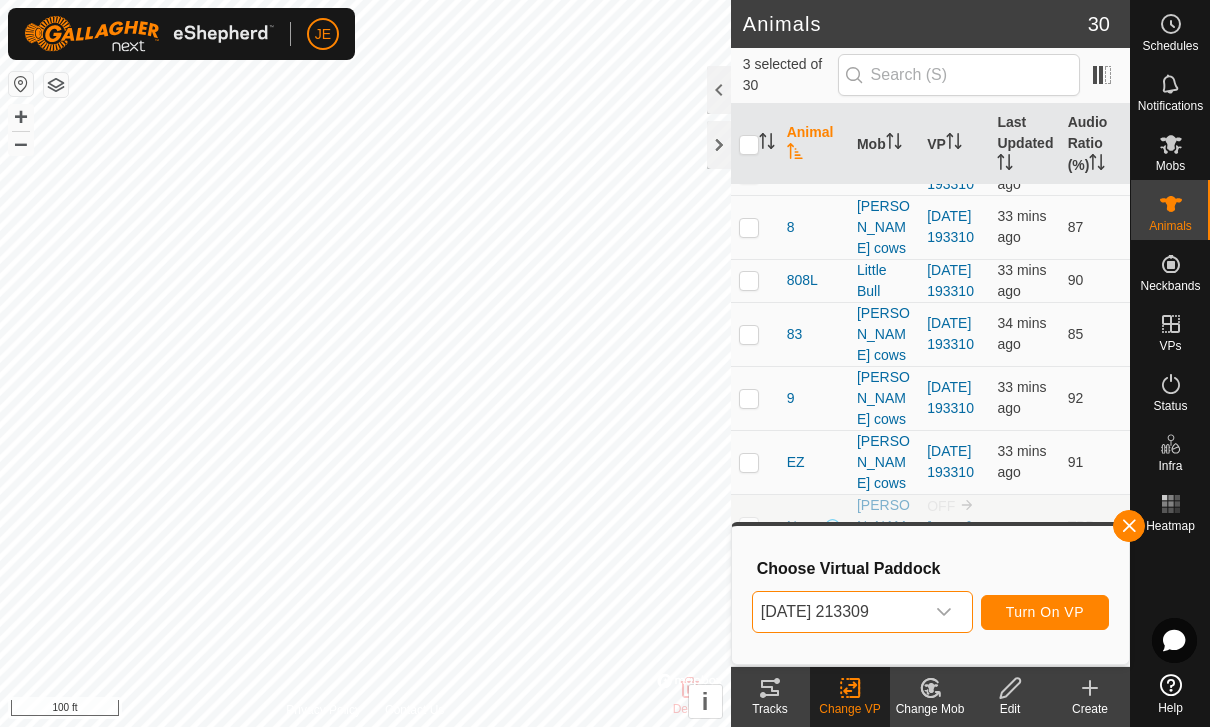 click on "[DATE] 213309" at bounding box center [838, 612] 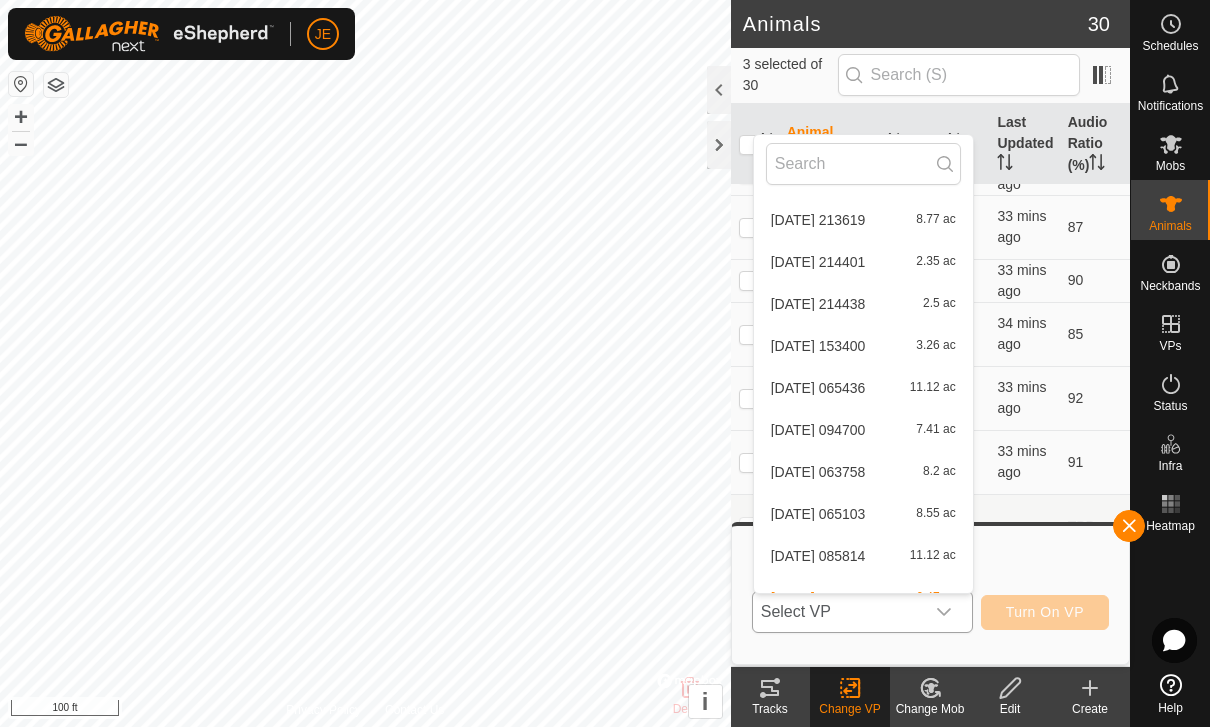 scroll, scrollTop: 2653, scrollLeft: 0, axis: vertical 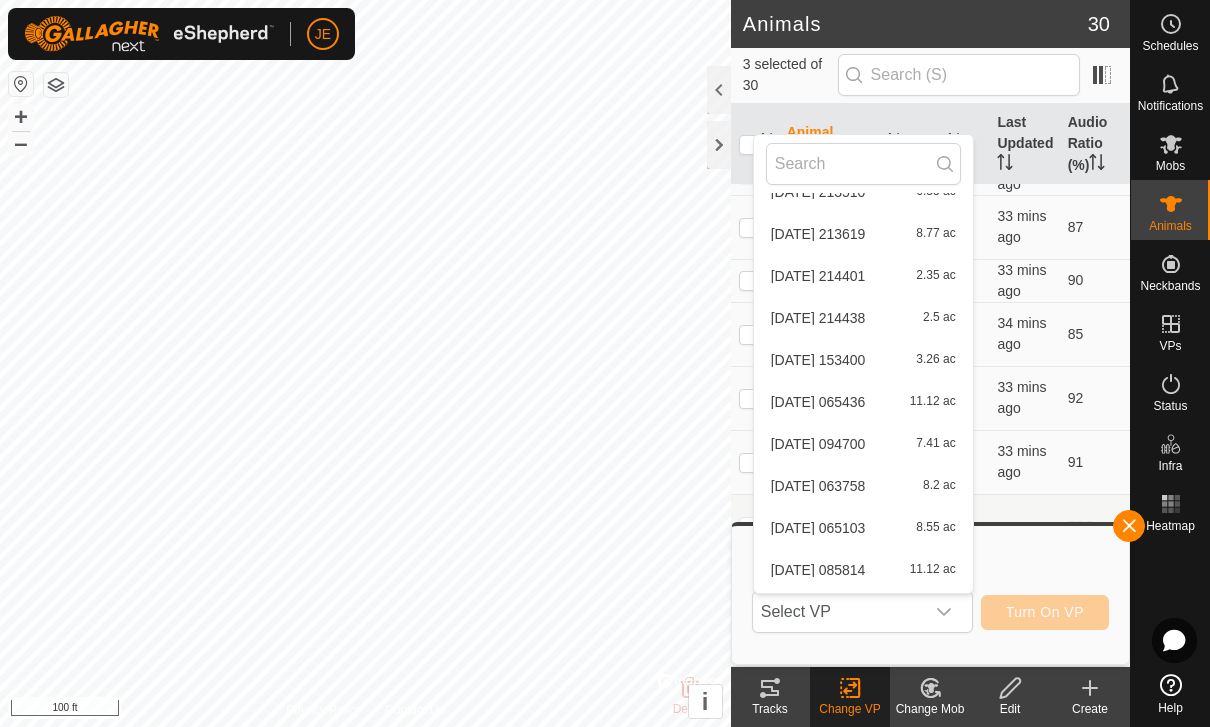 click on "[DATE] 153400" at bounding box center (818, 360) 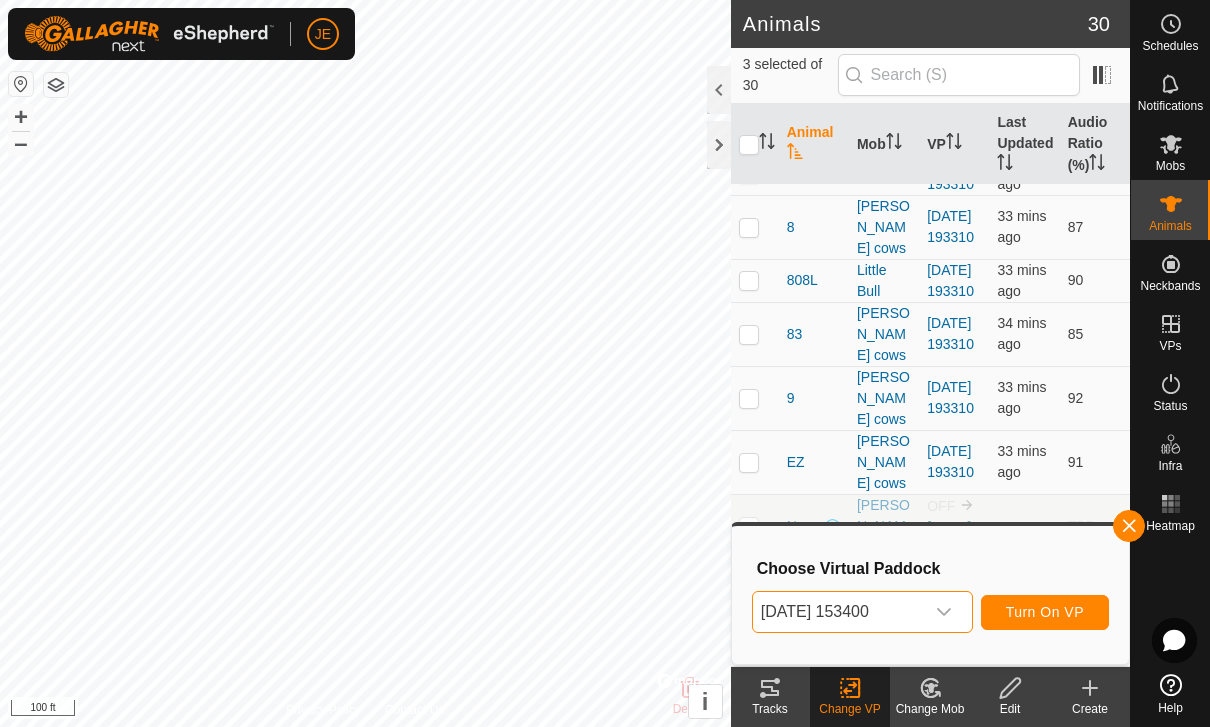 click 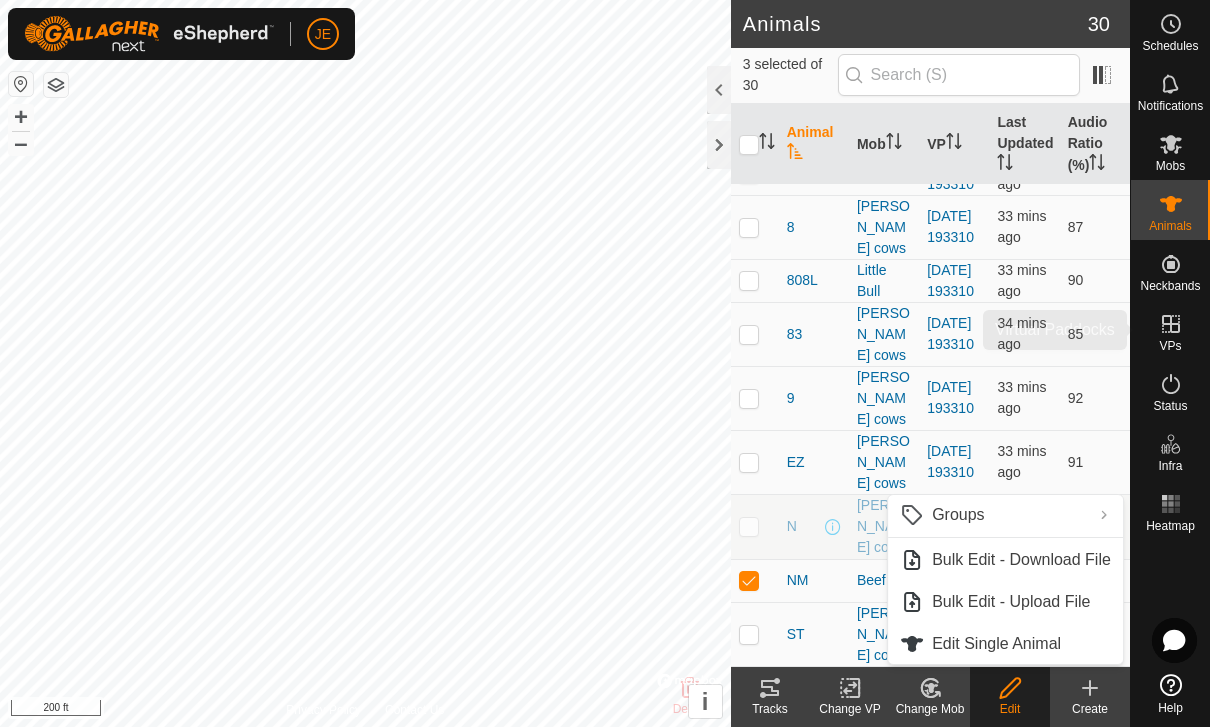 click 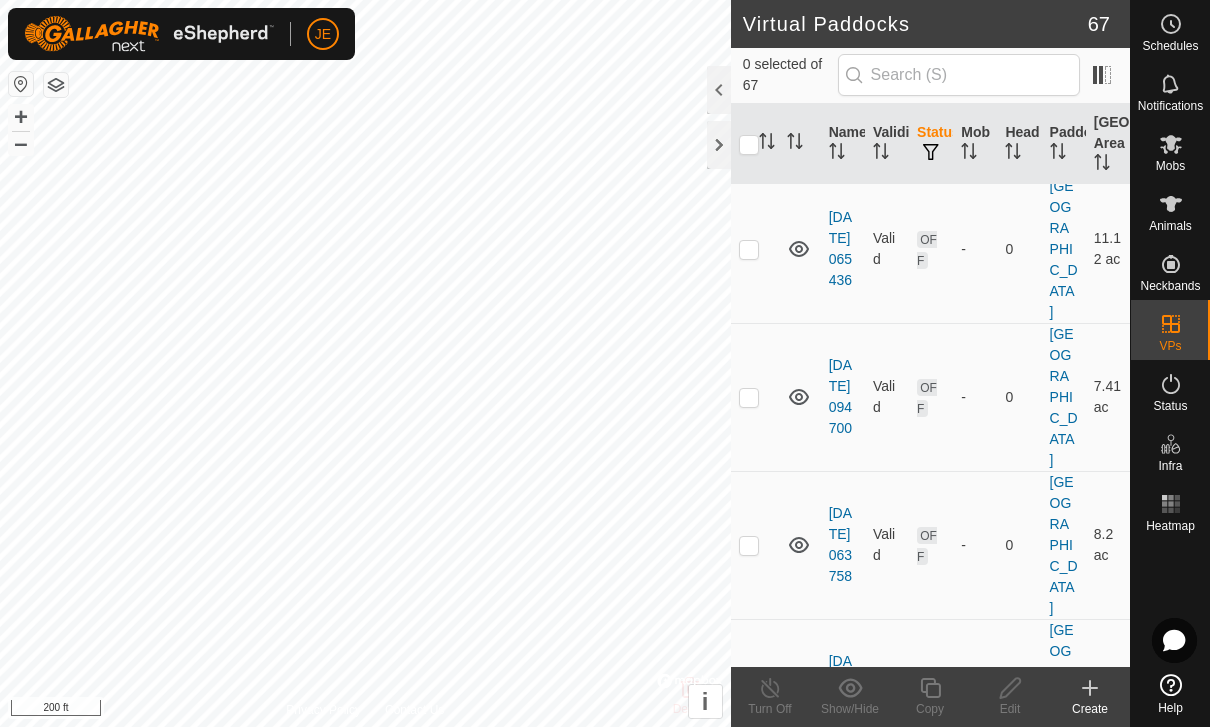 scroll, scrollTop: 8349, scrollLeft: 0, axis: vertical 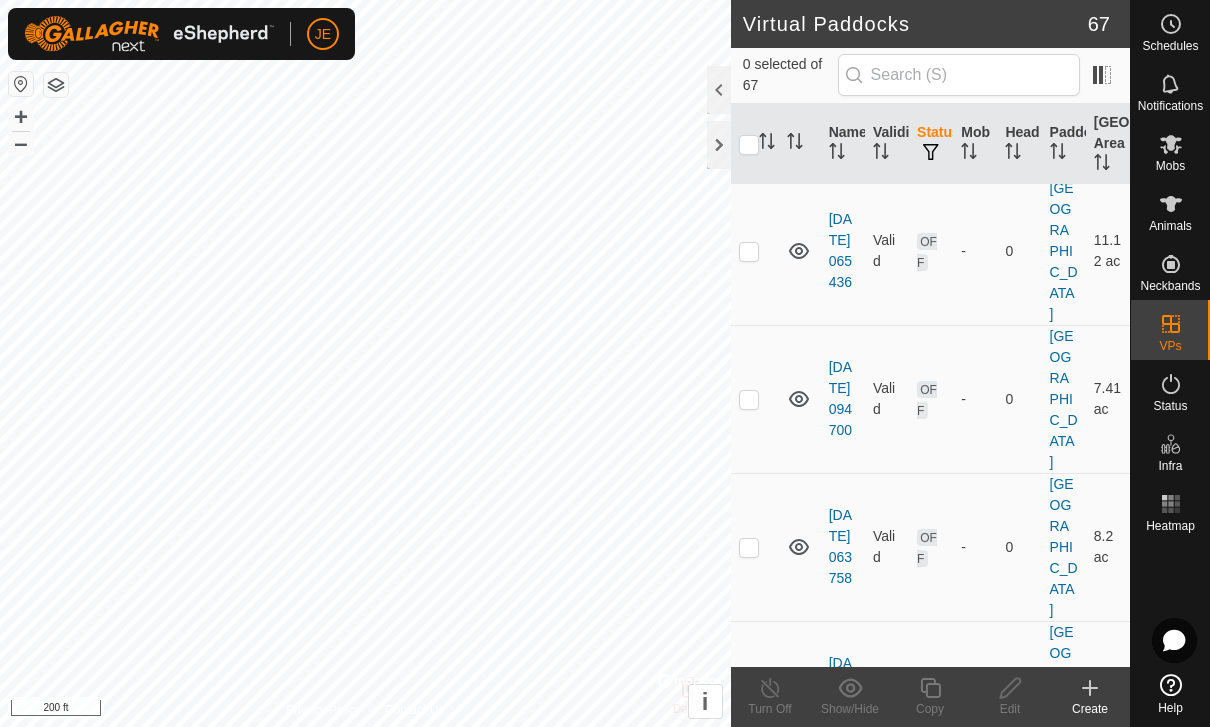click at bounding box center (749, 992) 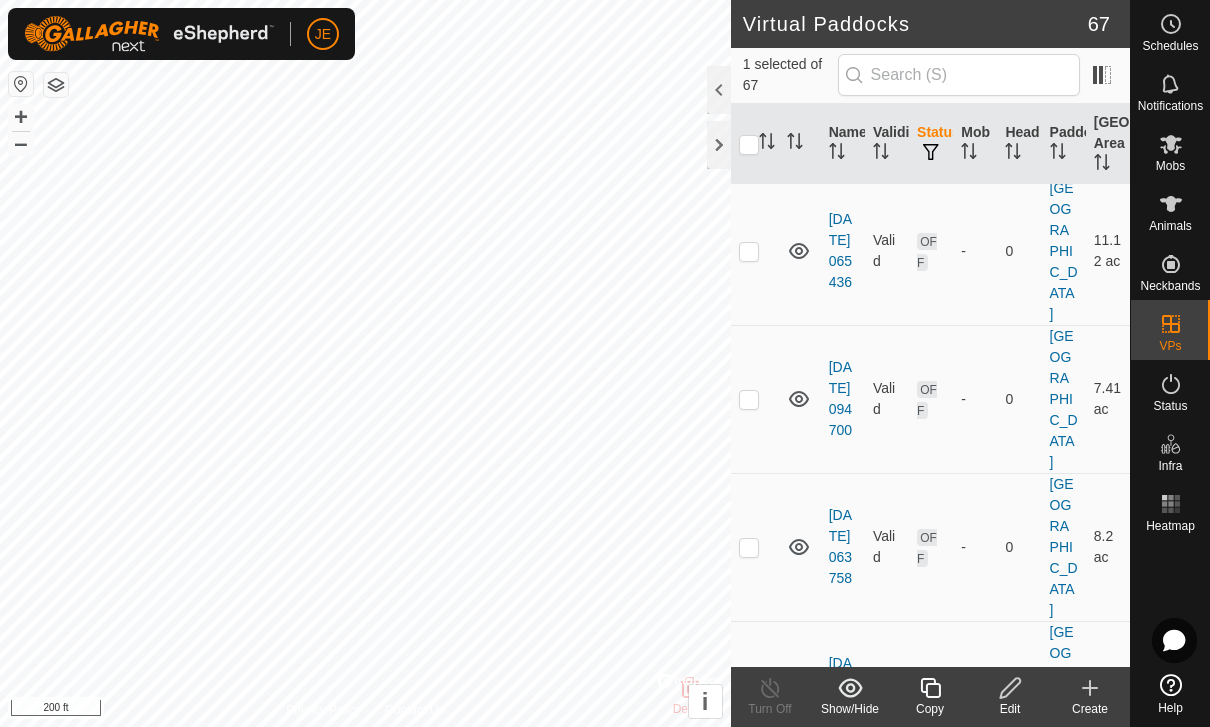 click at bounding box center [749, 992] 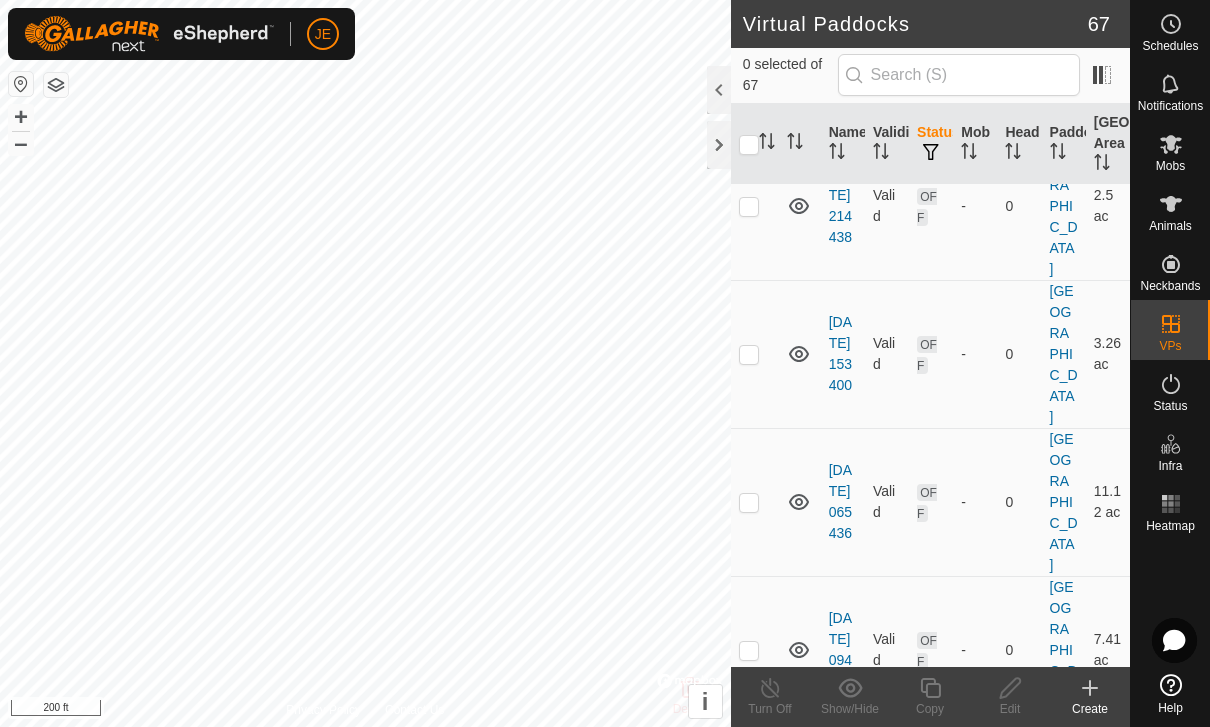 scroll, scrollTop: 8078, scrollLeft: 0, axis: vertical 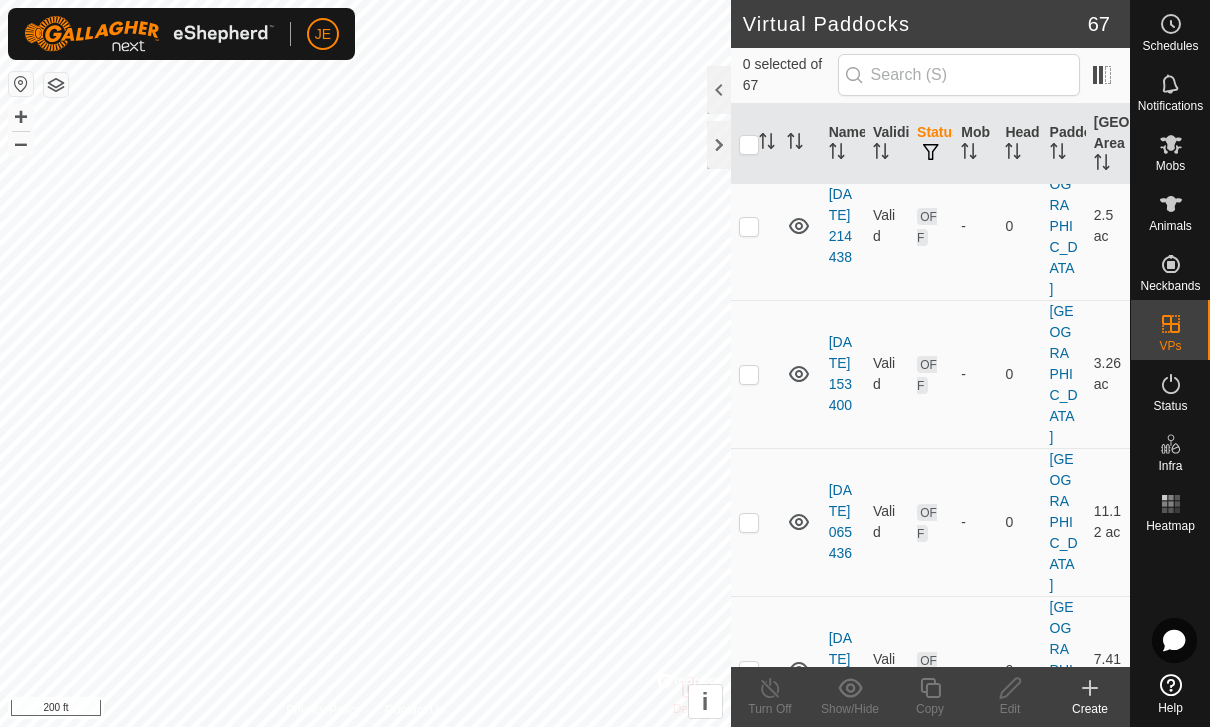 click at bounding box center [749, 671] 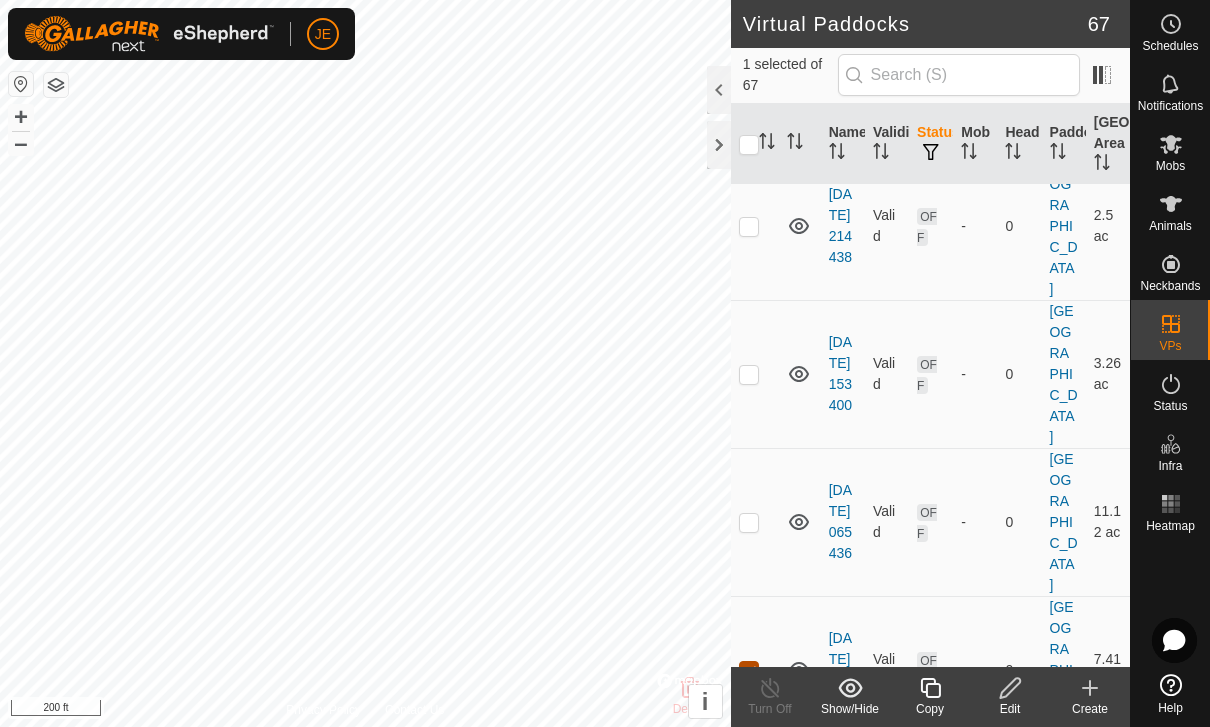 click at bounding box center [749, 671] 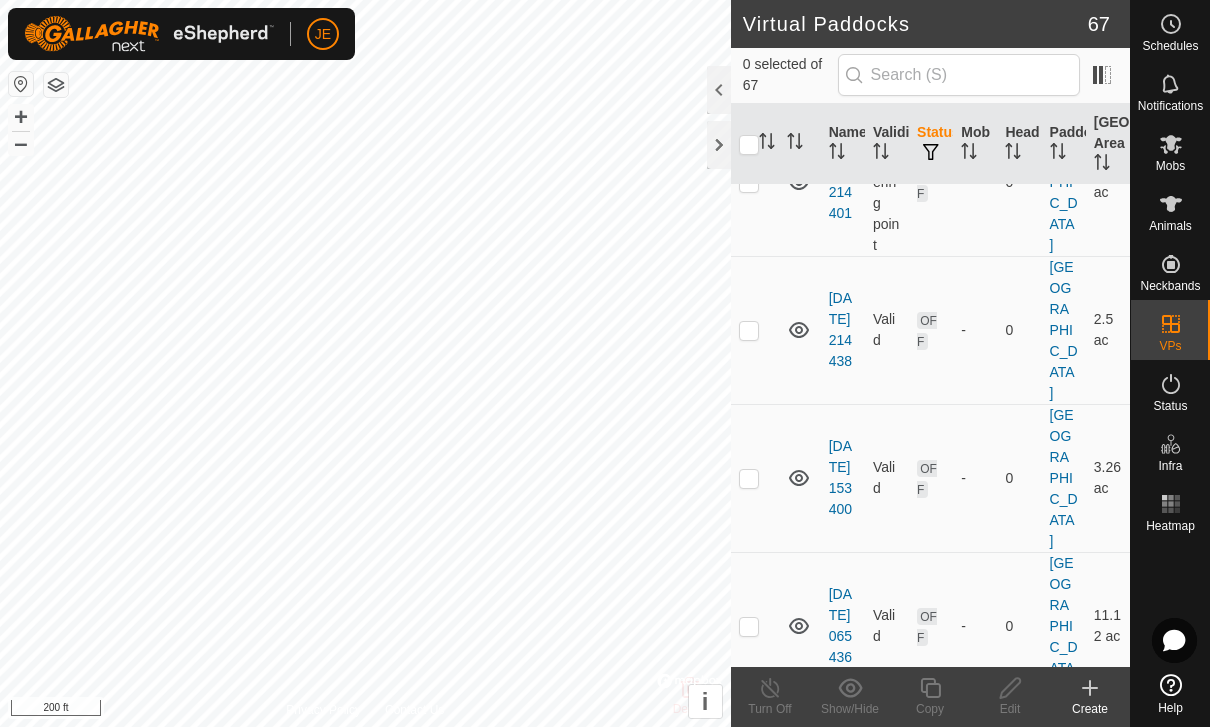 scroll, scrollTop: 7954, scrollLeft: 0, axis: vertical 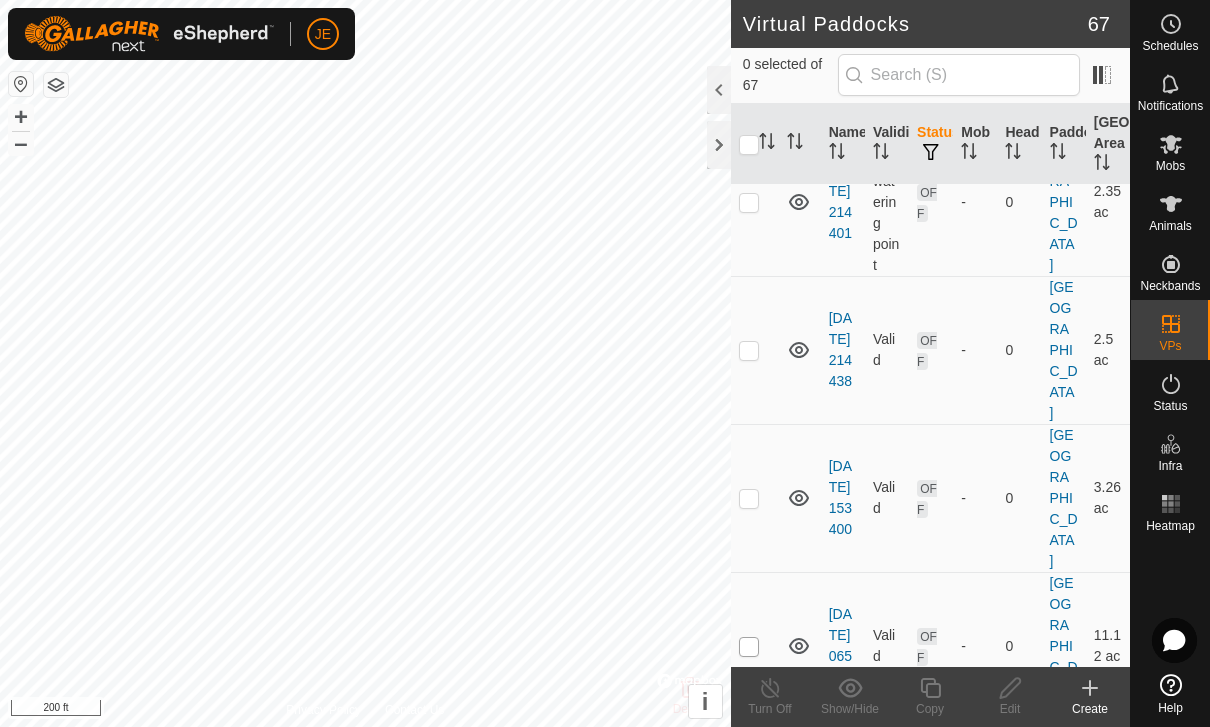 click at bounding box center (749, 647) 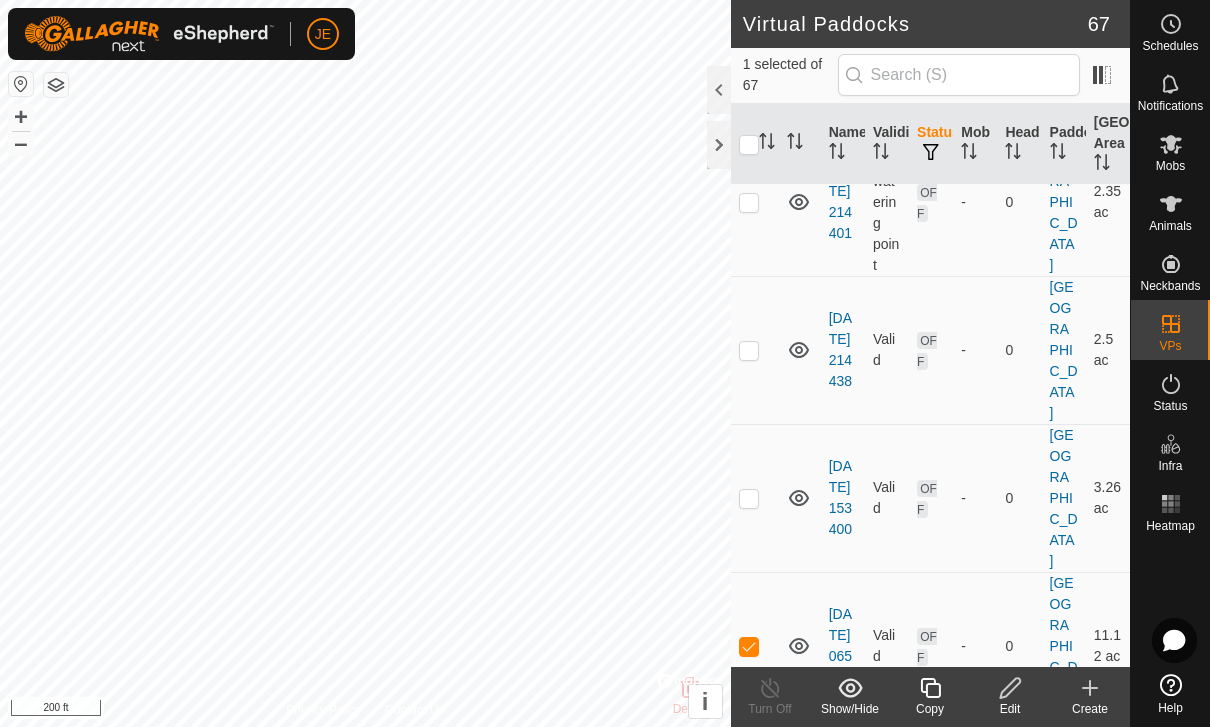 click at bounding box center (755, 646) 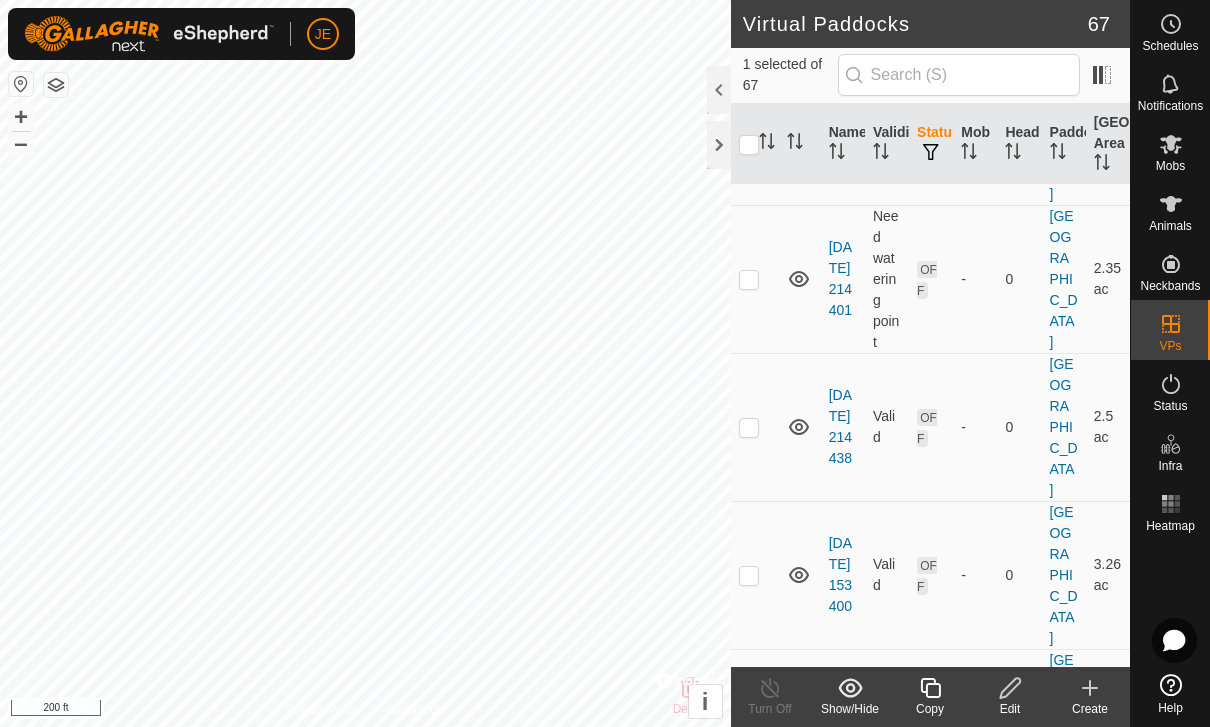 scroll, scrollTop: 7869, scrollLeft: 0, axis: vertical 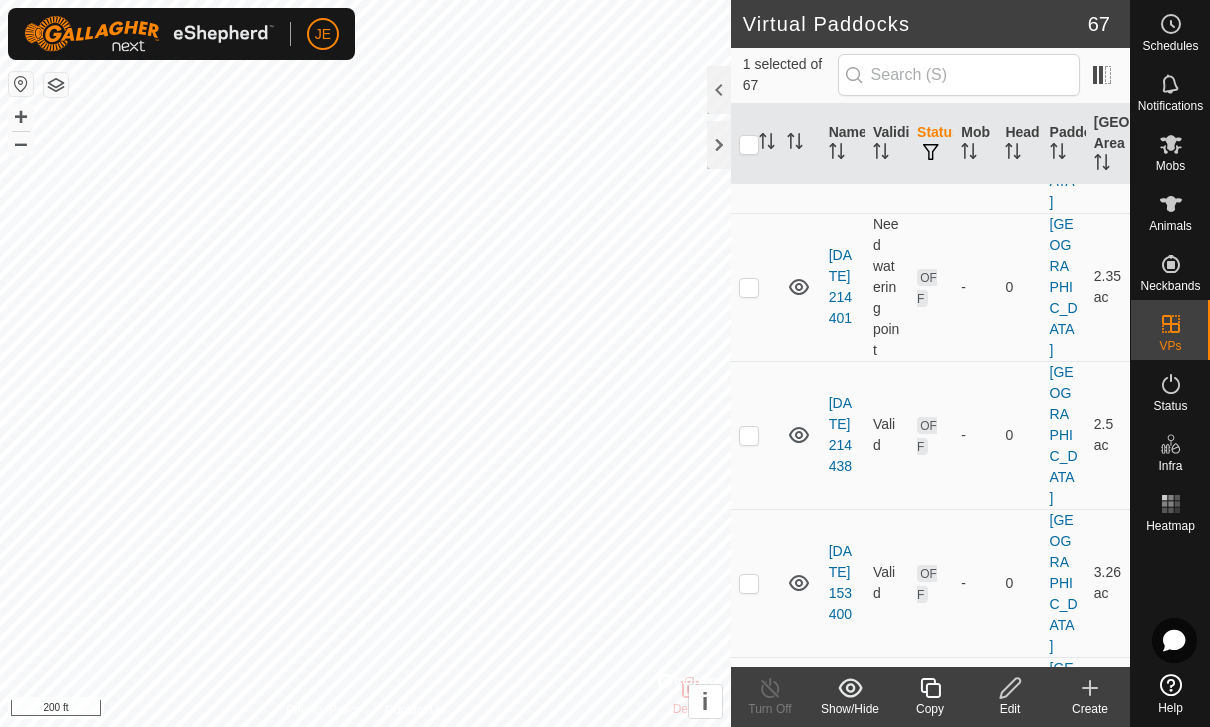 click at bounding box center (749, 732) 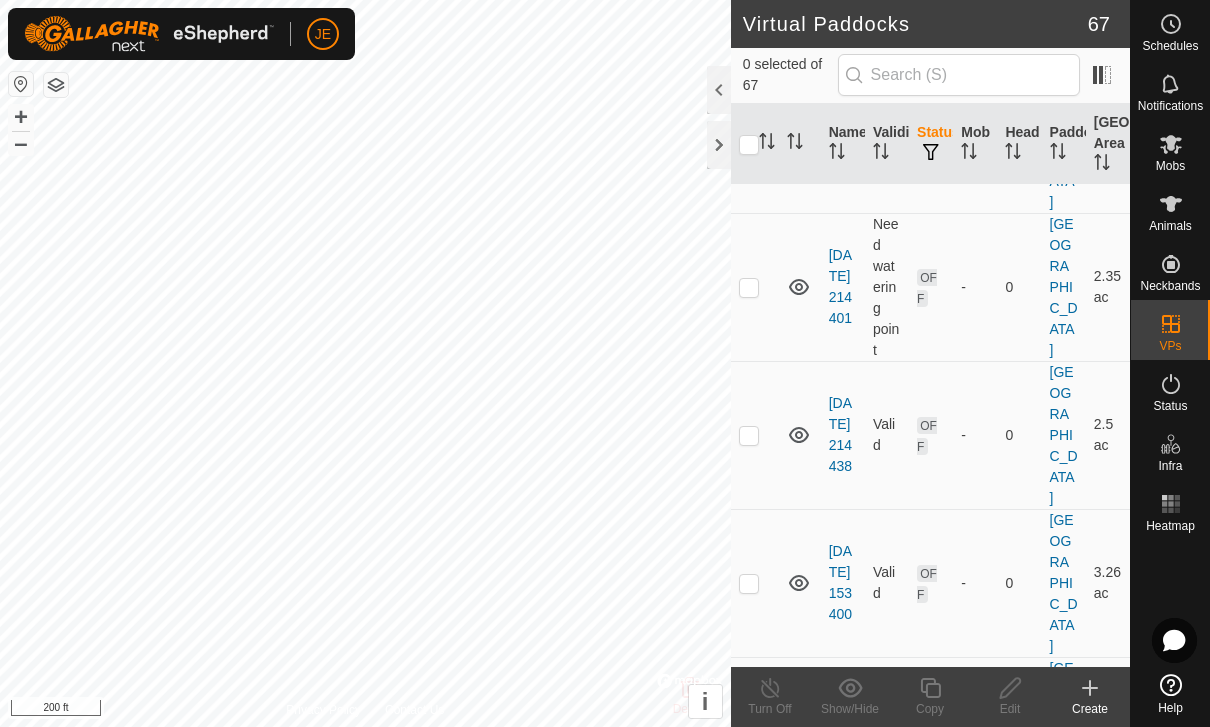click at bounding box center [749, 584] 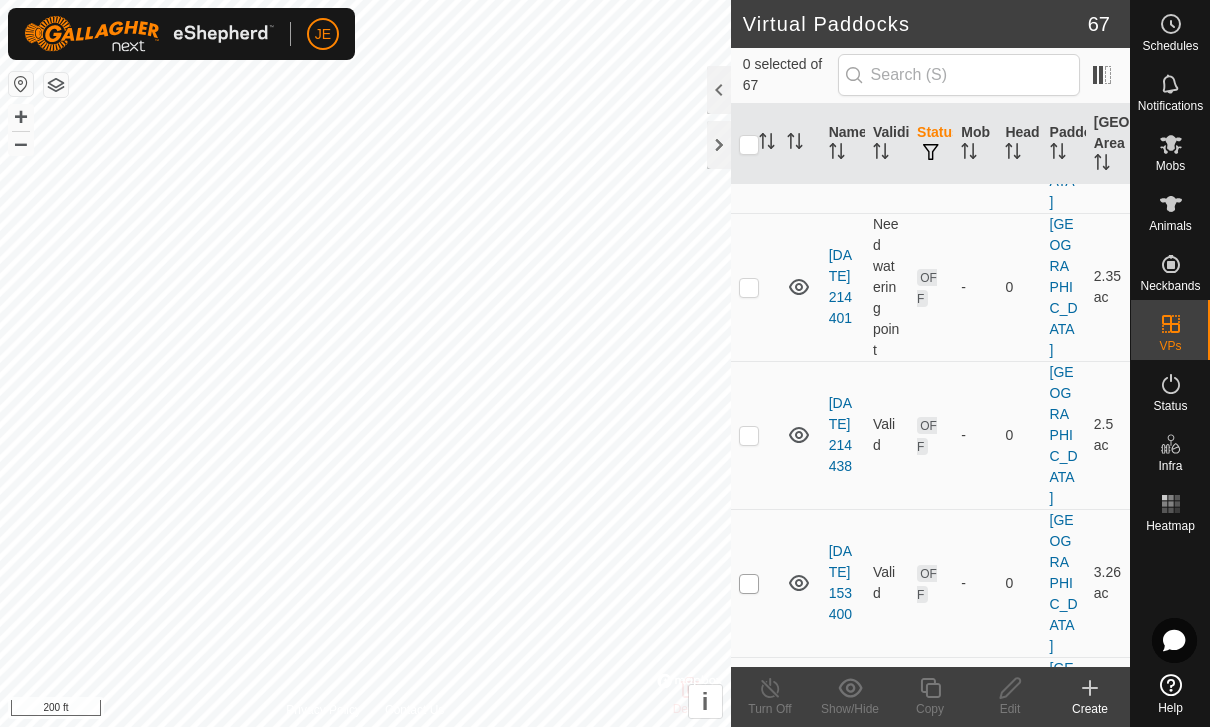 checkbox on "true" 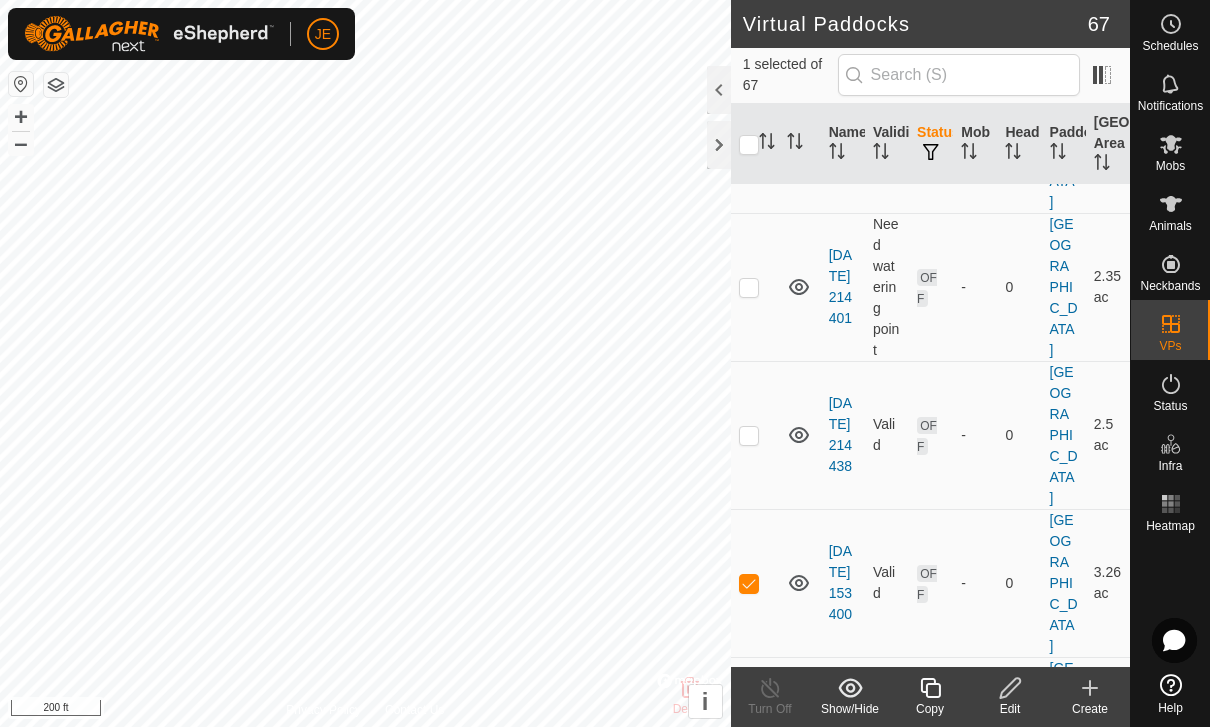 click on "Edit" 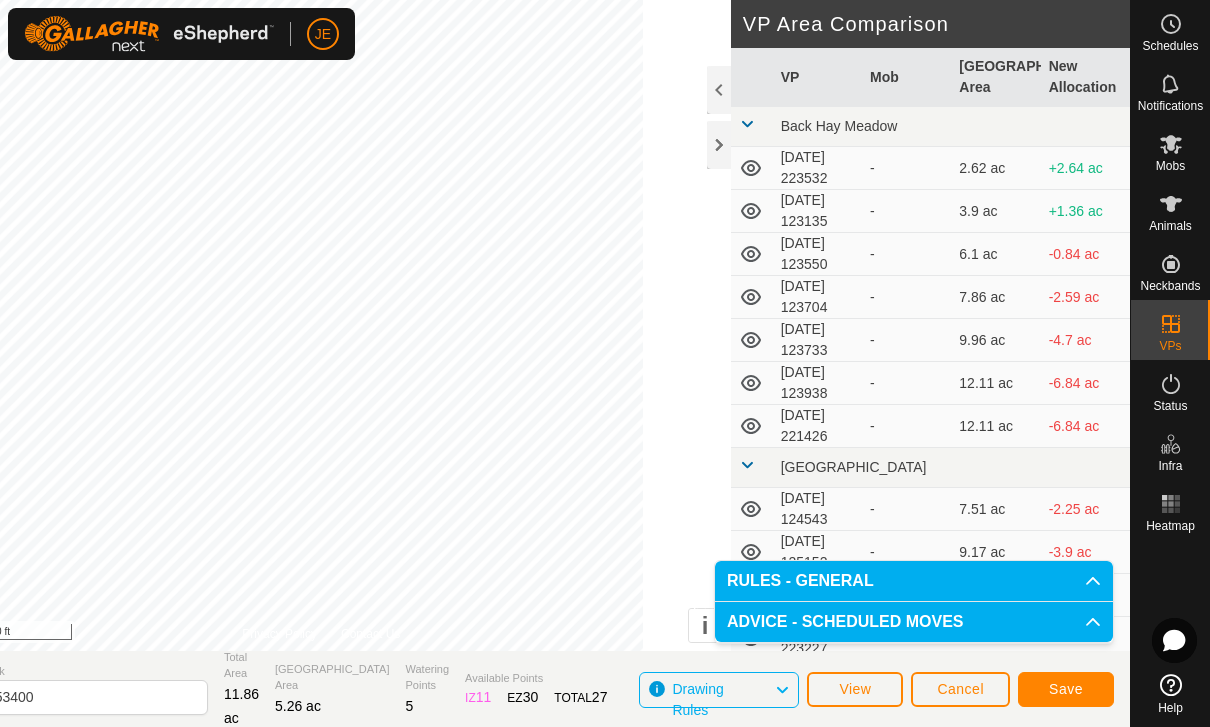 click on "Save" 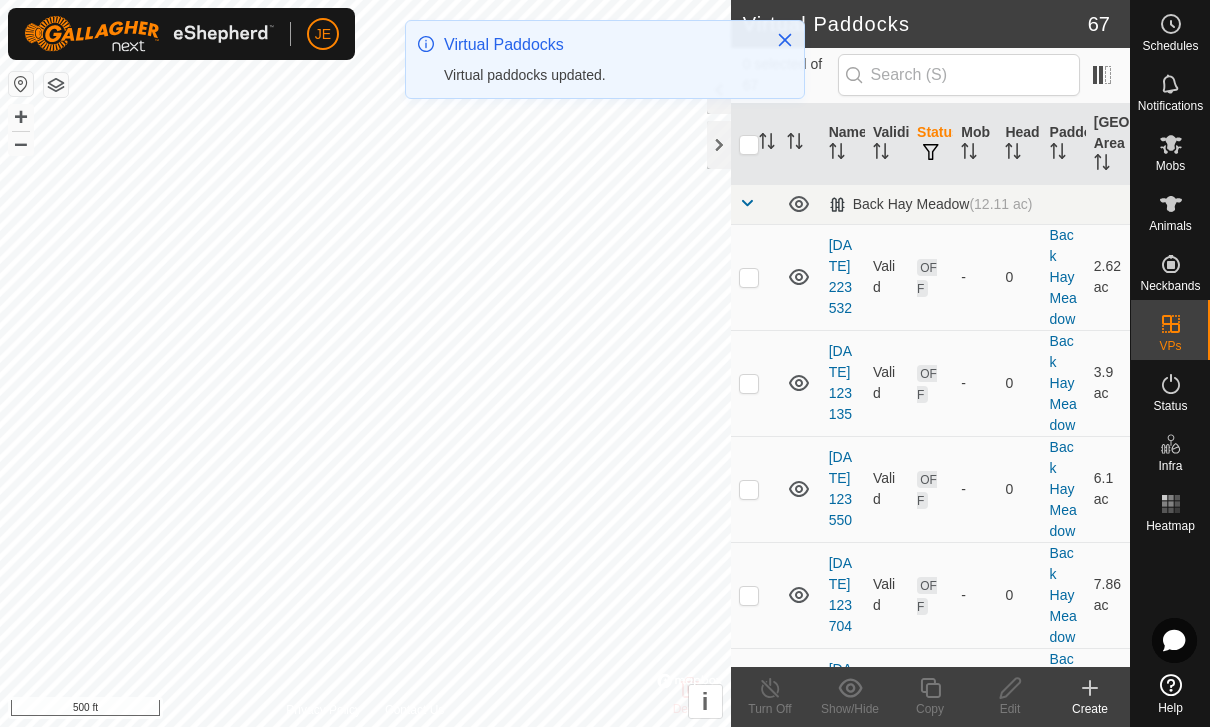 scroll, scrollTop: 0, scrollLeft: 0, axis: both 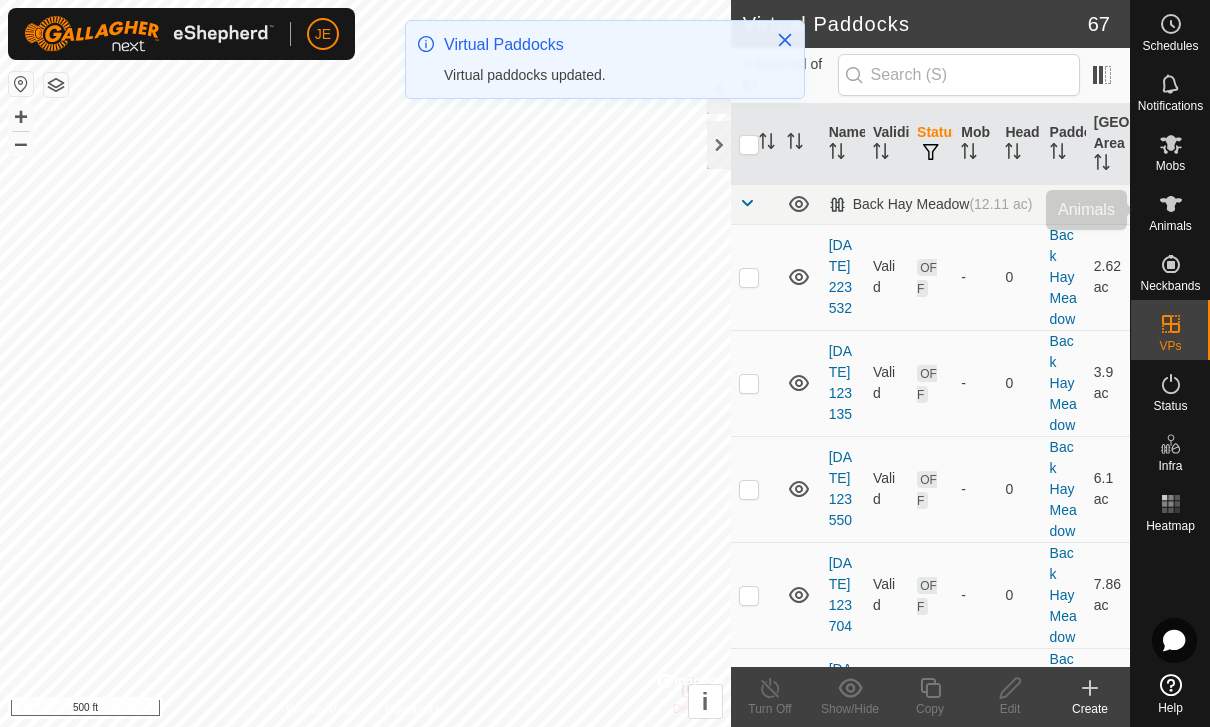 click at bounding box center [1171, 204] 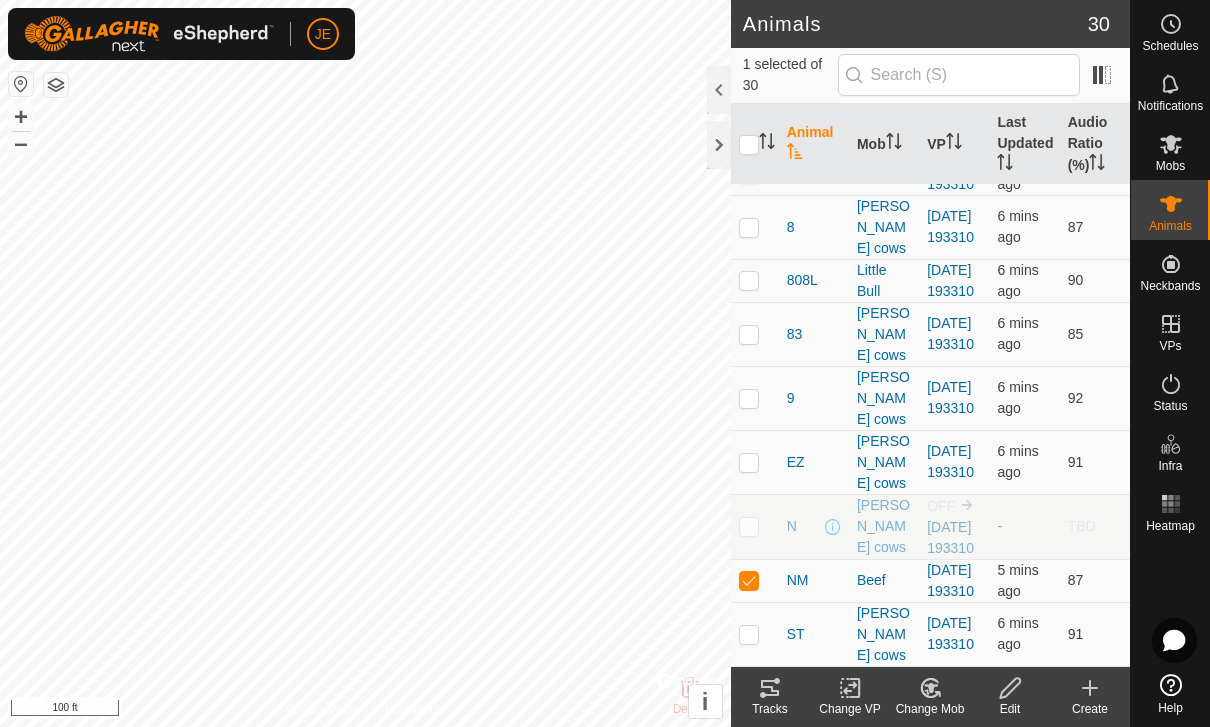 scroll, scrollTop: 1460, scrollLeft: 0, axis: vertical 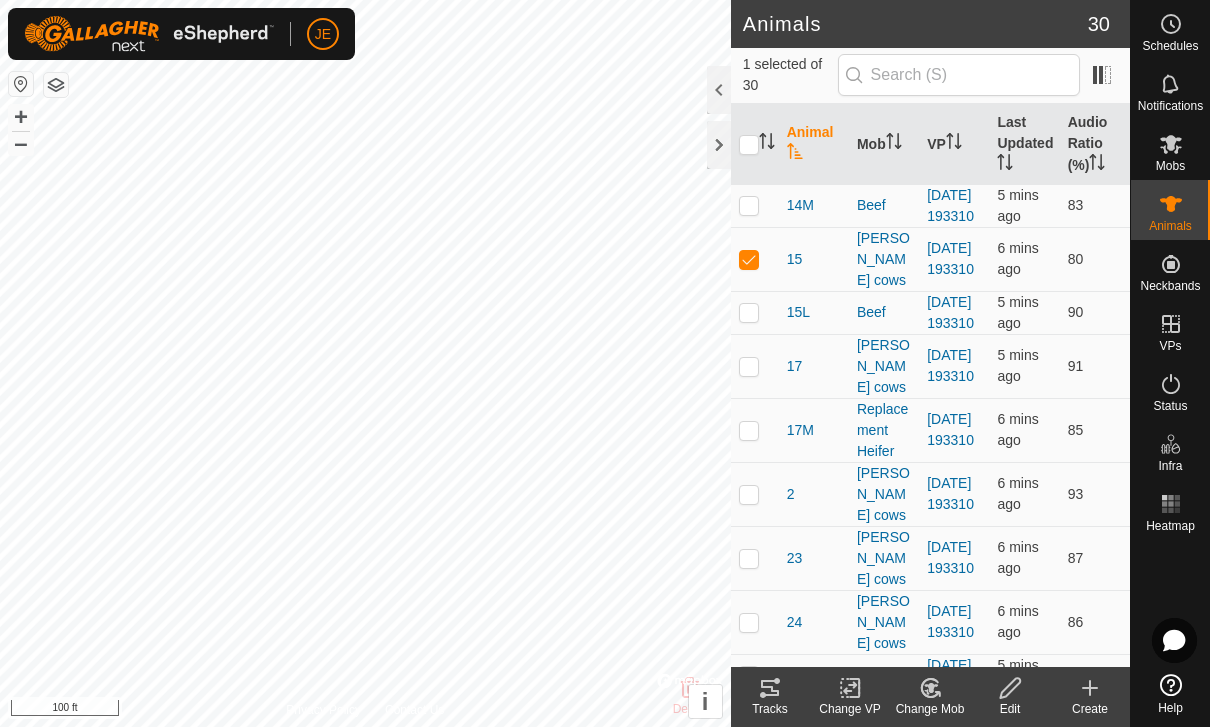 checkbox on "false" 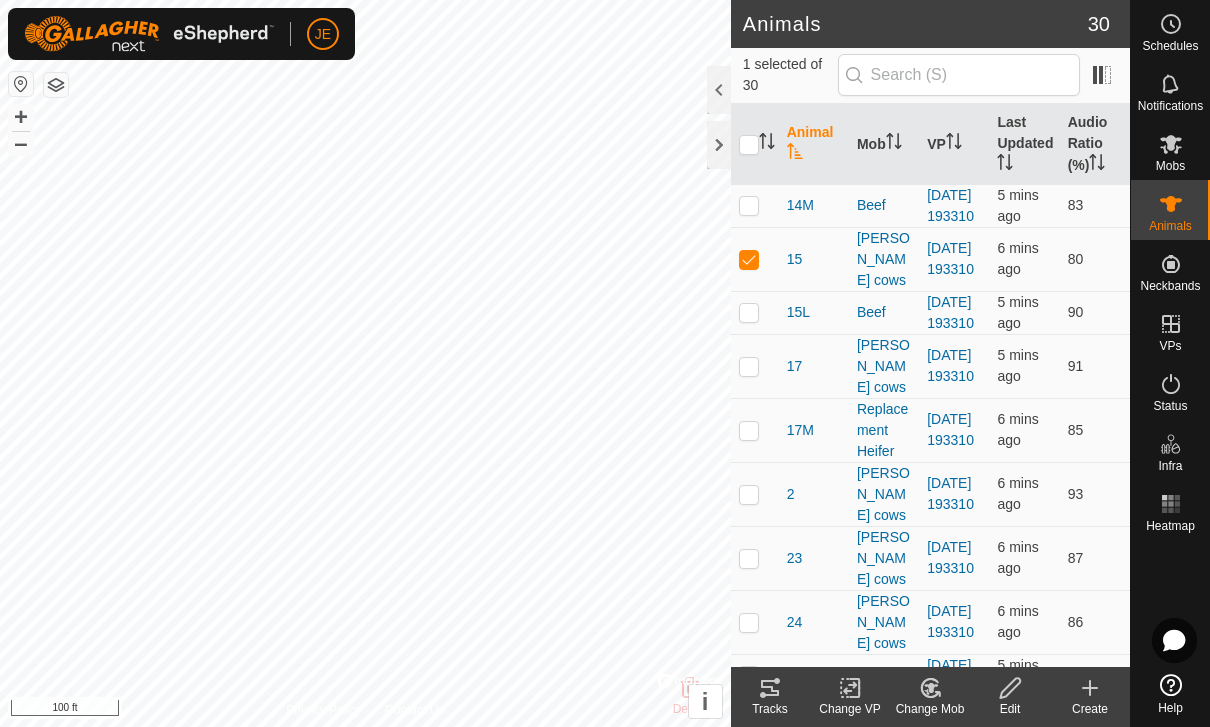 checkbox on "true" 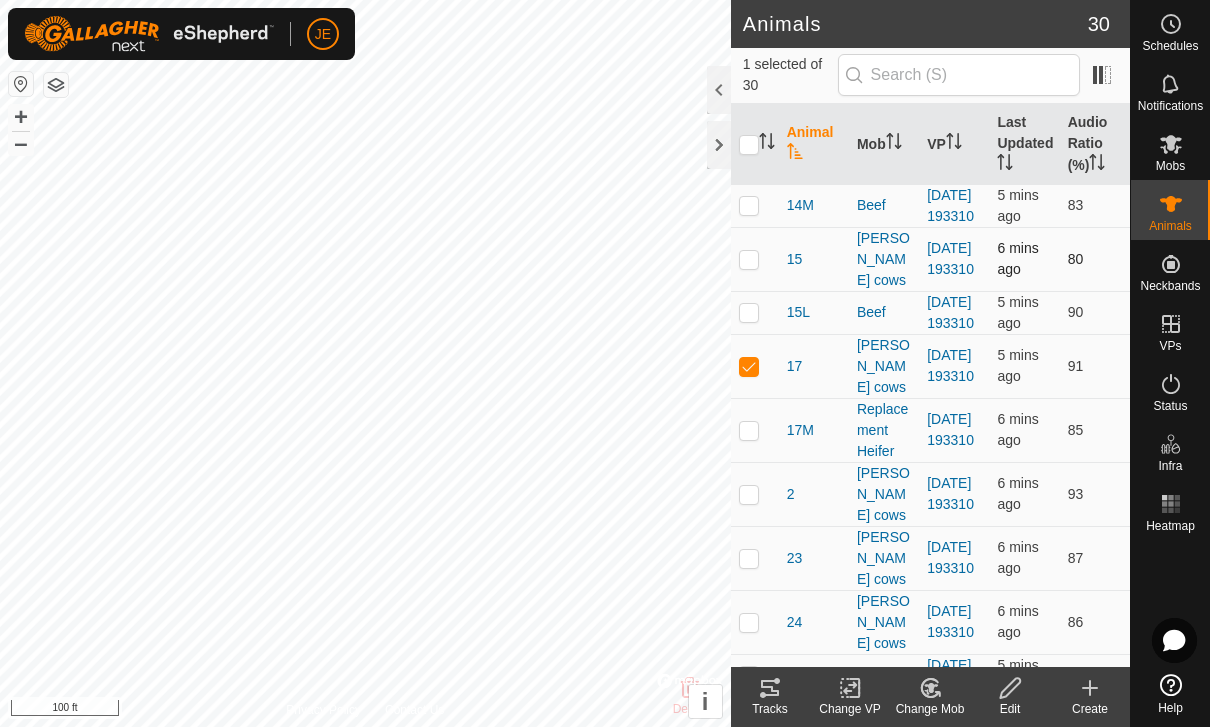 click at bounding box center (749, 259) 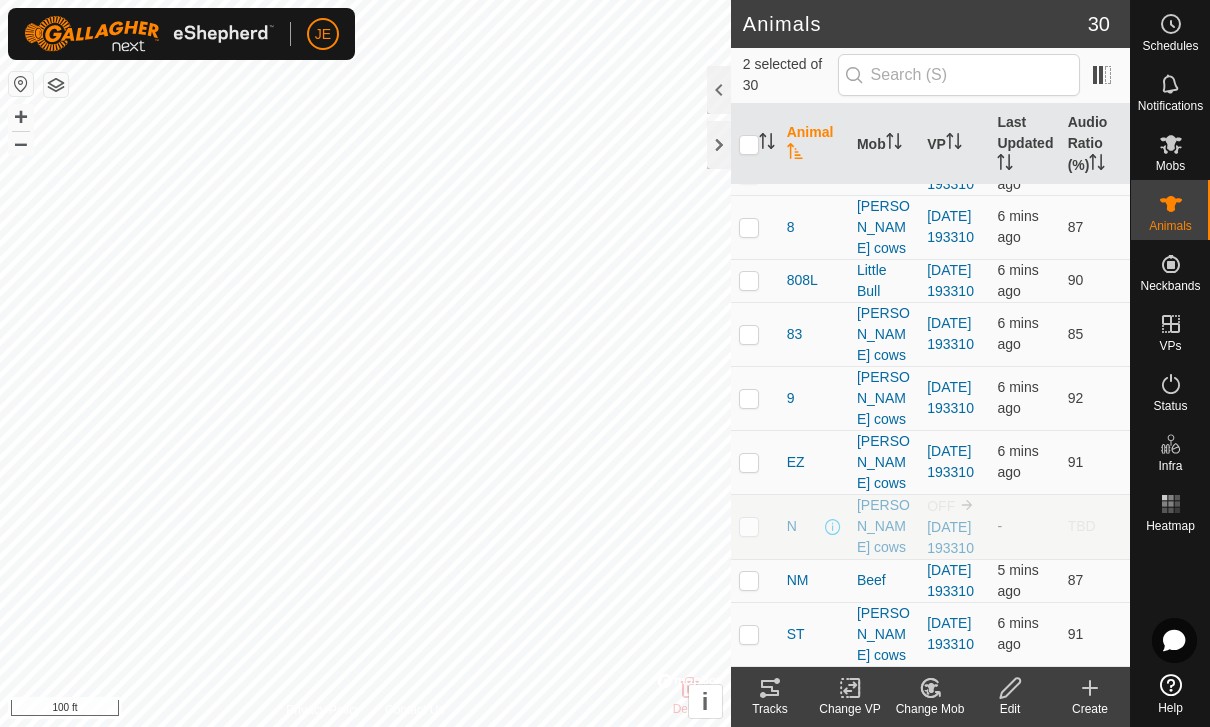 scroll, scrollTop: 1460, scrollLeft: 0, axis: vertical 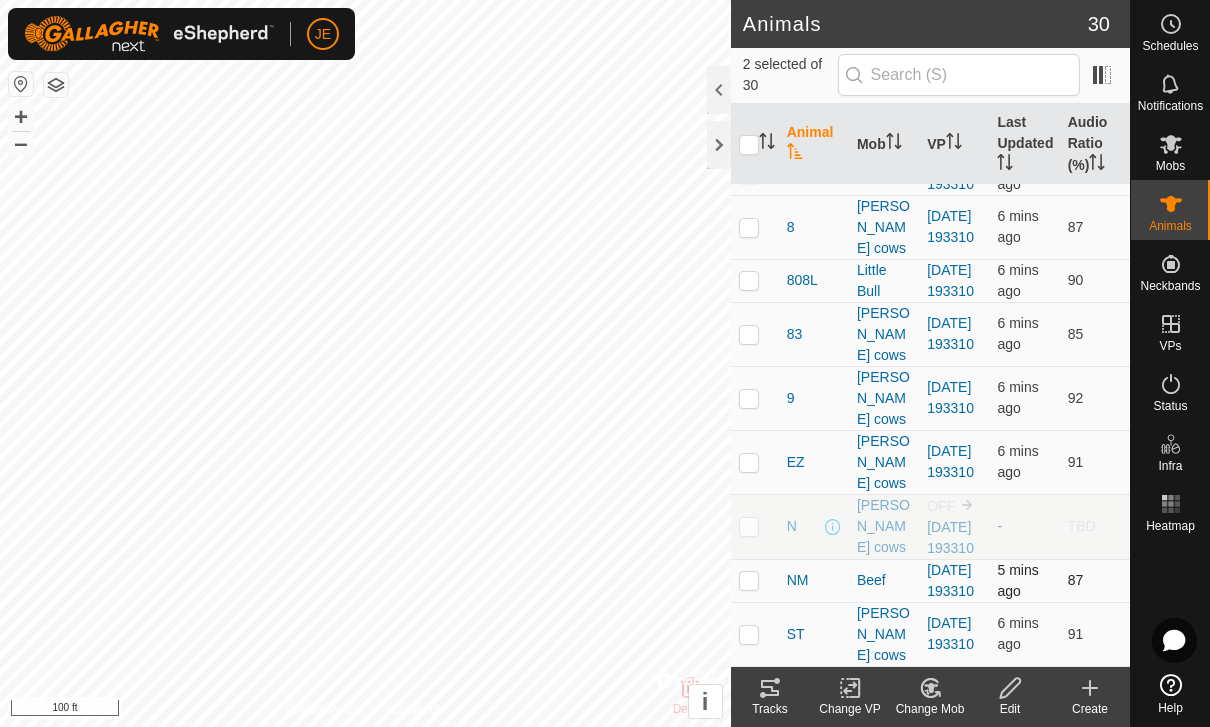click at bounding box center [749, 580] 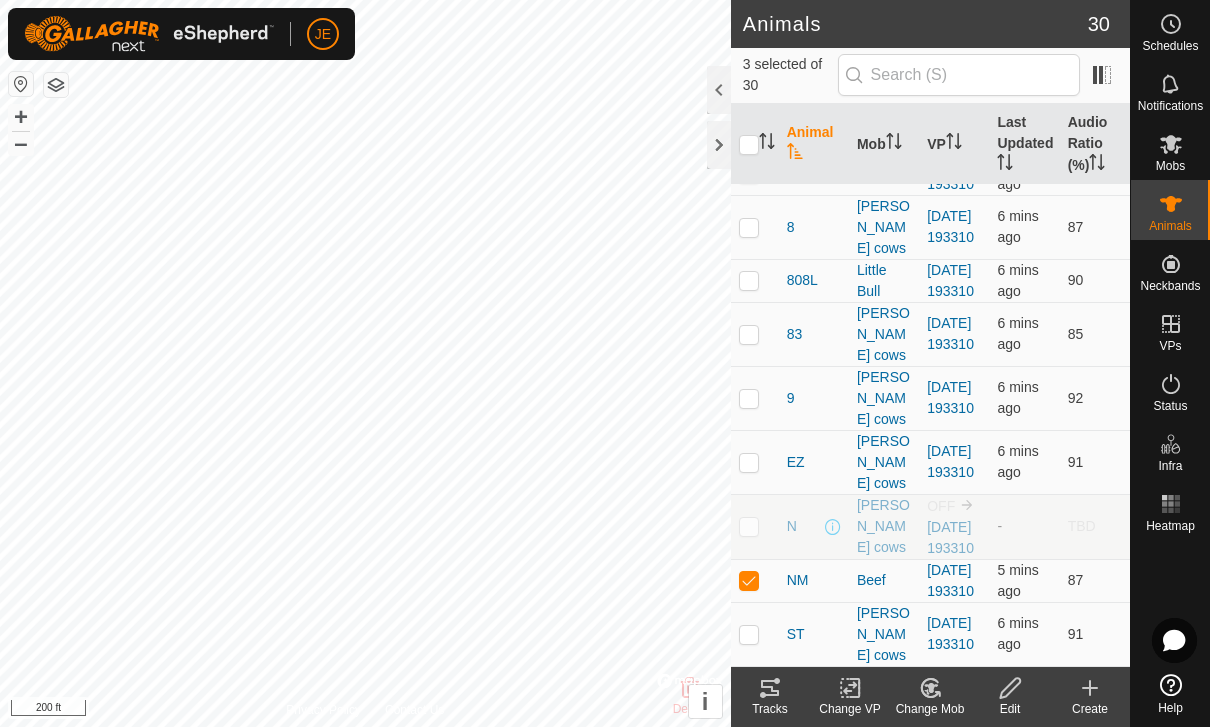 click 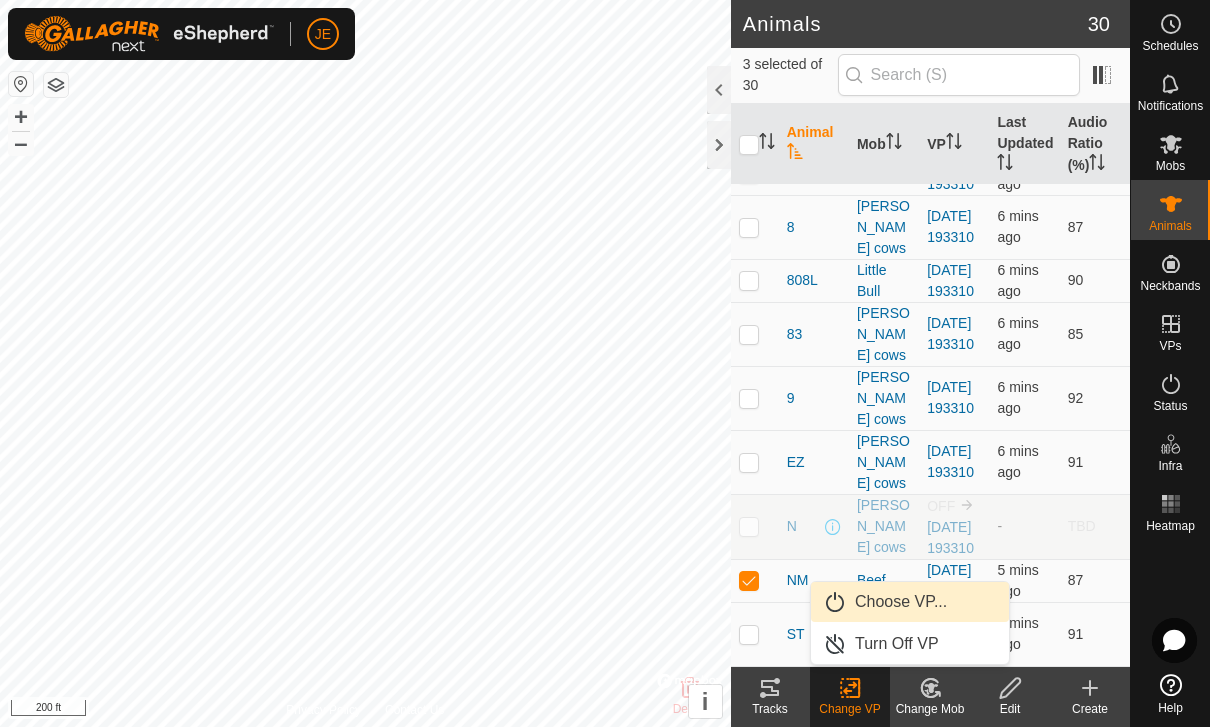 click on "Choose VP..." at bounding box center (901, 602) 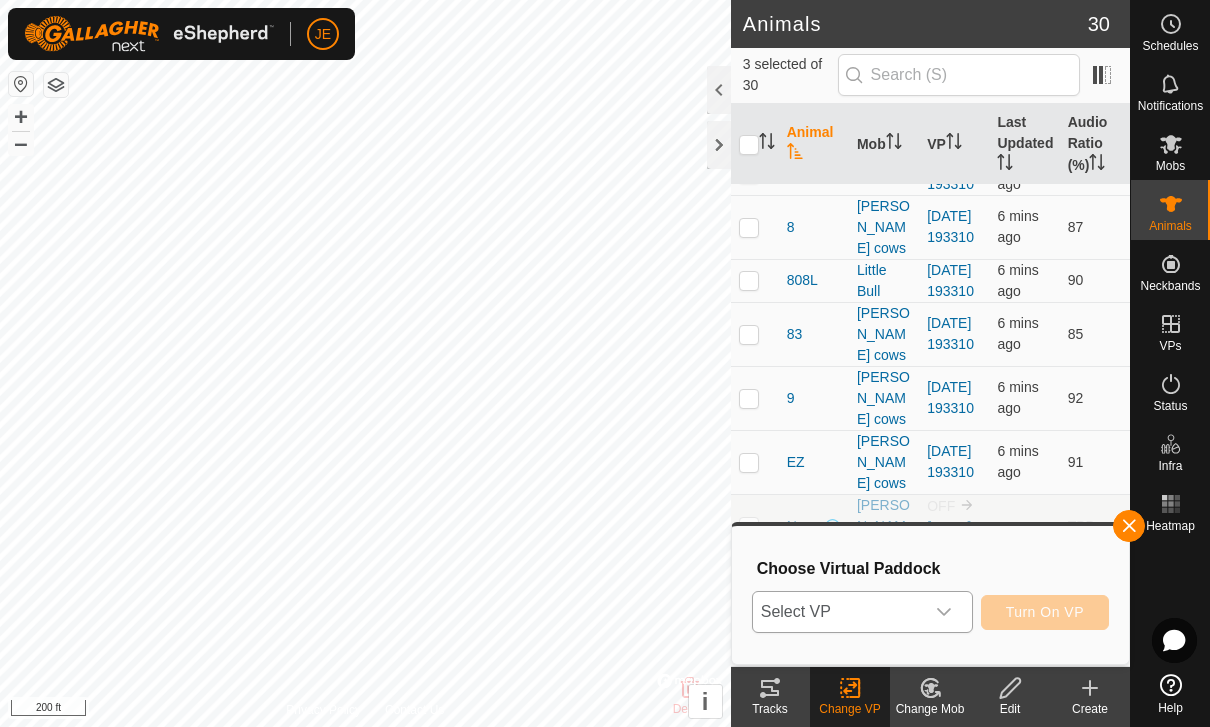 click on "Select VP" at bounding box center [838, 612] 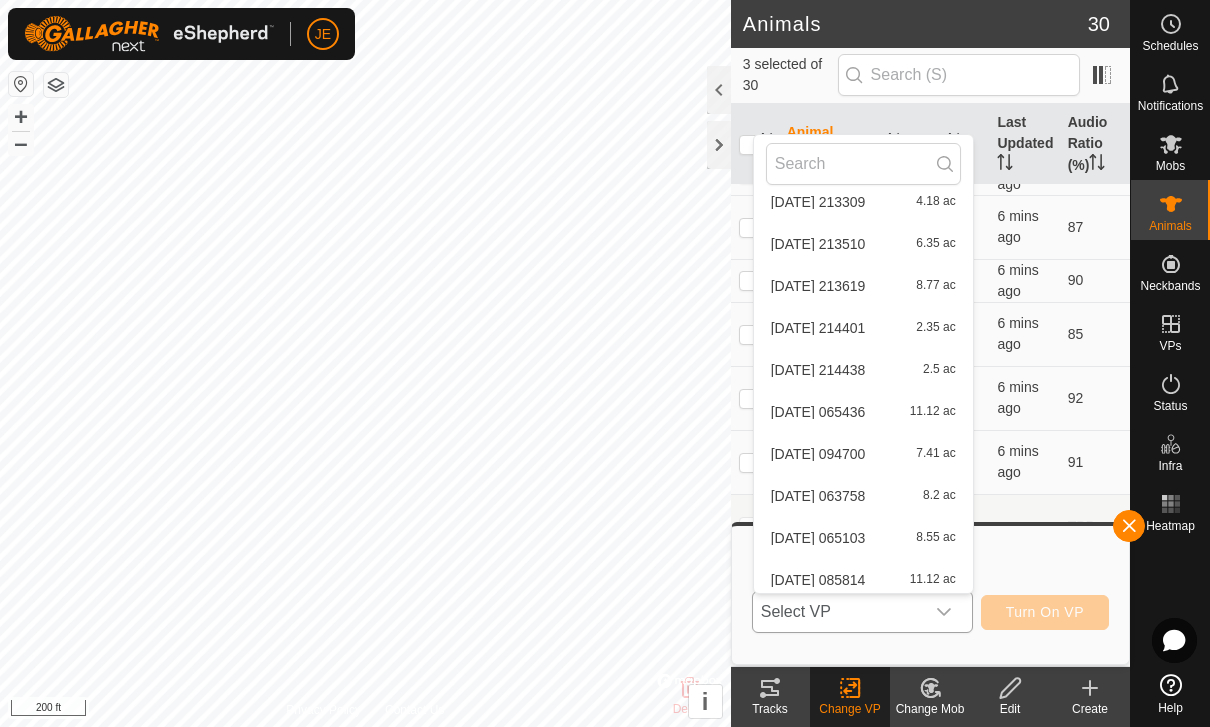 scroll, scrollTop: 2687, scrollLeft: 0, axis: vertical 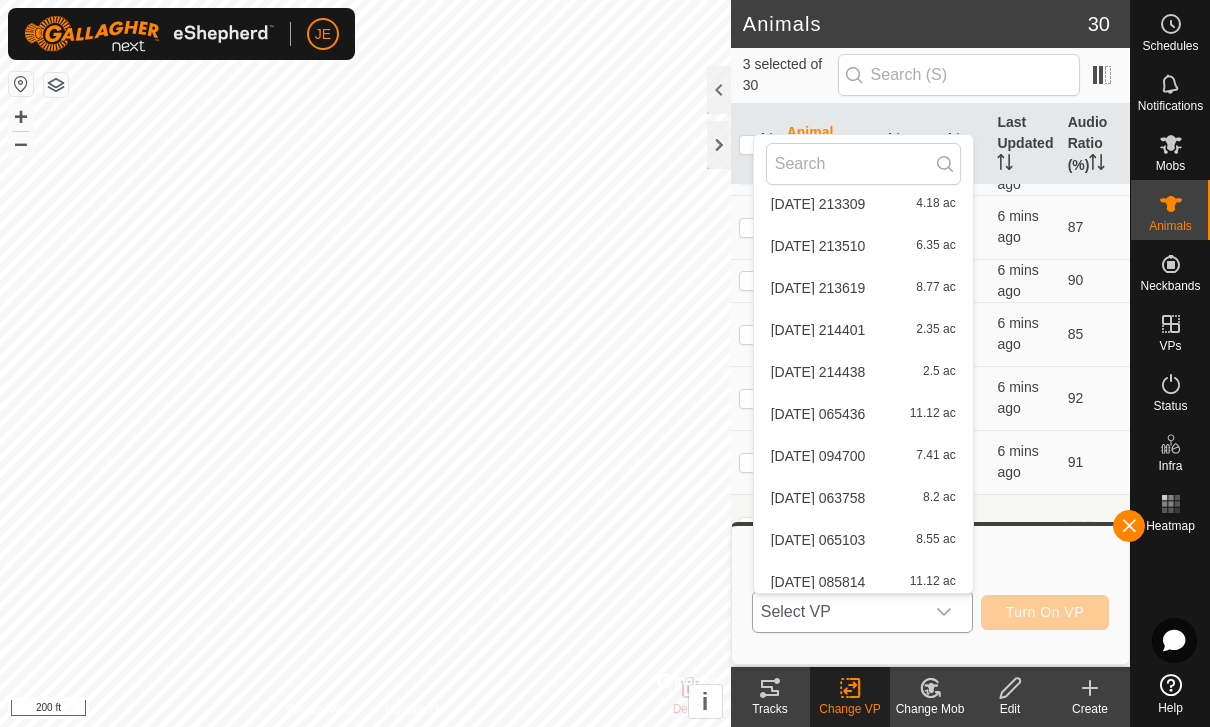 click on "[DATE] 213619" at bounding box center (818, 288) 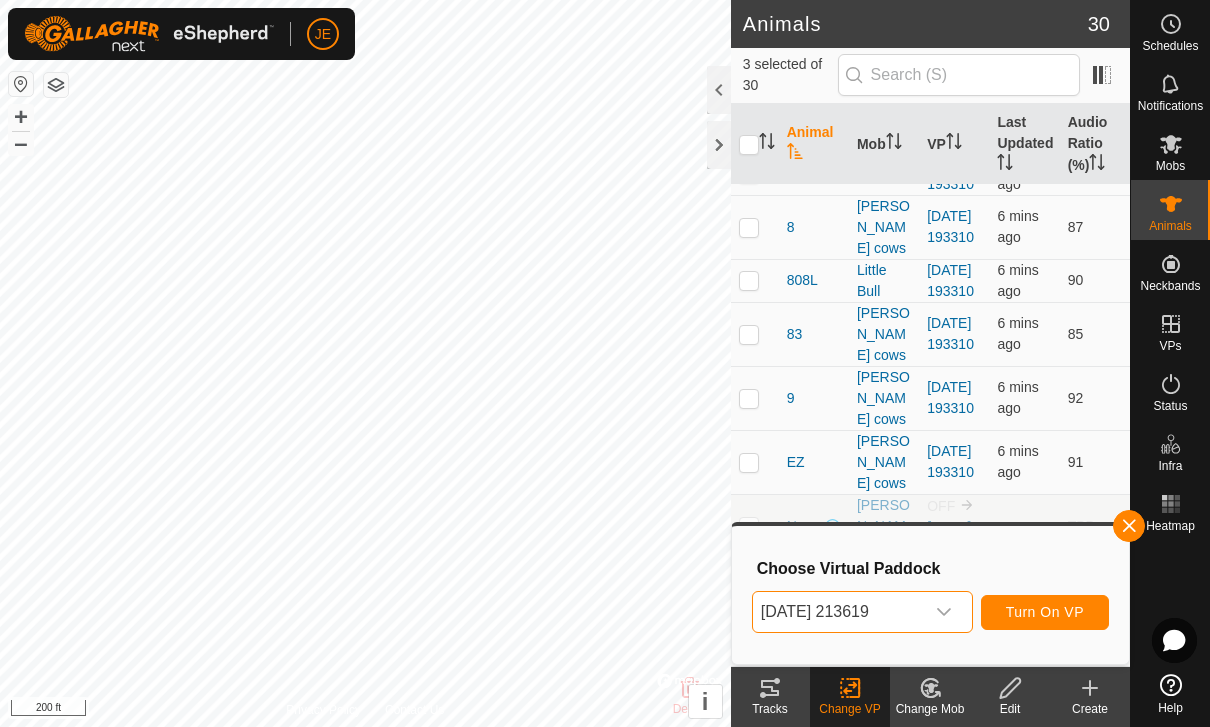click at bounding box center (944, 612) 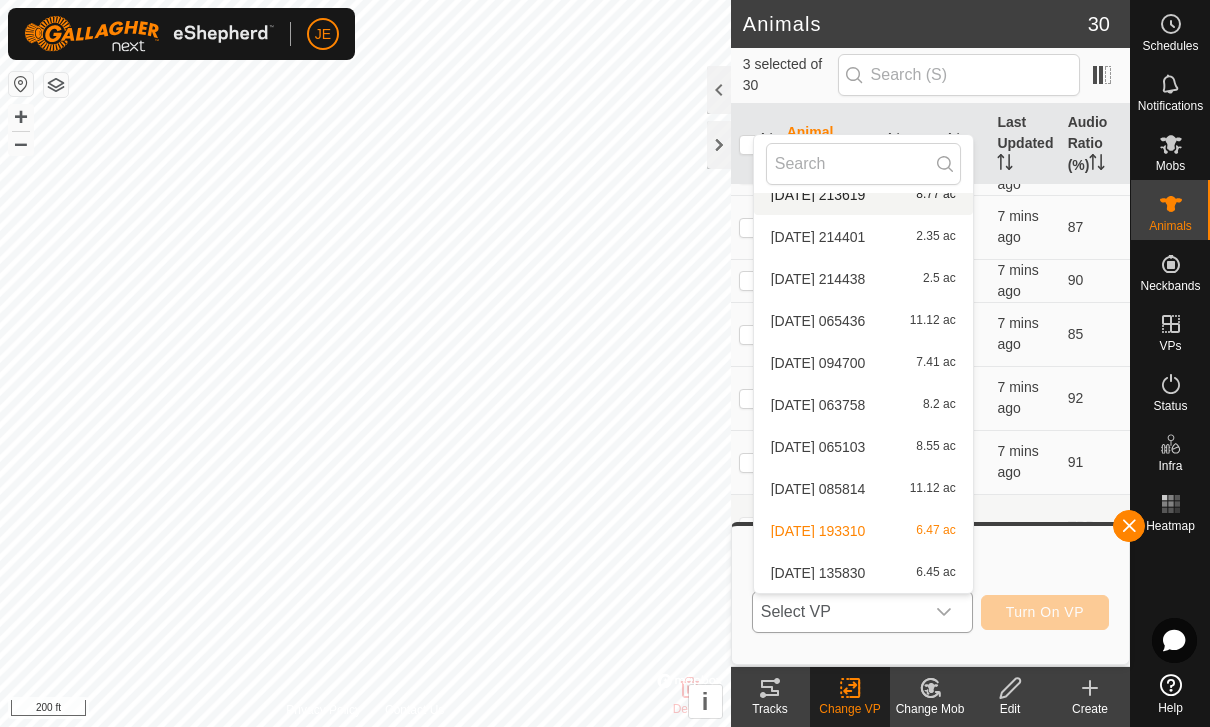 scroll, scrollTop: 2780, scrollLeft: 0, axis: vertical 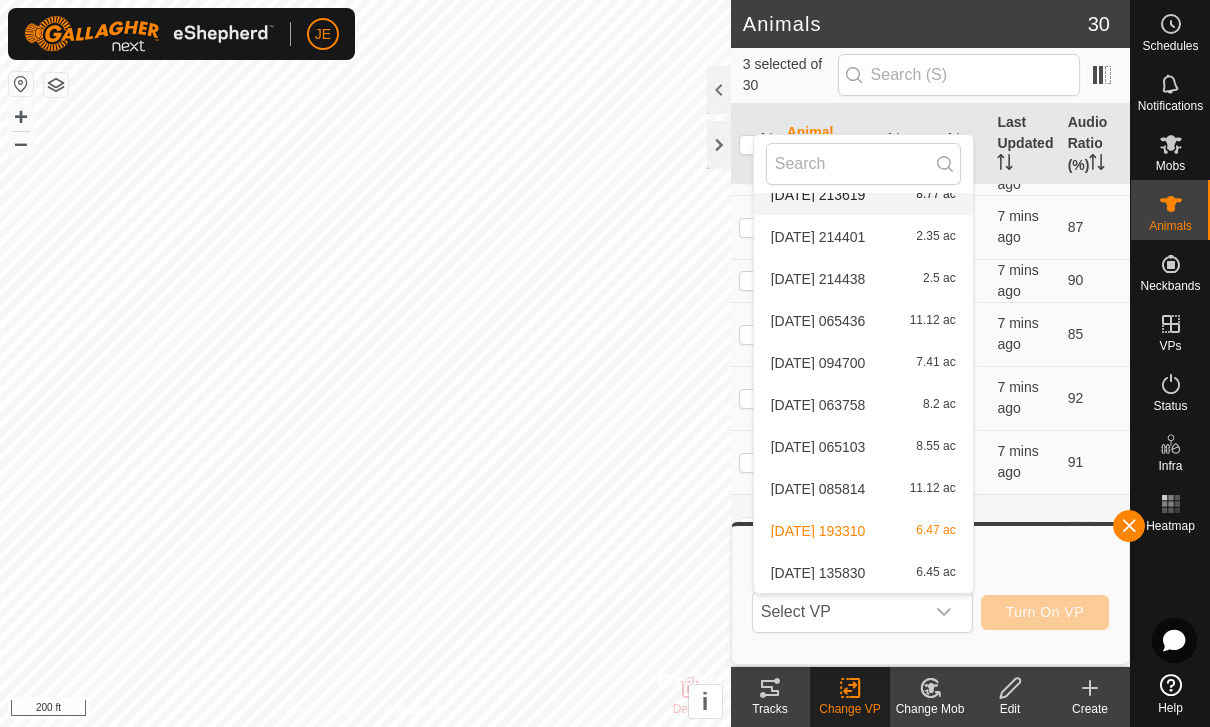 click on "[DATE] 094700" at bounding box center (818, 363) 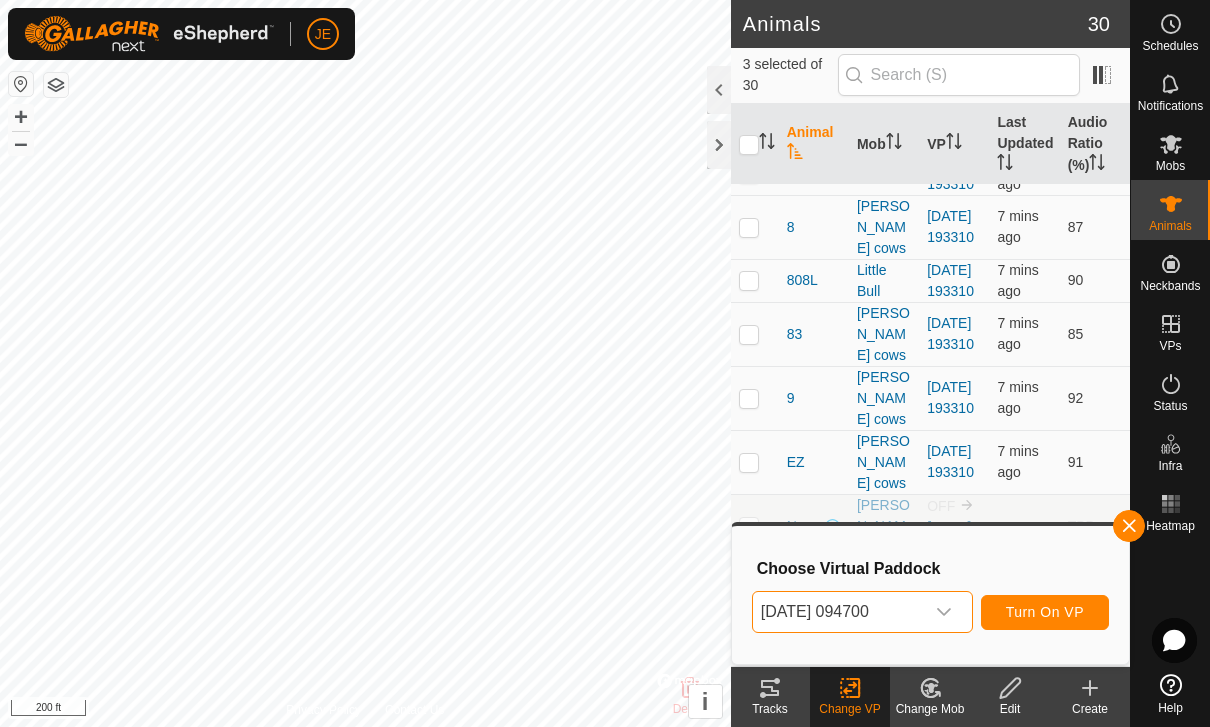 click on "[DATE] 094700" at bounding box center (838, 612) 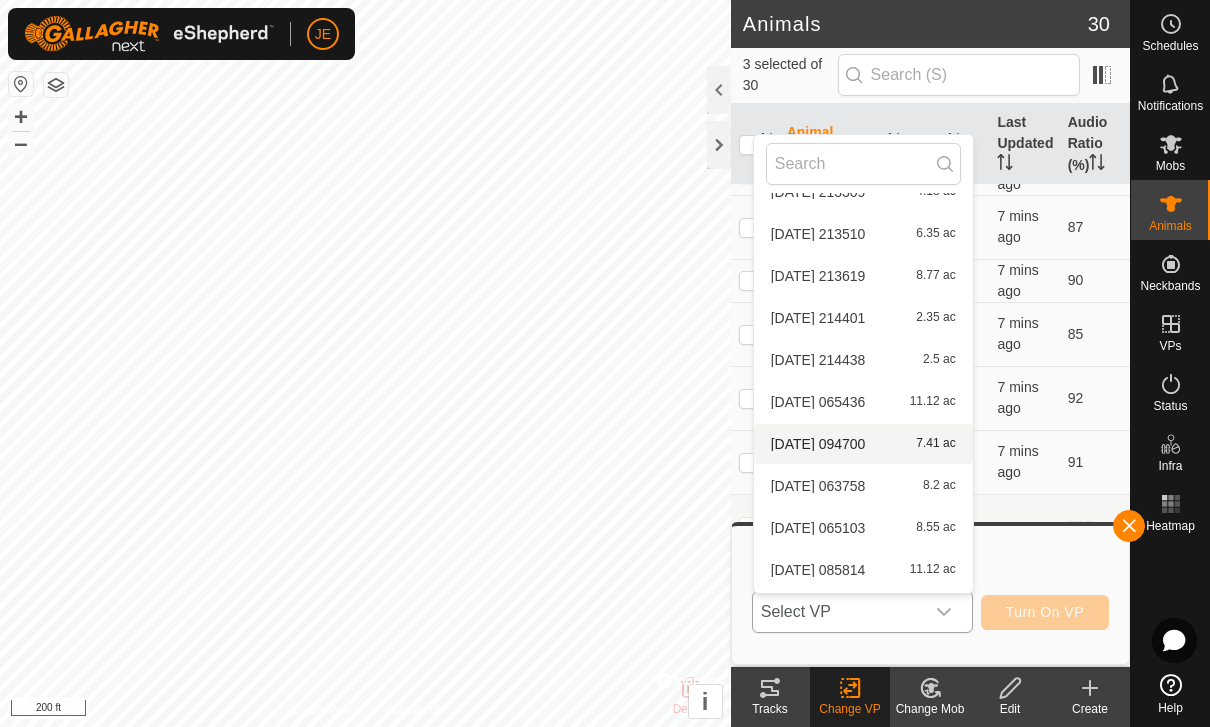 scroll, scrollTop: 2692, scrollLeft: 0, axis: vertical 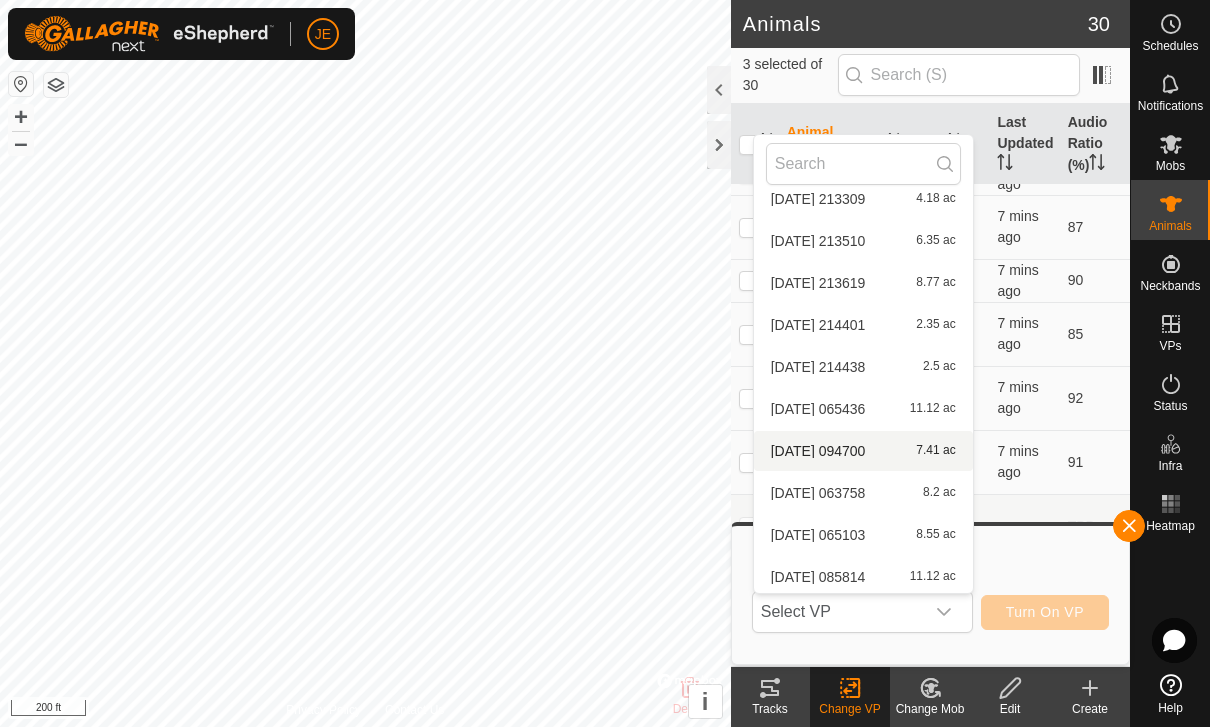 click on "[DATE] 213619" at bounding box center (818, 283) 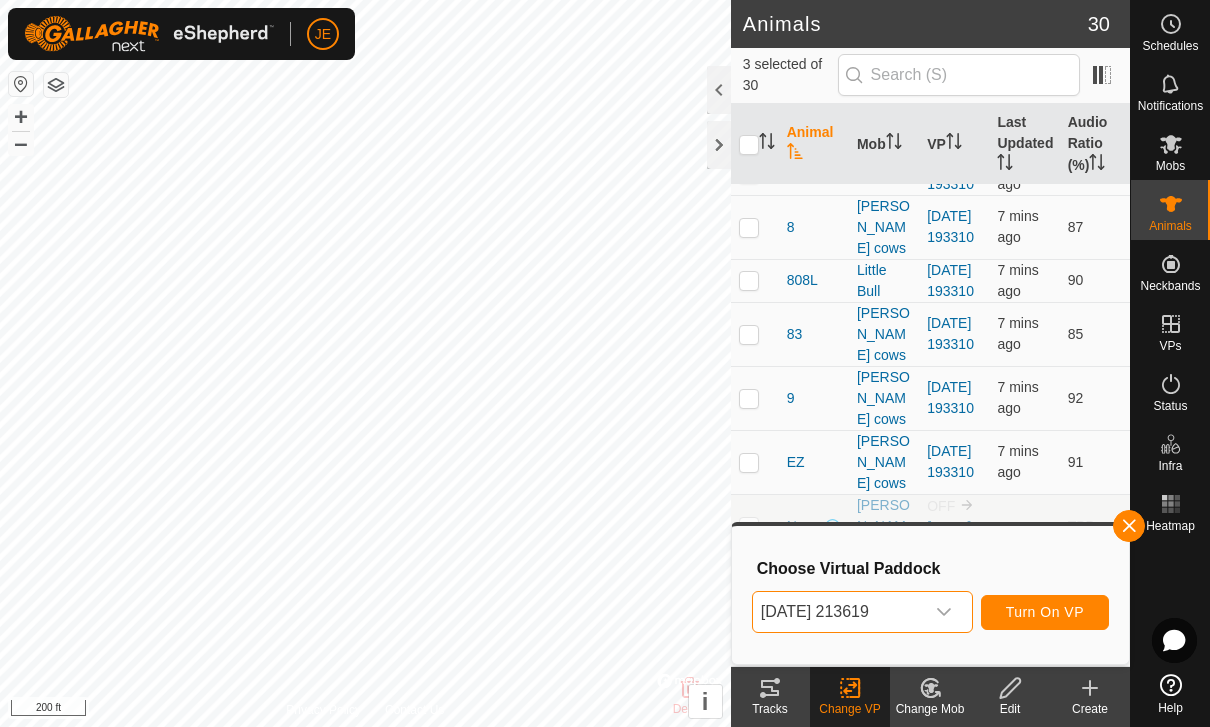 click on "[DATE] 213619" at bounding box center [838, 612] 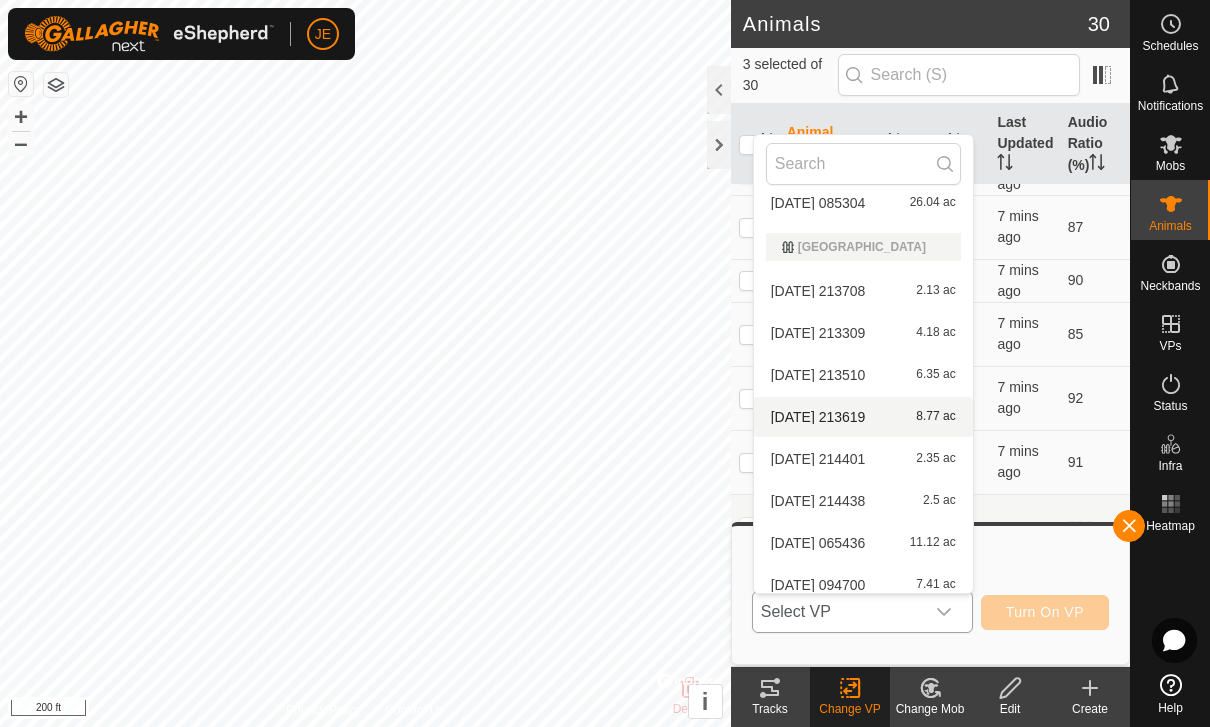 scroll, scrollTop: 2555, scrollLeft: 0, axis: vertical 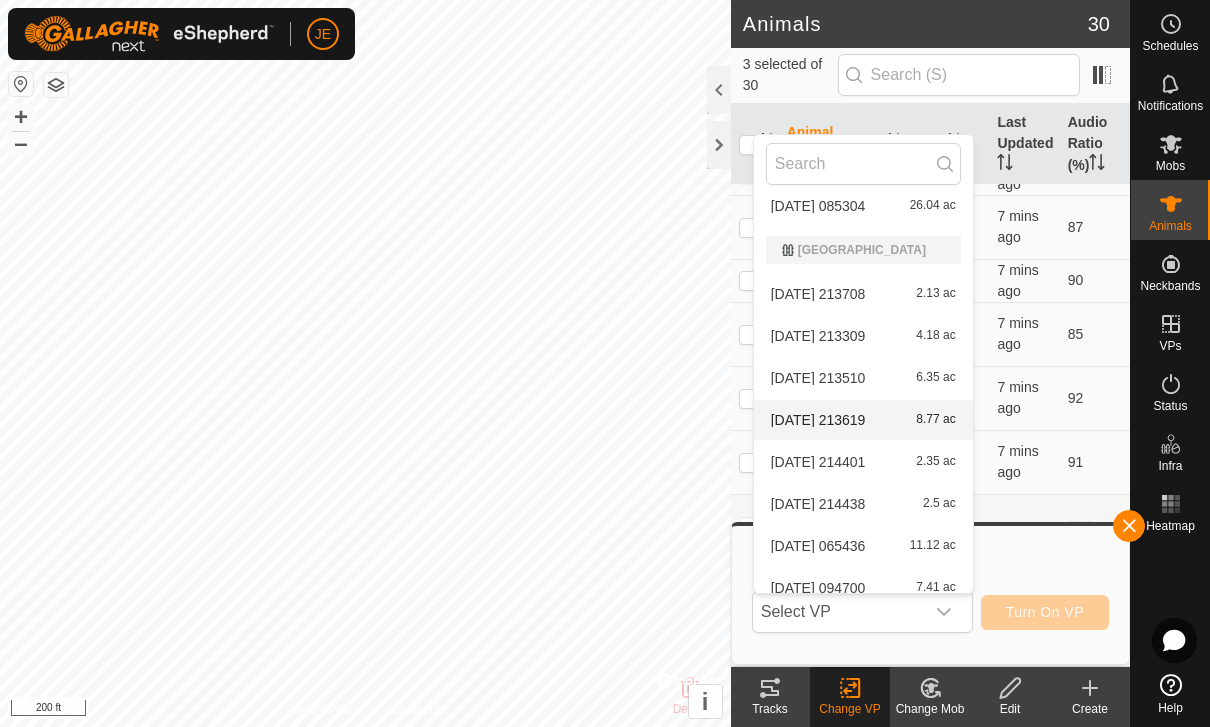 click on "[DATE] 213510" at bounding box center [818, 378] 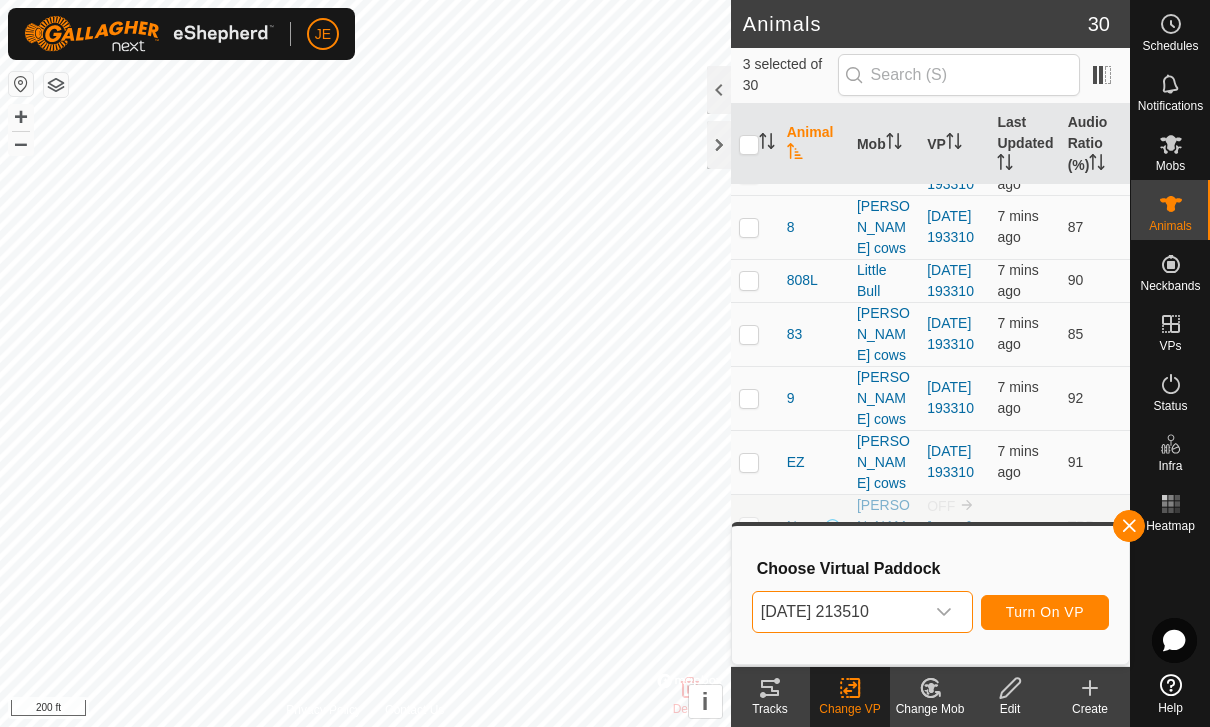 click 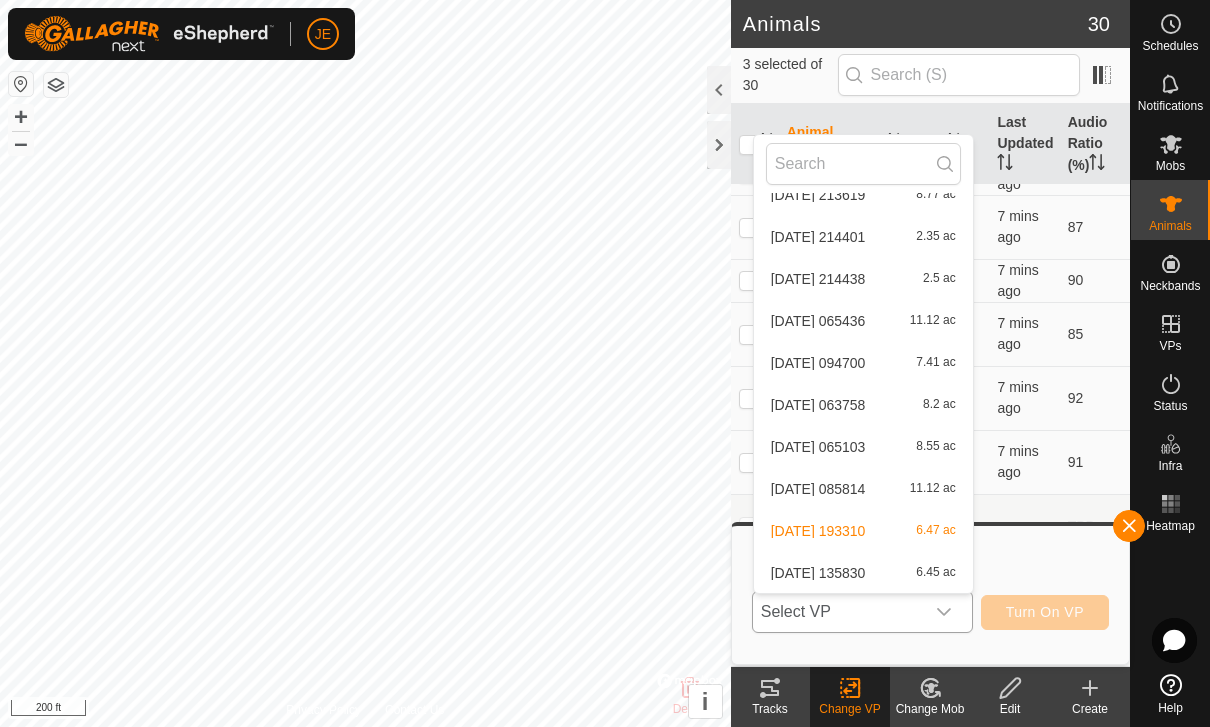 scroll, scrollTop: 2780, scrollLeft: 0, axis: vertical 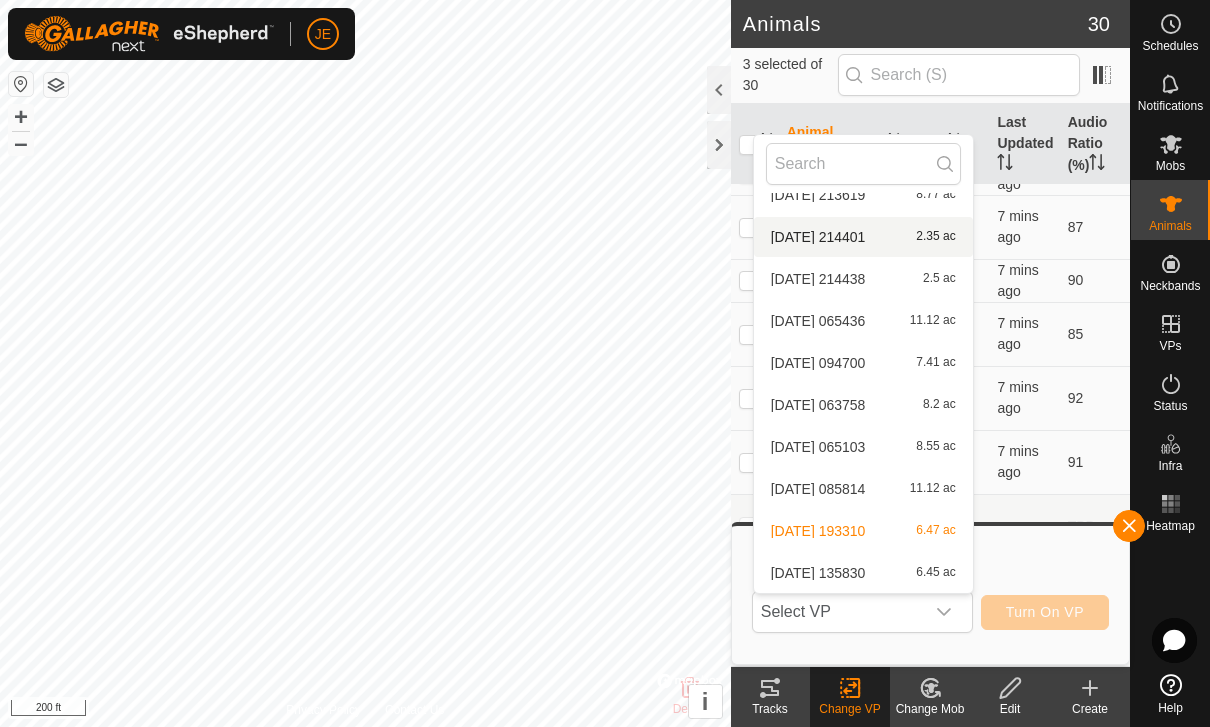 click on "[DATE] 214401" at bounding box center [818, 237] 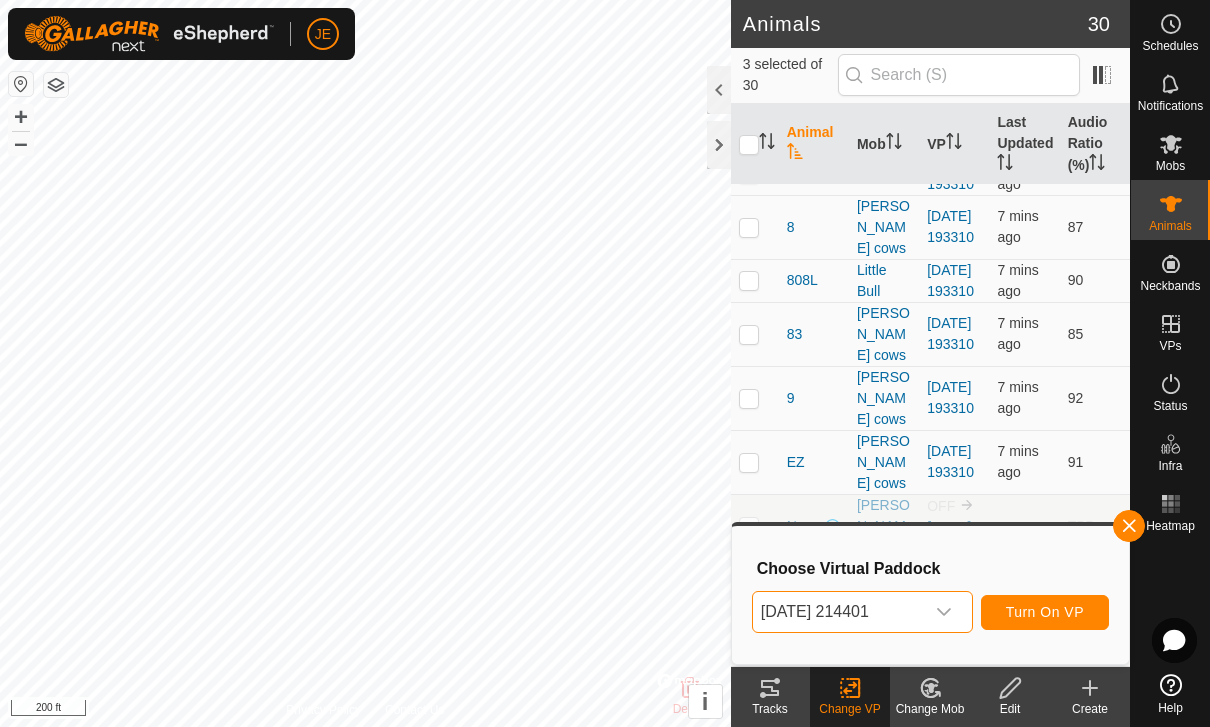 click at bounding box center (944, 612) 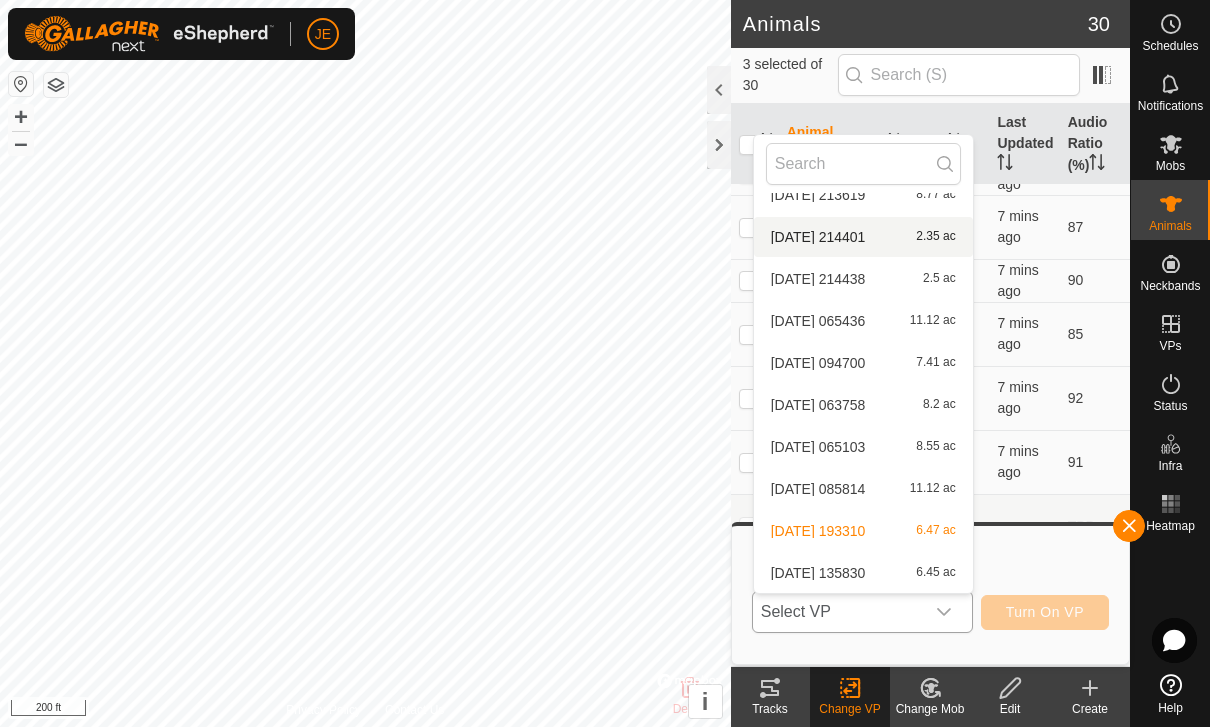 scroll, scrollTop: 2780, scrollLeft: 0, axis: vertical 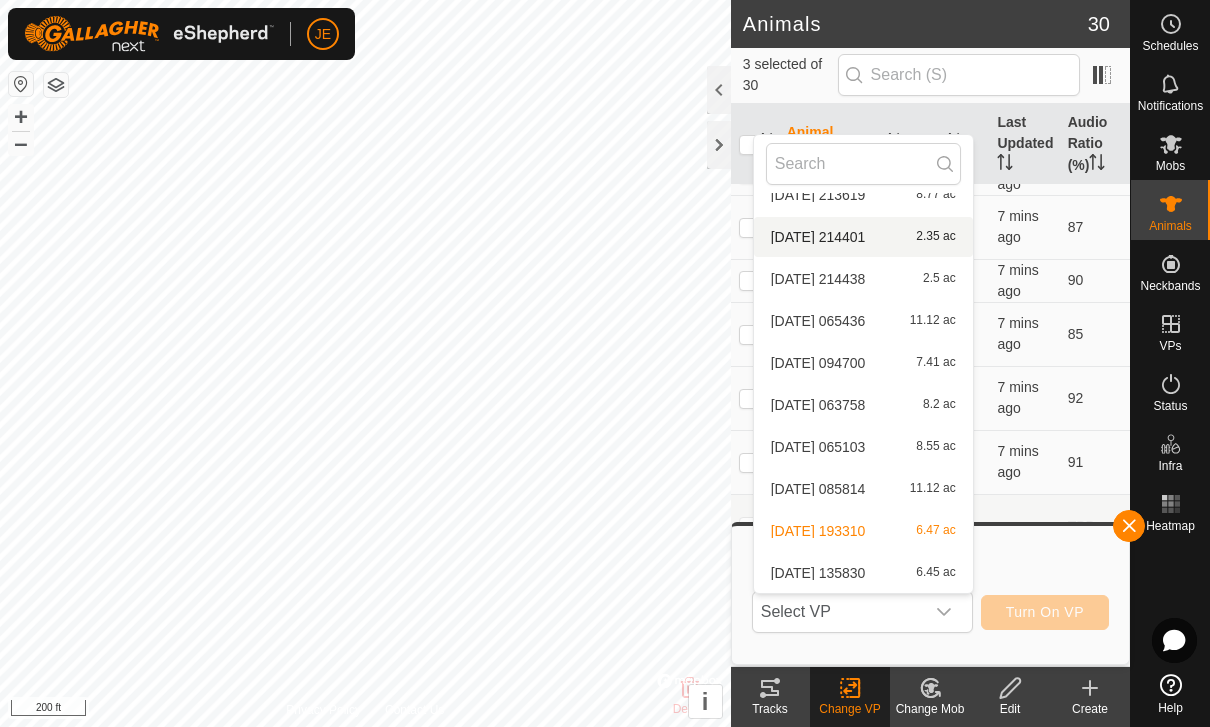 click on "[DATE] 085814  11.12 ac" at bounding box center [863, 489] 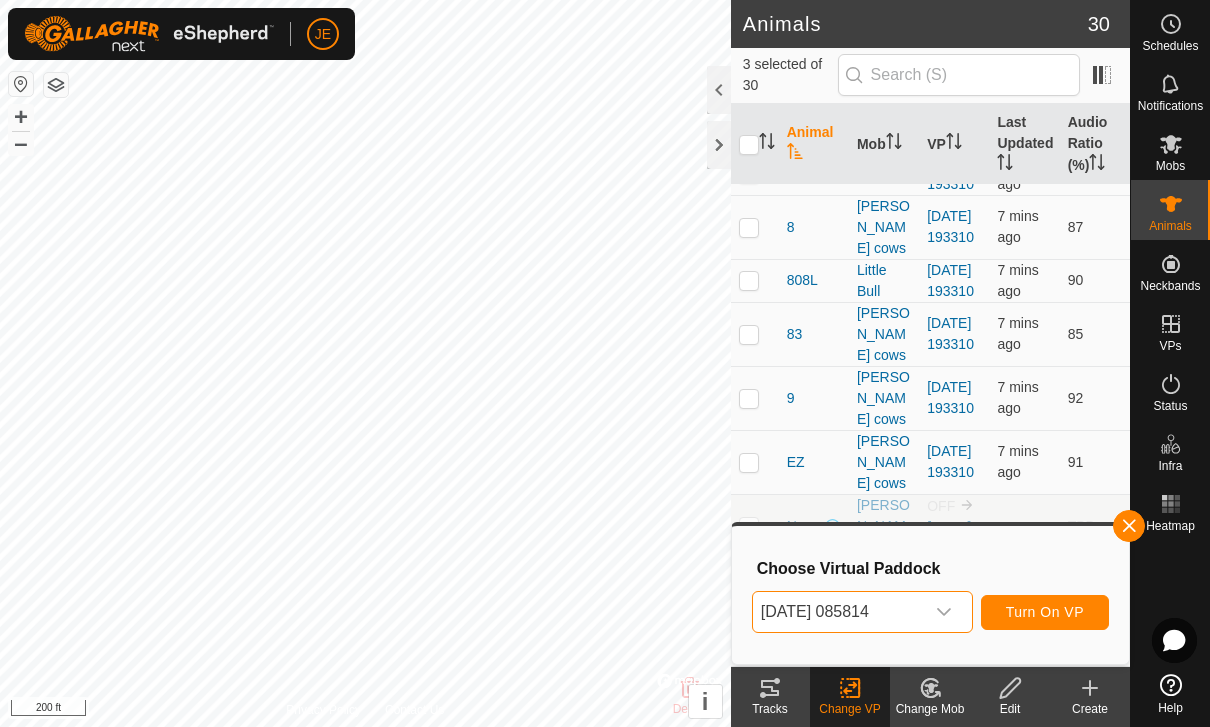 click at bounding box center (944, 612) 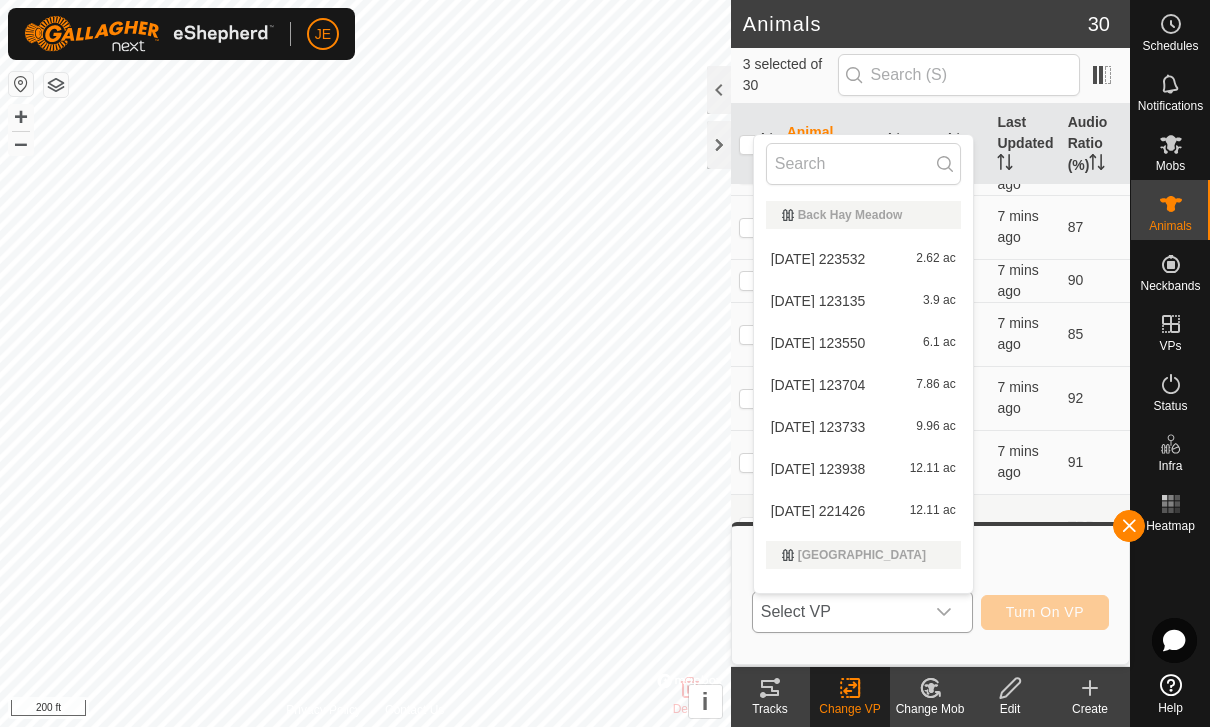 scroll, scrollTop: 2696, scrollLeft: 0, axis: vertical 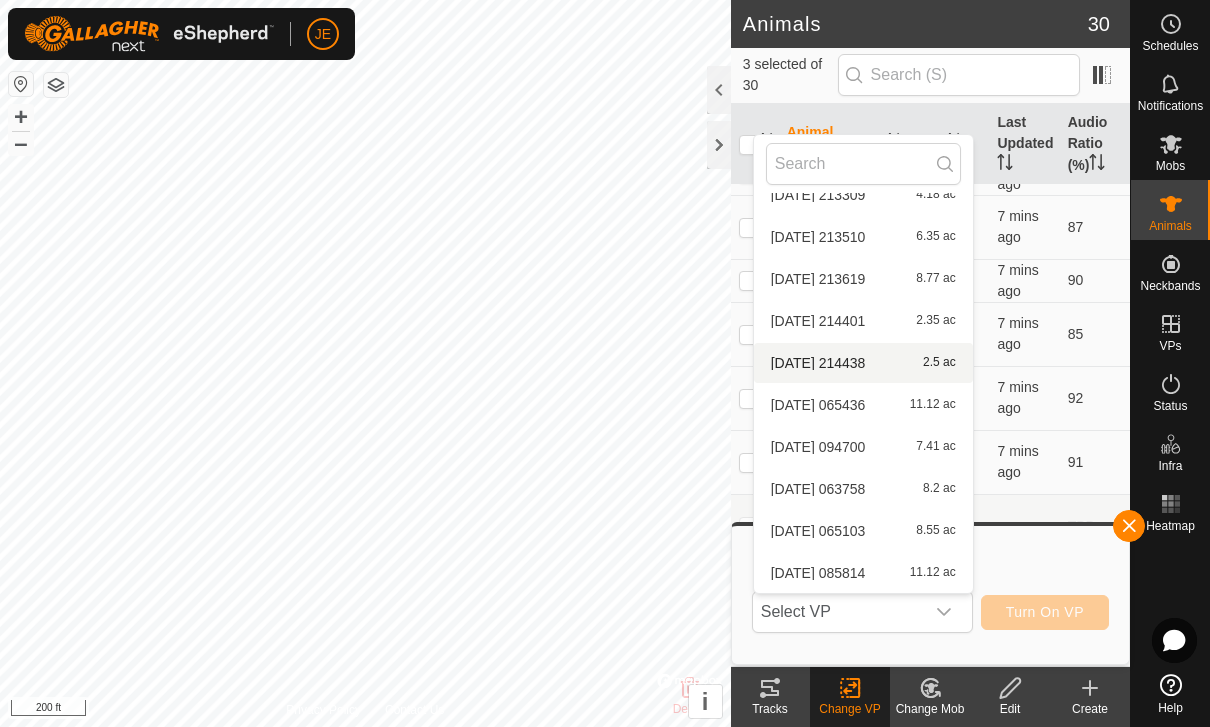 click on "[DATE] 214438" at bounding box center [818, 363] 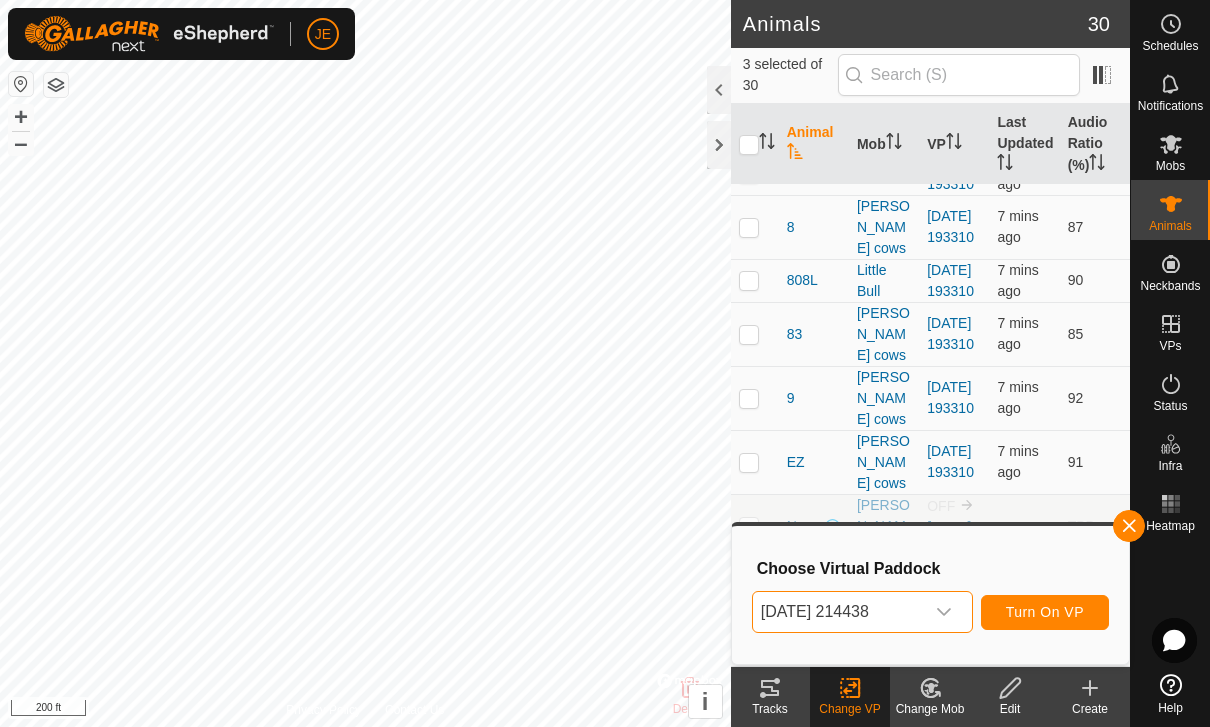 click 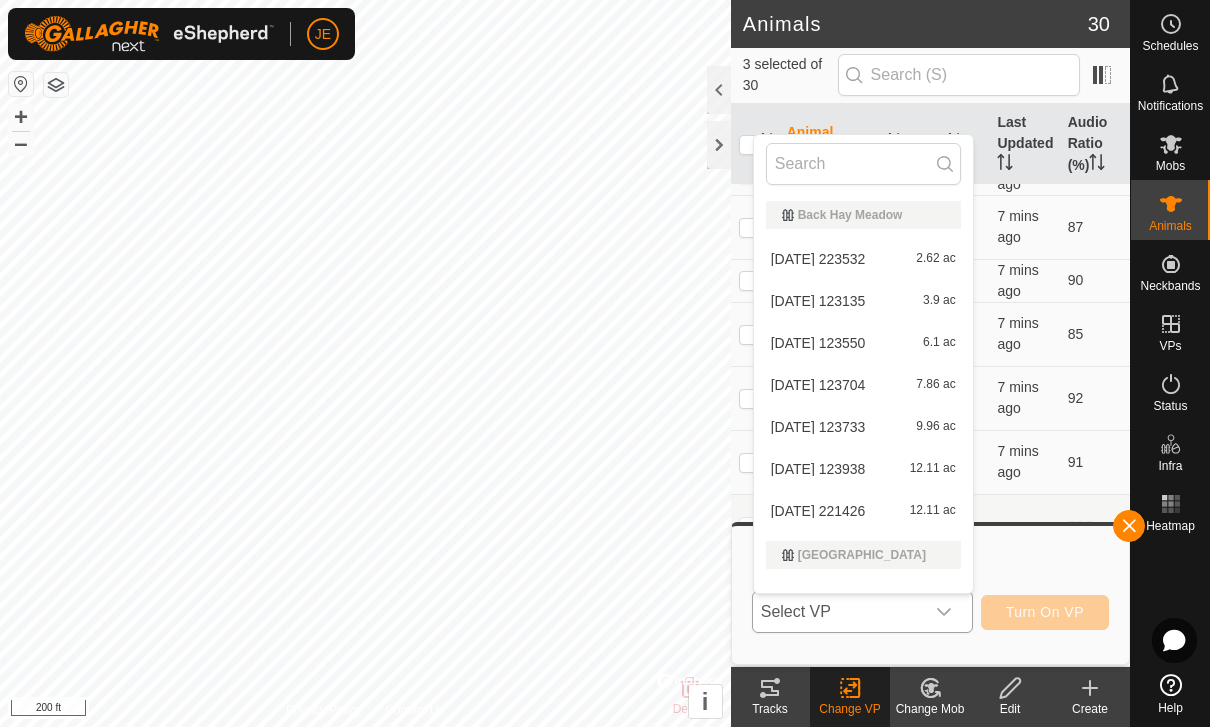 scroll, scrollTop: 2486, scrollLeft: 0, axis: vertical 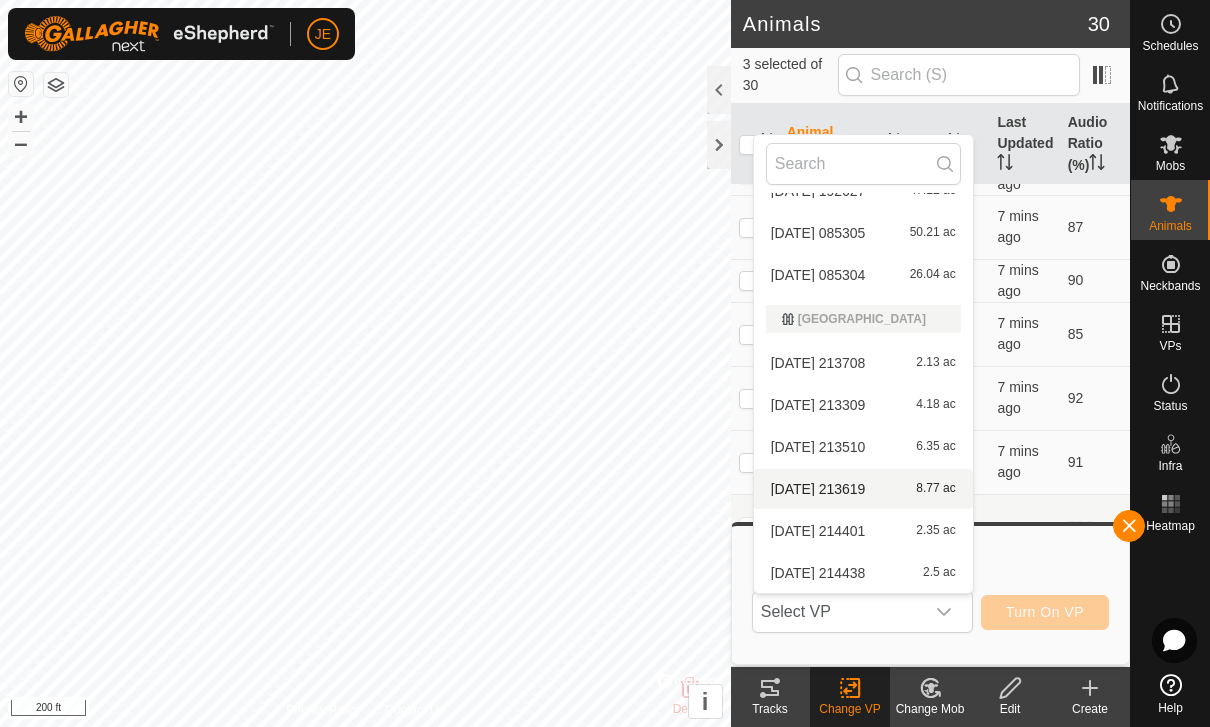 click on "[DATE] 213619" at bounding box center (818, 489) 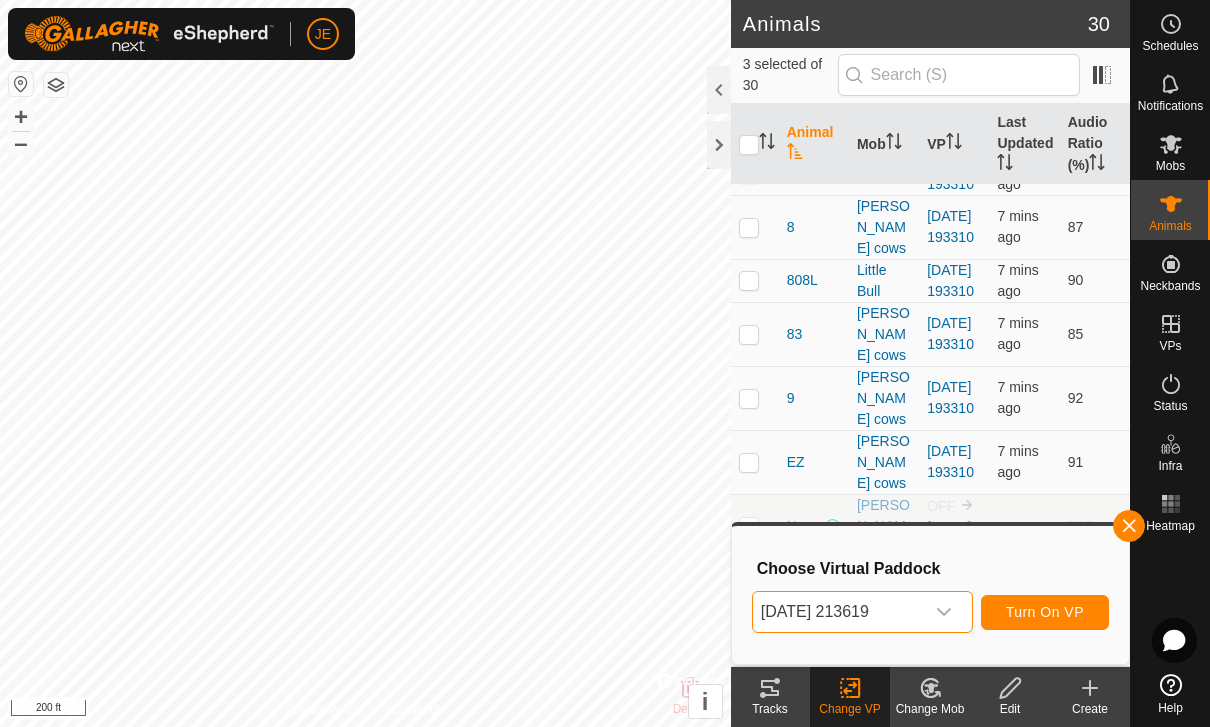 click 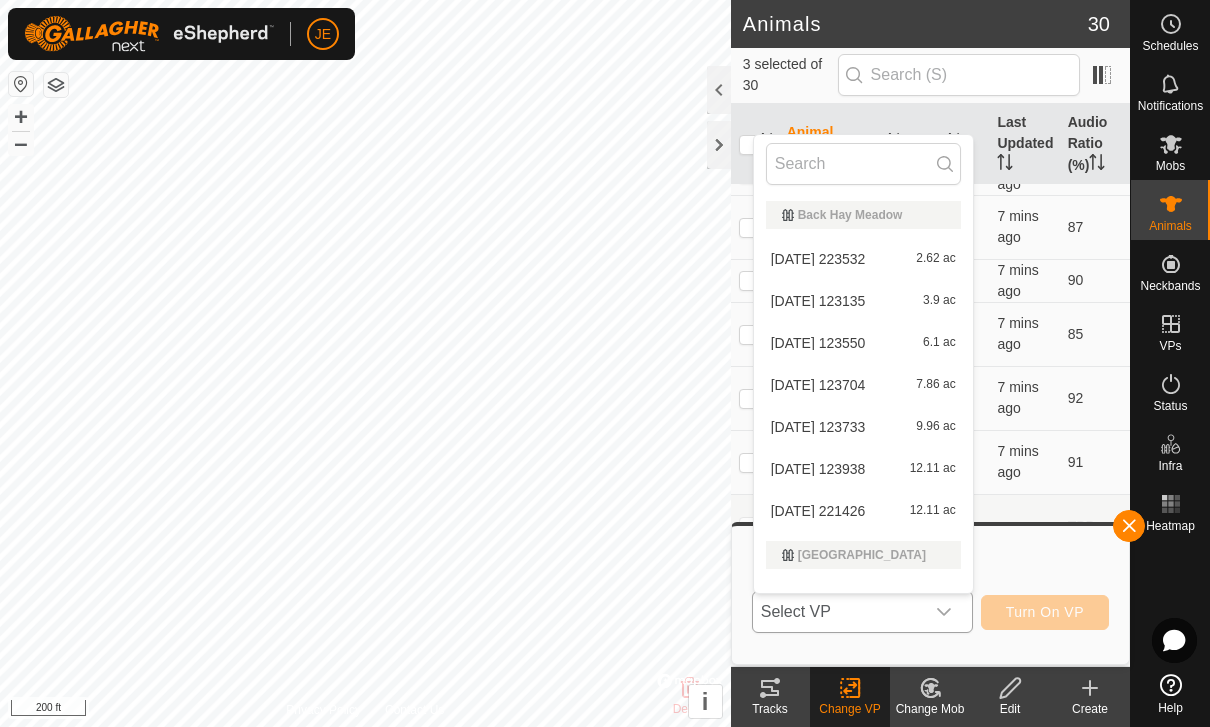 scroll, scrollTop: 2402, scrollLeft: 0, axis: vertical 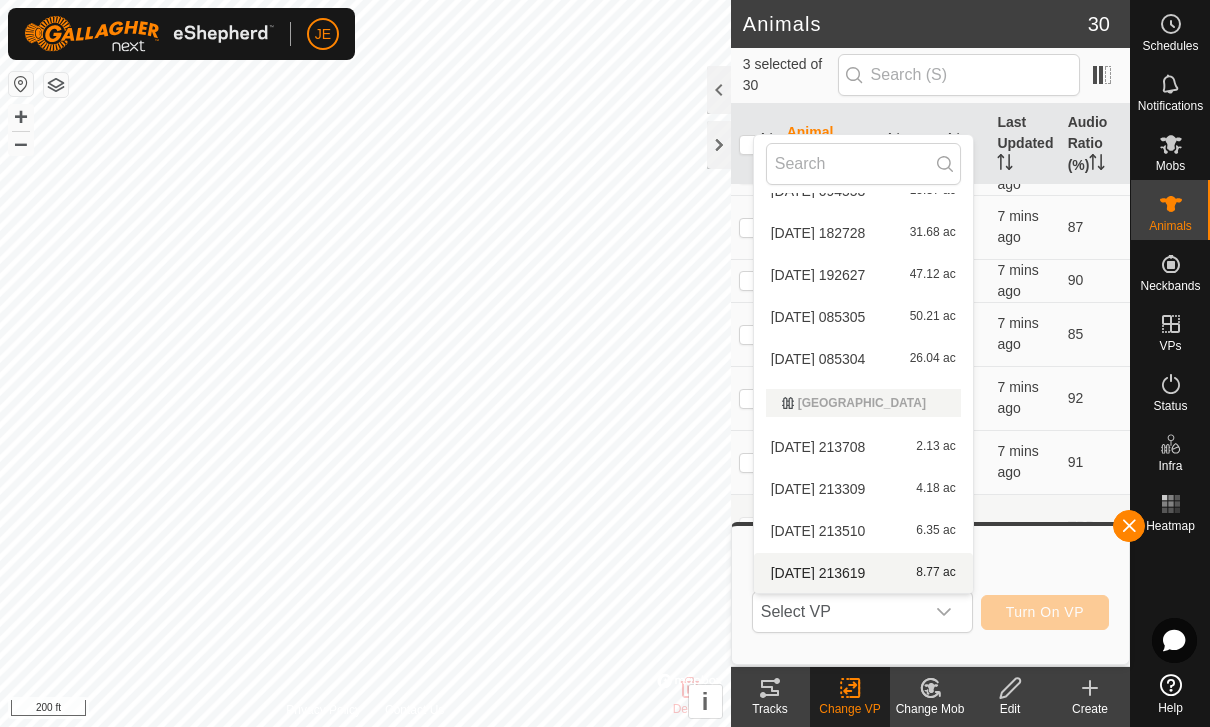 click on "[DATE] 213510  6.35 ac" at bounding box center [863, 531] 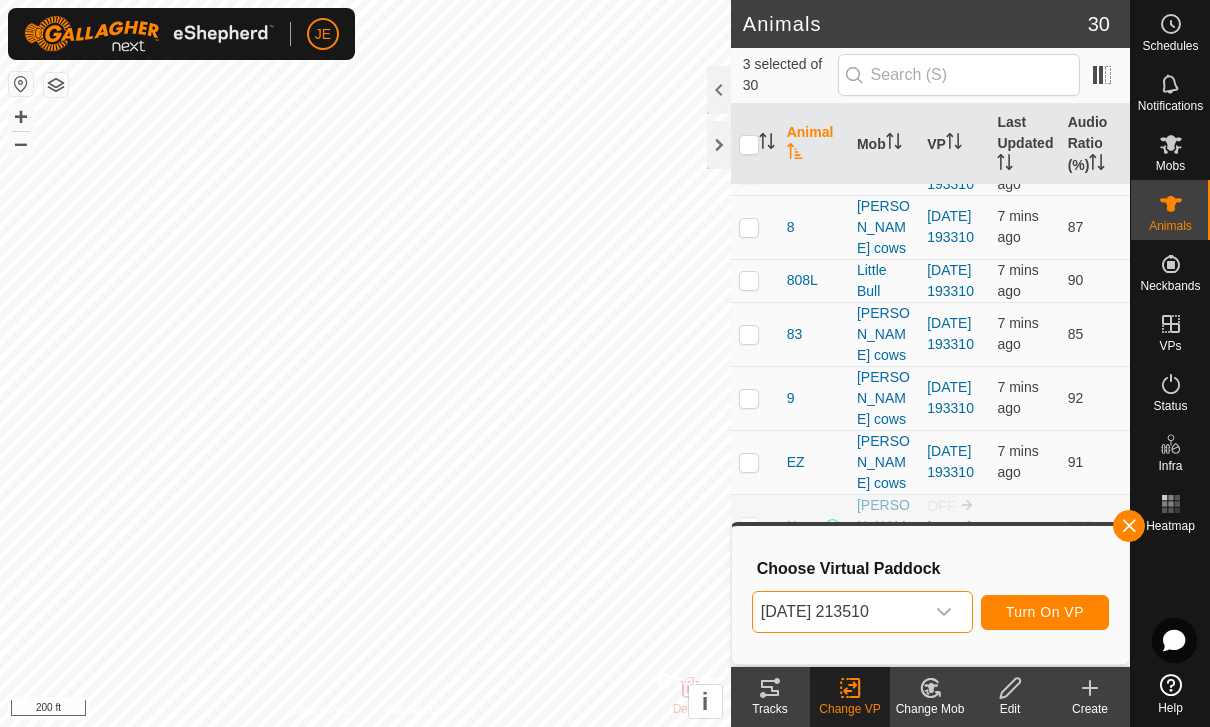 click 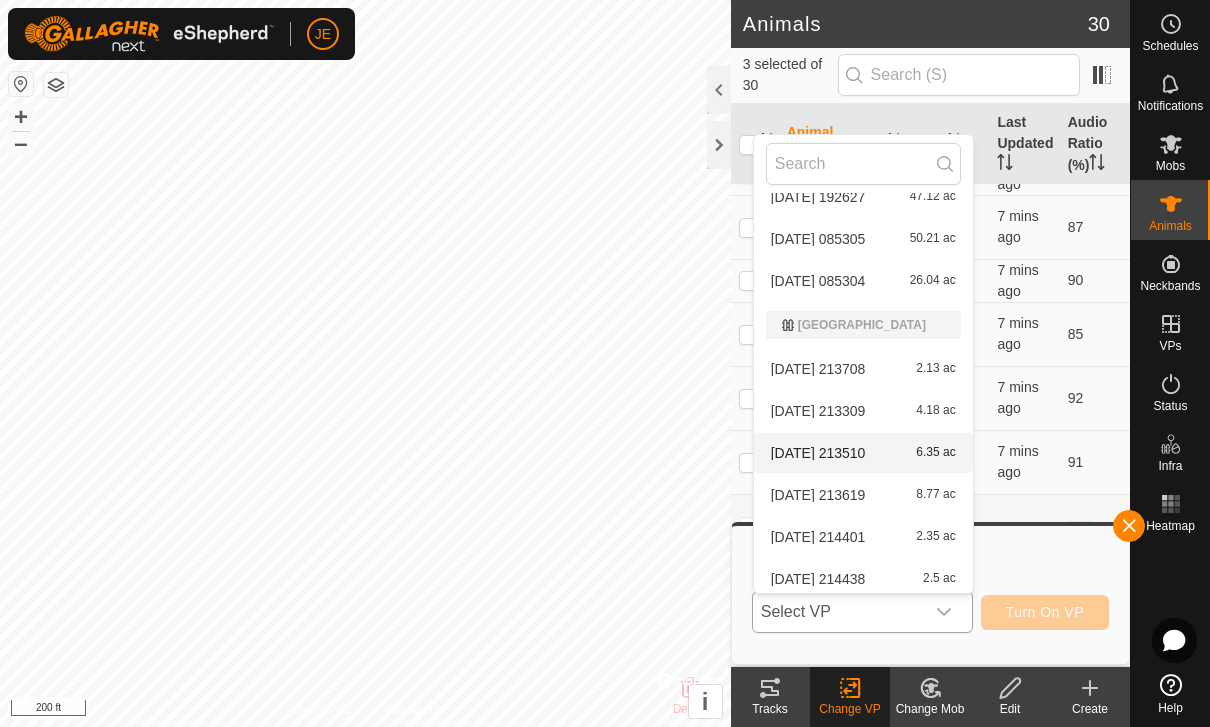 scroll, scrollTop: 2486, scrollLeft: 0, axis: vertical 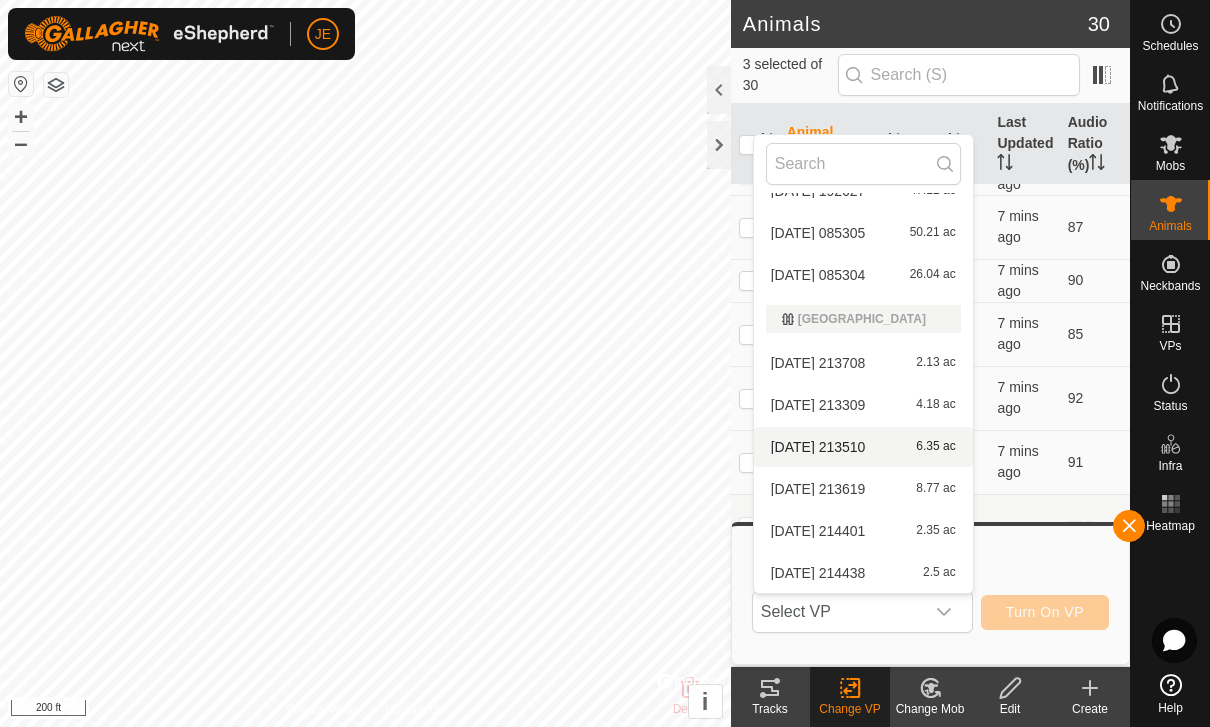 click on "[DATE] 214401" at bounding box center [818, 531] 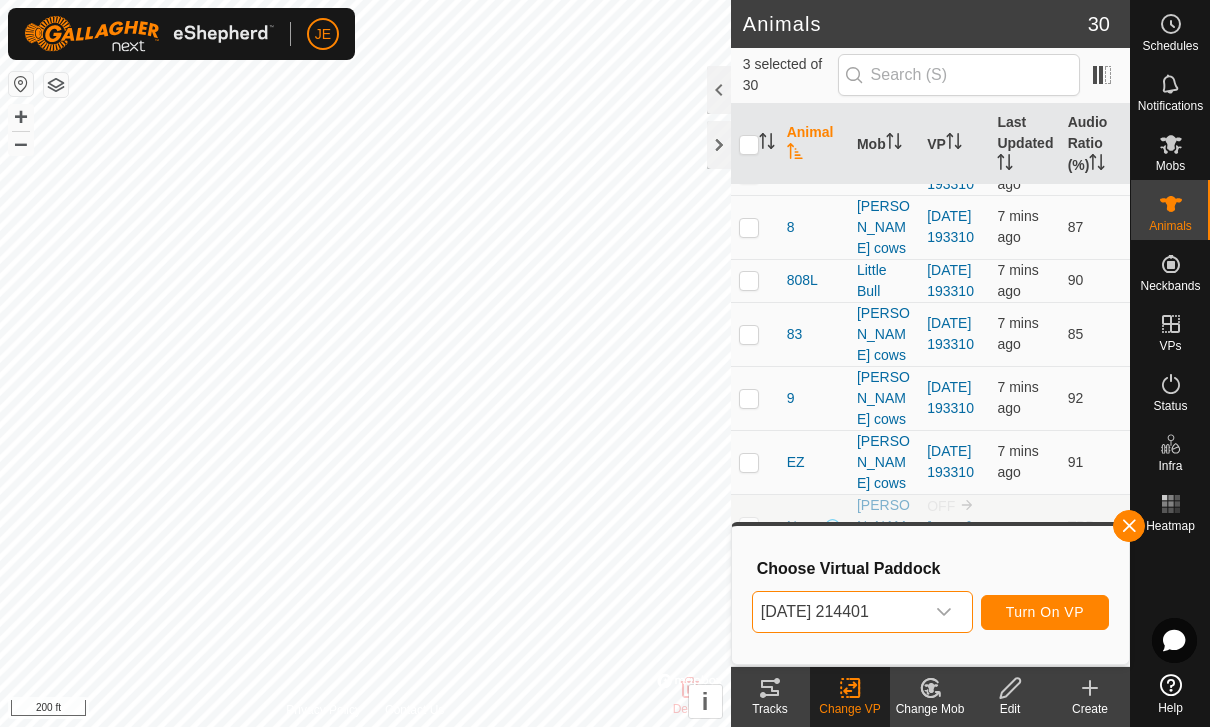 click on "[DATE] 214401" at bounding box center (838, 612) 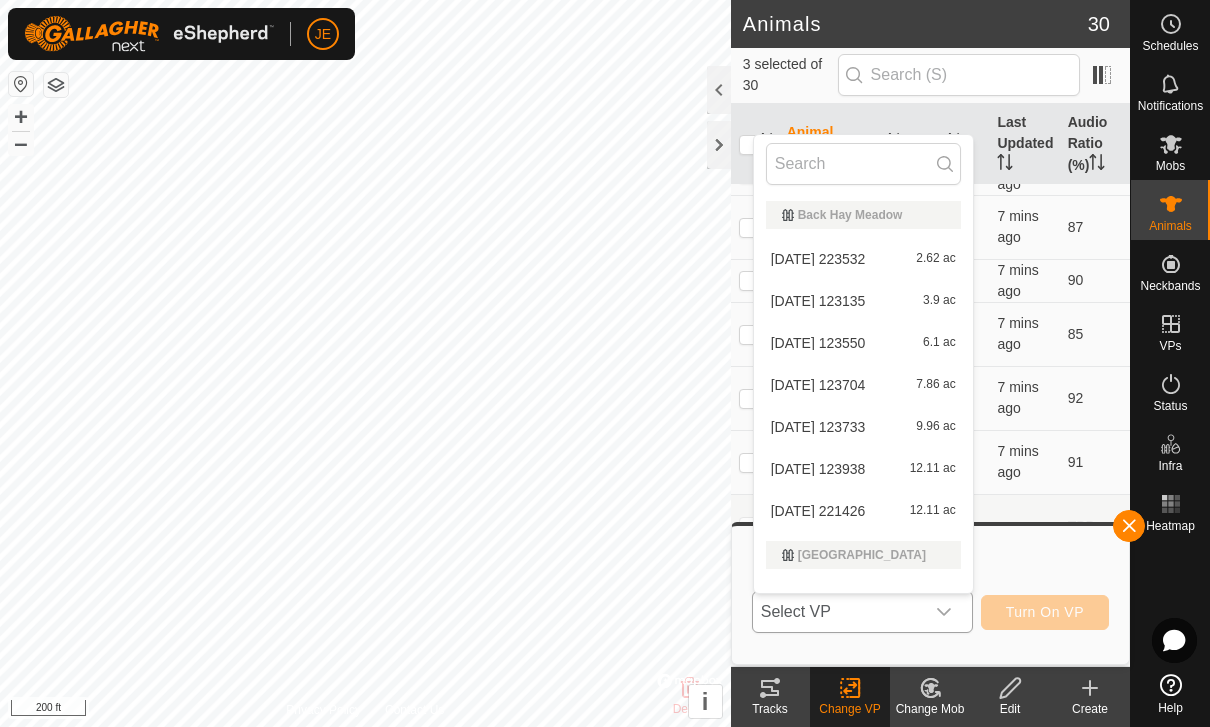 scroll, scrollTop: 2444, scrollLeft: 0, axis: vertical 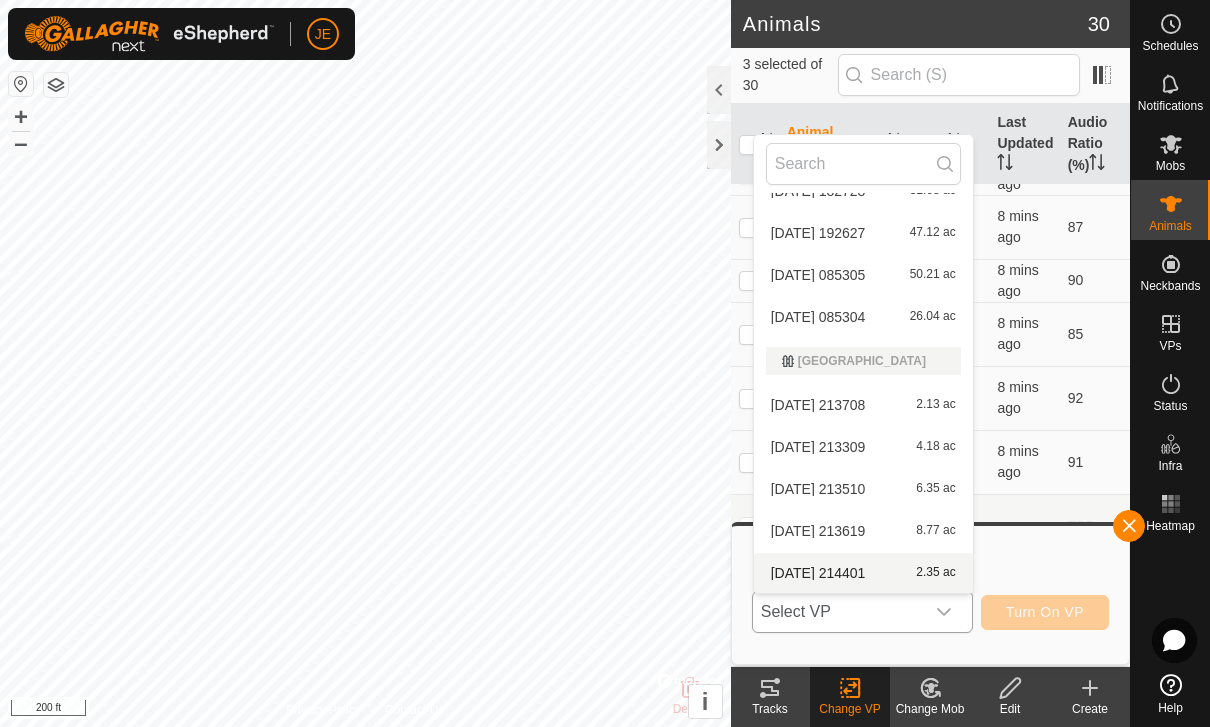click 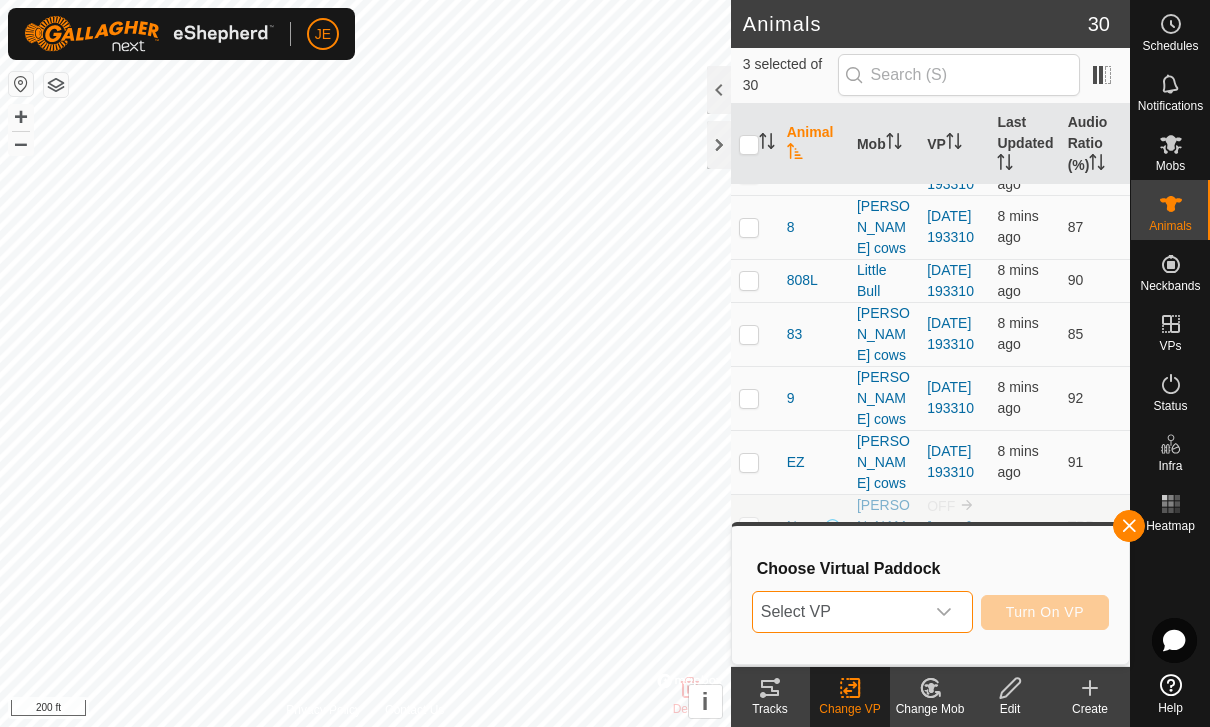 click 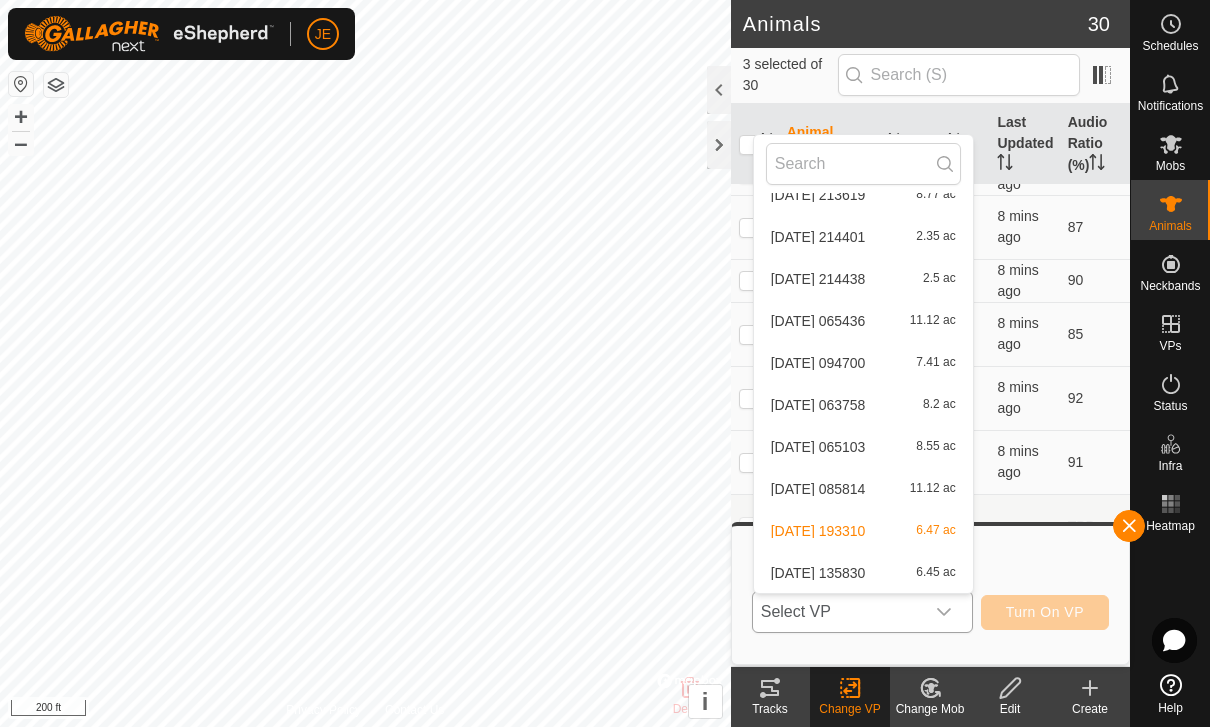 scroll, scrollTop: 2780, scrollLeft: 0, axis: vertical 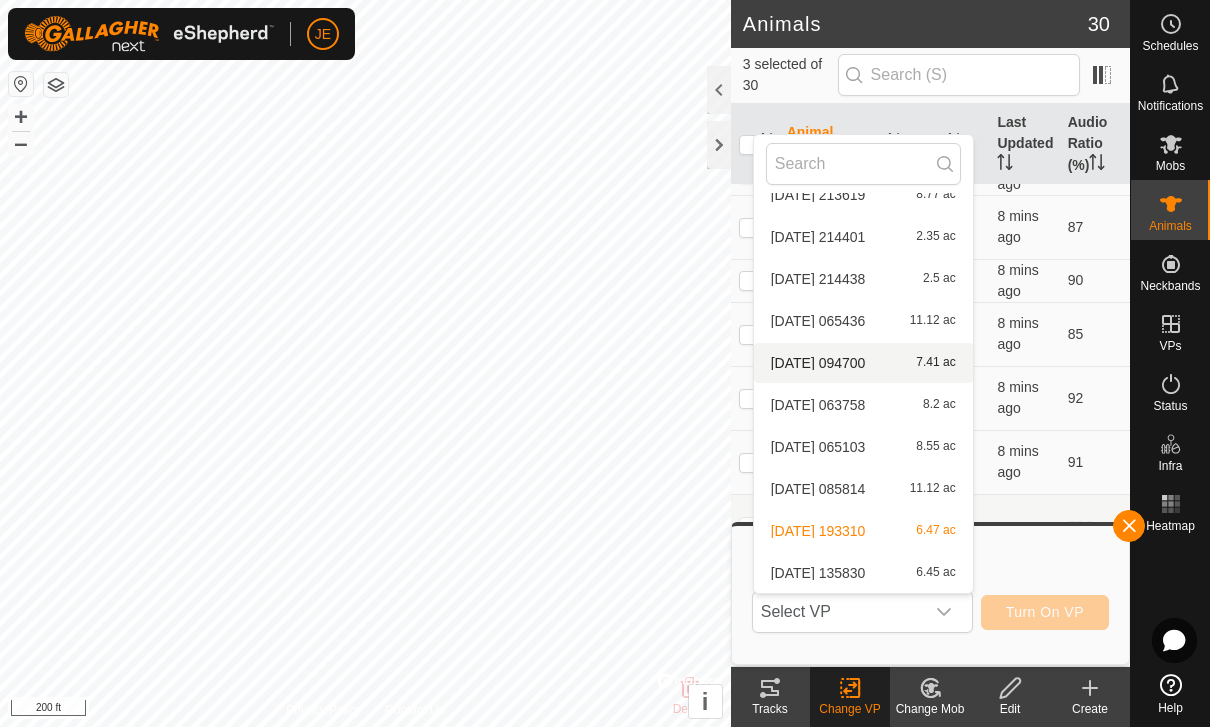 click on "[DATE] 094700" at bounding box center (818, 363) 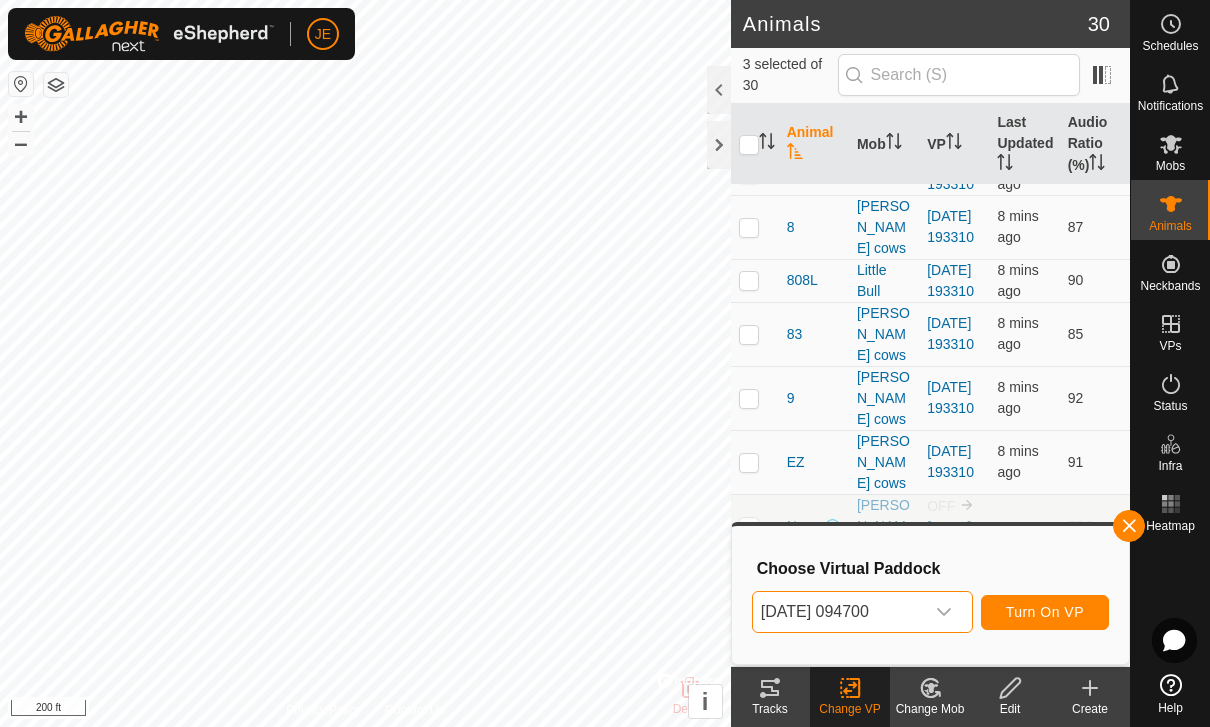 click on "[DATE] 094700" at bounding box center [838, 612] 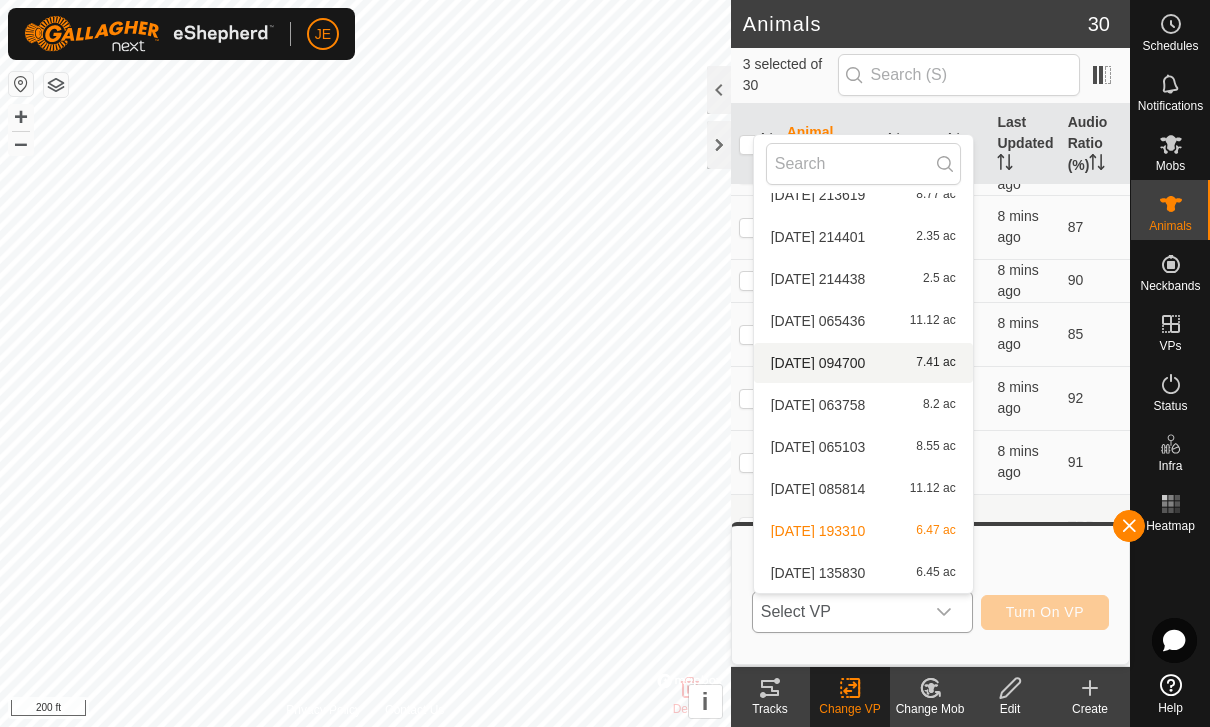 scroll, scrollTop: 2780, scrollLeft: 0, axis: vertical 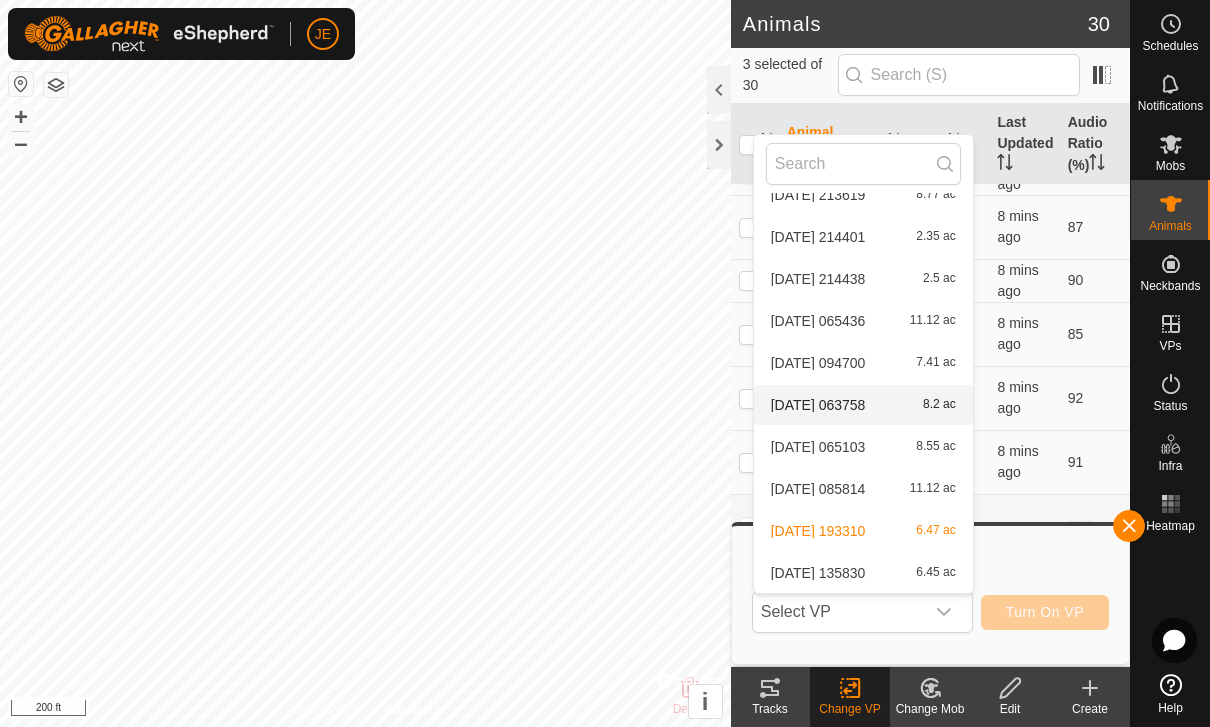click on "[DATE] 063758" at bounding box center [818, 405] 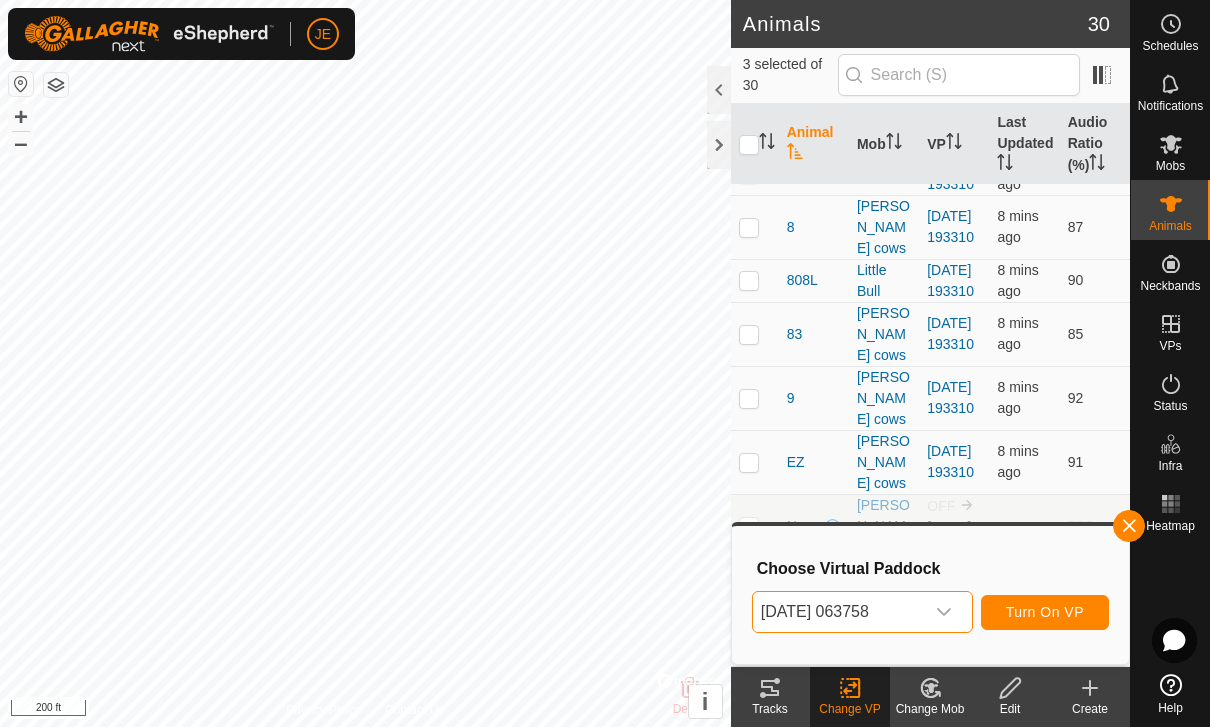 click at bounding box center (944, 612) 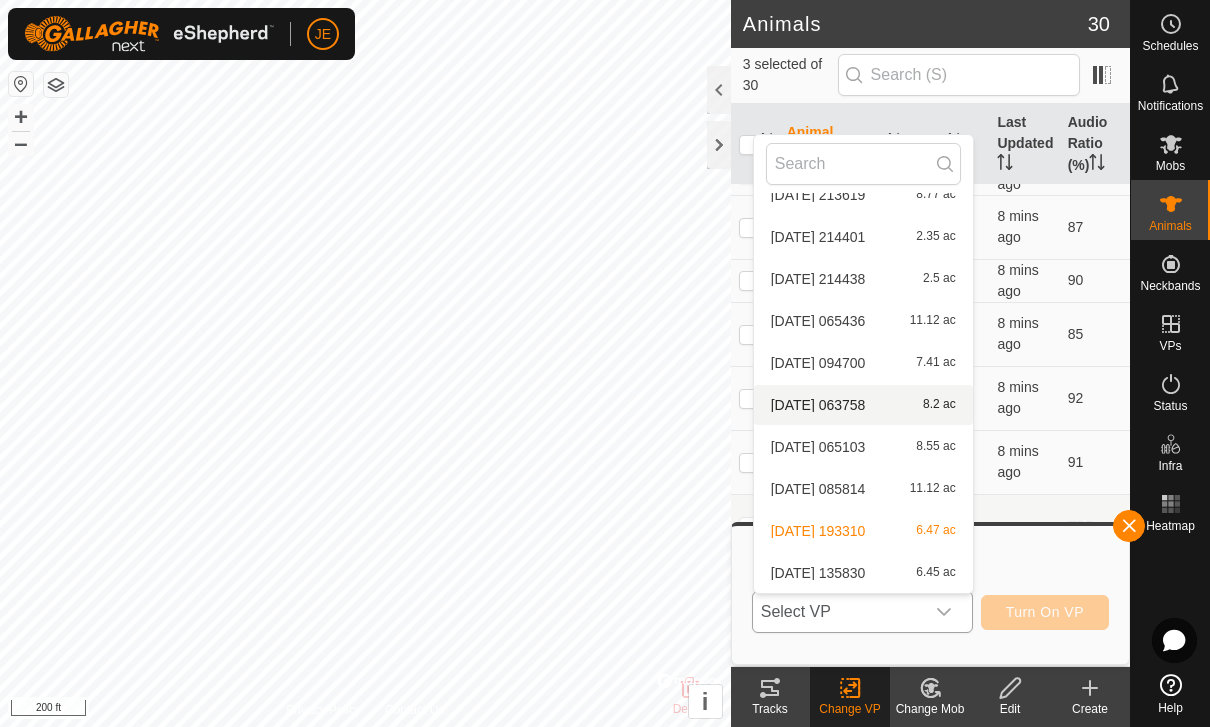 scroll, scrollTop: 2780, scrollLeft: 0, axis: vertical 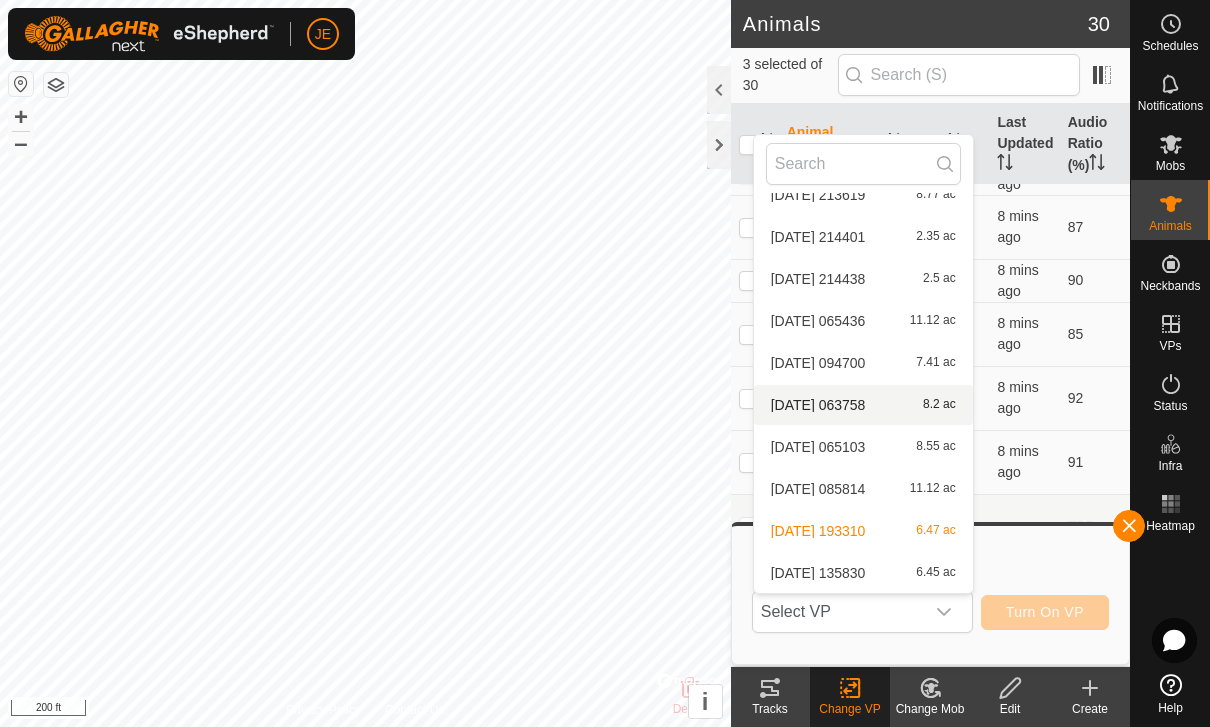 click on "[DATE] 065103" at bounding box center [818, 447] 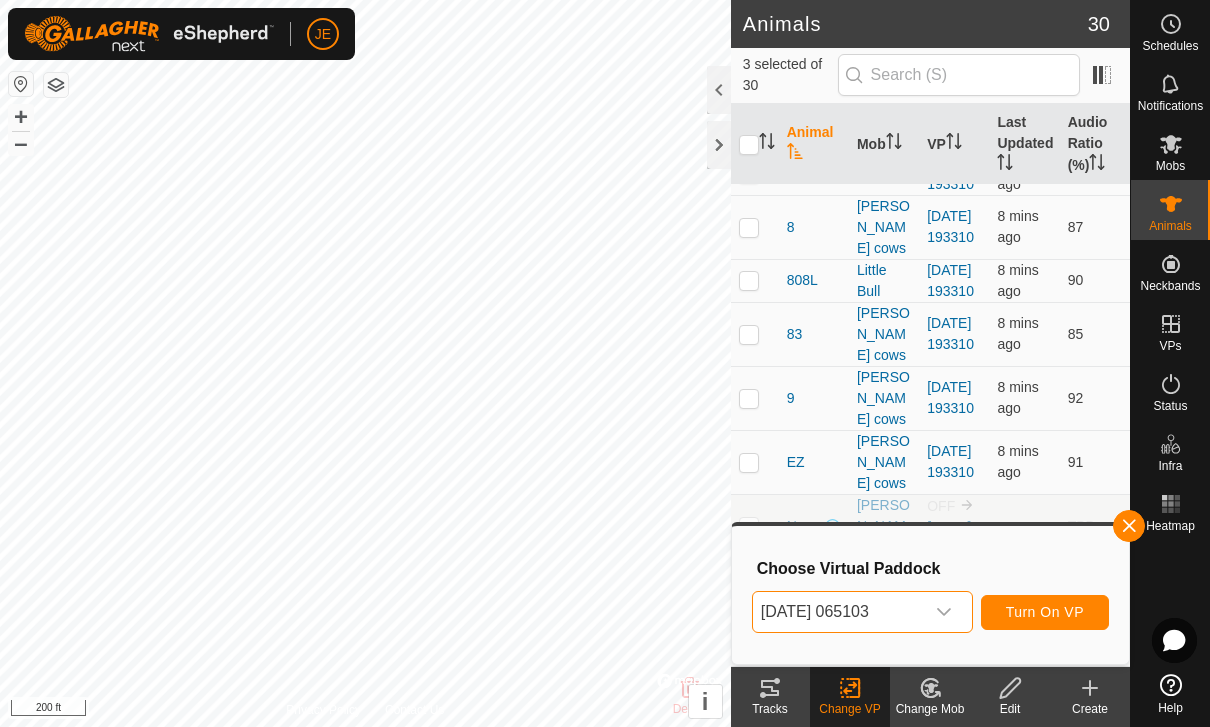 click on "[DATE] 065103" at bounding box center (838, 612) 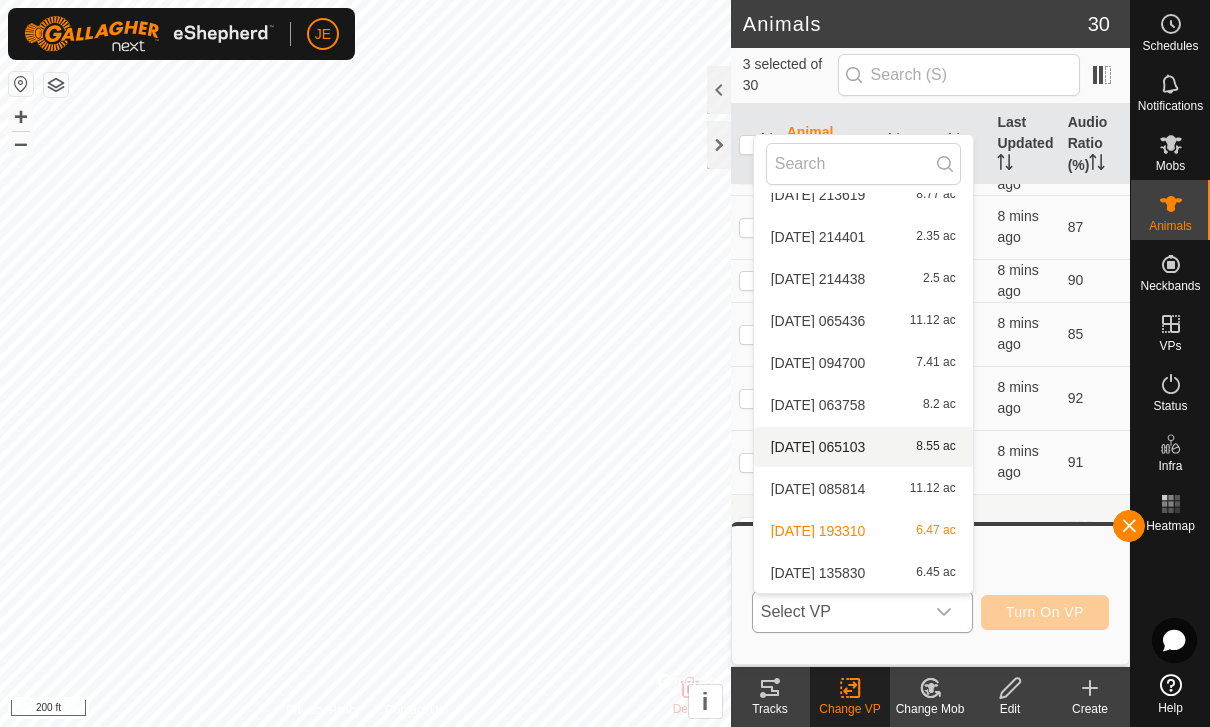 scroll, scrollTop: 2780, scrollLeft: 0, axis: vertical 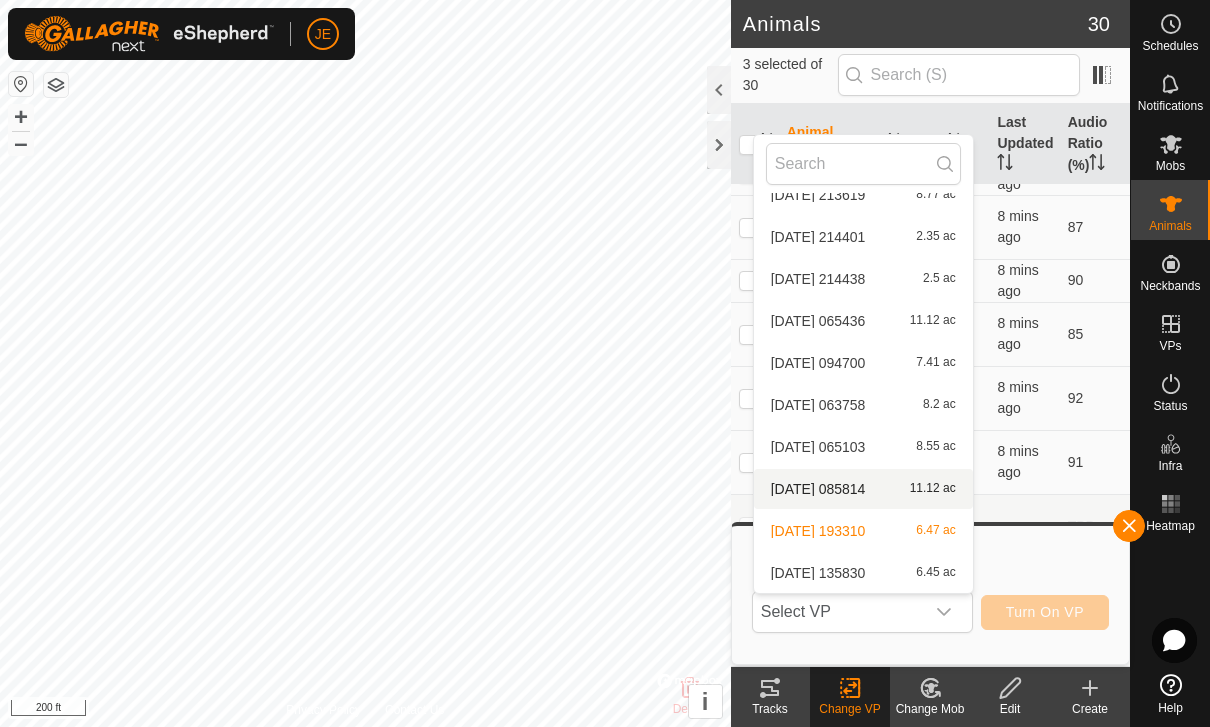click on "[DATE] 085814" at bounding box center [818, 489] 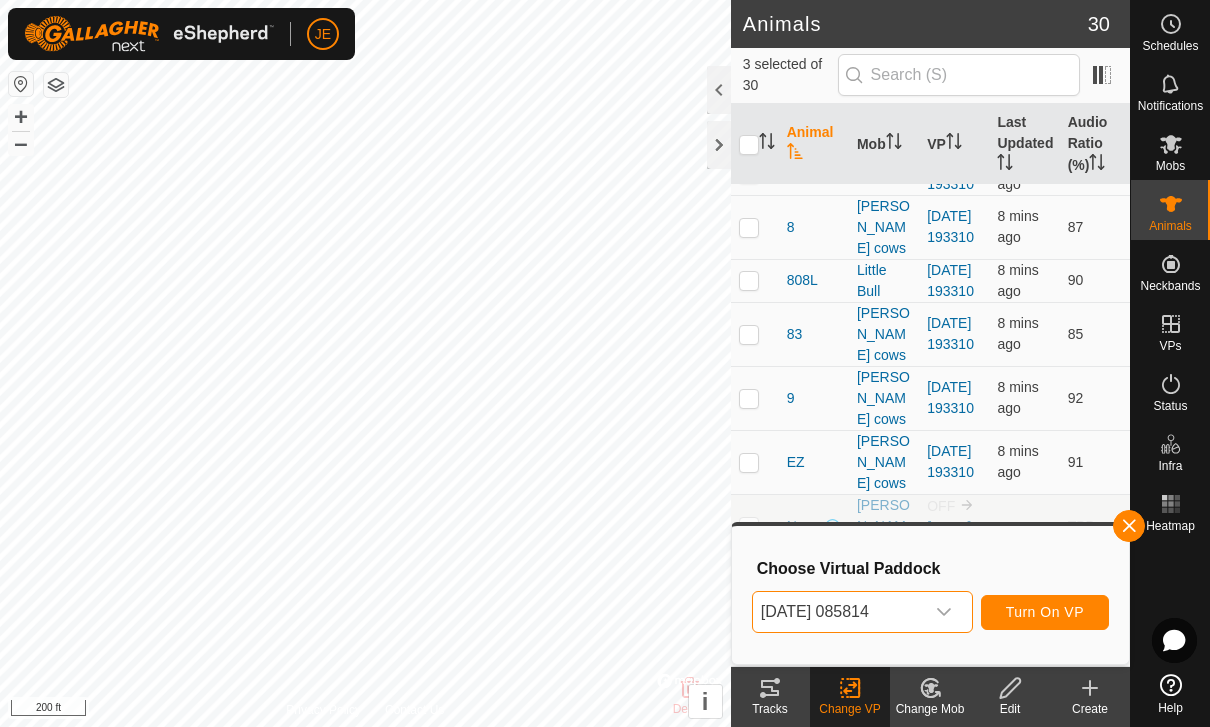 click at bounding box center (944, 612) 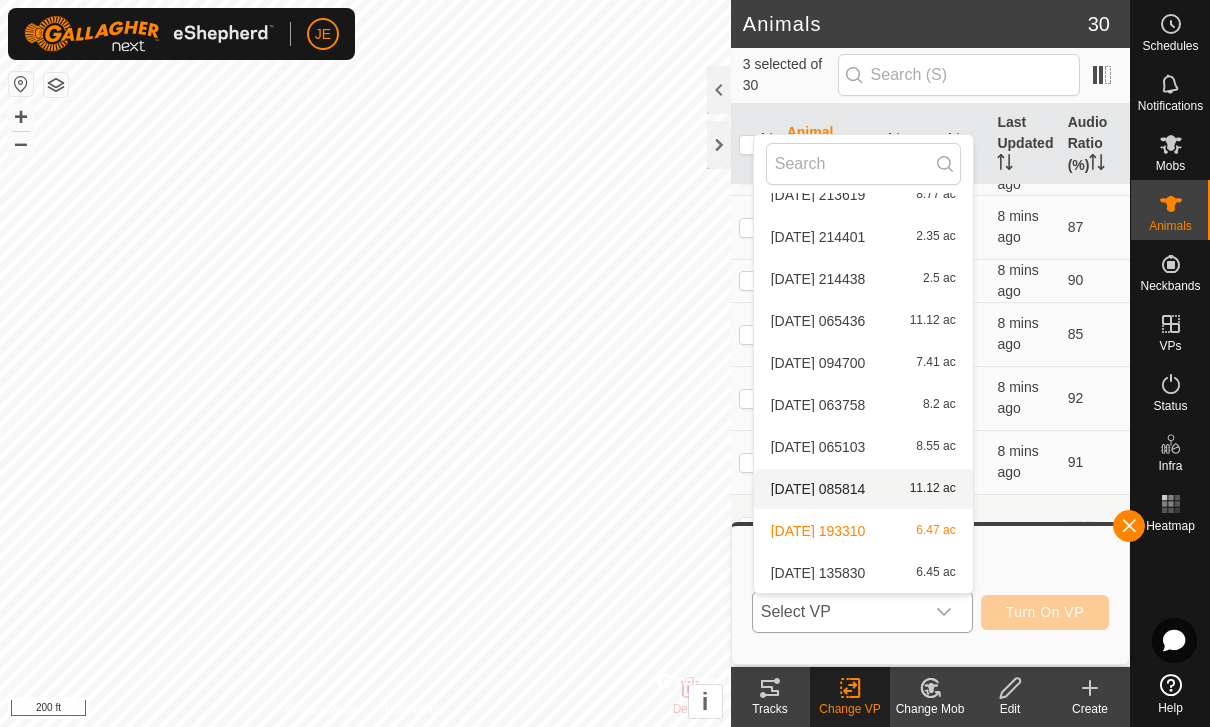scroll, scrollTop: 2780, scrollLeft: 0, axis: vertical 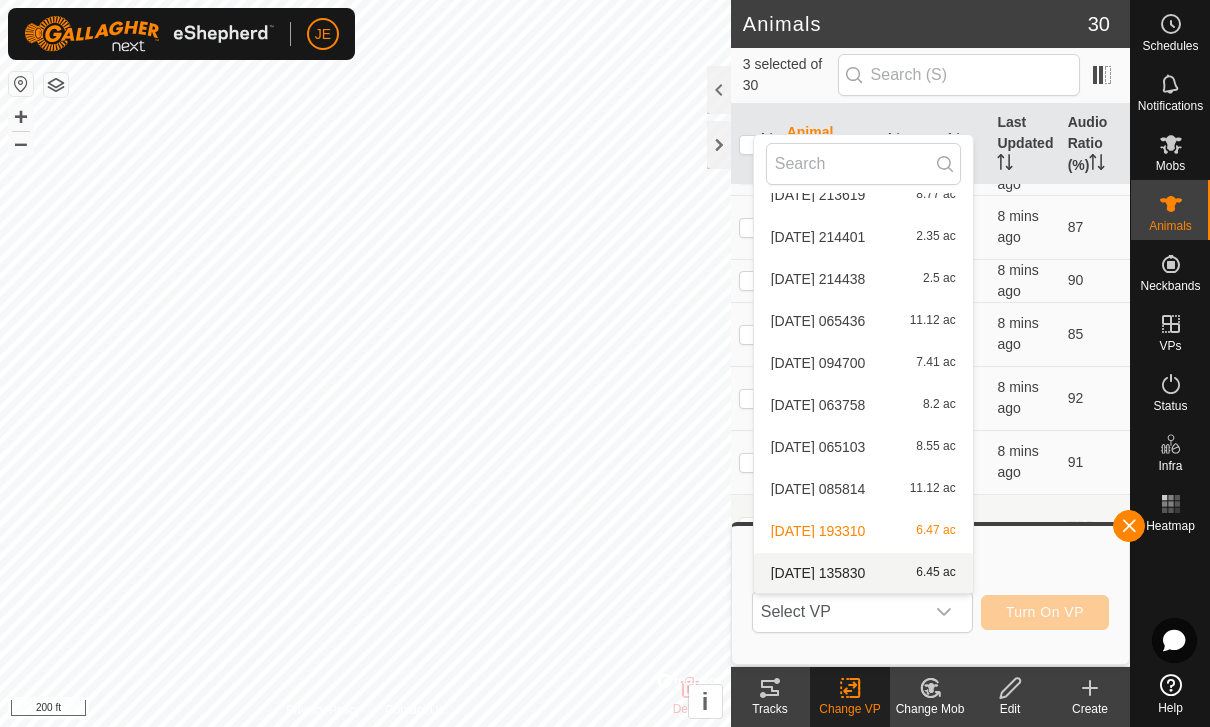 click on "[DATE] 135830" at bounding box center (818, 573) 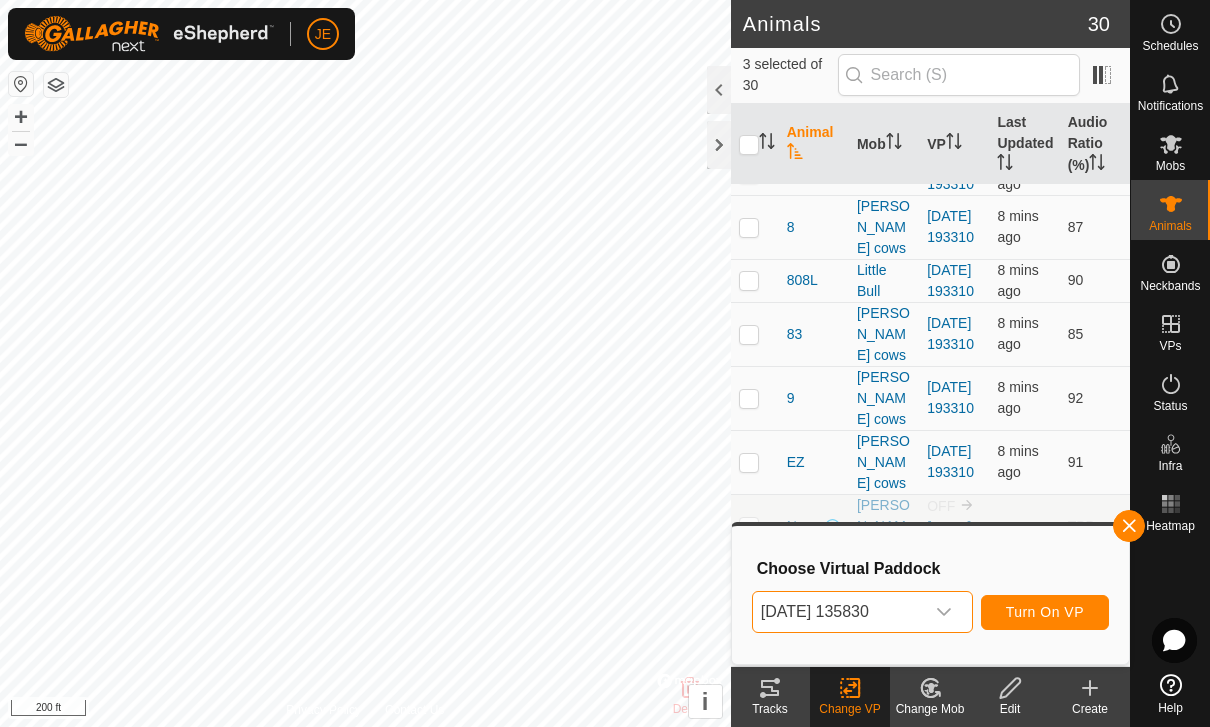 click at bounding box center [944, 612] 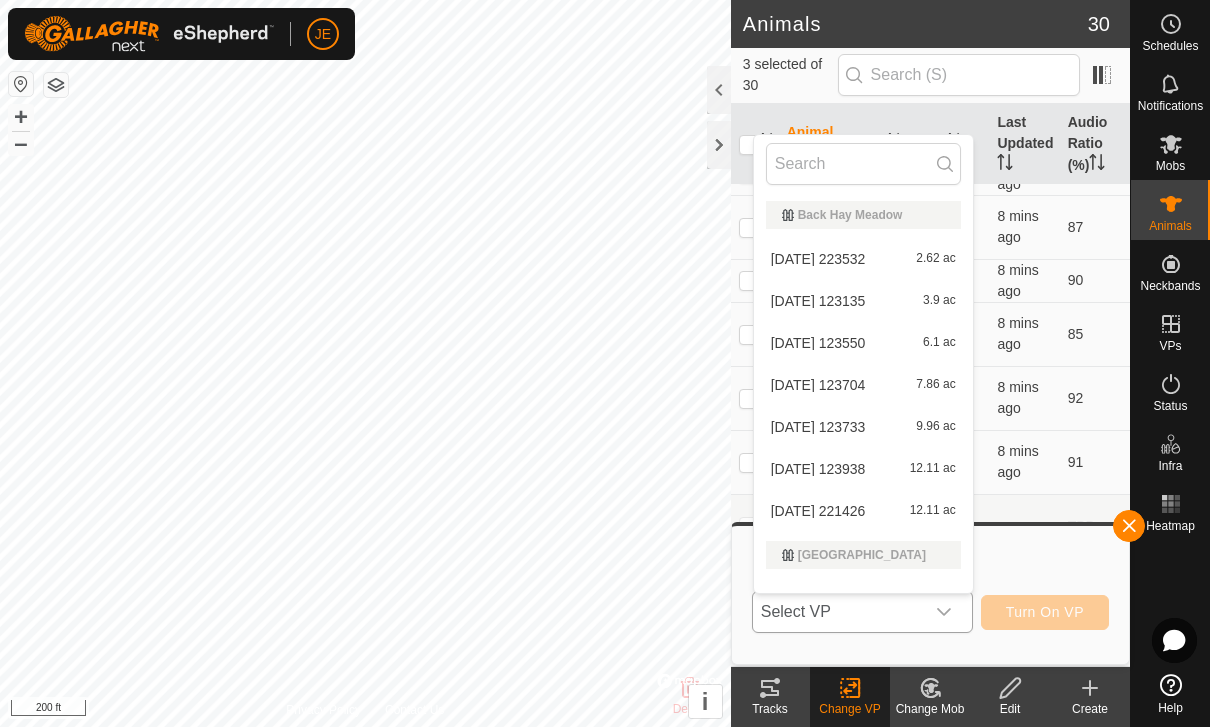 scroll, scrollTop: 2780, scrollLeft: 0, axis: vertical 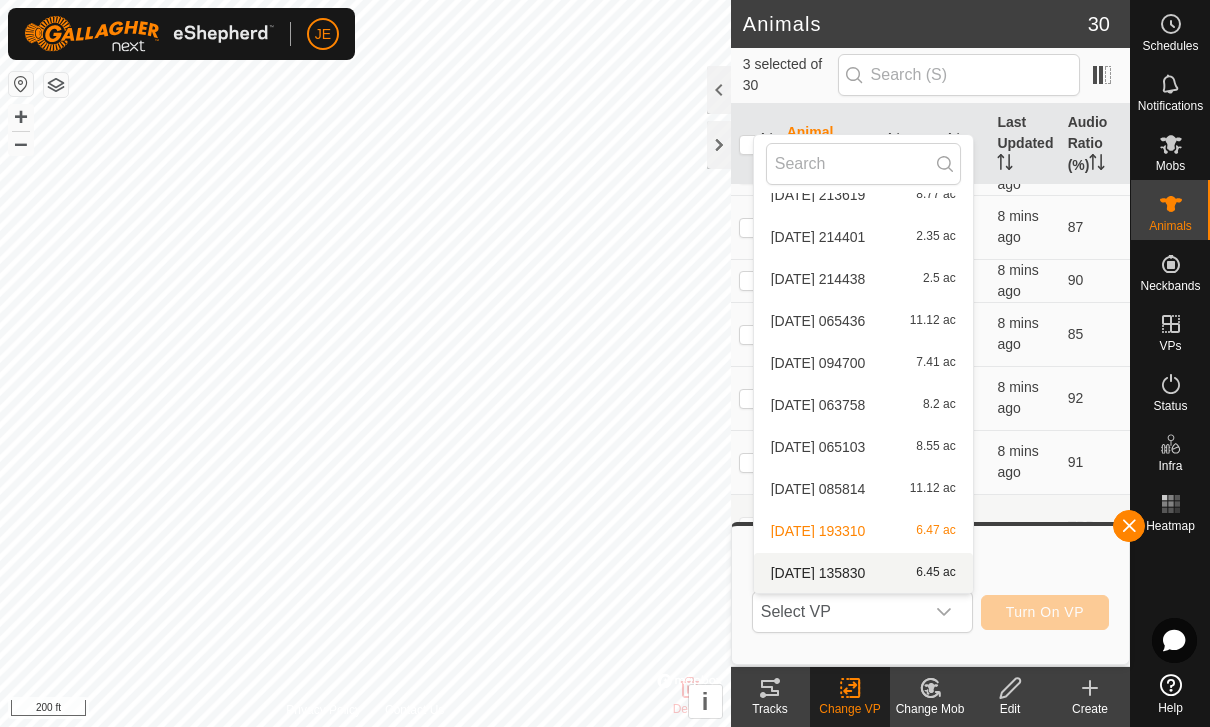 click on "[DATE] 065436  11.12 ac" at bounding box center [863, 321] 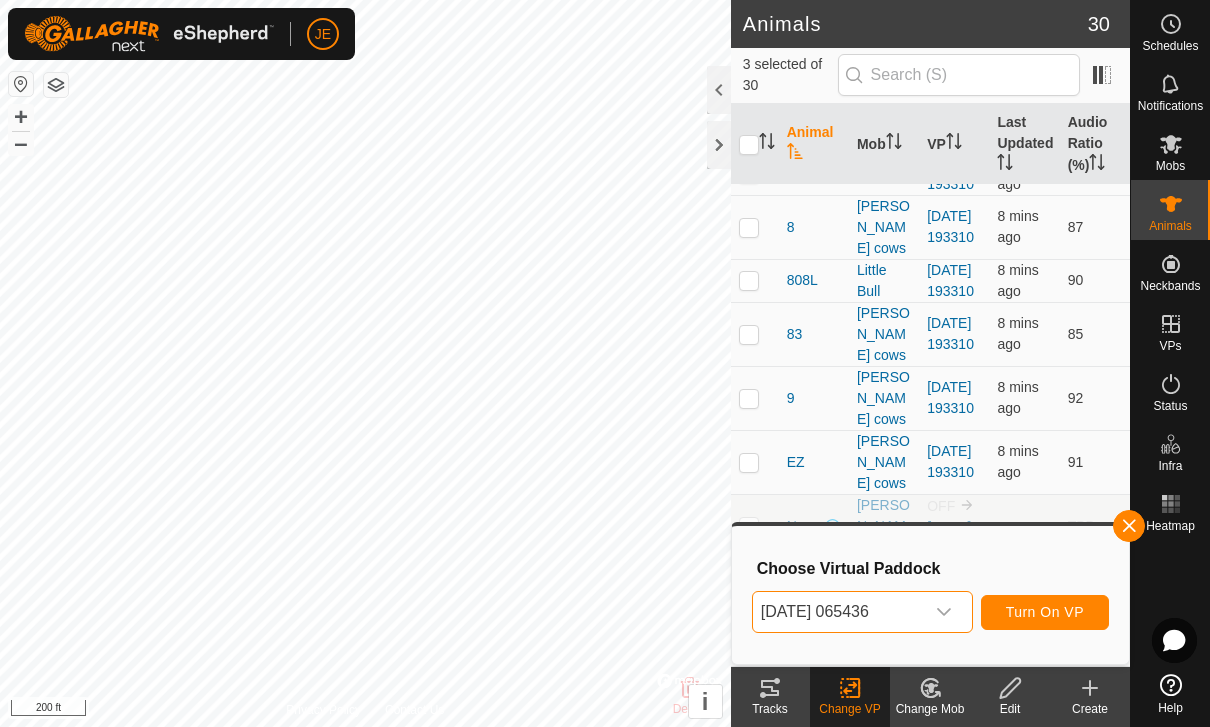click 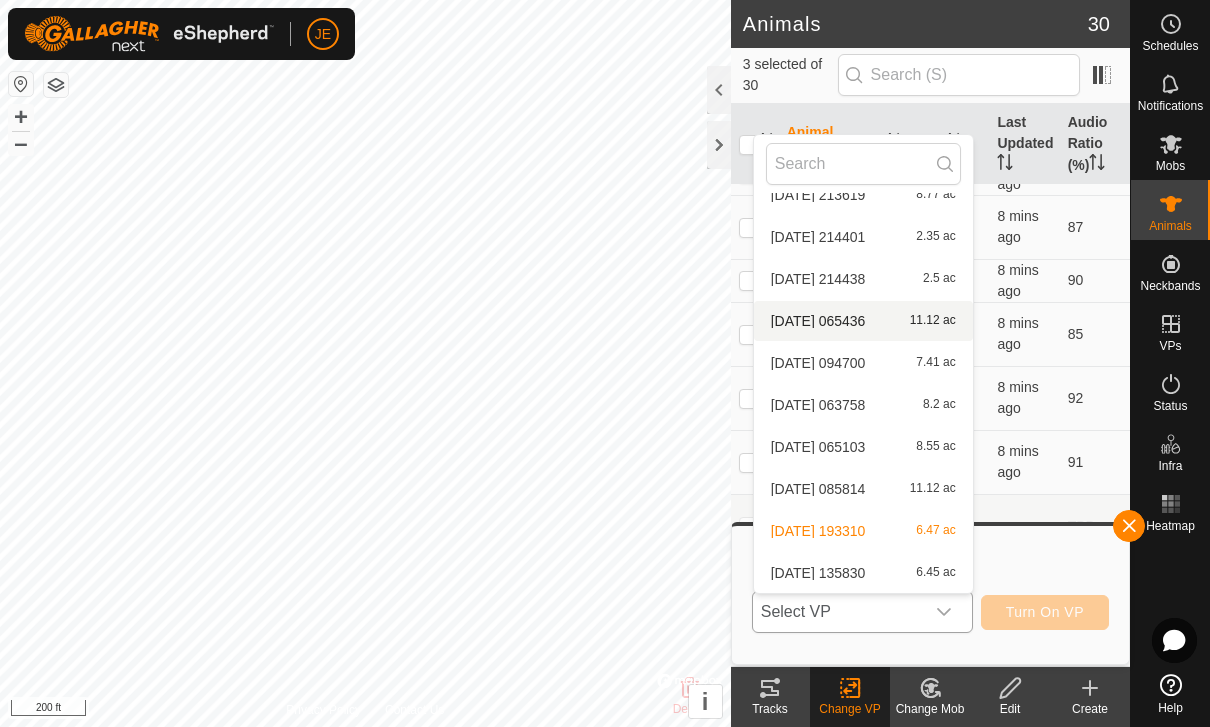 scroll, scrollTop: 2780, scrollLeft: 0, axis: vertical 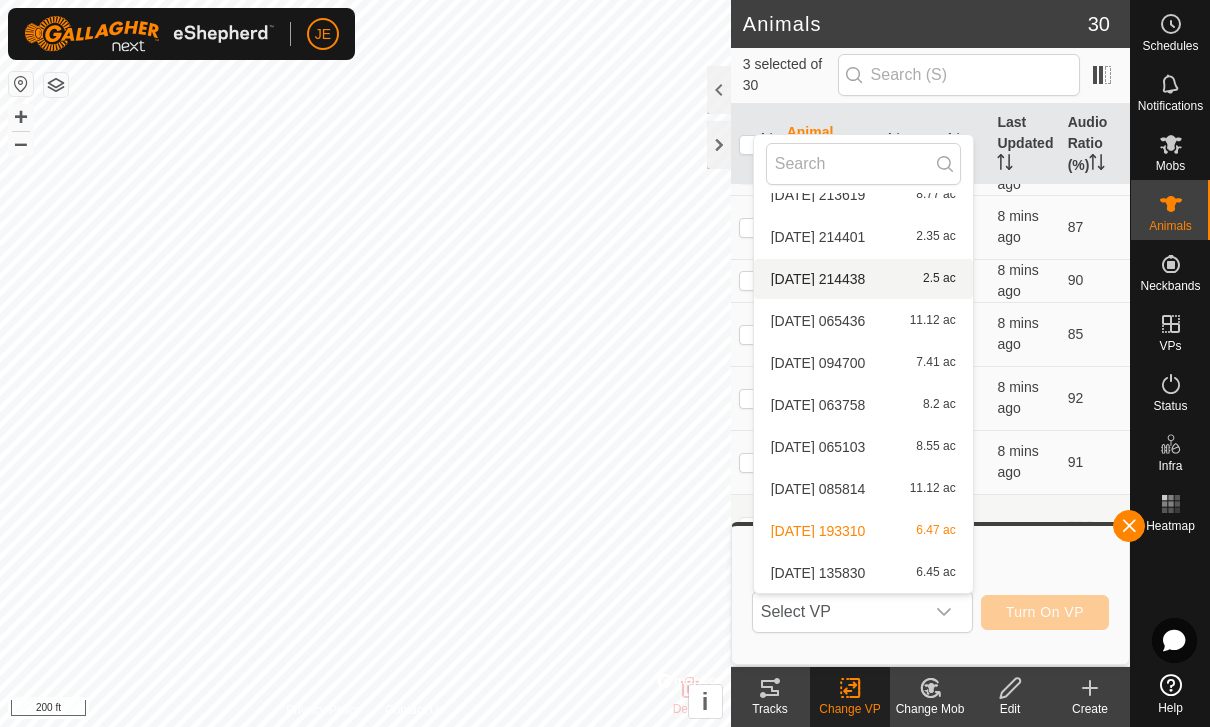 click on "[DATE] 214438  2.5 ac" at bounding box center (863, 279) 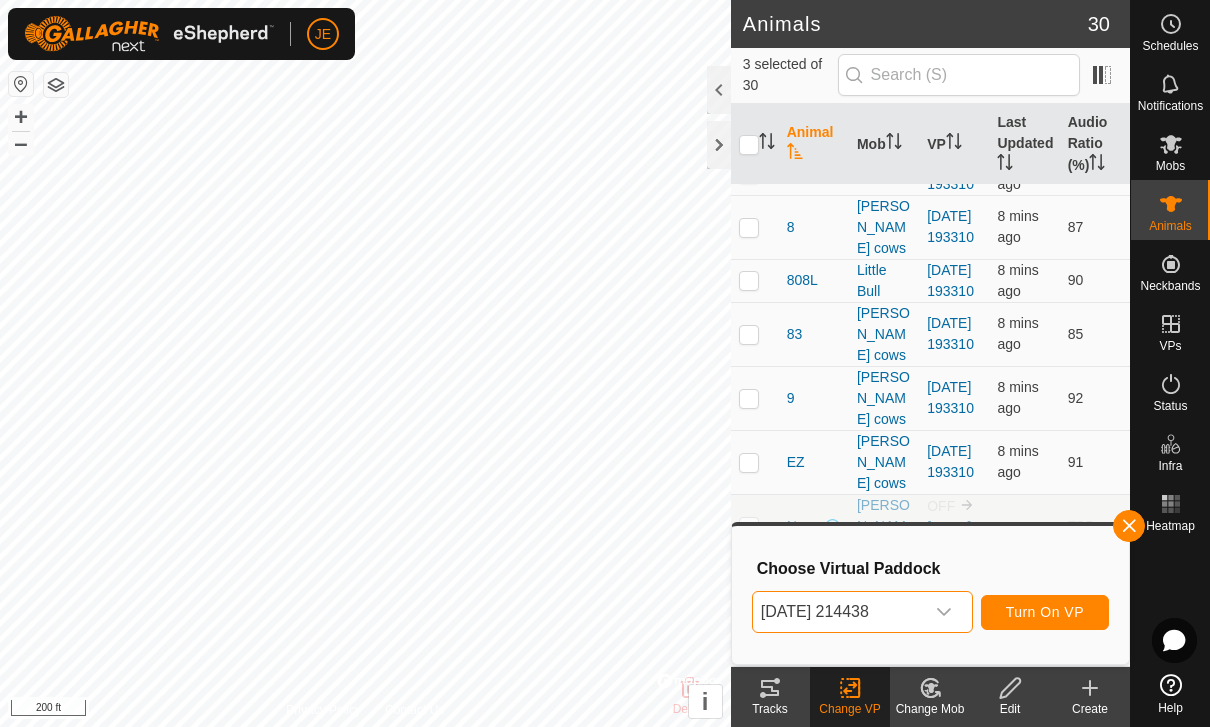 click 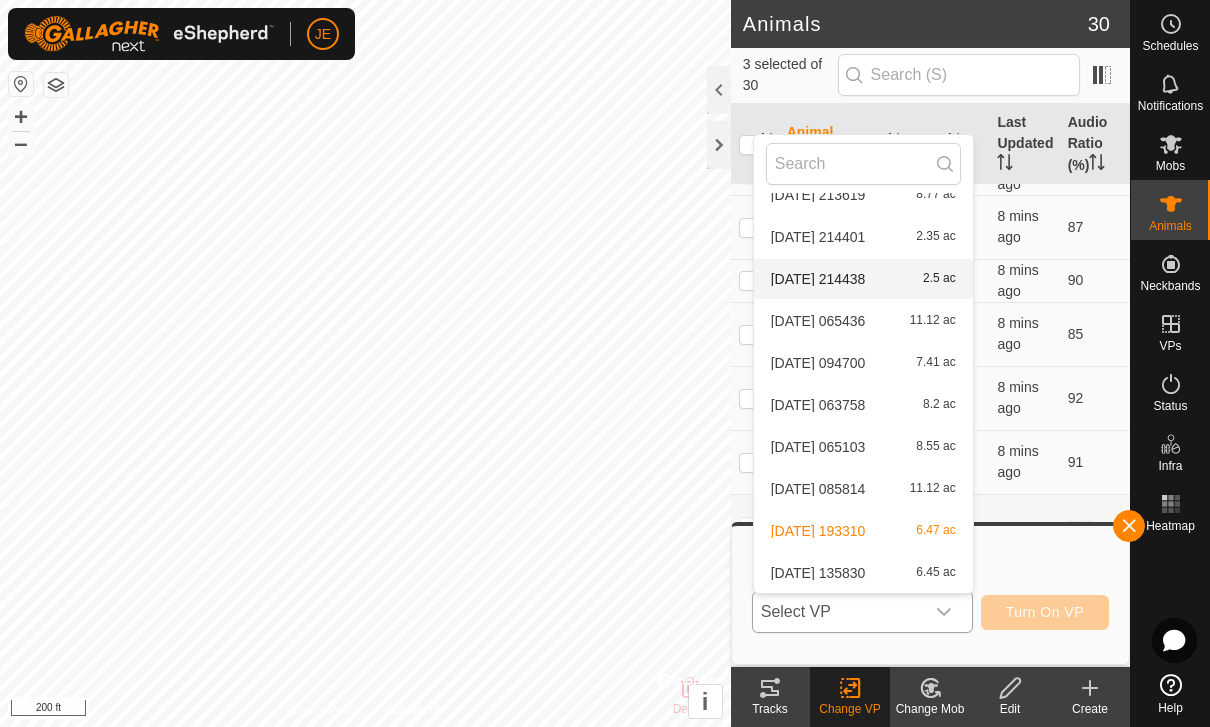 scroll, scrollTop: 2780, scrollLeft: 0, axis: vertical 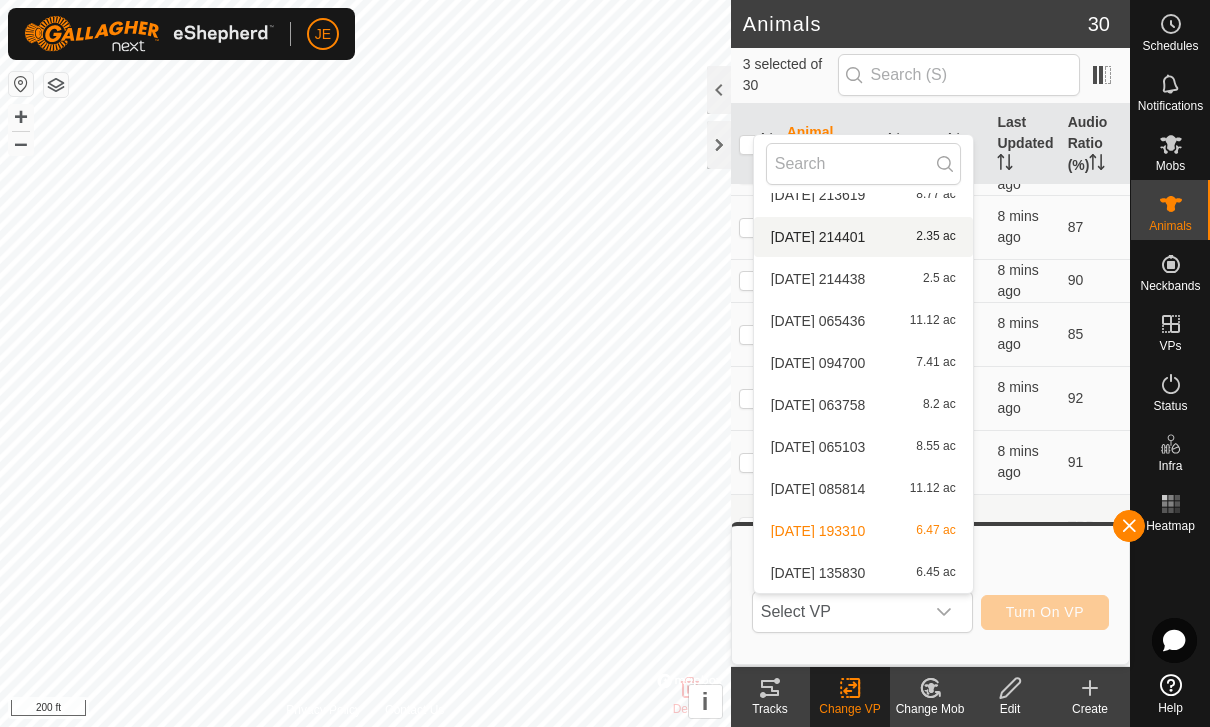 click on "[DATE] 214401  2.35 ac" at bounding box center [863, 237] 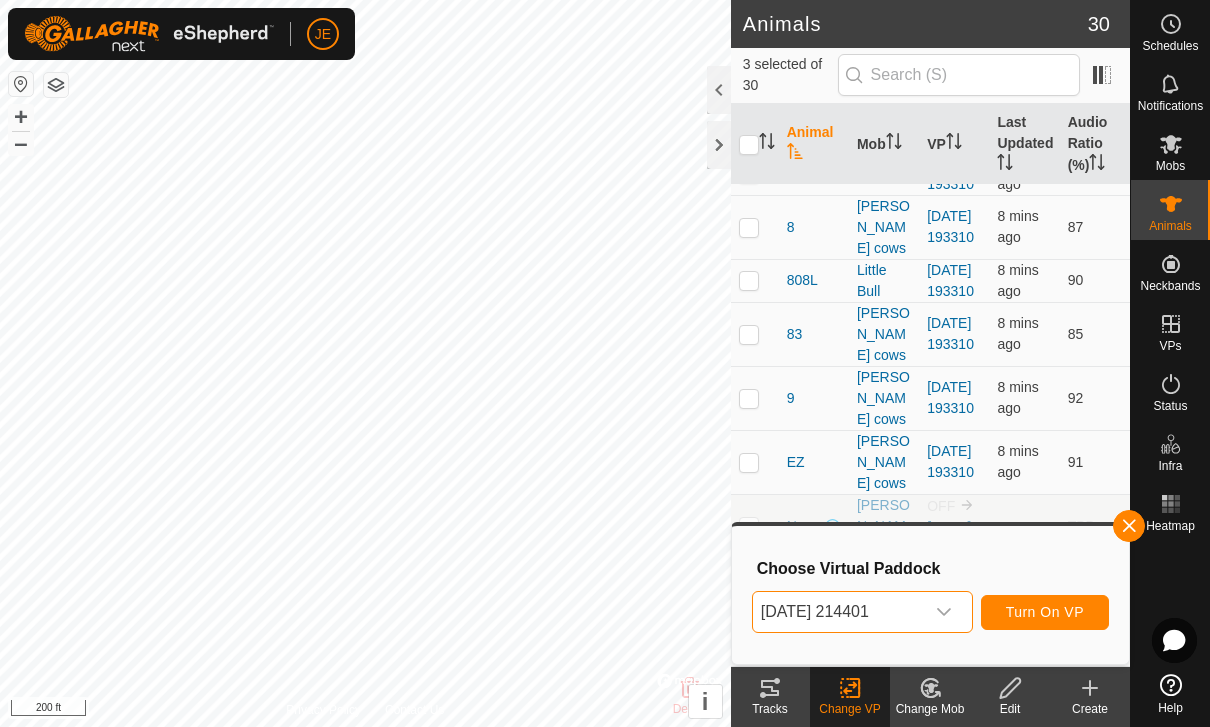 click 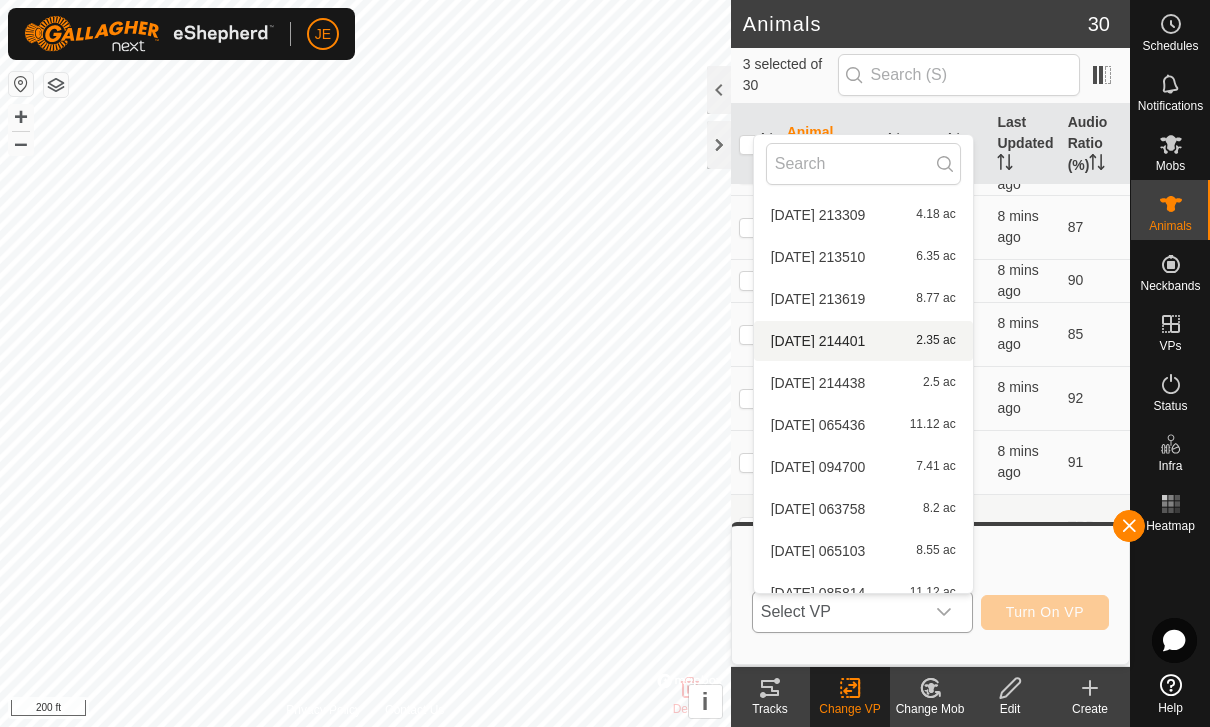 scroll, scrollTop: 2673, scrollLeft: 0, axis: vertical 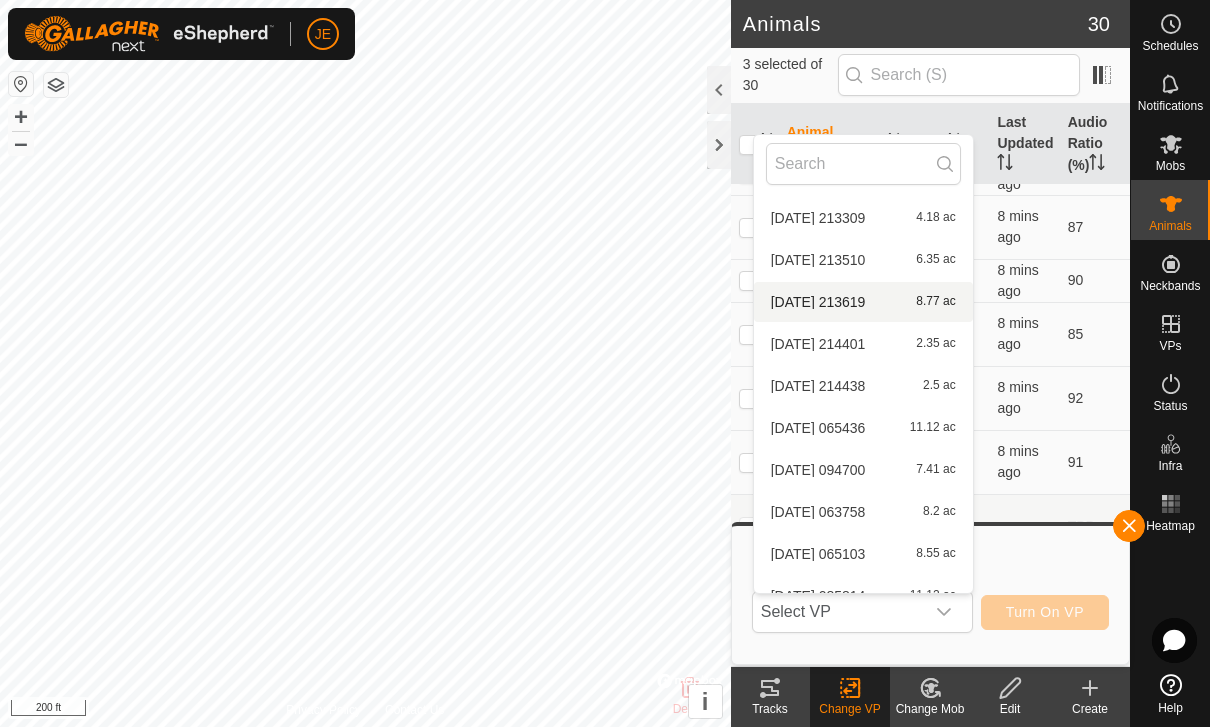 click on "[DATE] 213619  8.77 ac" at bounding box center (863, 302) 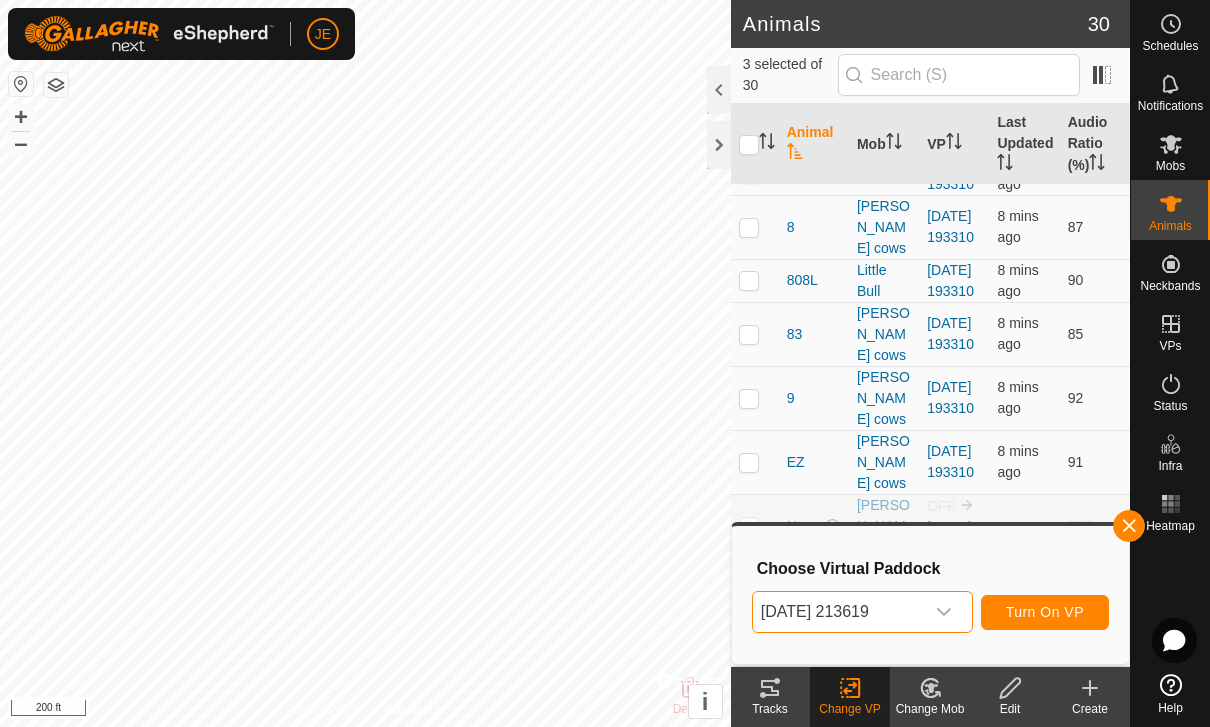 click 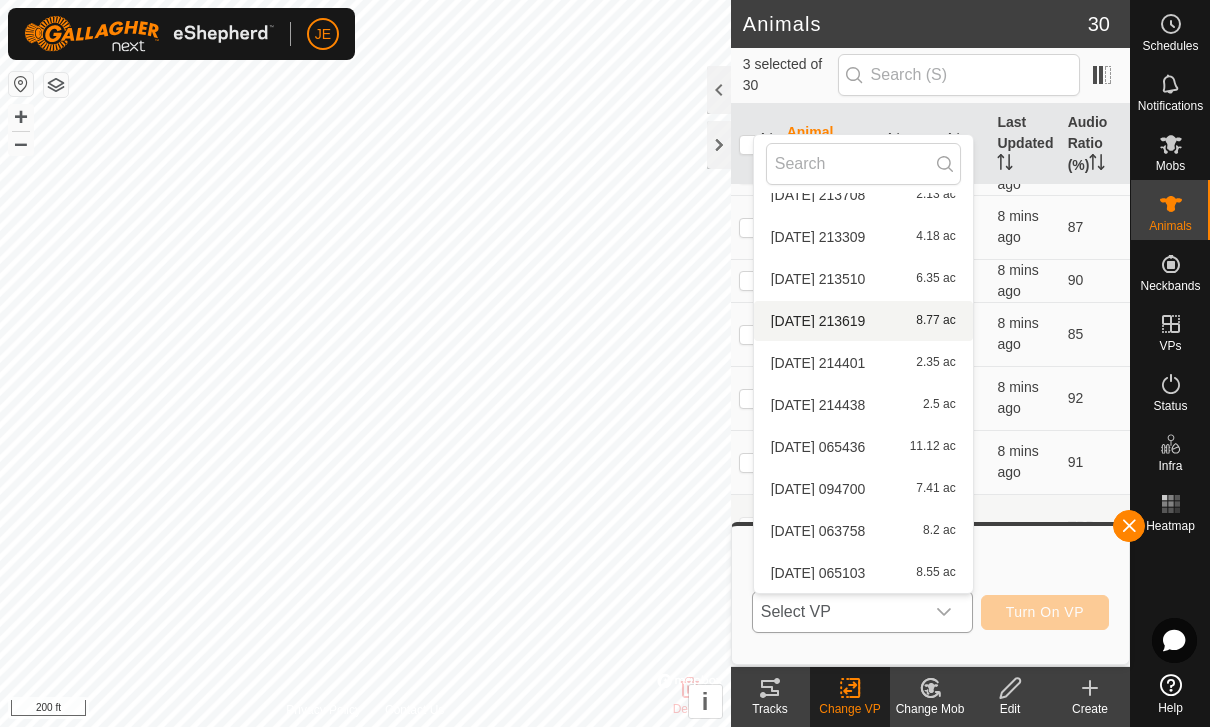 scroll, scrollTop: 2638, scrollLeft: 0, axis: vertical 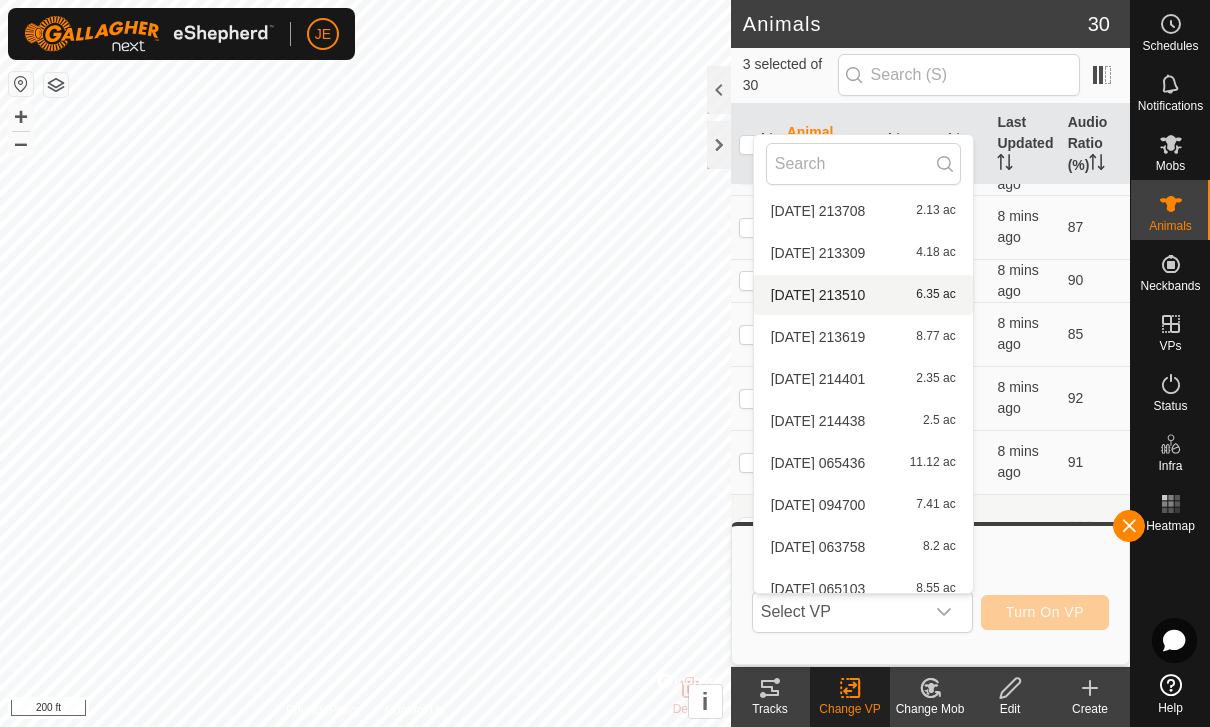 click on "[DATE] 213510" at bounding box center [818, 295] 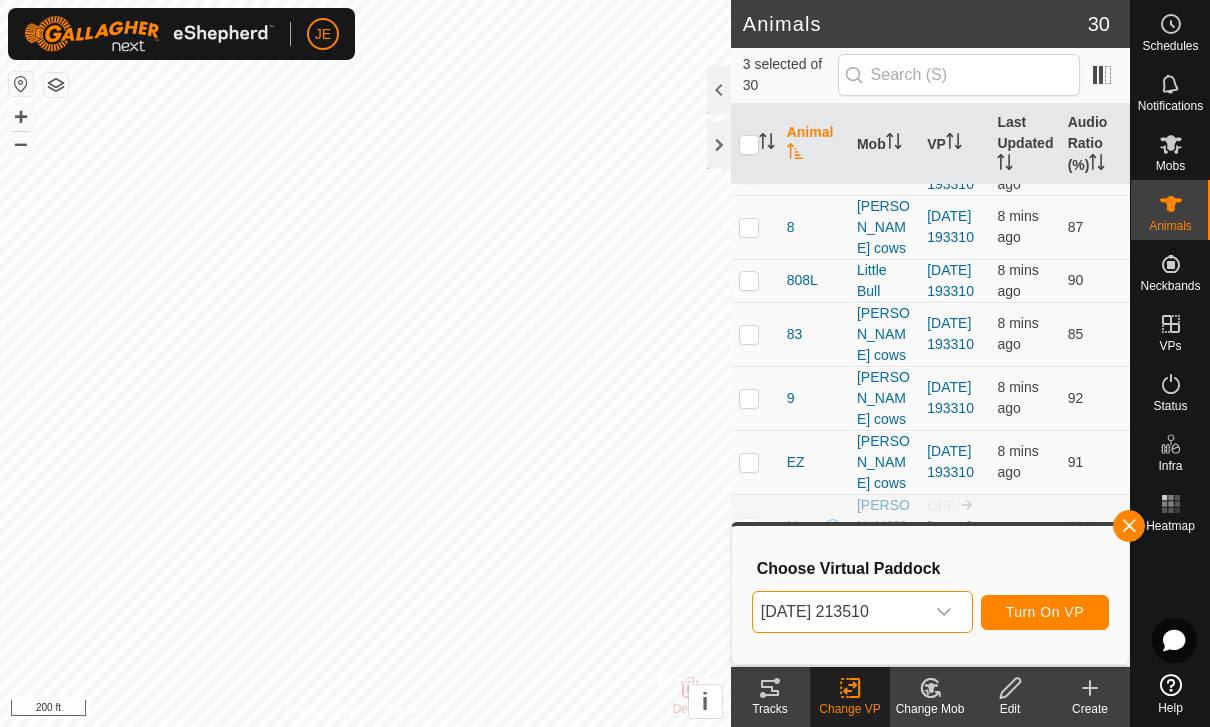 click 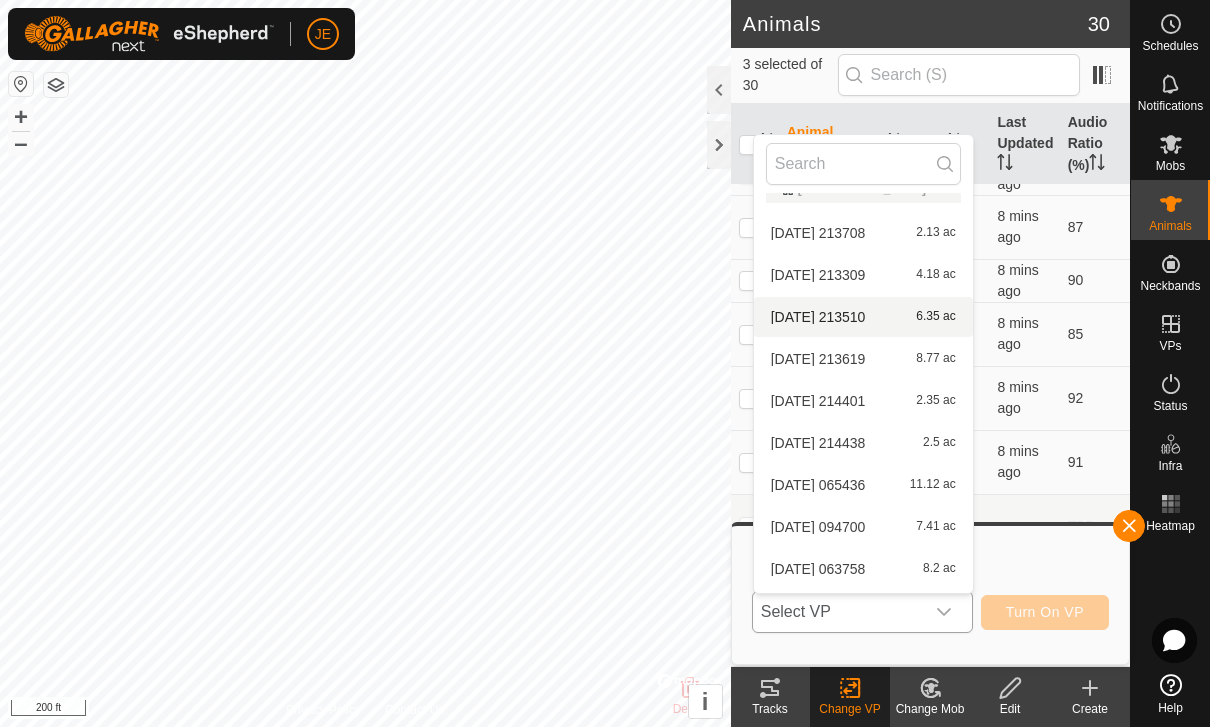 scroll, scrollTop: 2614, scrollLeft: 0, axis: vertical 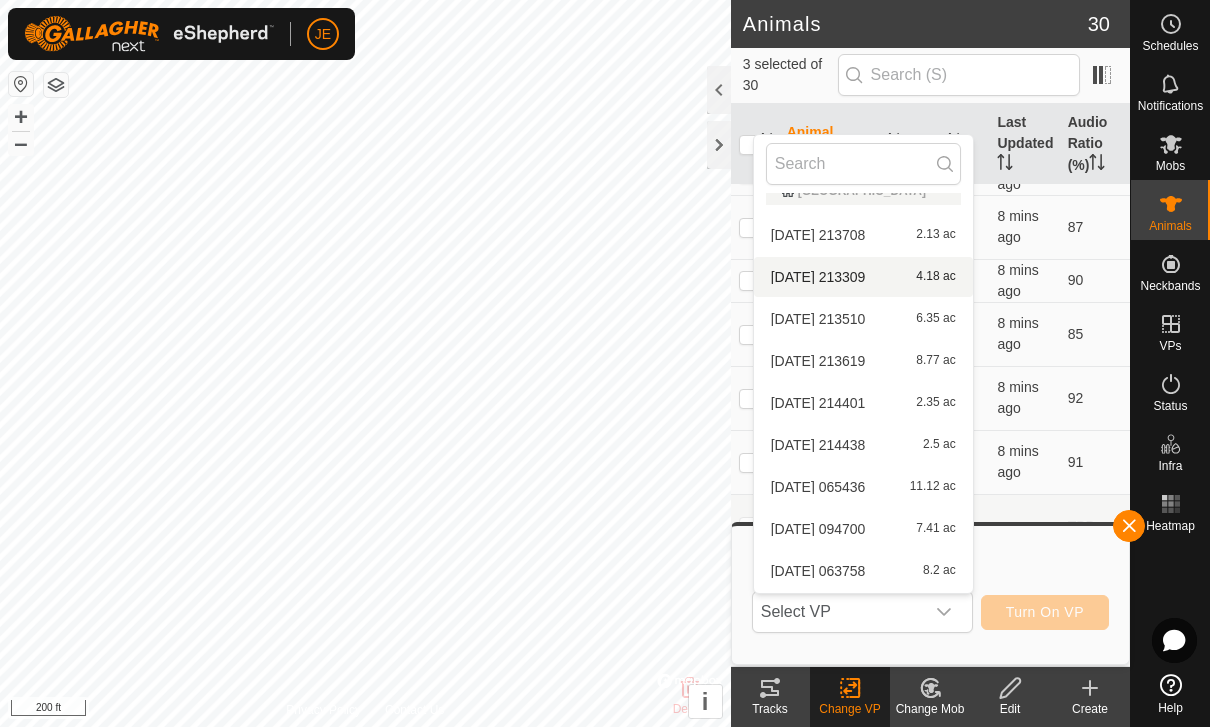 click on "[DATE] 213309  4.18 ac" at bounding box center [863, 277] 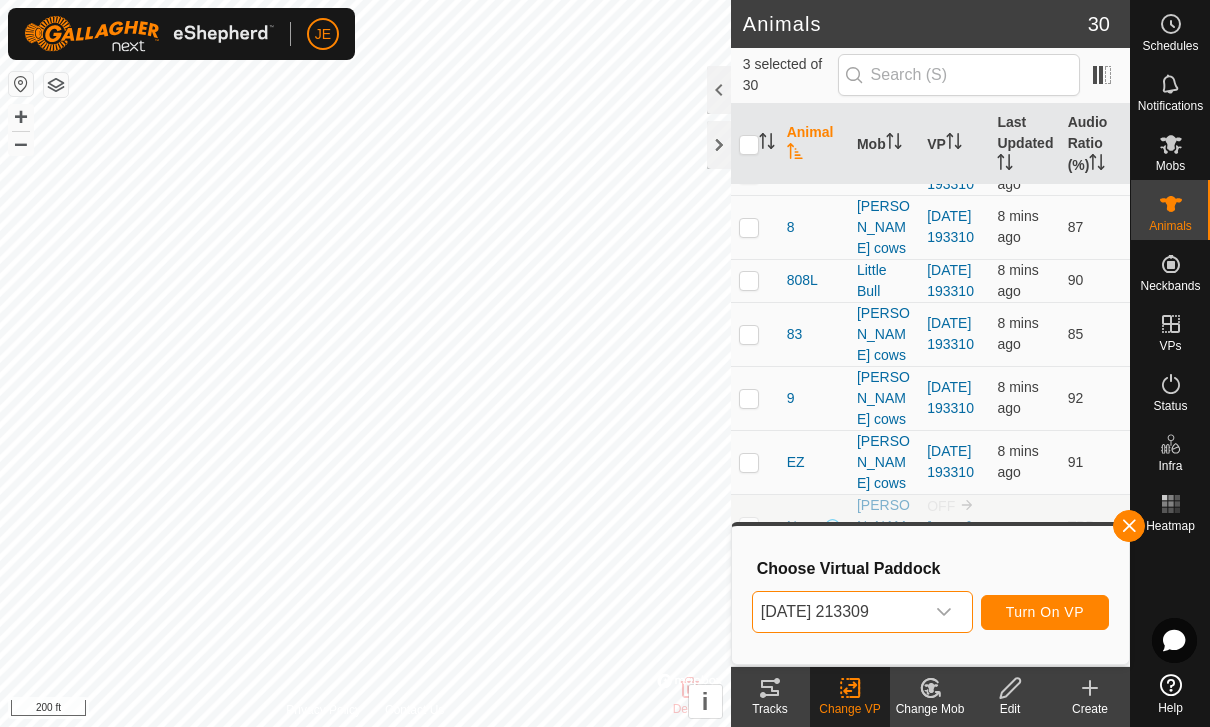 click 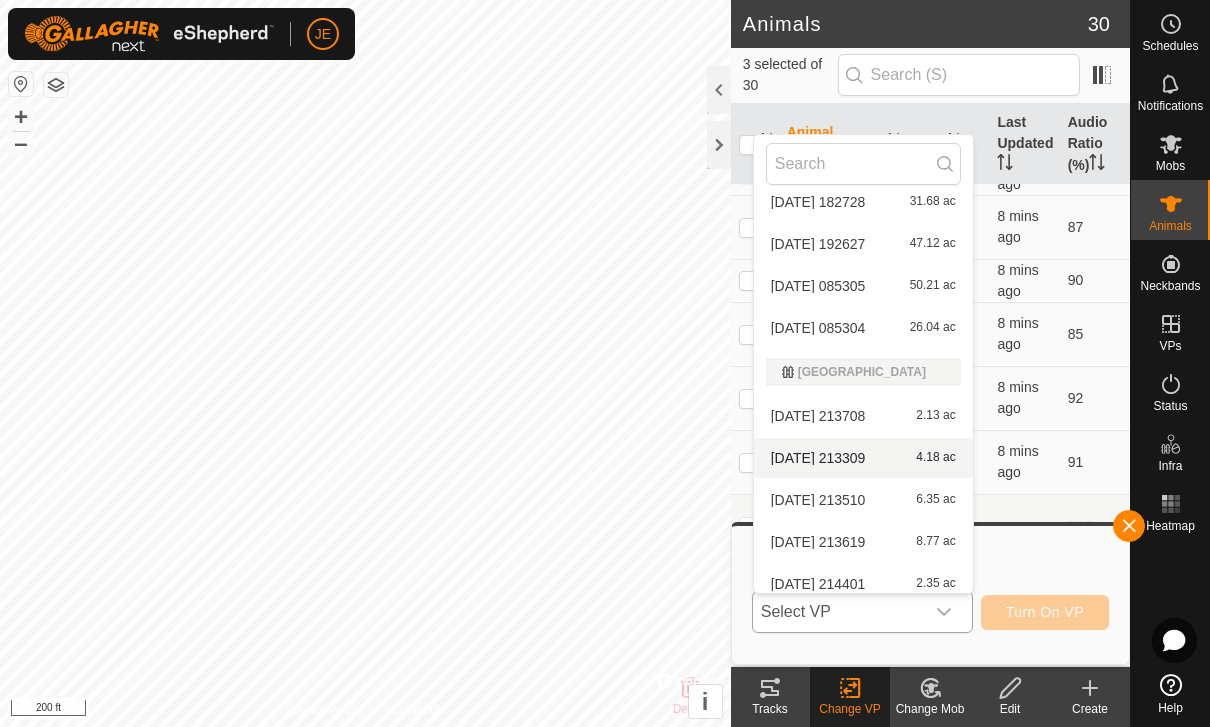 scroll, scrollTop: 2426, scrollLeft: 0, axis: vertical 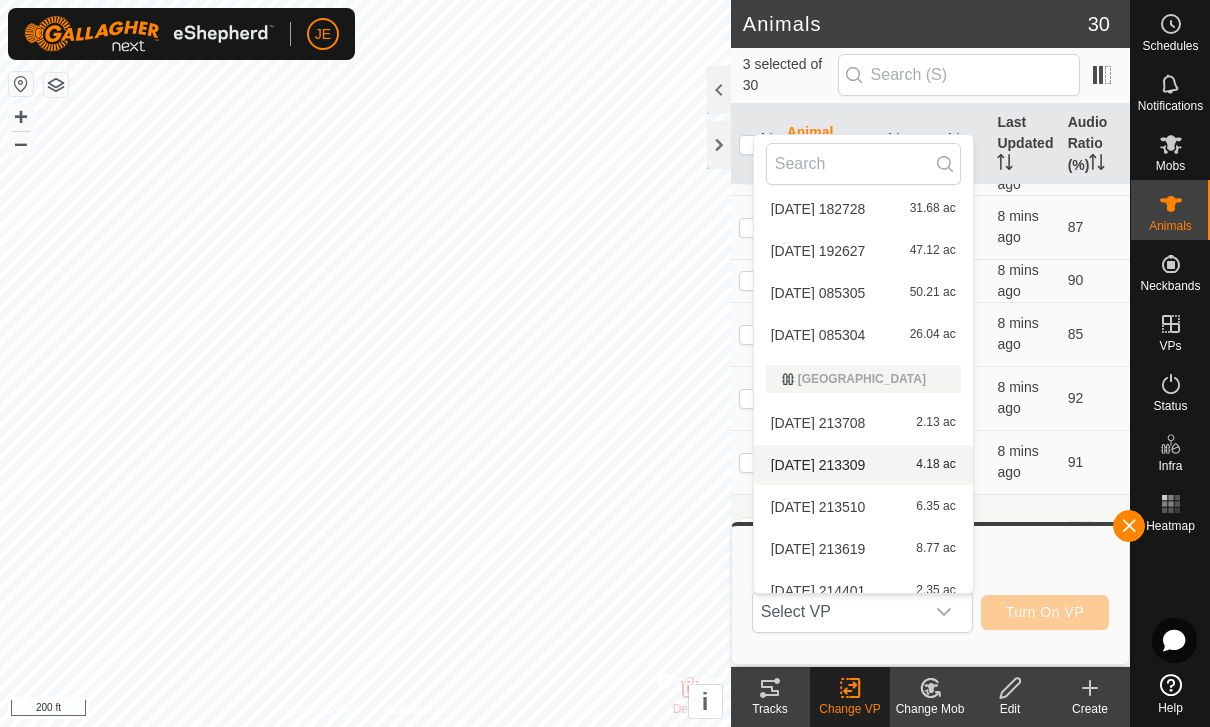 click on "[DATE] 213708" at bounding box center (818, 423) 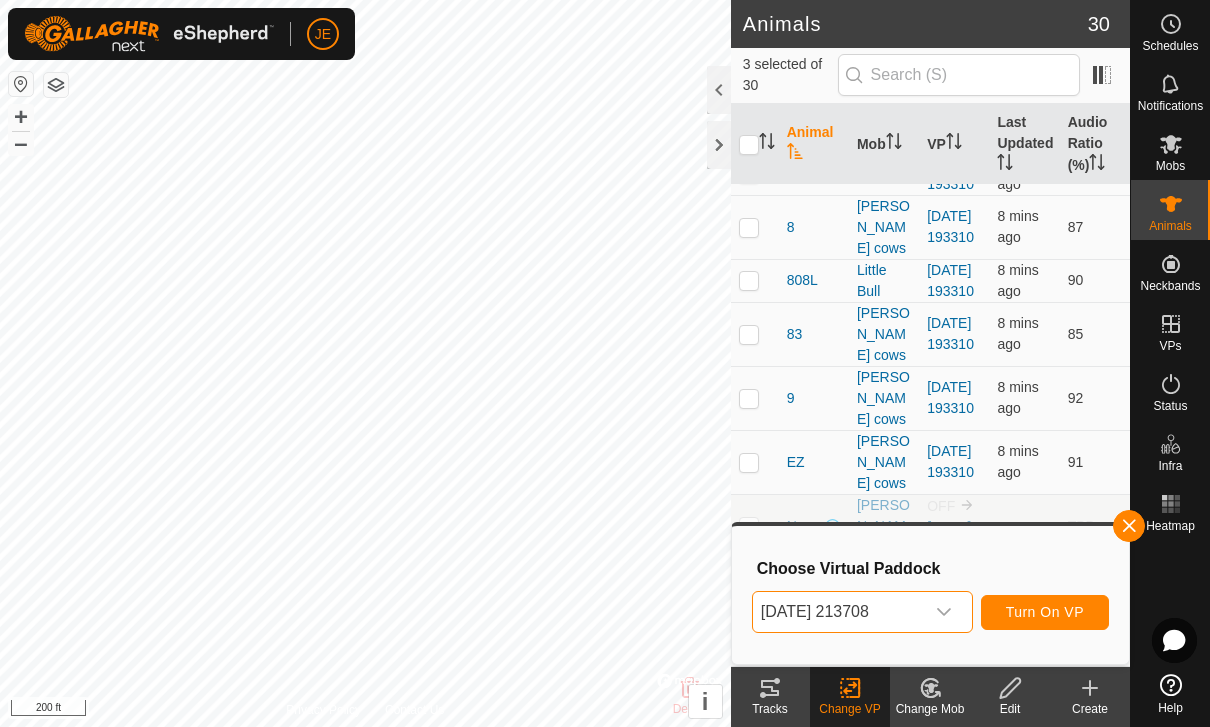 click on "[DATE] 213708" at bounding box center [838, 612] 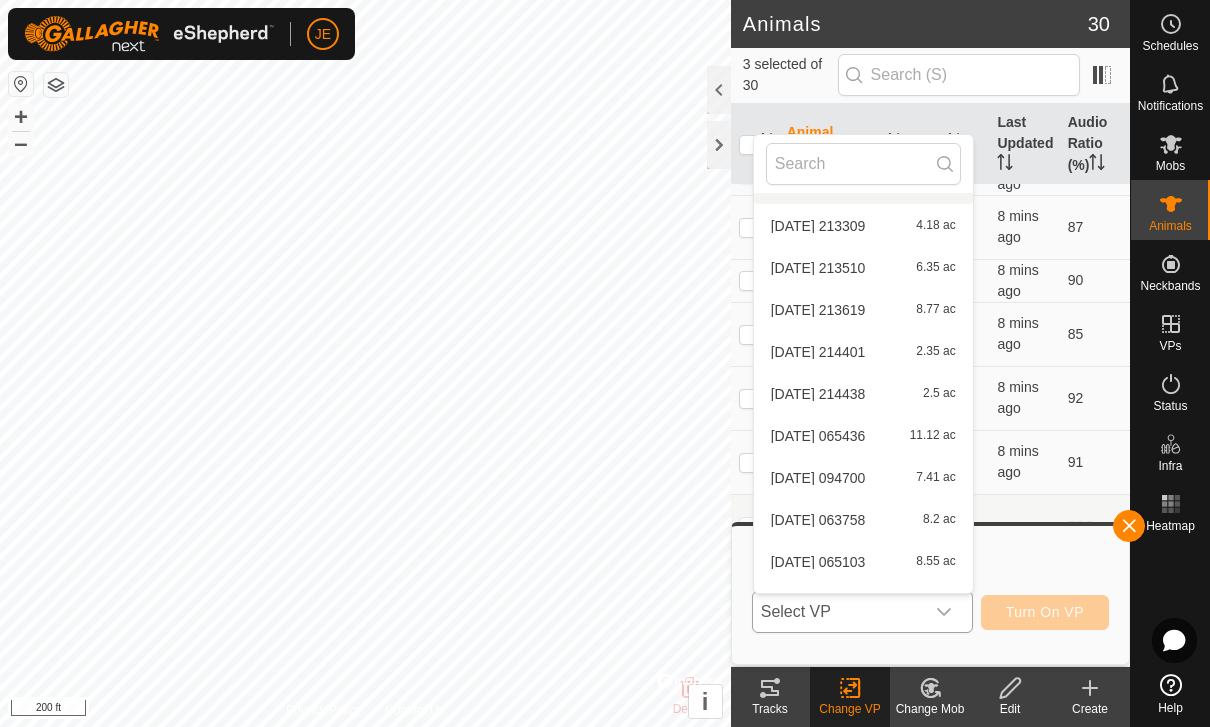 scroll, scrollTop: 2664, scrollLeft: 0, axis: vertical 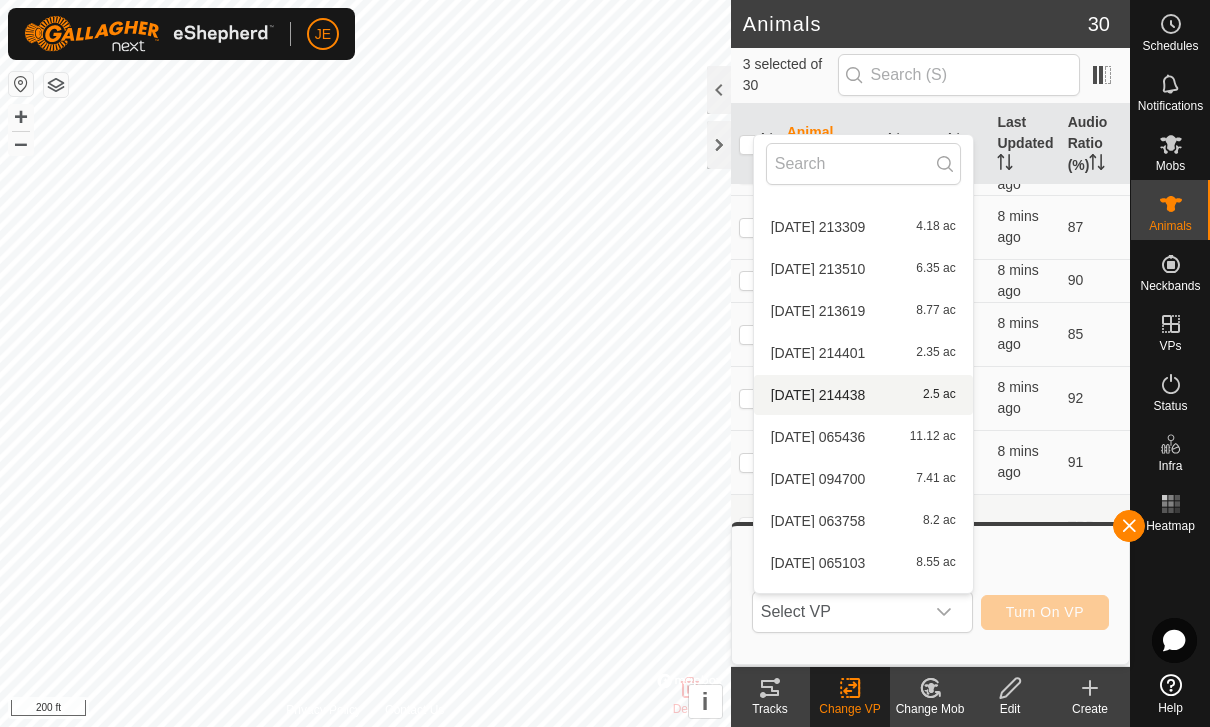 click on "[DATE] 214438  2.5 ac" at bounding box center (863, 395) 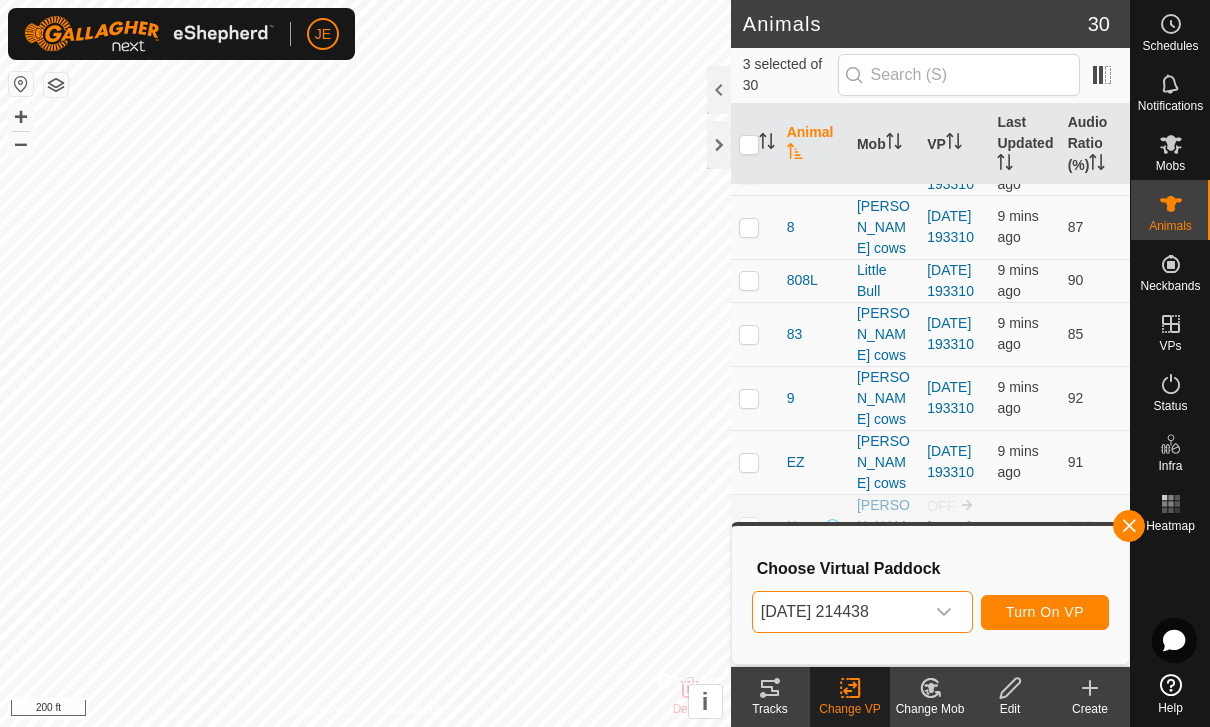 click on "[DATE] 214438" at bounding box center [838, 612] 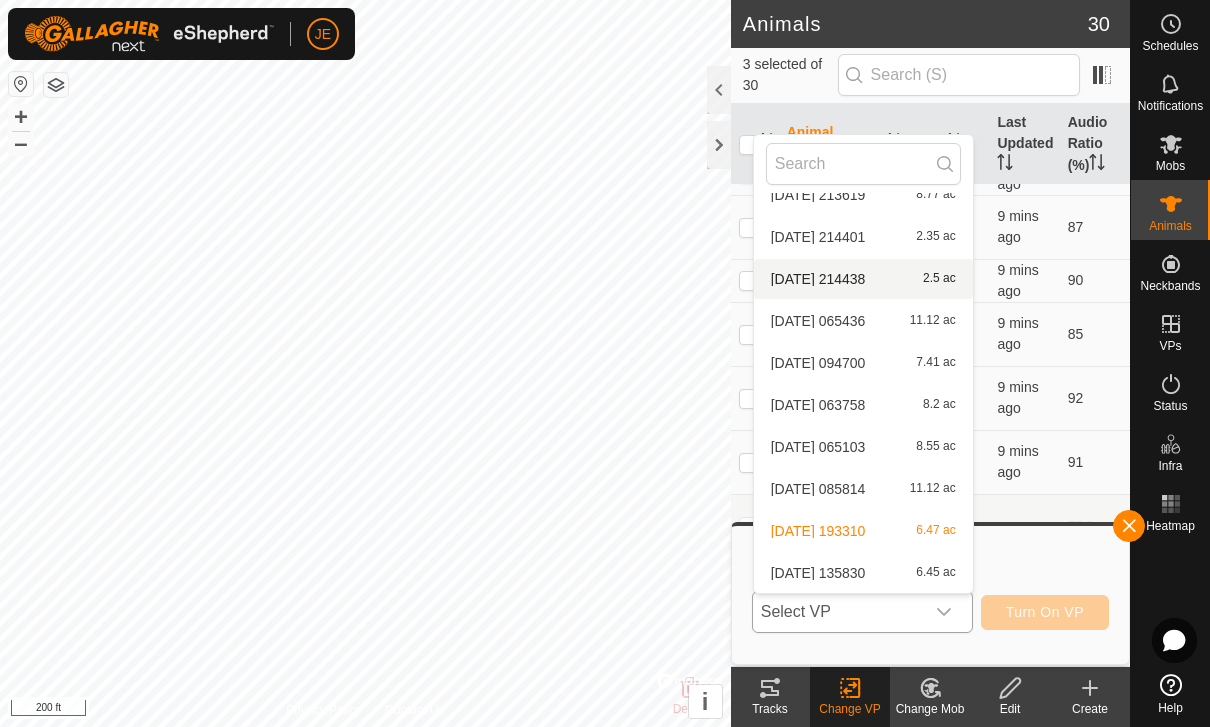 scroll, scrollTop: 2780, scrollLeft: 0, axis: vertical 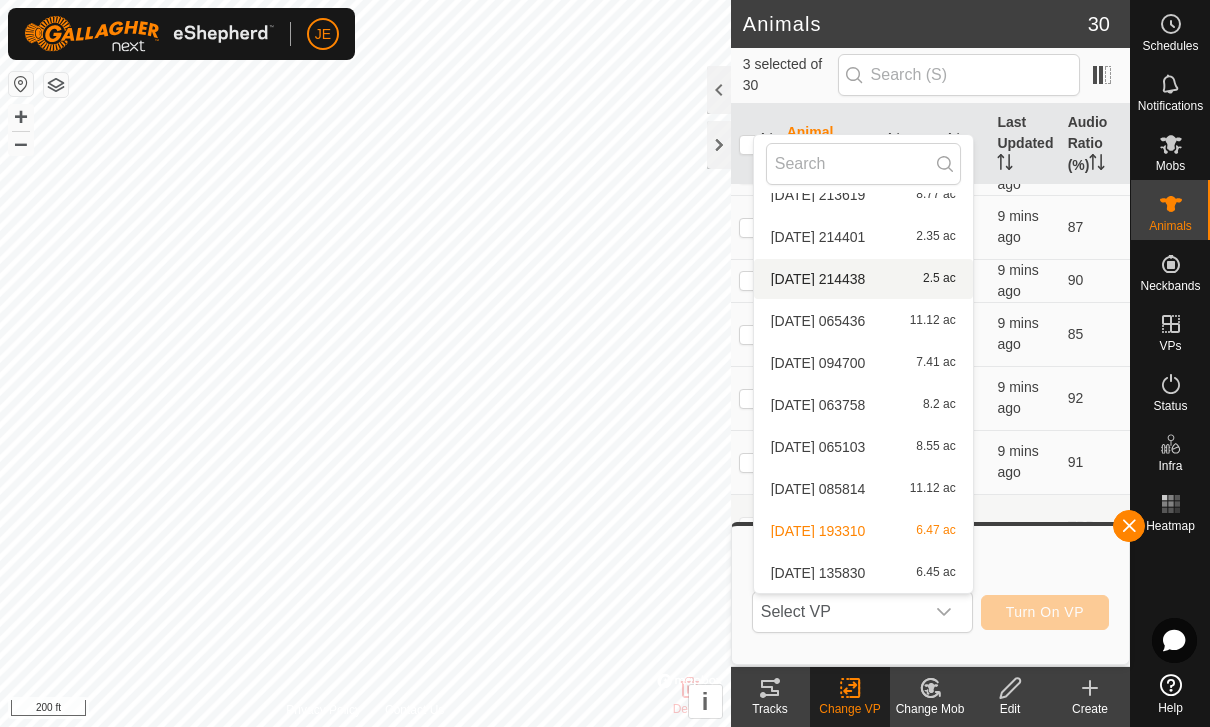 click on "[DATE] 214401" at bounding box center [818, 237] 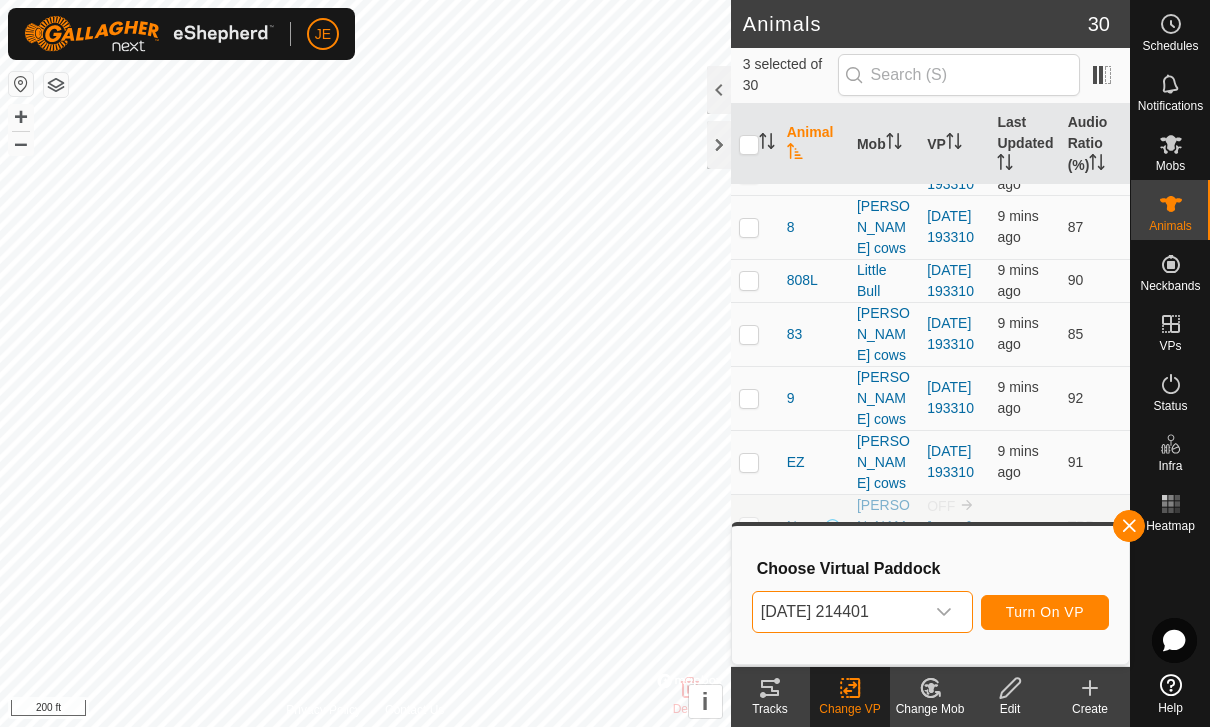click at bounding box center (944, 612) 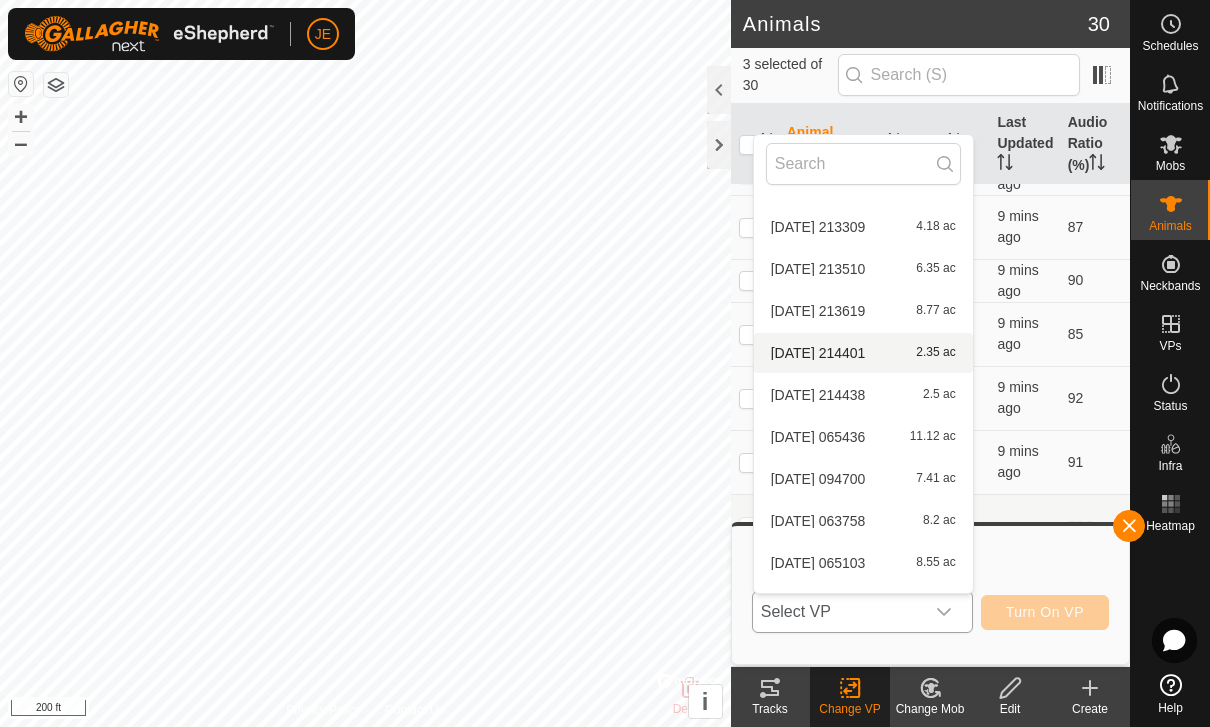 scroll, scrollTop: 2663, scrollLeft: 0, axis: vertical 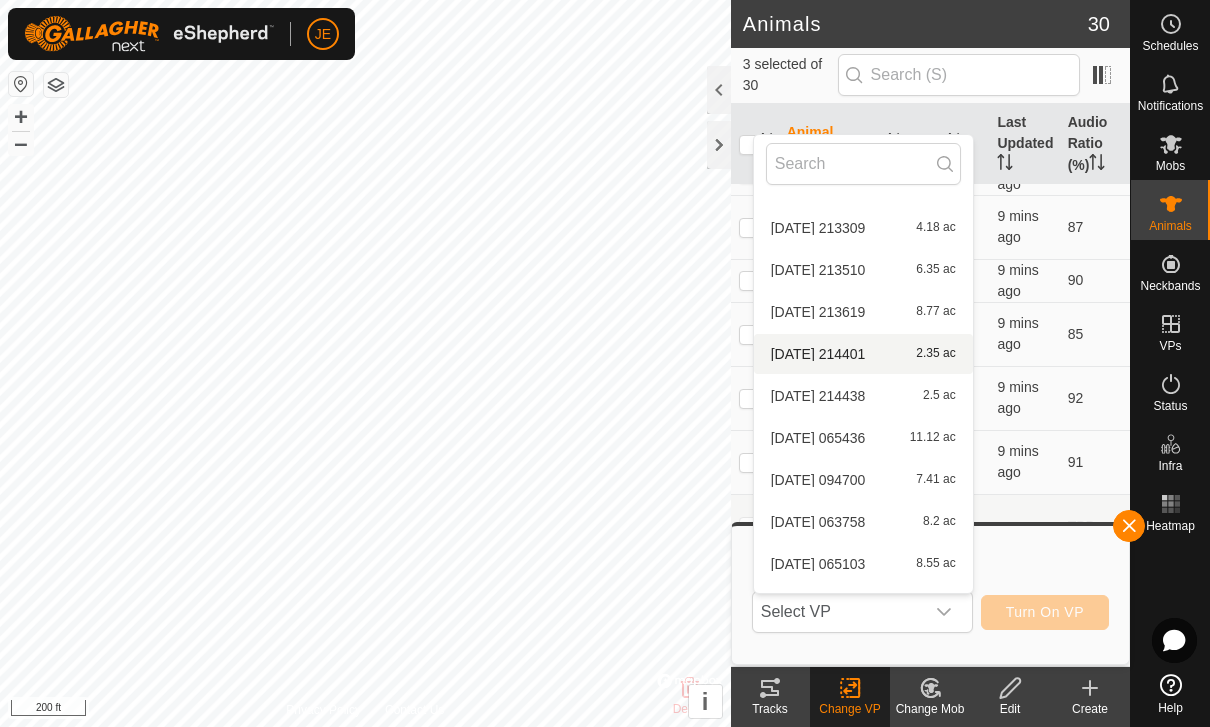 click on "[DATE] 213619" at bounding box center (818, 312) 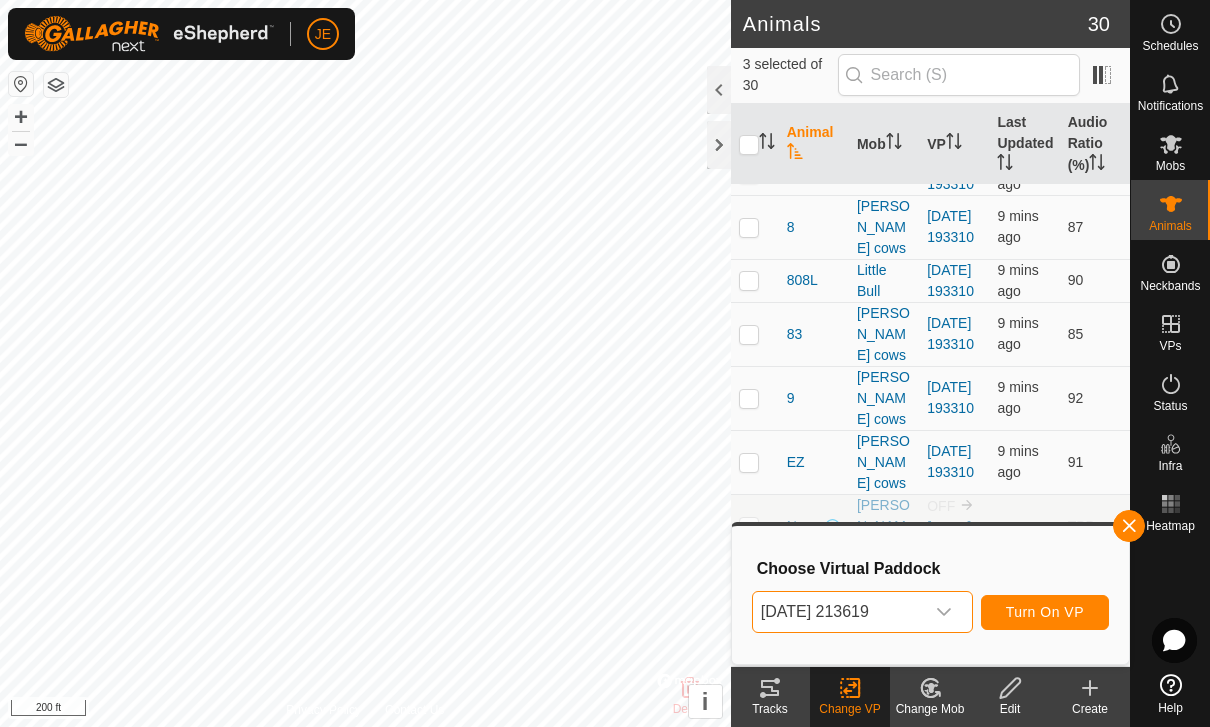click 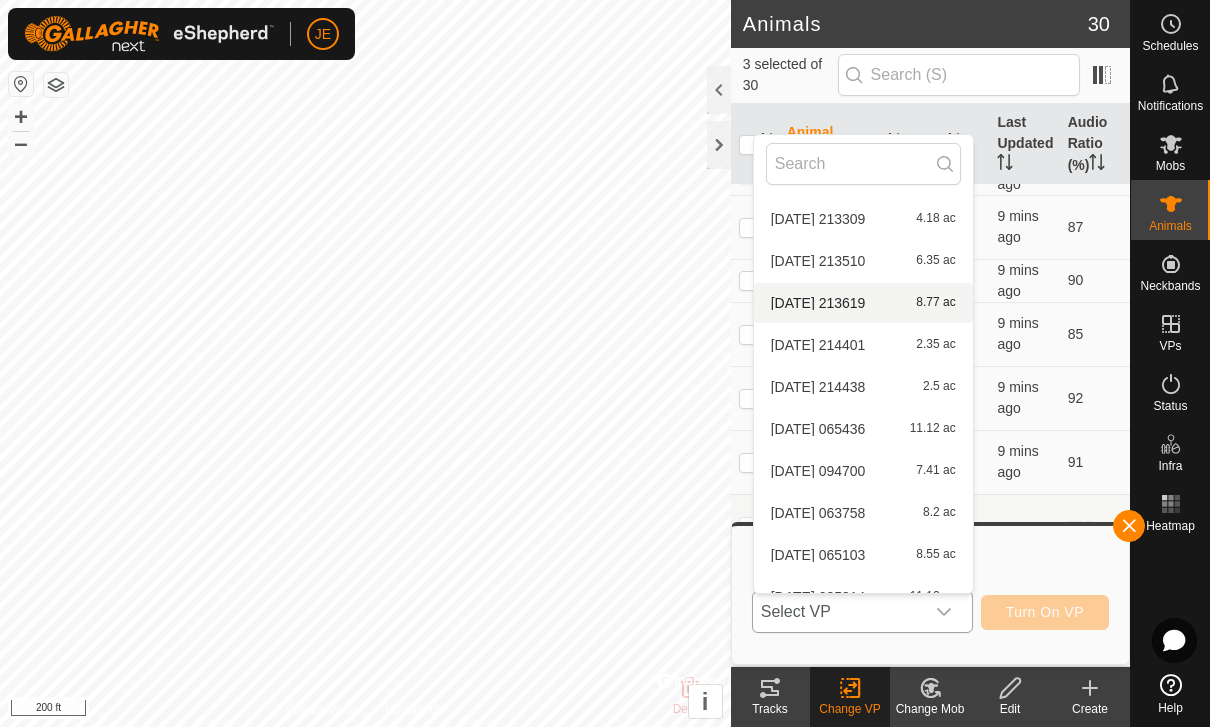 scroll, scrollTop: 2670, scrollLeft: 0, axis: vertical 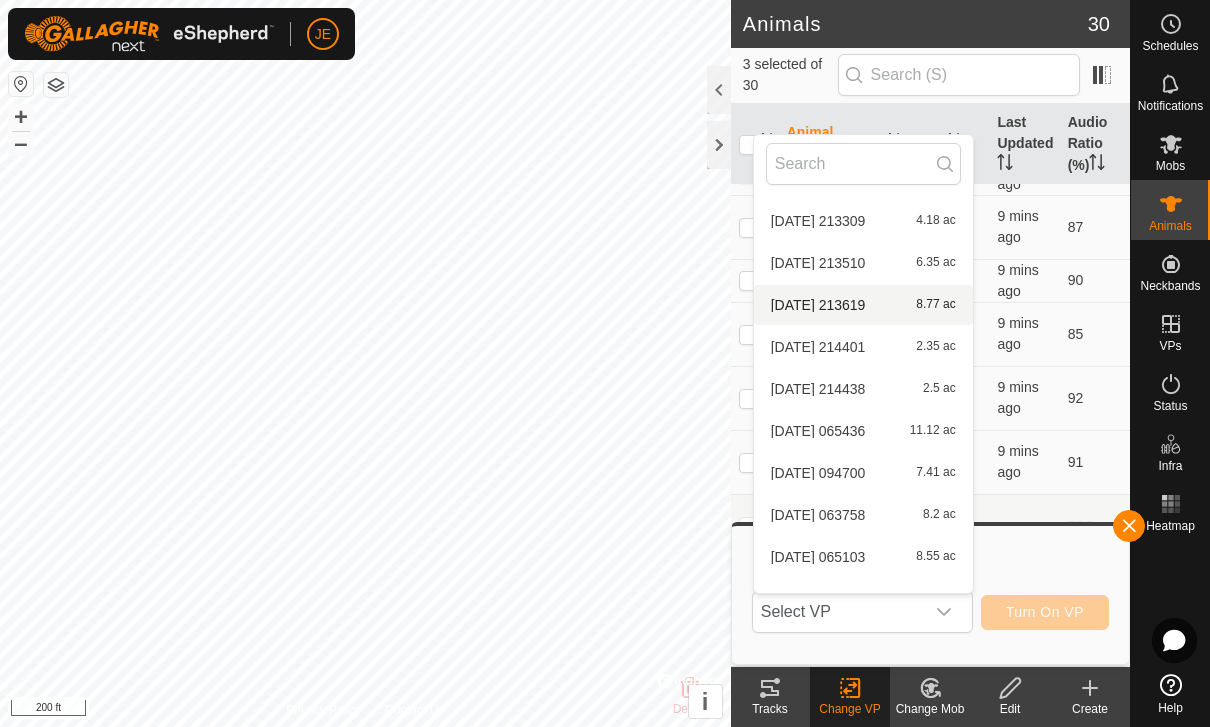 click on "[DATE] 065436" at bounding box center [818, 431] 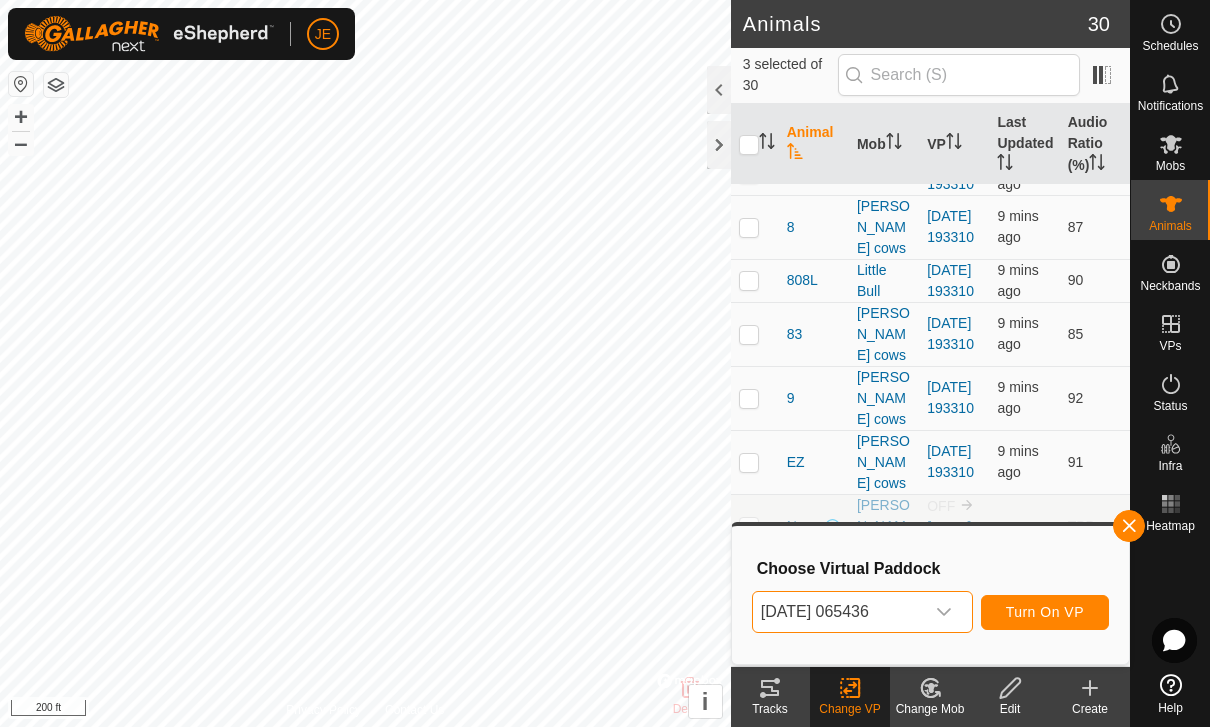 click on "[DATE] 065436" at bounding box center (838, 612) 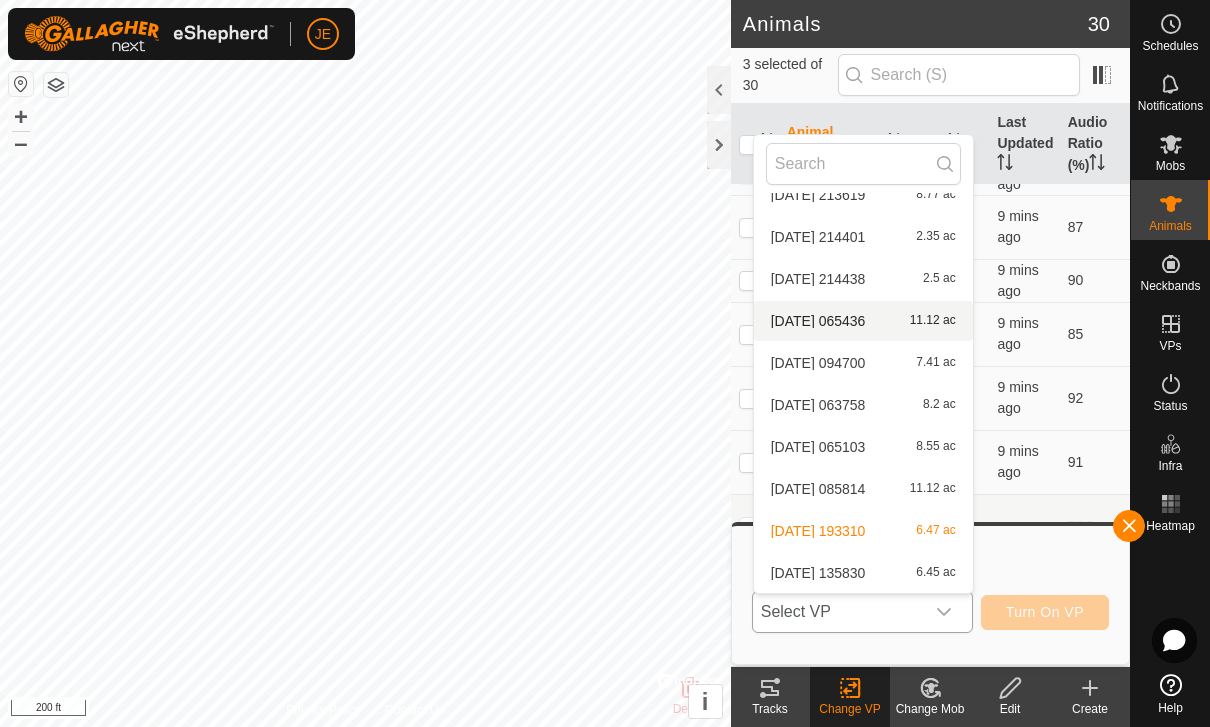 scroll, scrollTop: 2780, scrollLeft: 0, axis: vertical 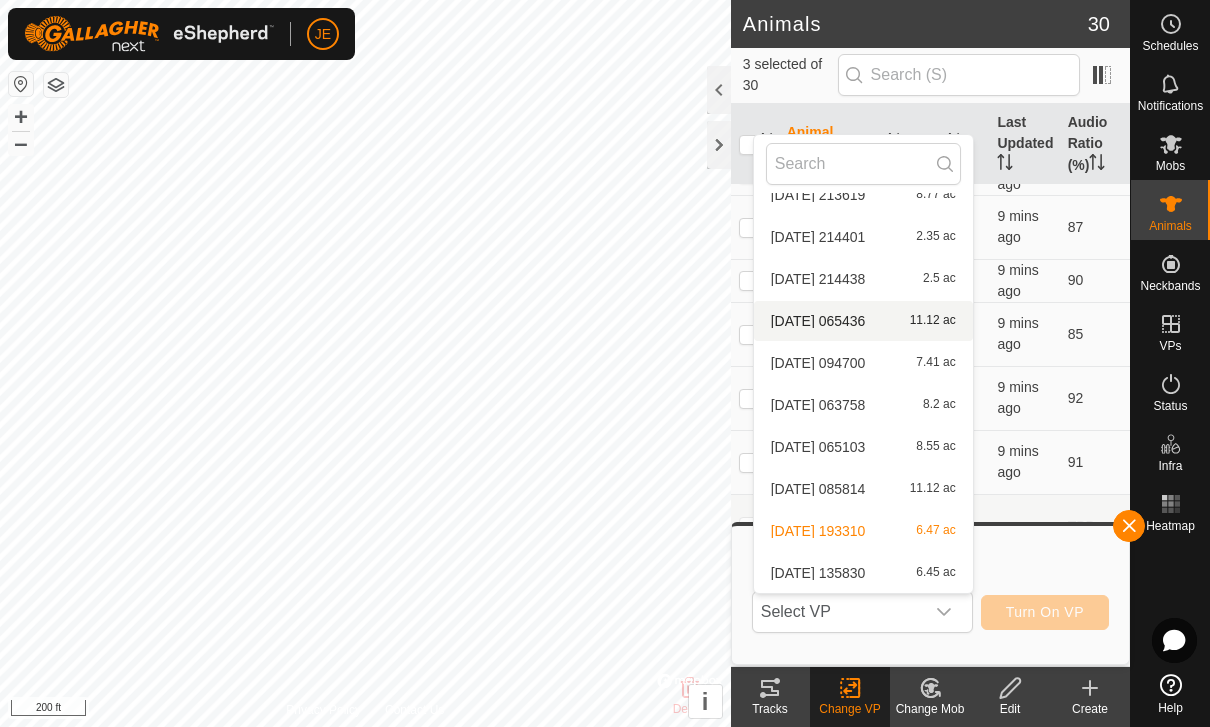 click on "[DATE] 094700" at bounding box center (818, 363) 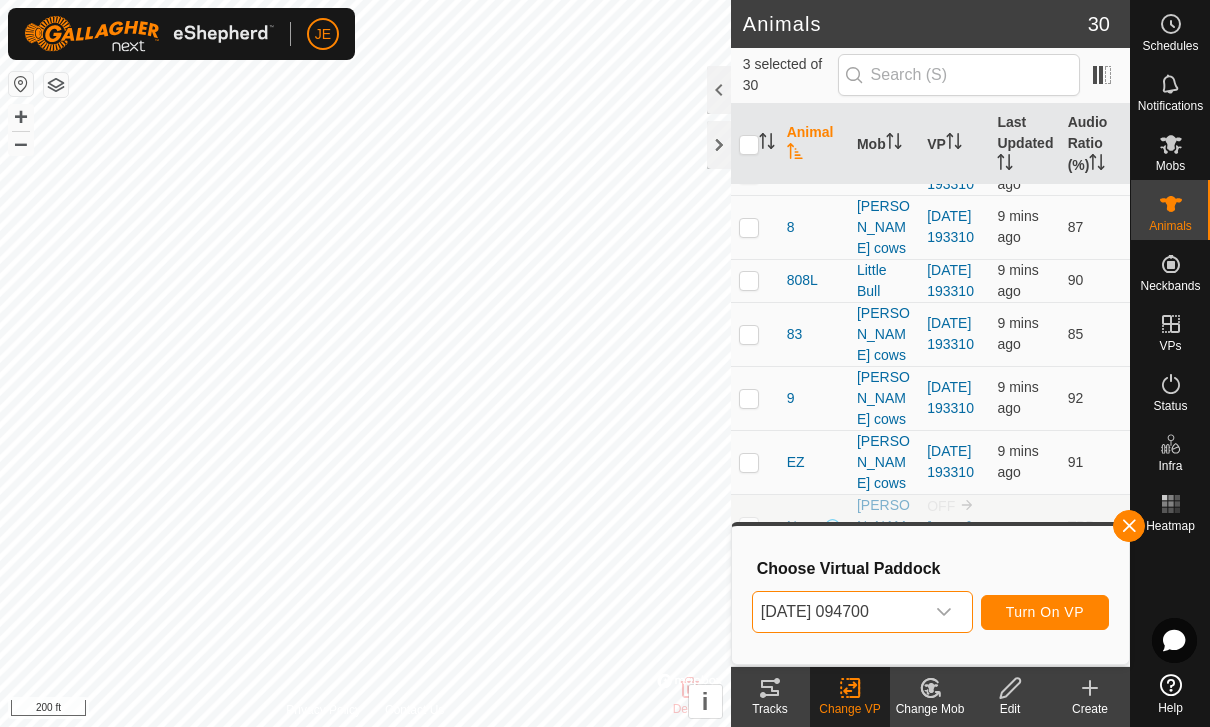 click 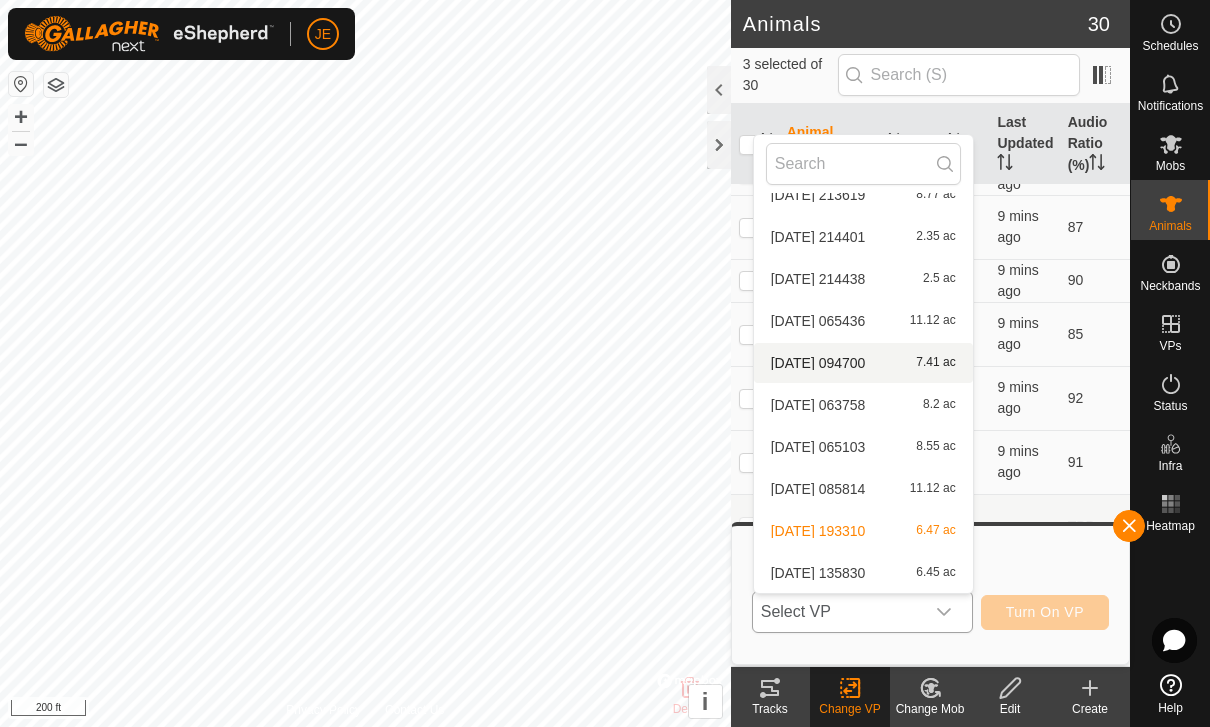 scroll, scrollTop: 2780, scrollLeft: 0, axis: vertical 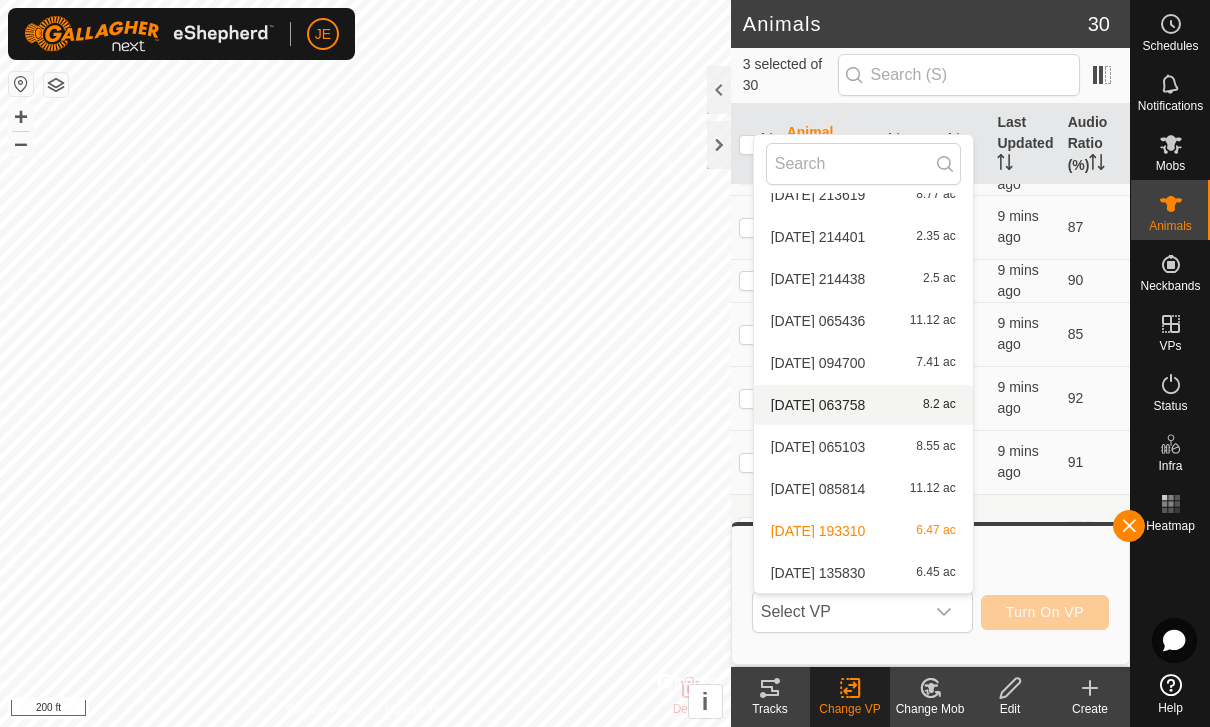 click on "[DATE] 063758" at bounding box center [818, 405] 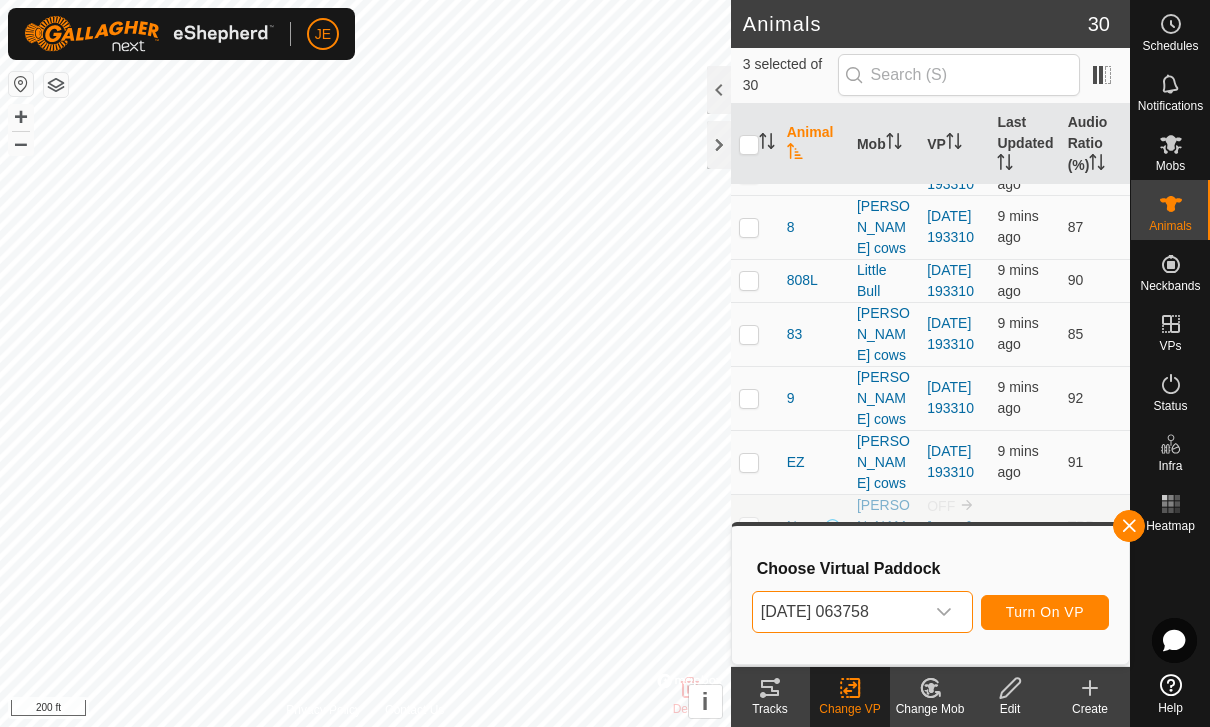 click 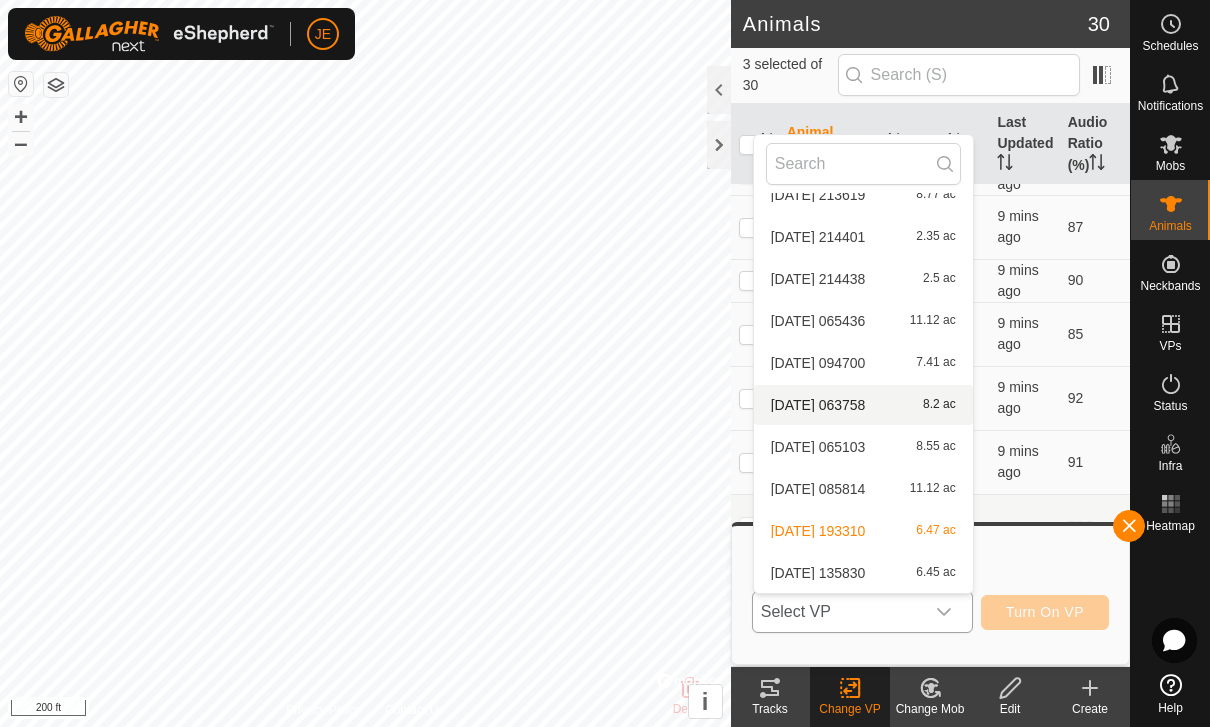 scroll, scrollTop: 2780, scrollLeft: 0, axis: vertical 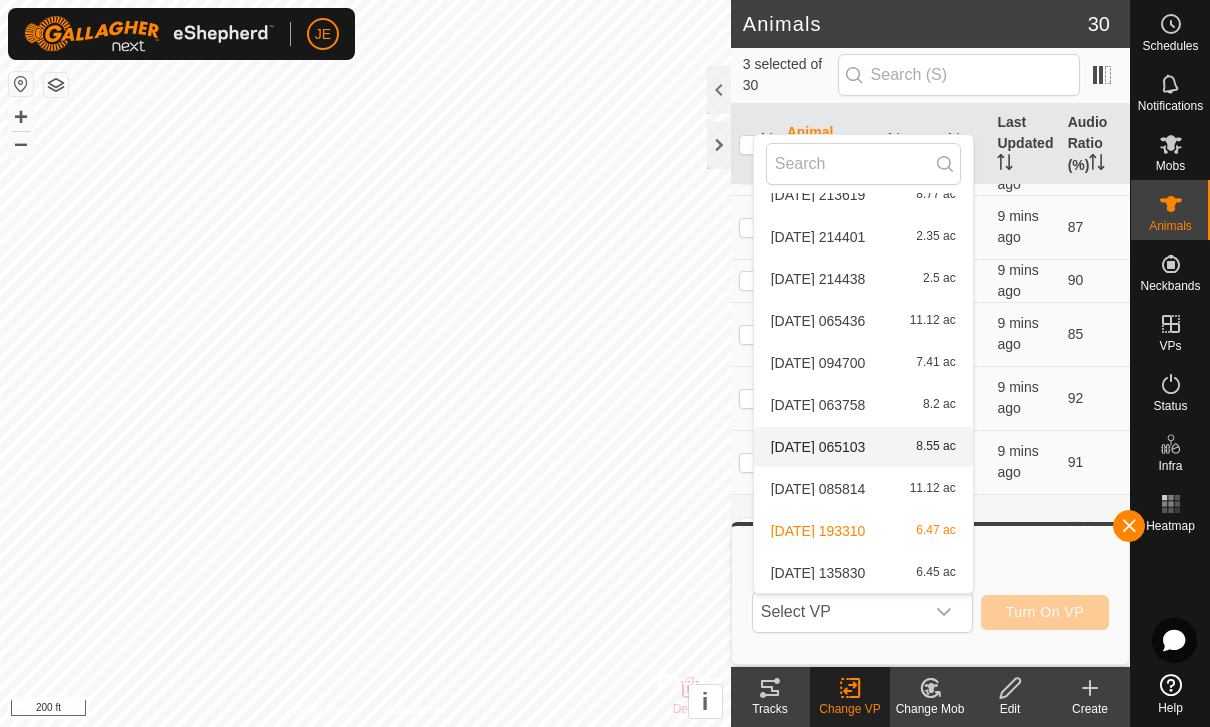 click on "[DATE] 065103" at bounding box center (818, 447) 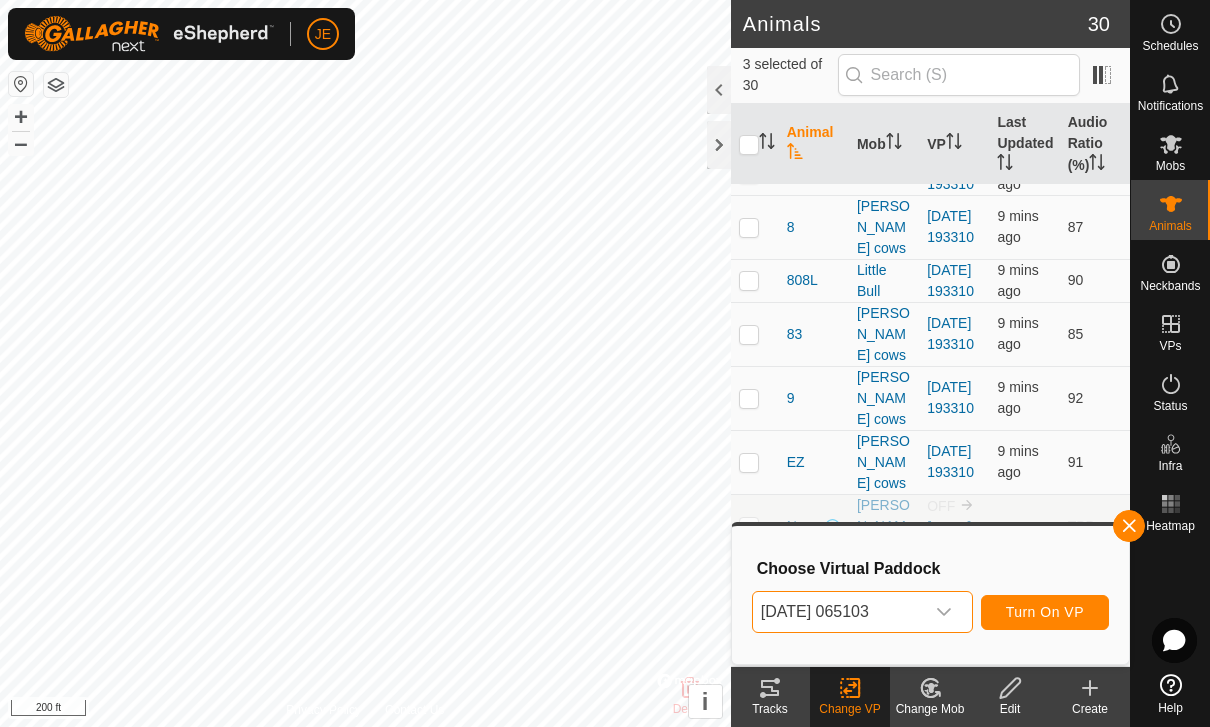 click on "[DATE] 065103" at bounding box center (838, 612) 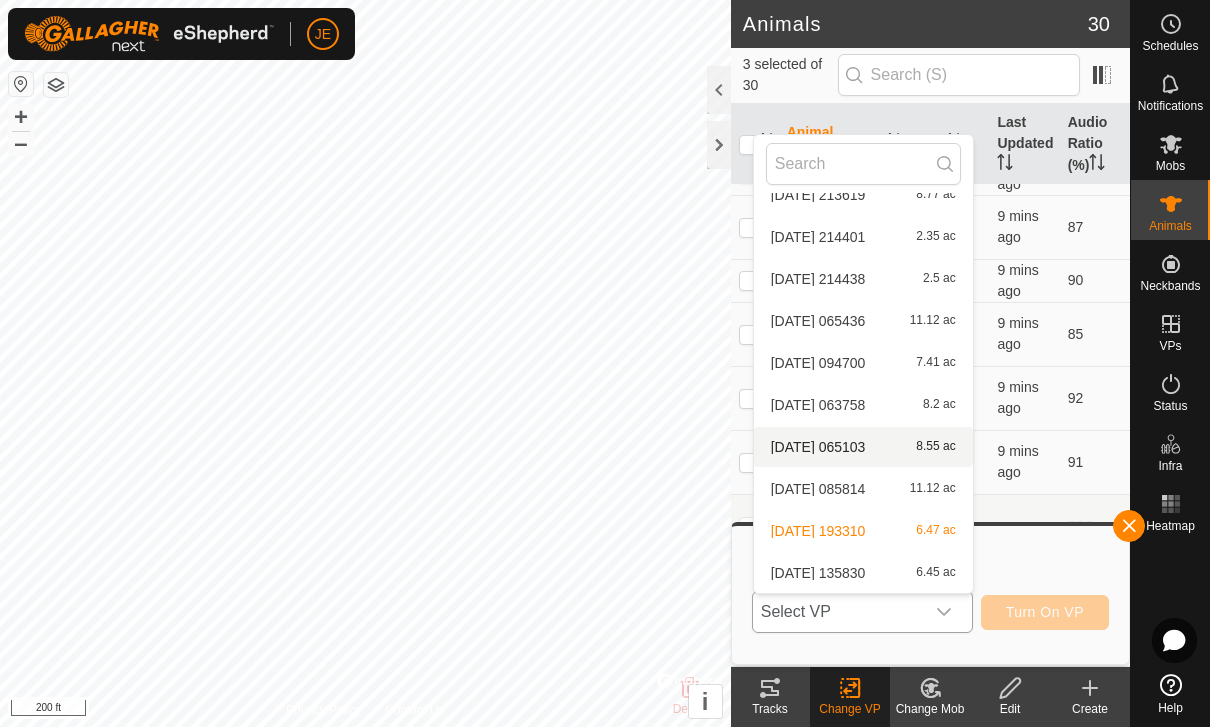 scroll, scrollTop: 2780, scrollLeft: 0, axis: vertical 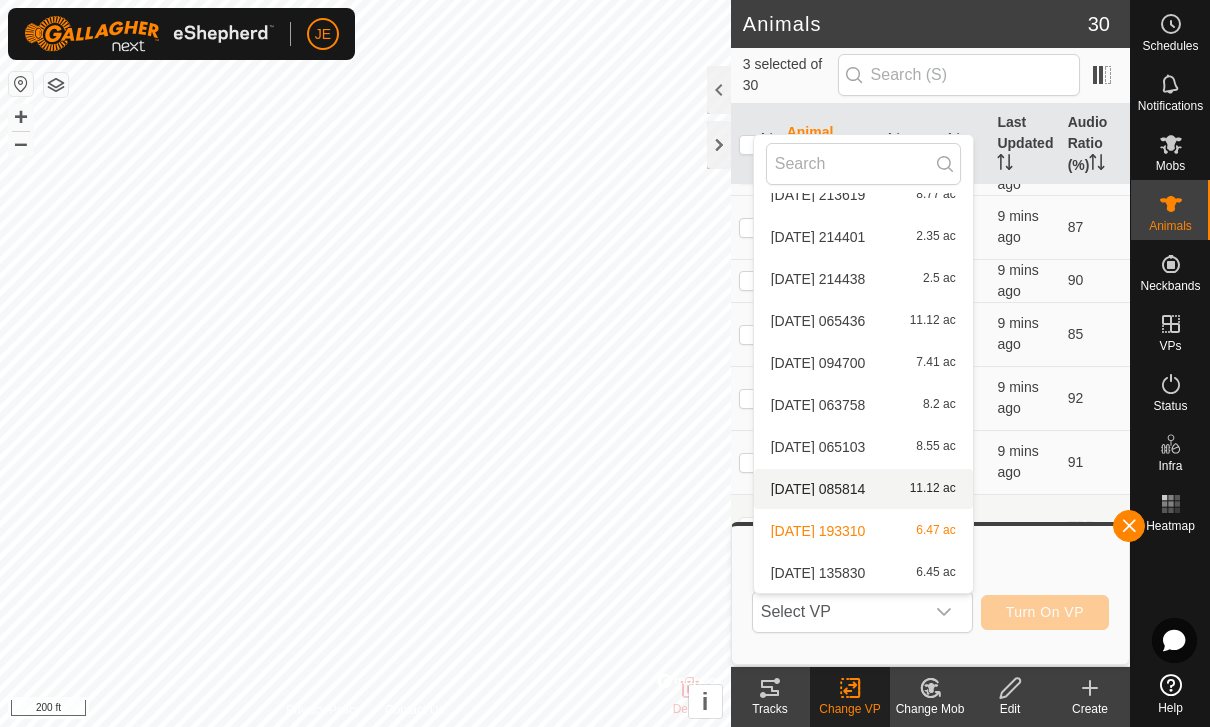 click on "[DATE] 085814  11.12 ac" at bounding box center (863, 489) 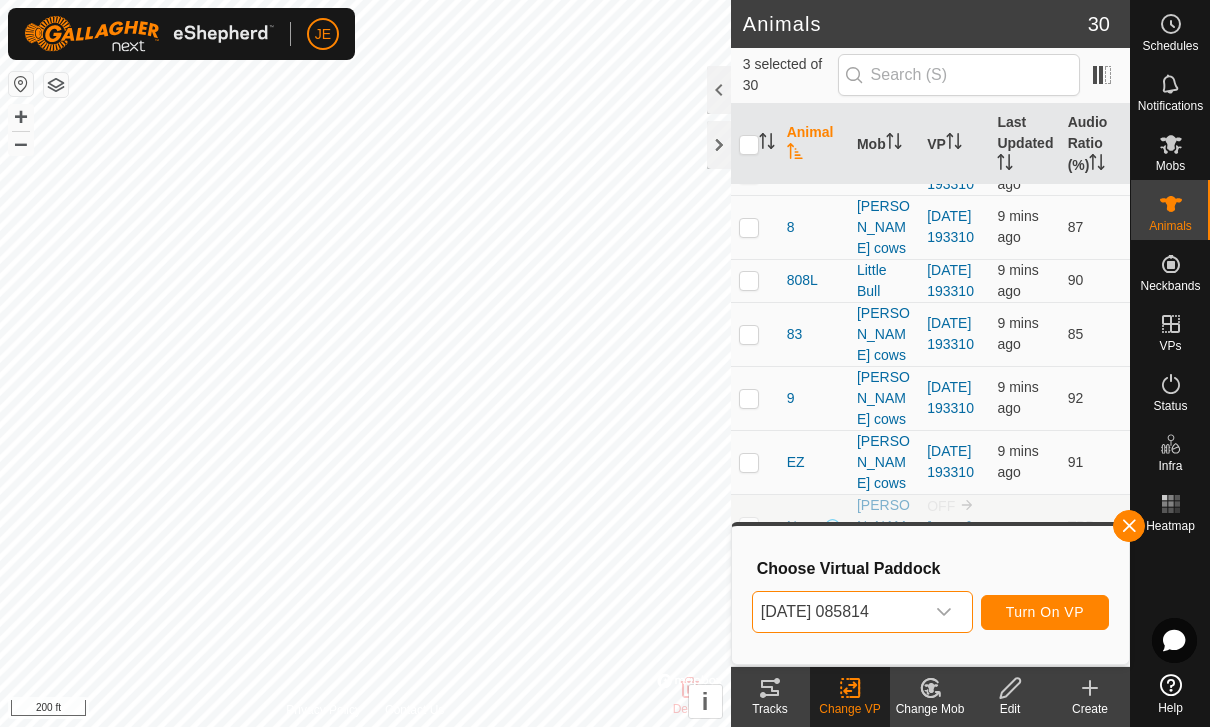 click on "[DATE] 085814" at bounding box center (838, 612) 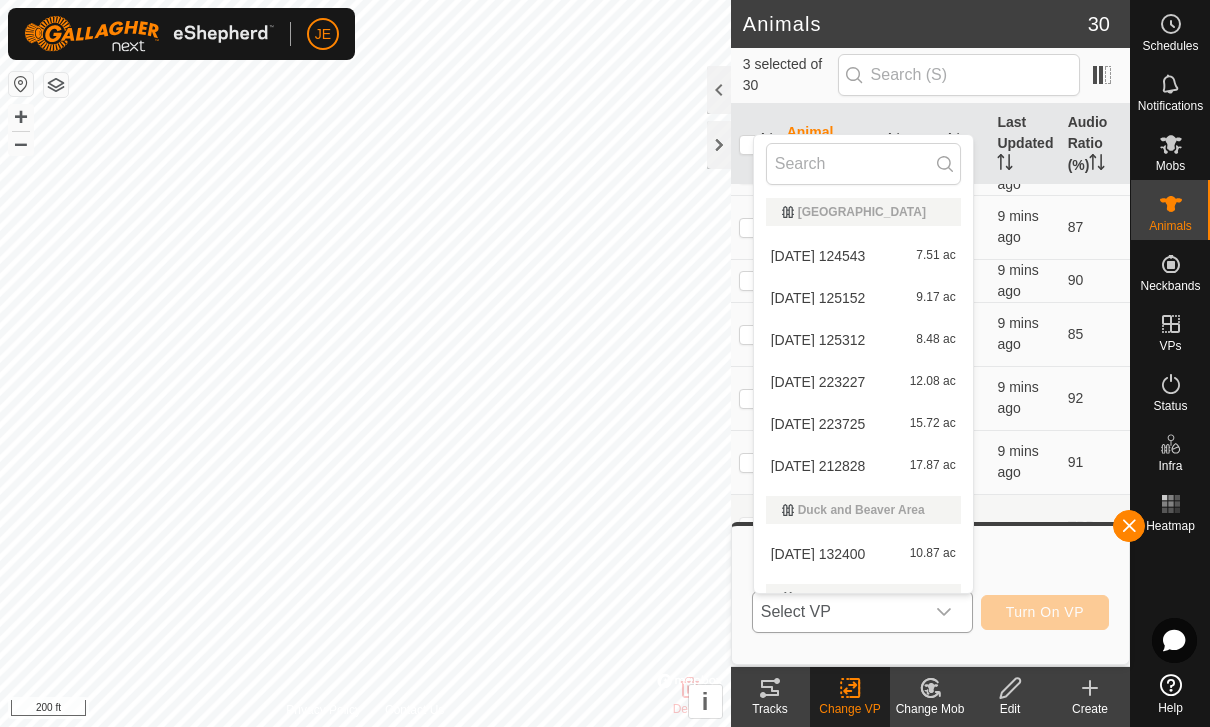 scroll, scrollTop: 432, scrollLeft: 0, axis: vertical 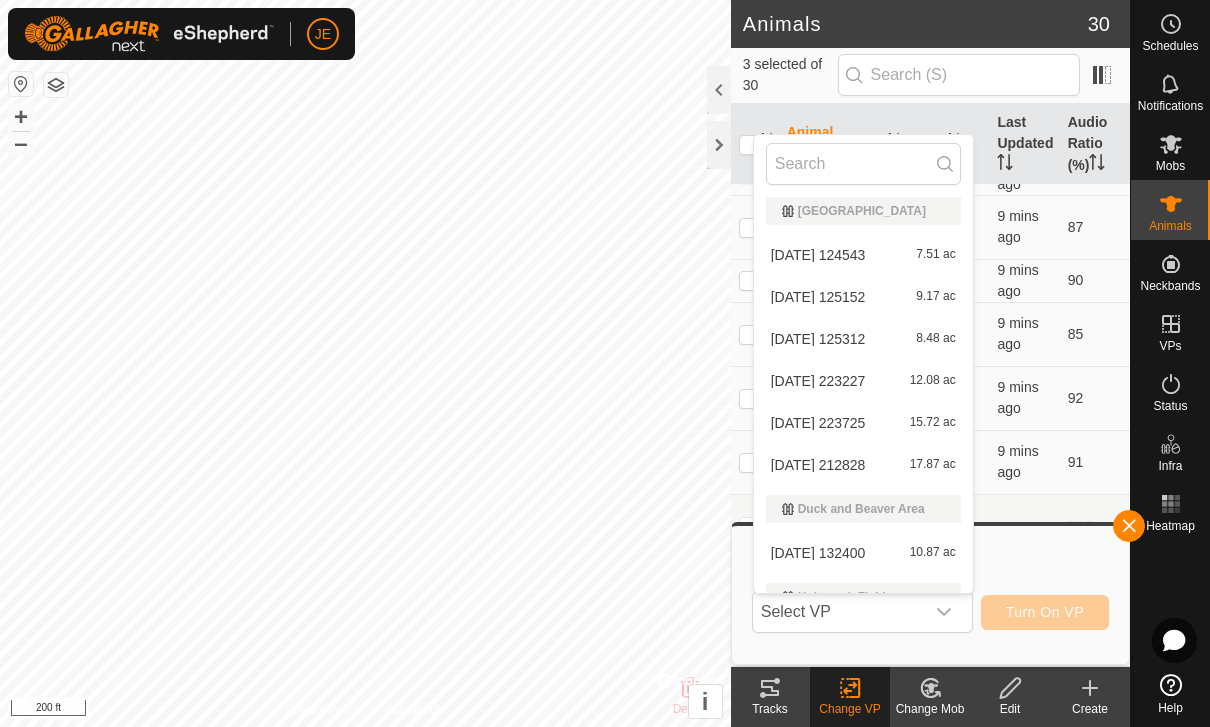 click on "[DATE] 212828" at bounding box center [818, 465] 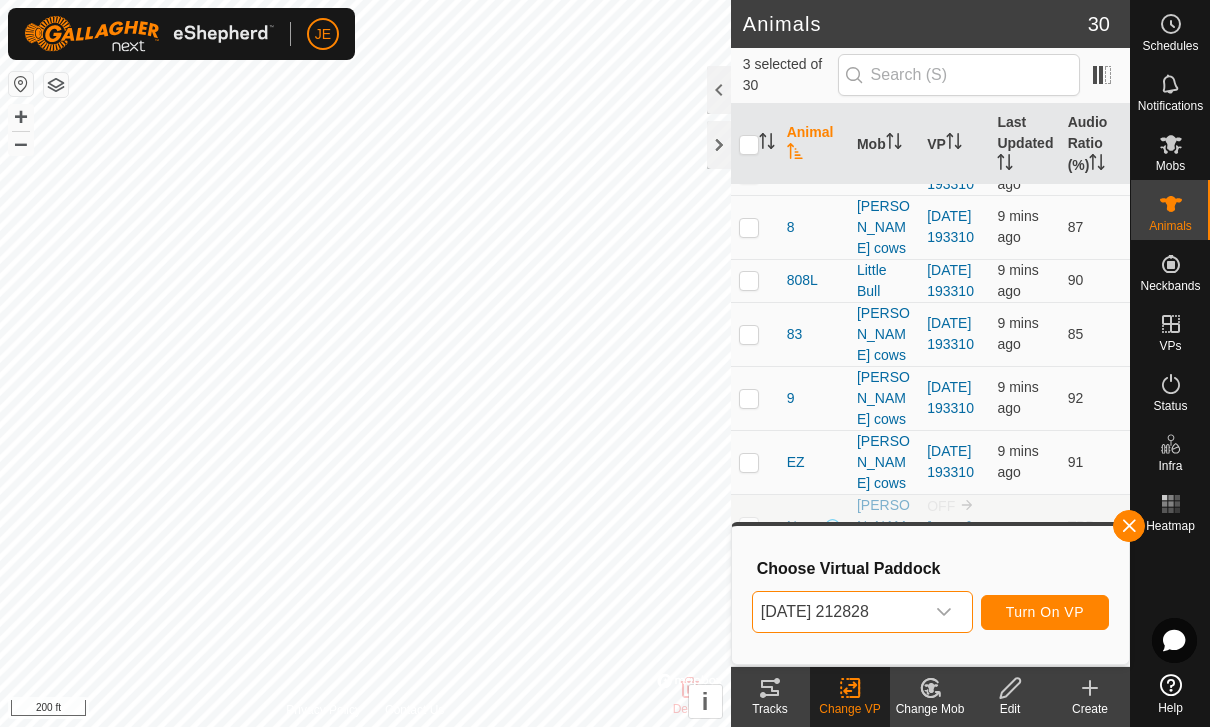 click on "[DATE] 212828" at bounding box center (838, 612) 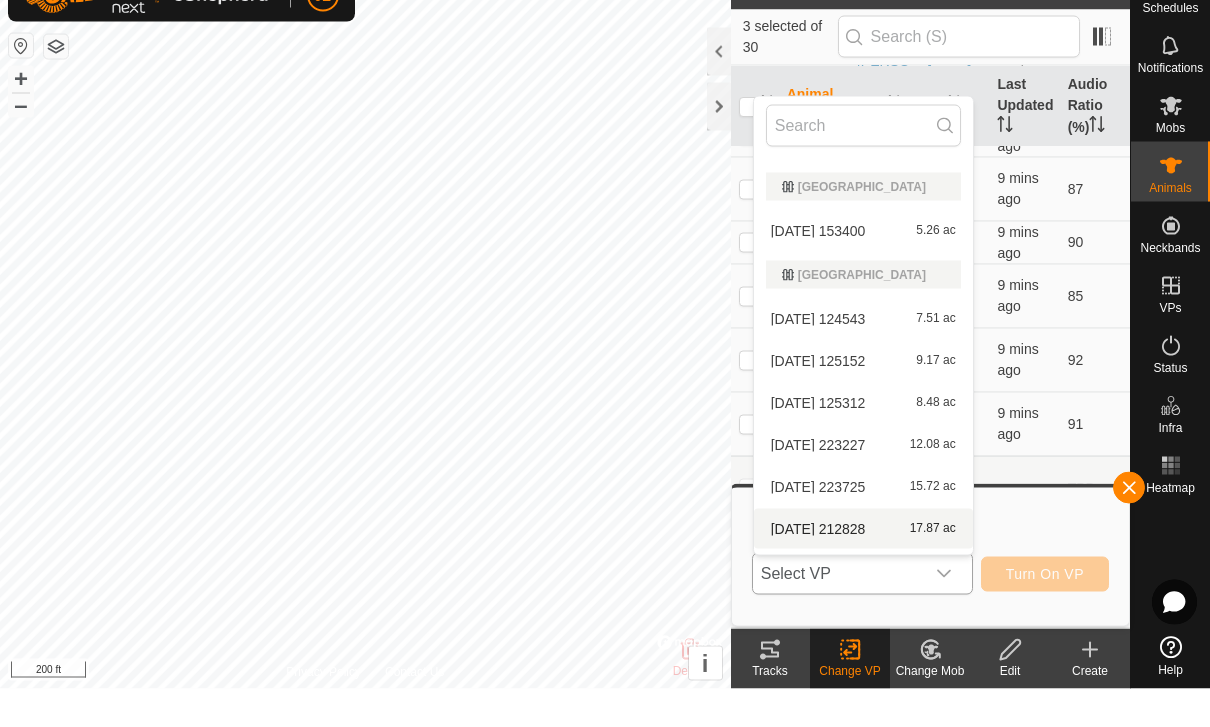scroll, scrollTop: 325, scrollLeft: 0, axis: vertical 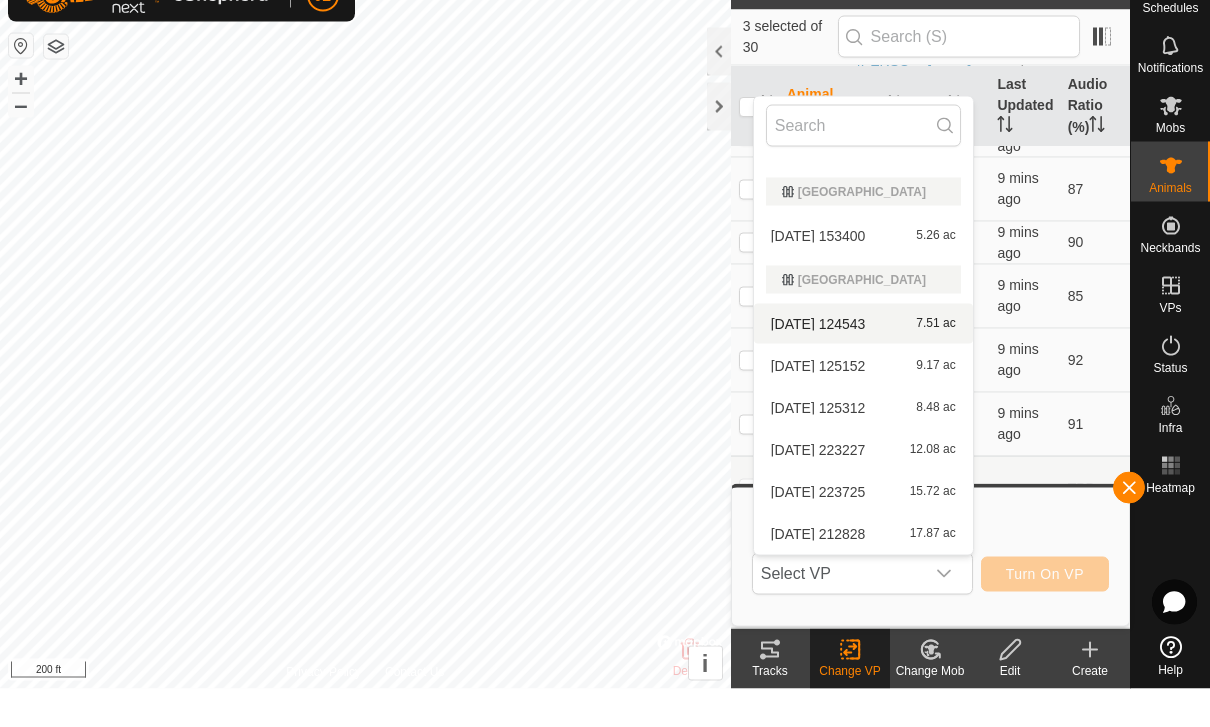 click on "[DATE] 124543  7.51 ac" at bounding box center (863, 362) 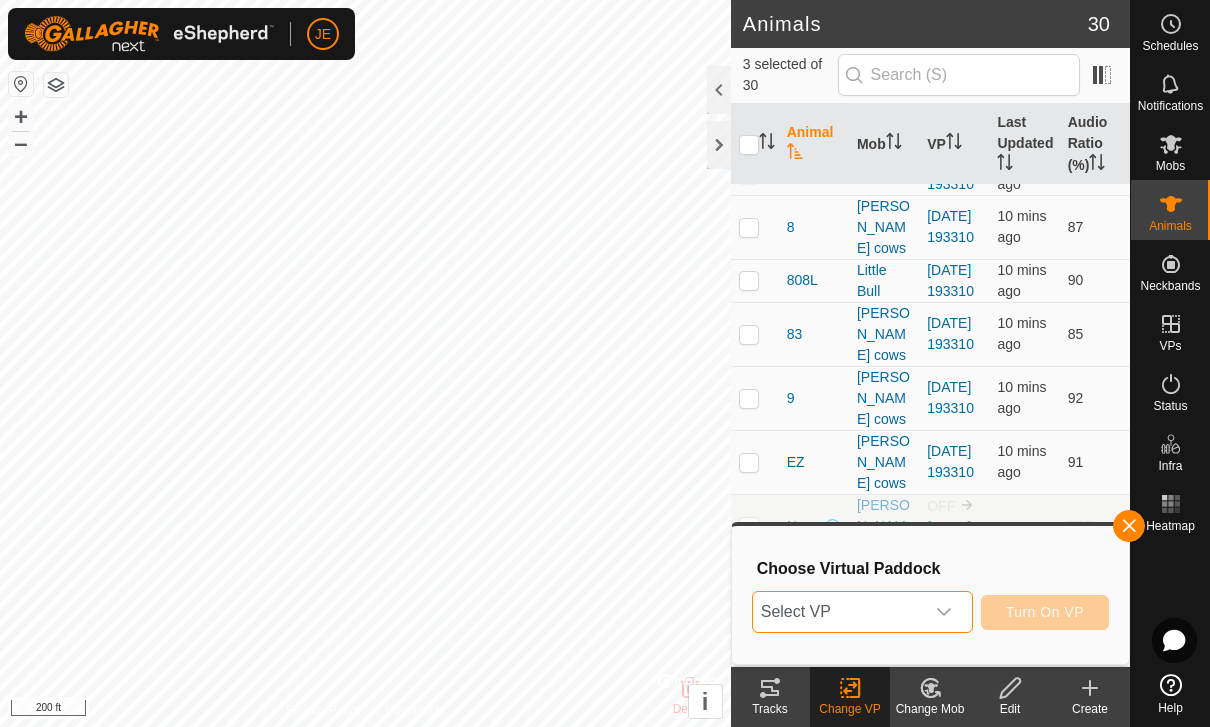 click at bounding box center [944, 612] 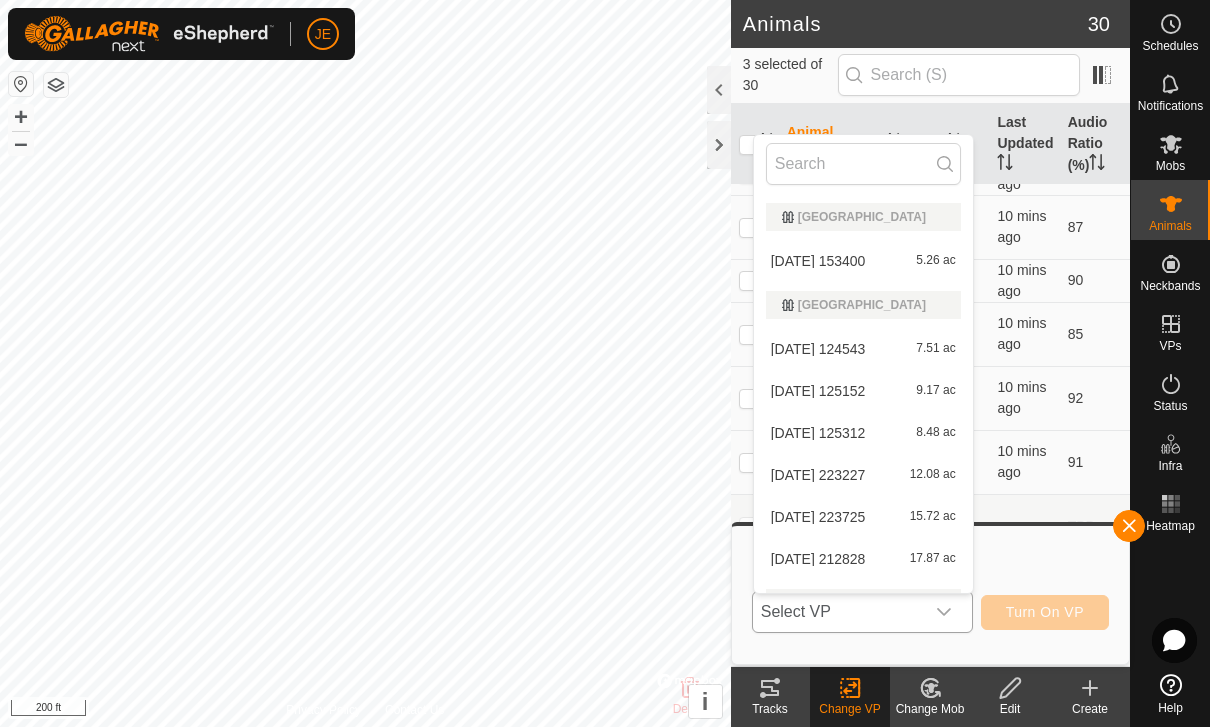 scroll, scrollTop: 366, scrollLeft: 0, axis: vertical 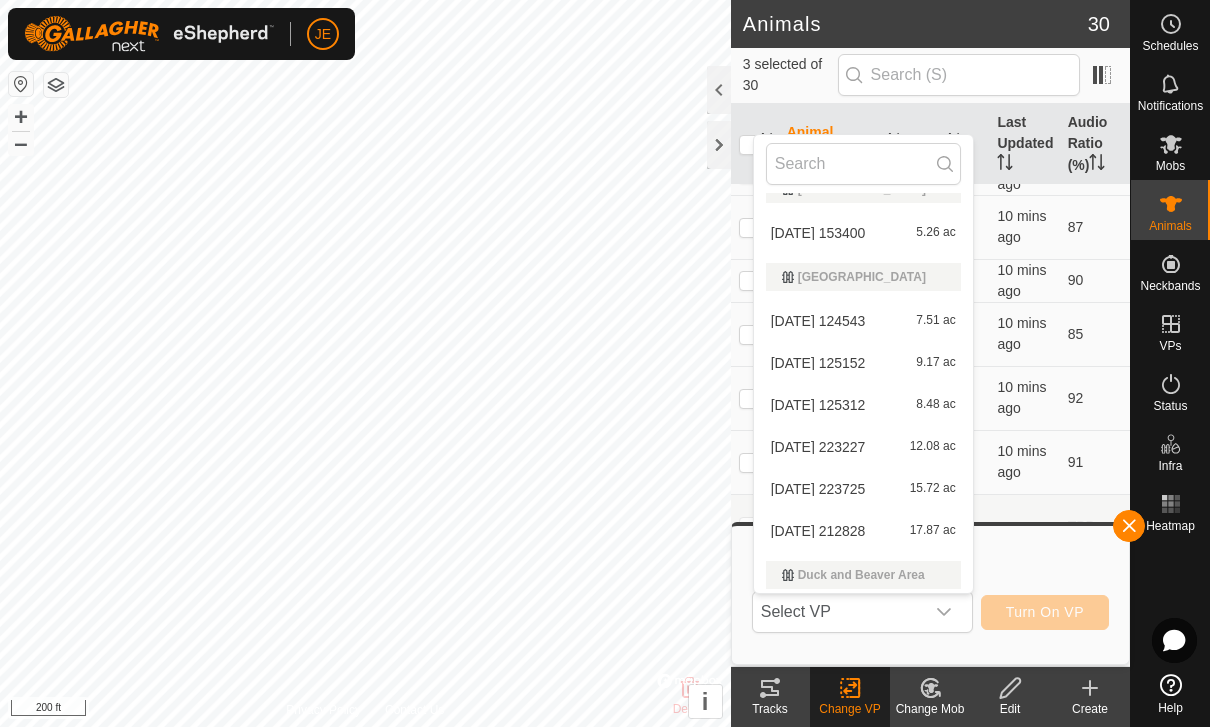 click on "[DATE] 125152" at bounding box center (818, 363) 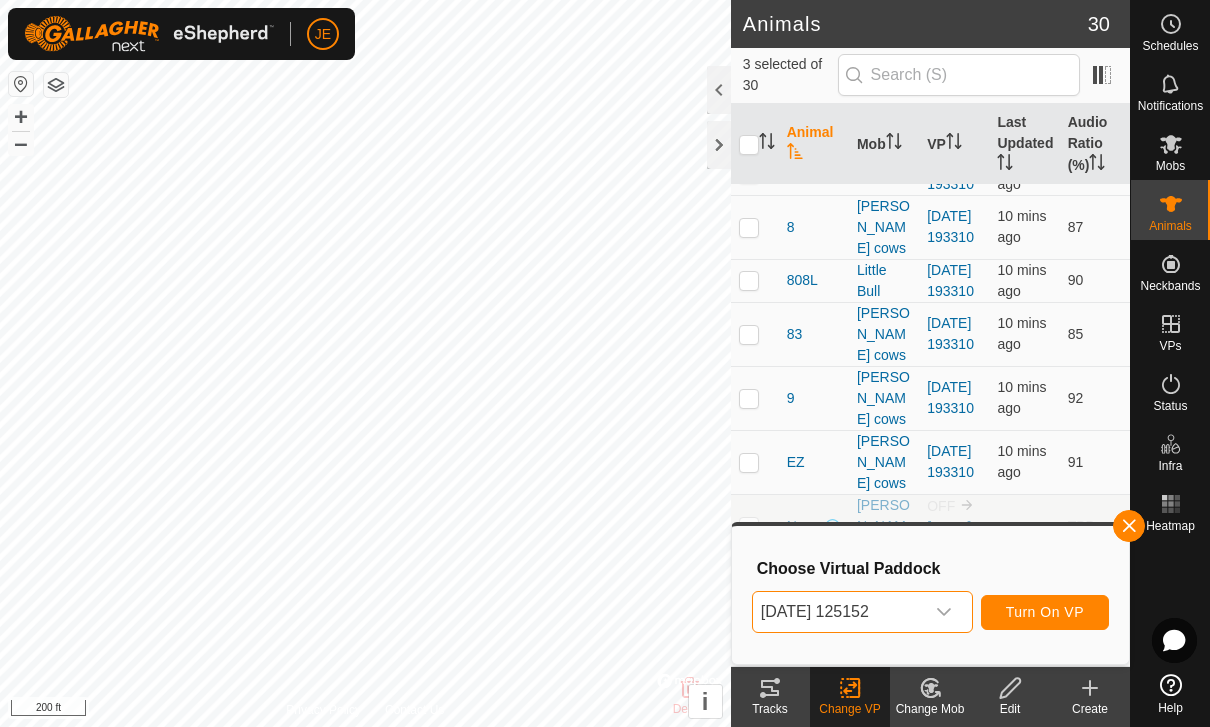 click 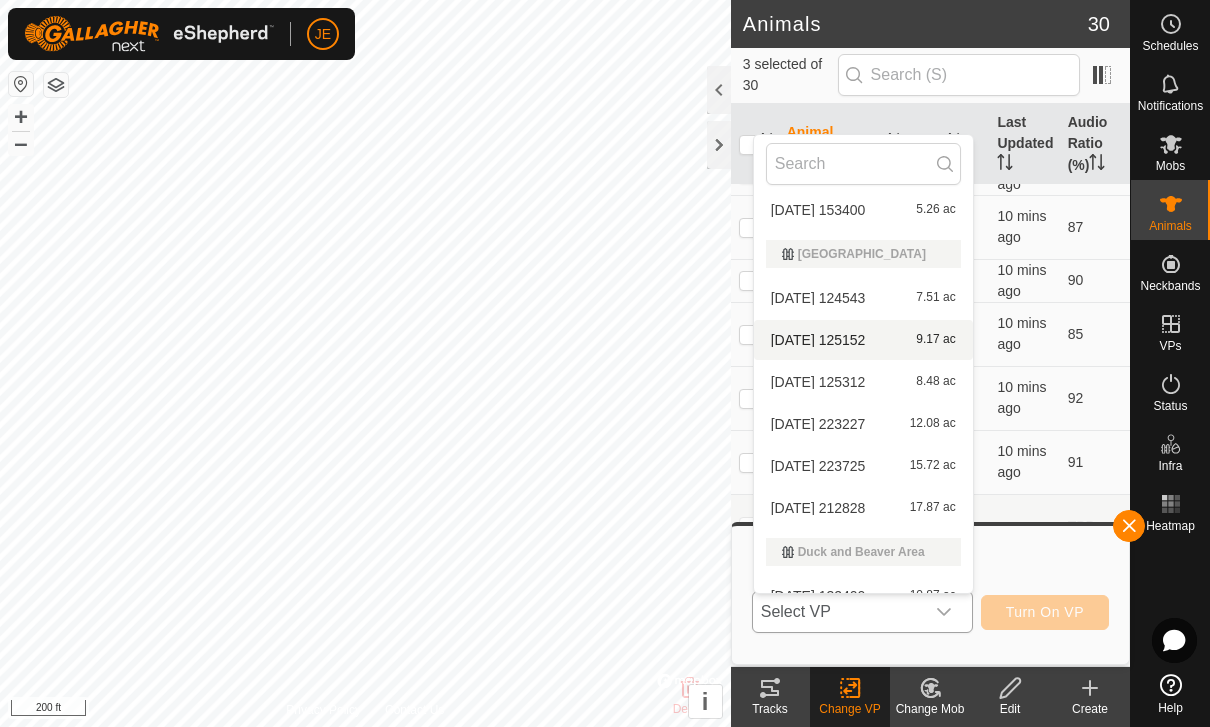 scroll, scrollTop: 364, scrollLeft: 0, axis: vertical 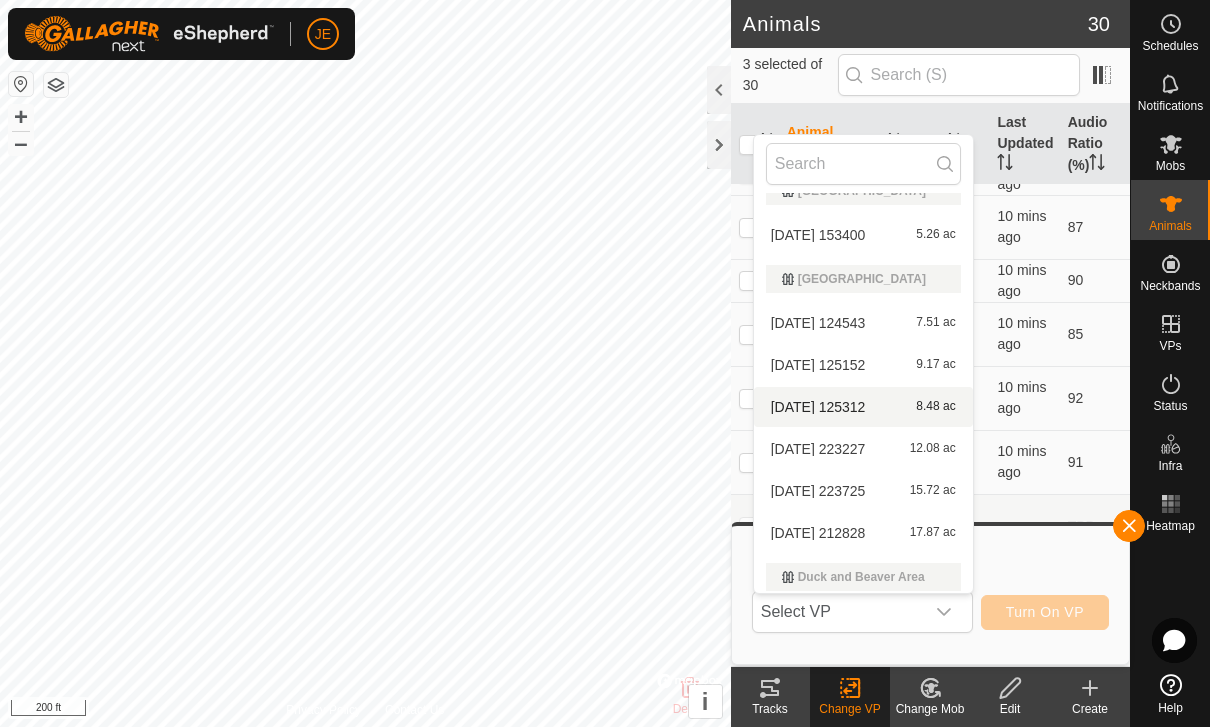 click on "[DATE] 125312" at bounding box center (818, 407) 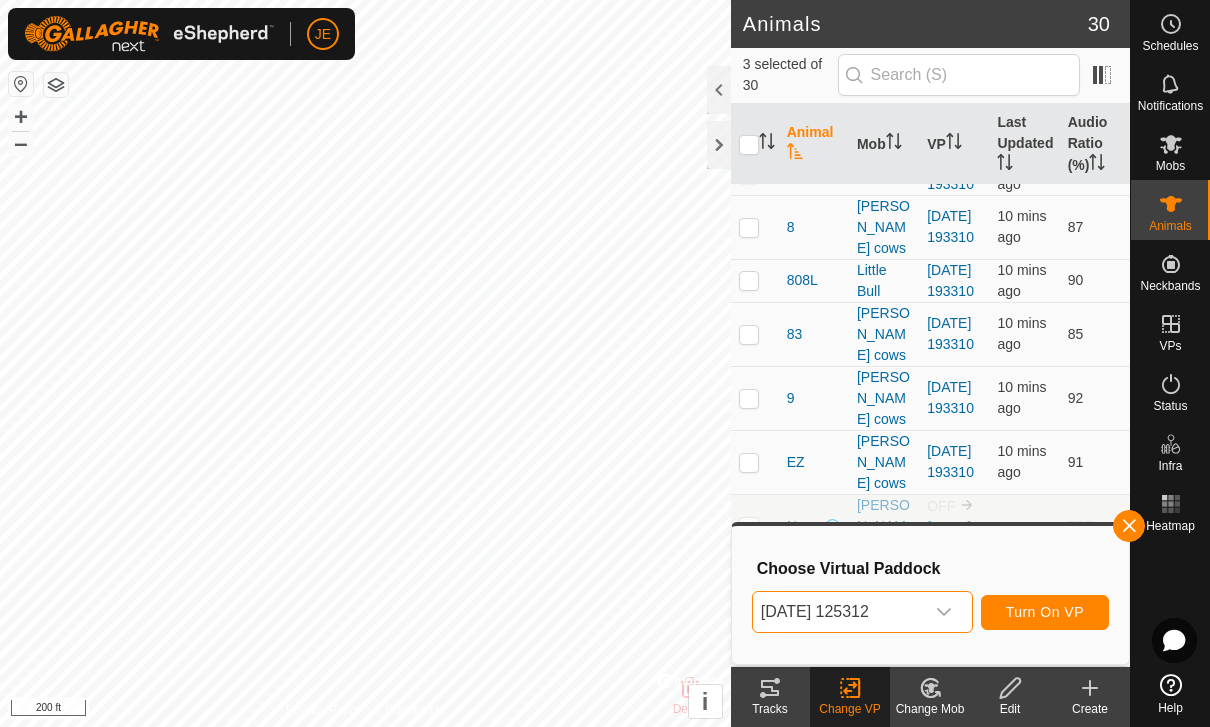click on "[DATE] 125312" at bounding box center [838, 612] 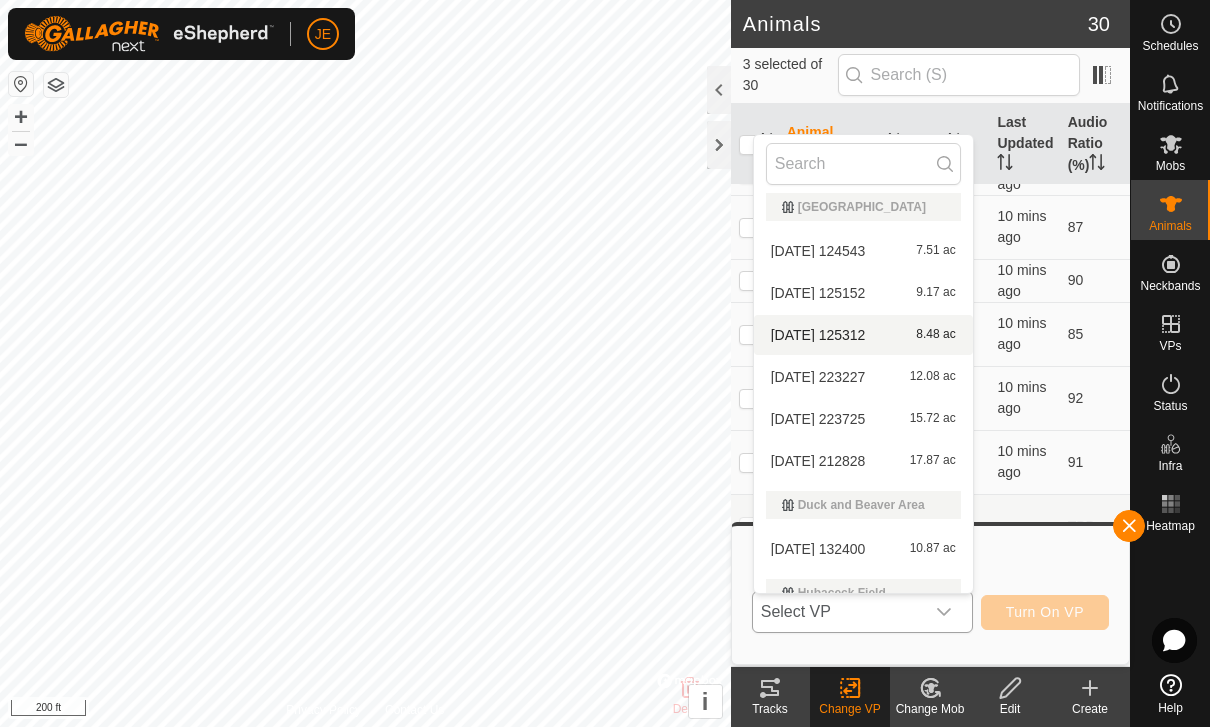 scroll, scrollTop: 430, scrollLeft: 0, axis: vertical 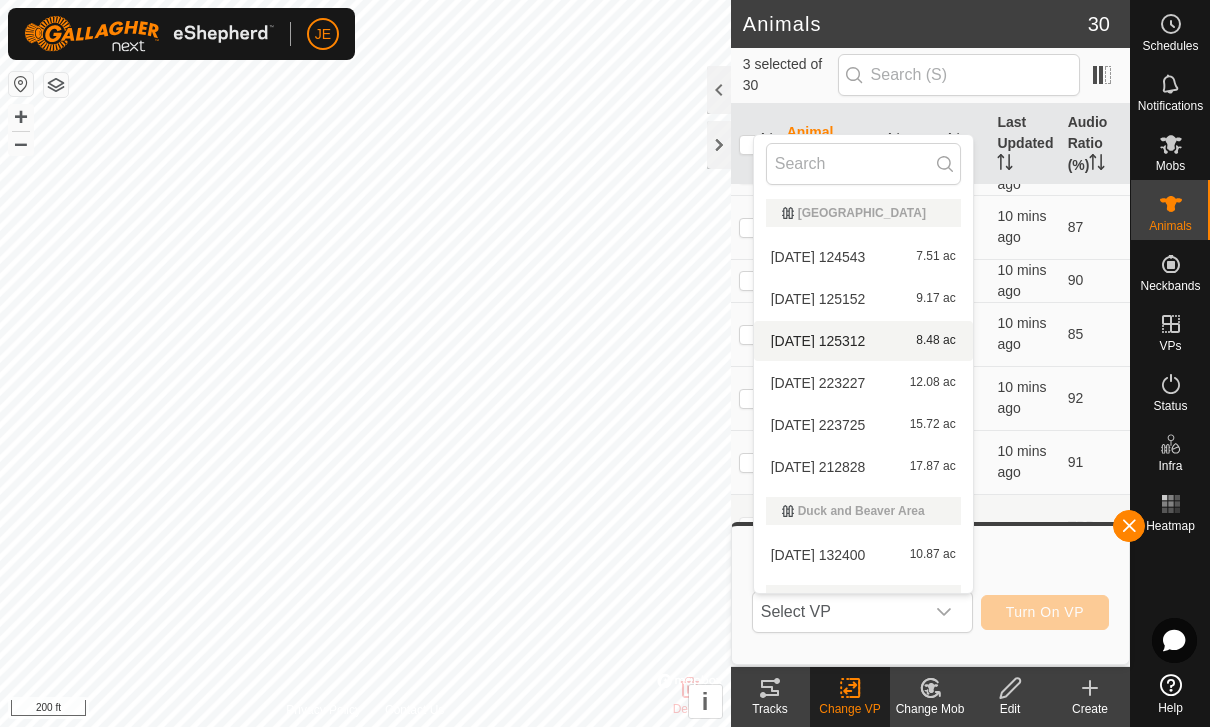 click on "[DATE] 223227  12.08 ac" at bounding box center (863, 383) 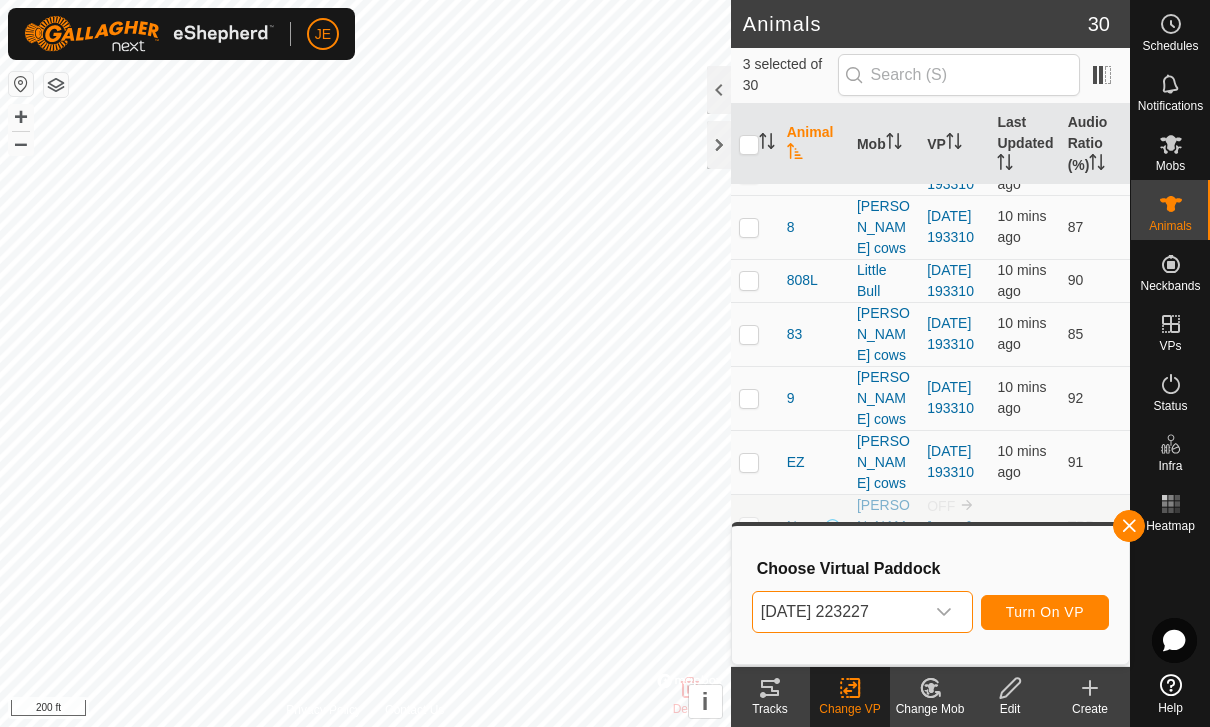 click 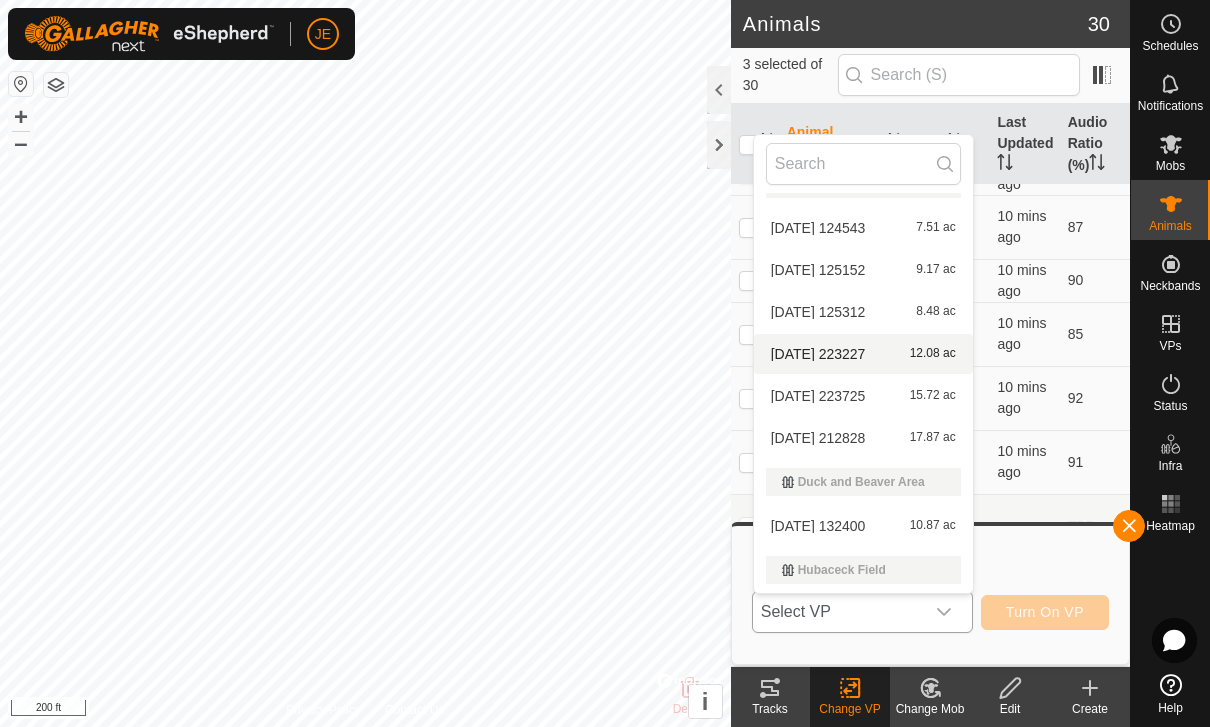 scroll, scrollTop: 461, scrollLeft: 0, axis: vertical 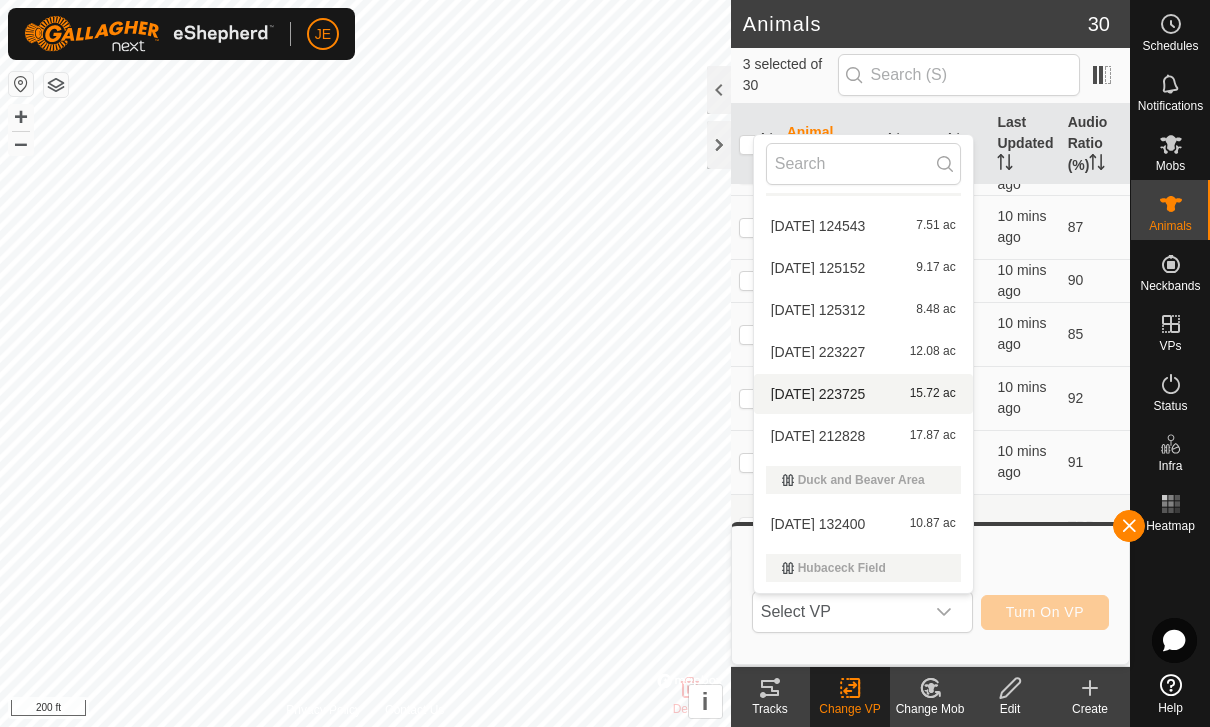 click on "[DATE] 223725  15.72 ac" at bounding box center (863, 394) 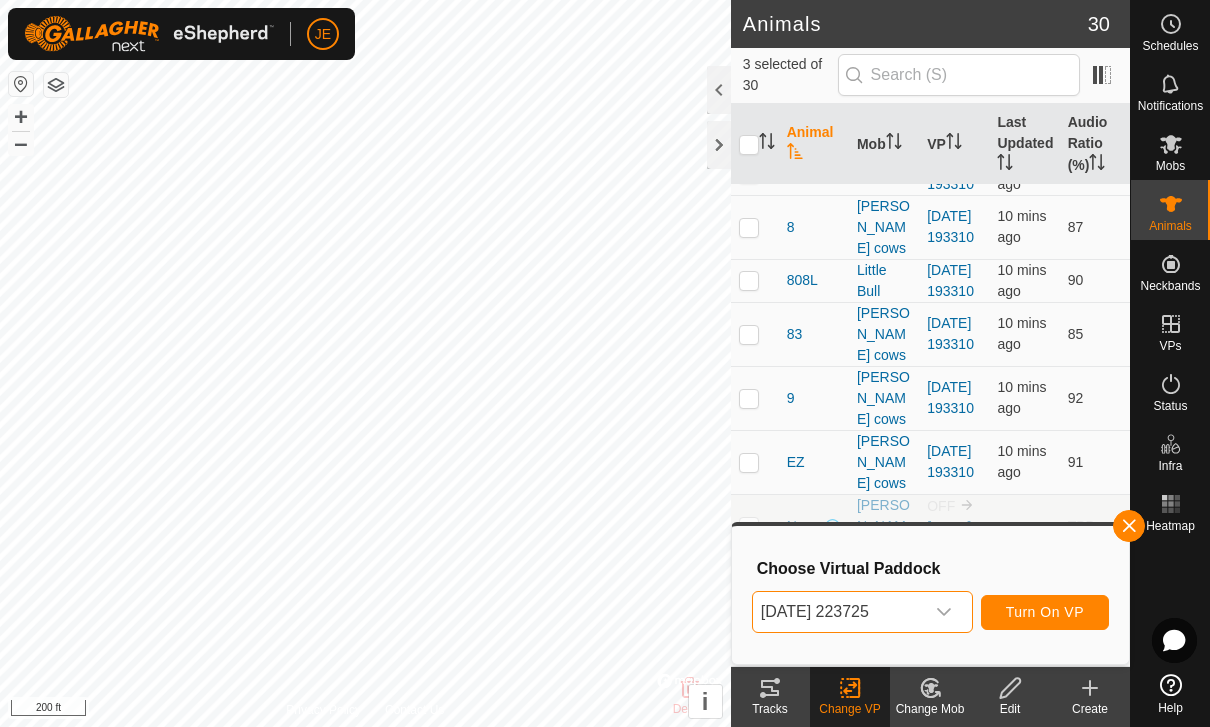 click on "[DATE] 223725" at bounding box center (838, 612) 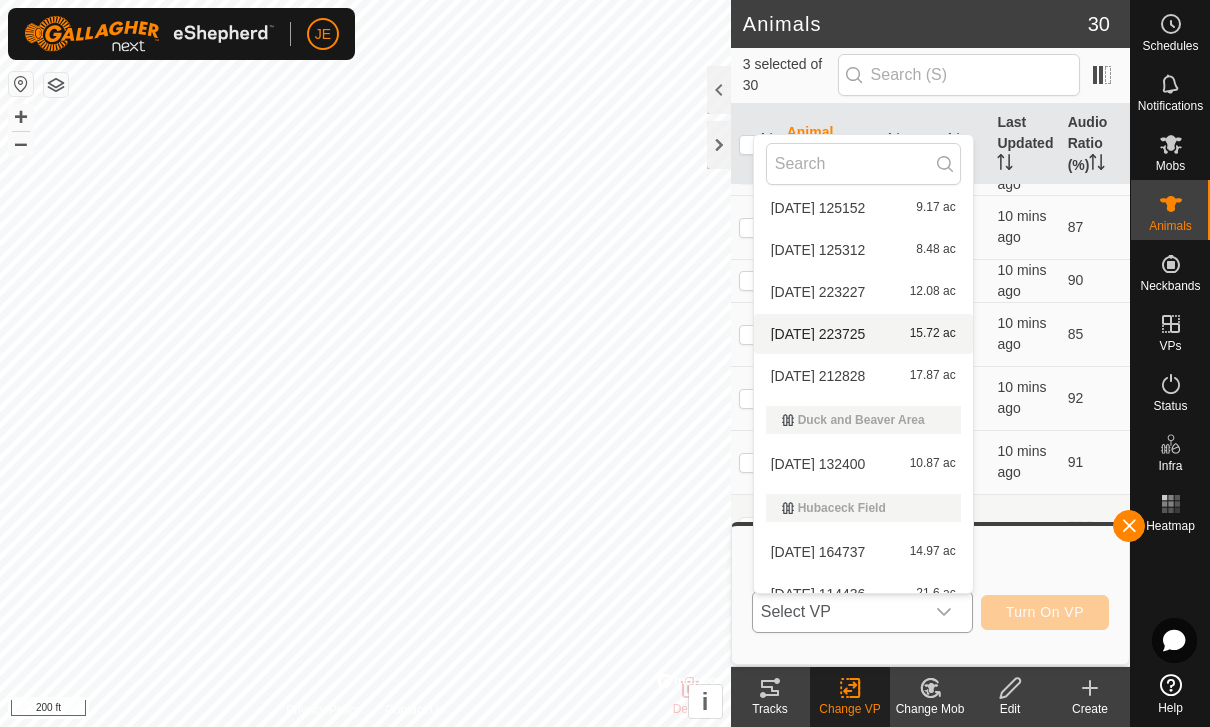 scroll, scrollTop: 517, scrollLeft: 0, axis: vertical 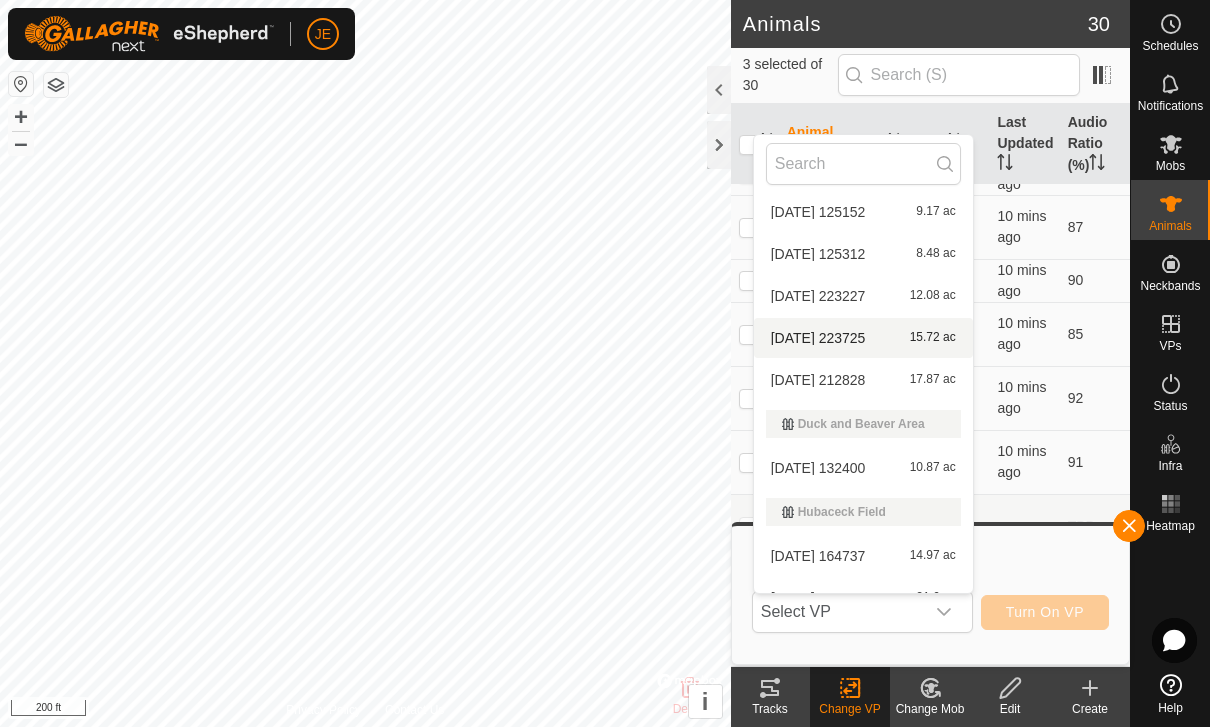 click on "[DATE] 212828" at bounding box center (818, 380) 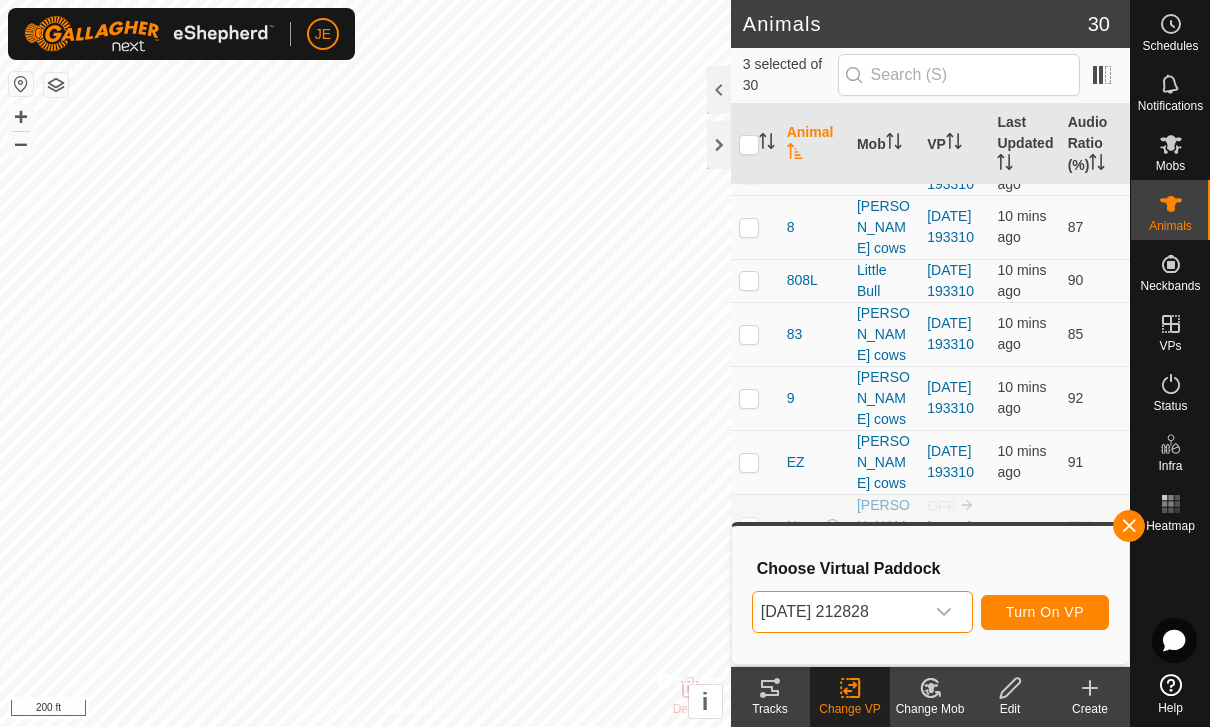 click on "[DATE] 212828" at bounding box center (838, 612) 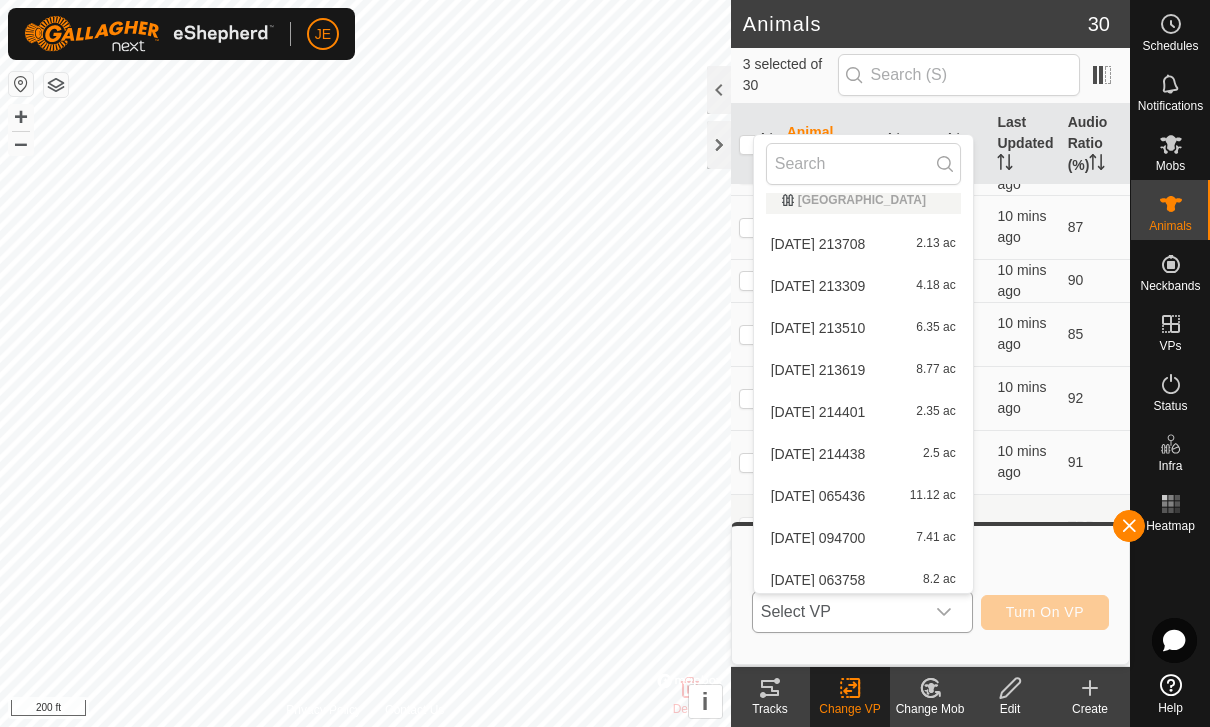 scroll, scrollTop: 2590, scrollLeft: 0, axis: vertical 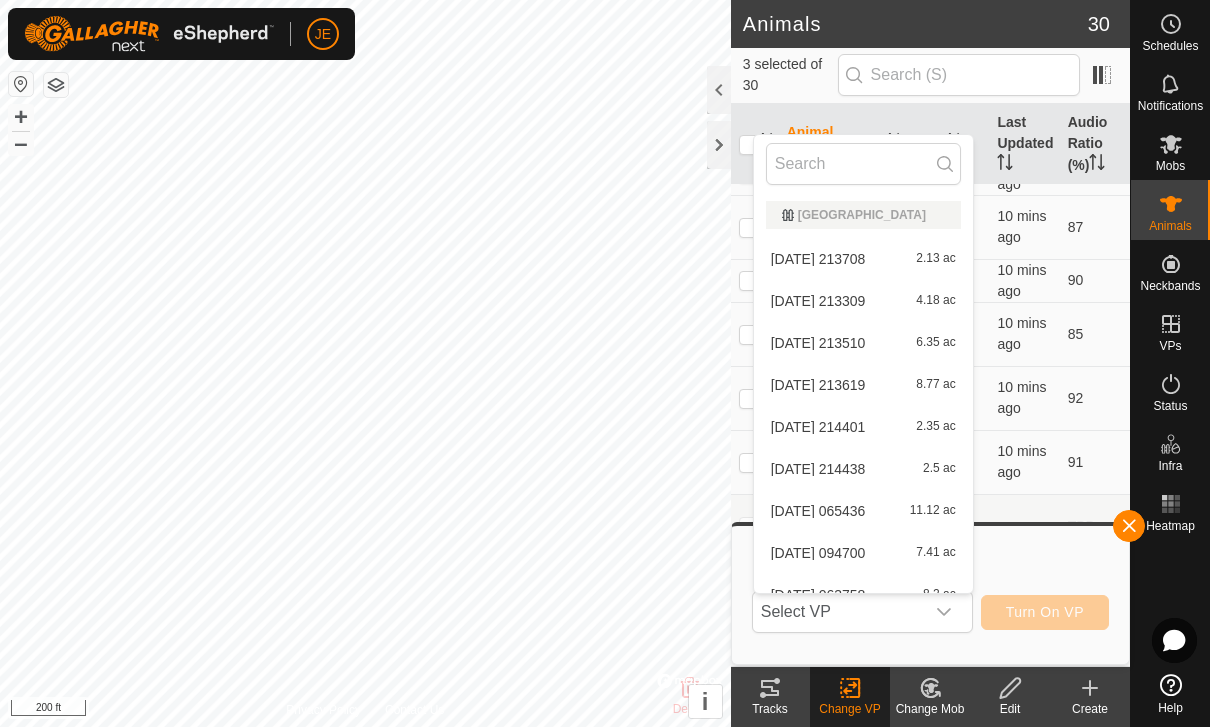 click on "[DATE] 213708" at bounding box center [818, 259] 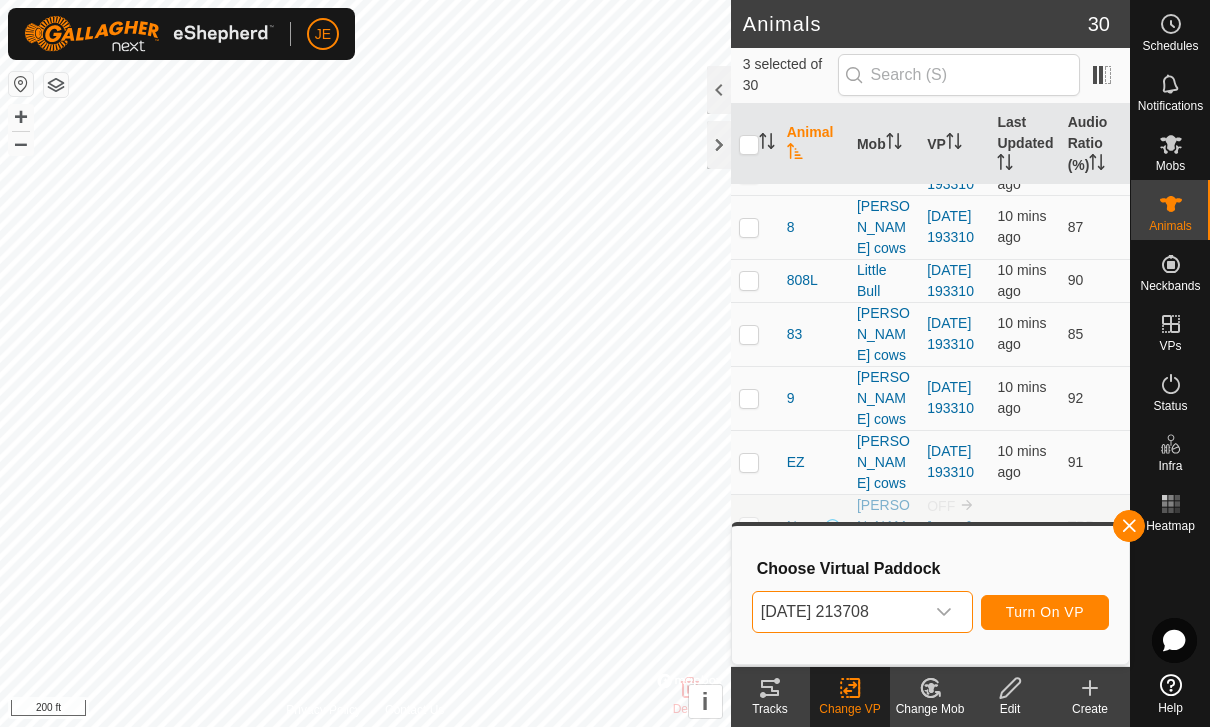 click at bounding box center (944, 612) 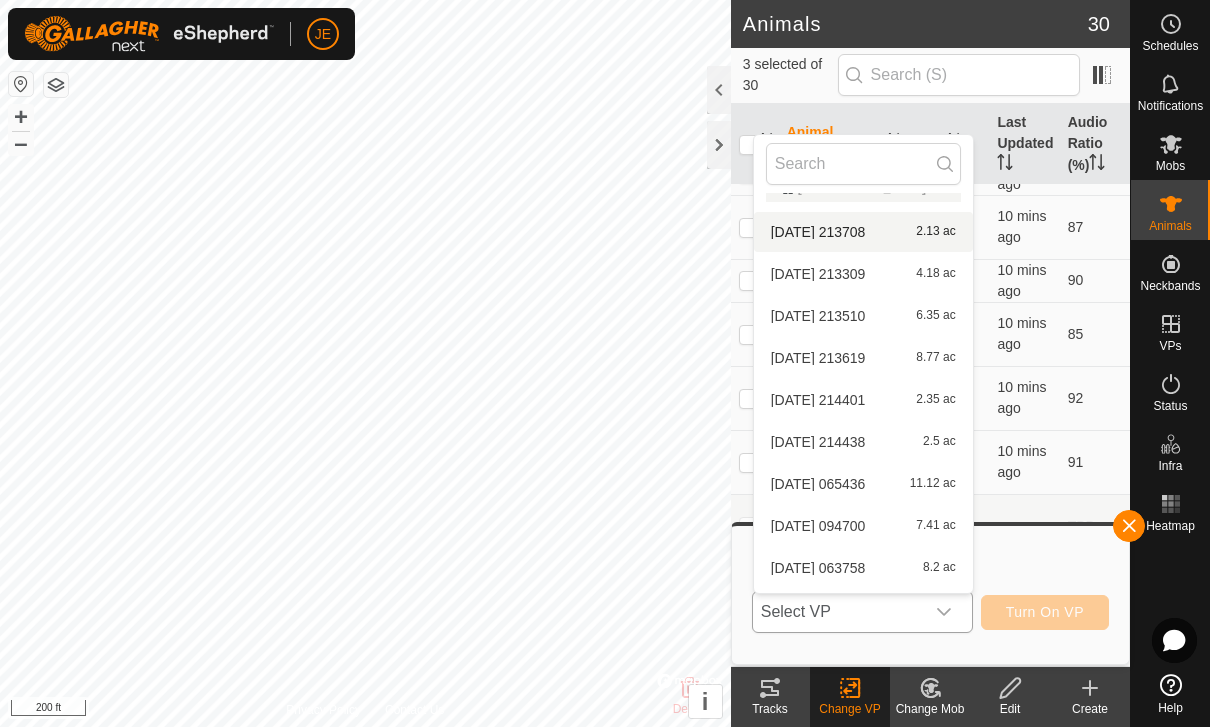 scroll, scrollTop: 2612, scrollLeft: 0, axis: vertical 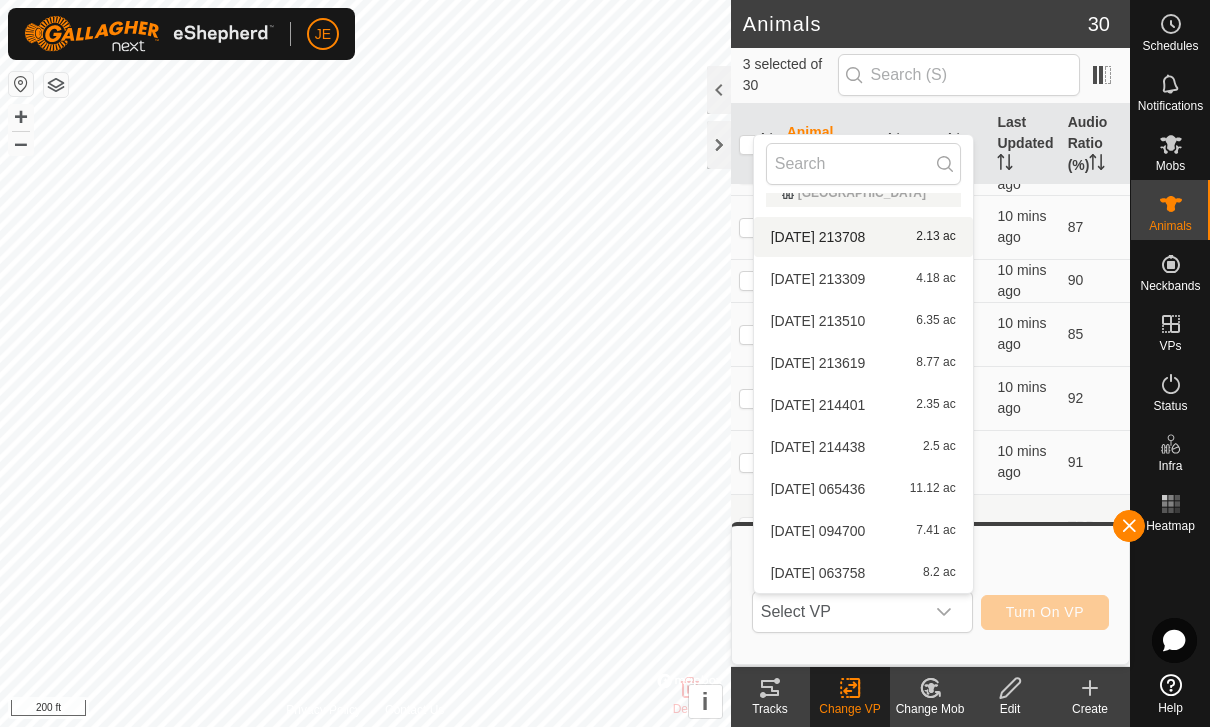 click on "[DATE] 213309" at bounding box center (818, 279) 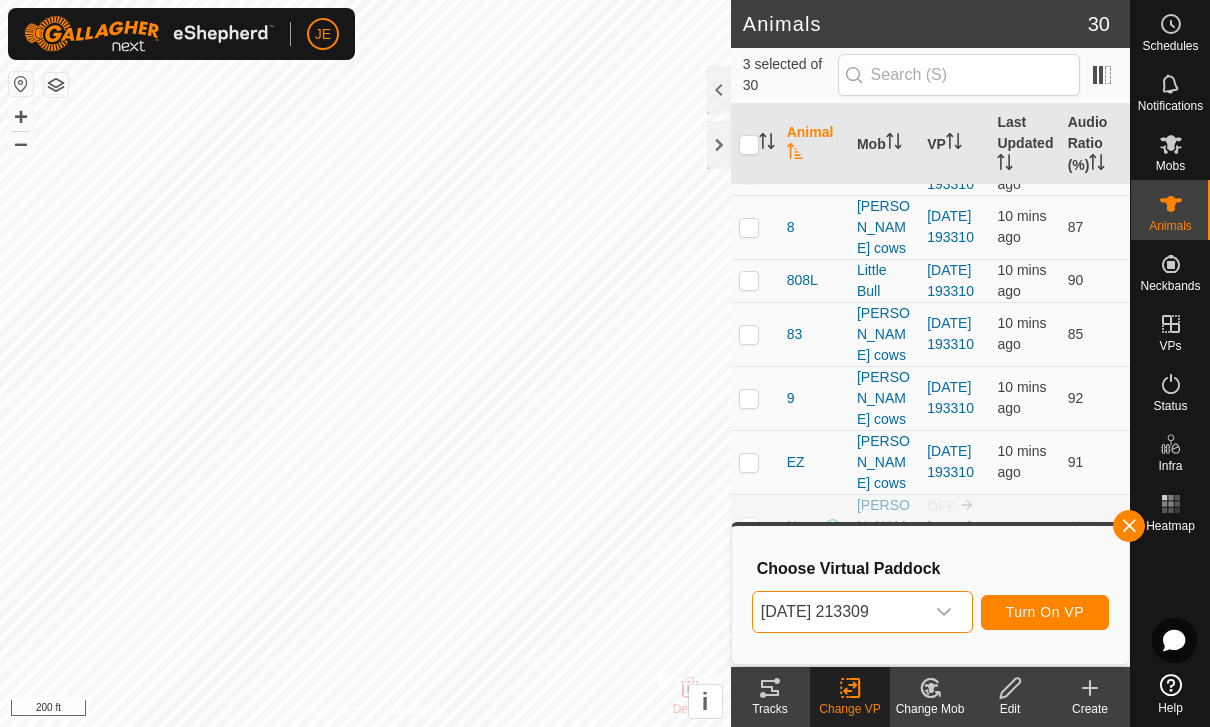 click 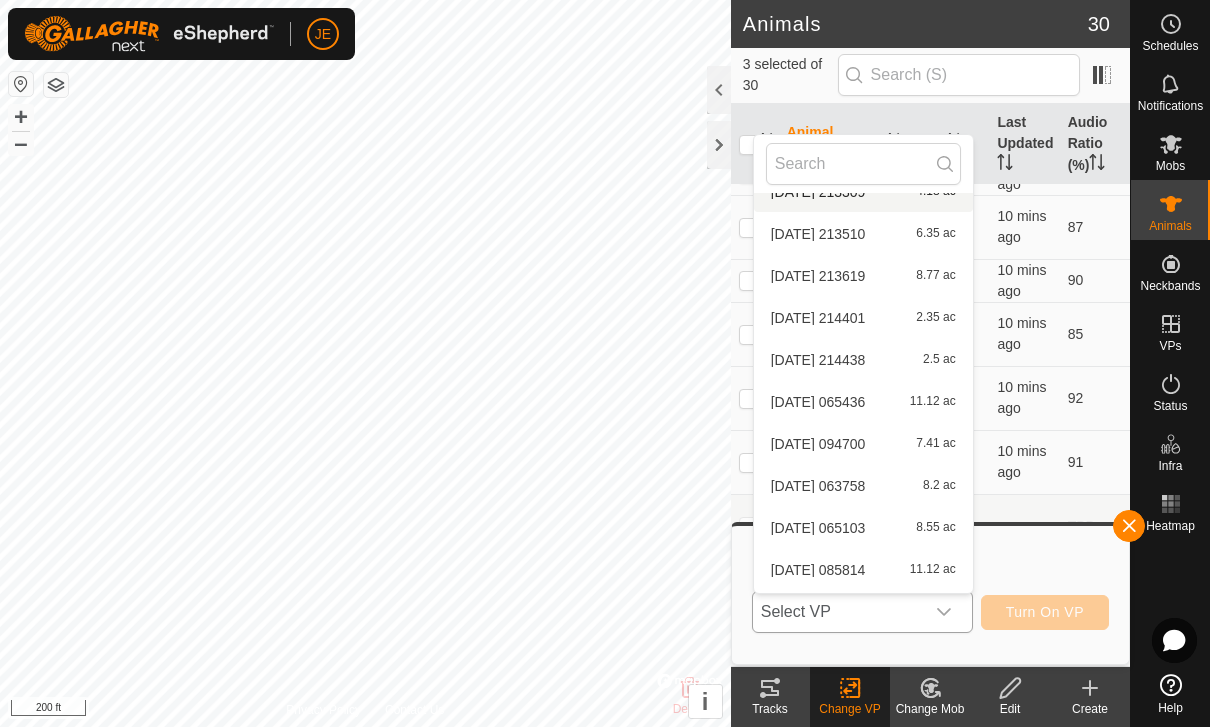scroll, scrollTop: 2695, scrollLeft: 0, axis: vertical 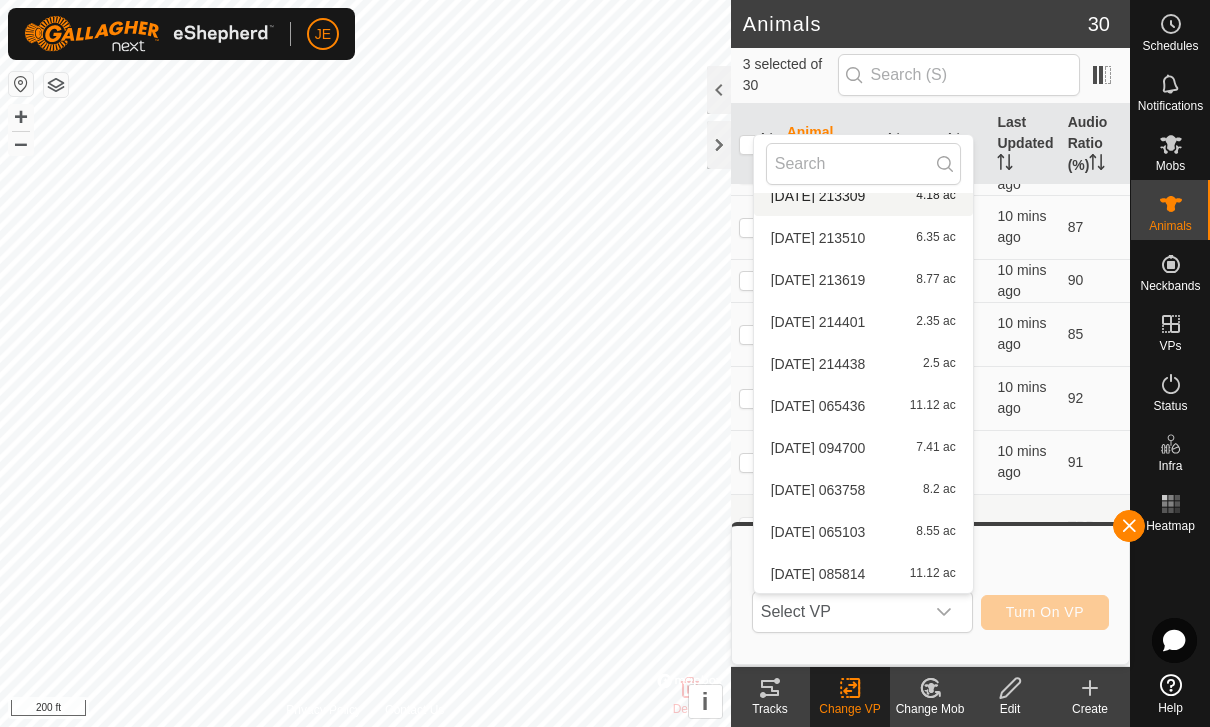 click on "[DATE] 213510" at bounding box center [818, 238] 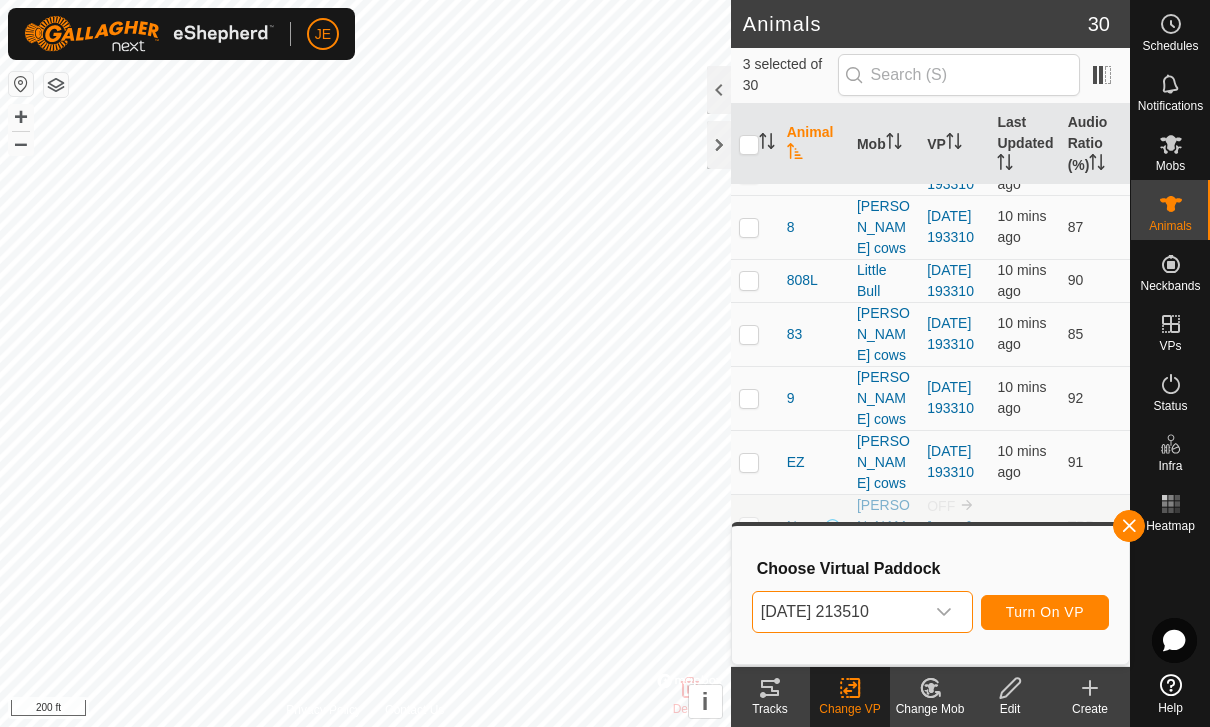click on "[DATE] 213510" at bounding box center [838, 612] 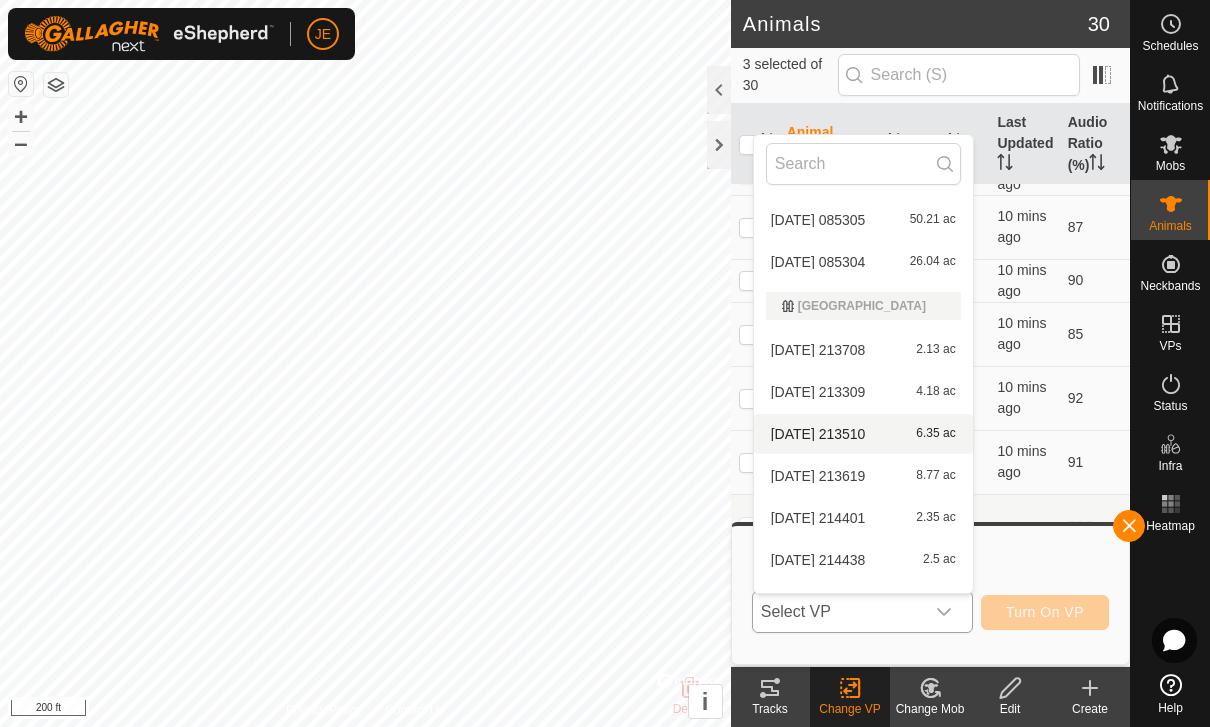 scroll, scrollTop: 2500, scrollLeft: 0, axis: vertical 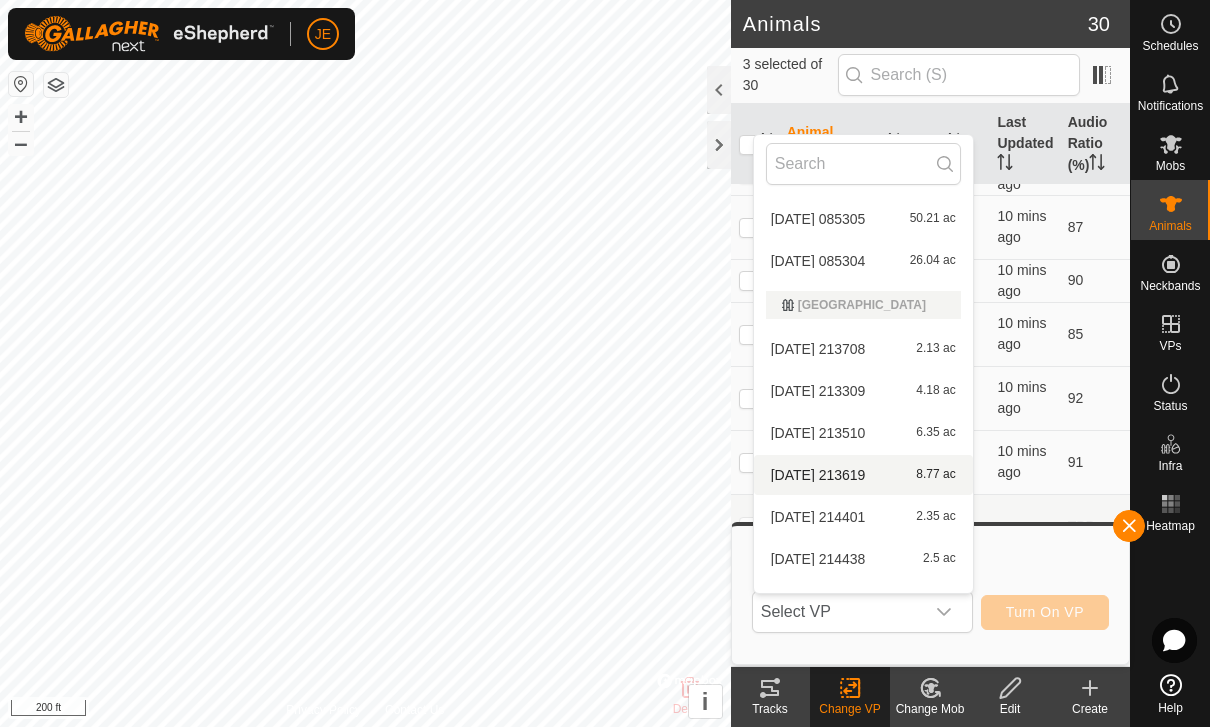 click on "[DATE] 213619" at bounding box center (818, 475) 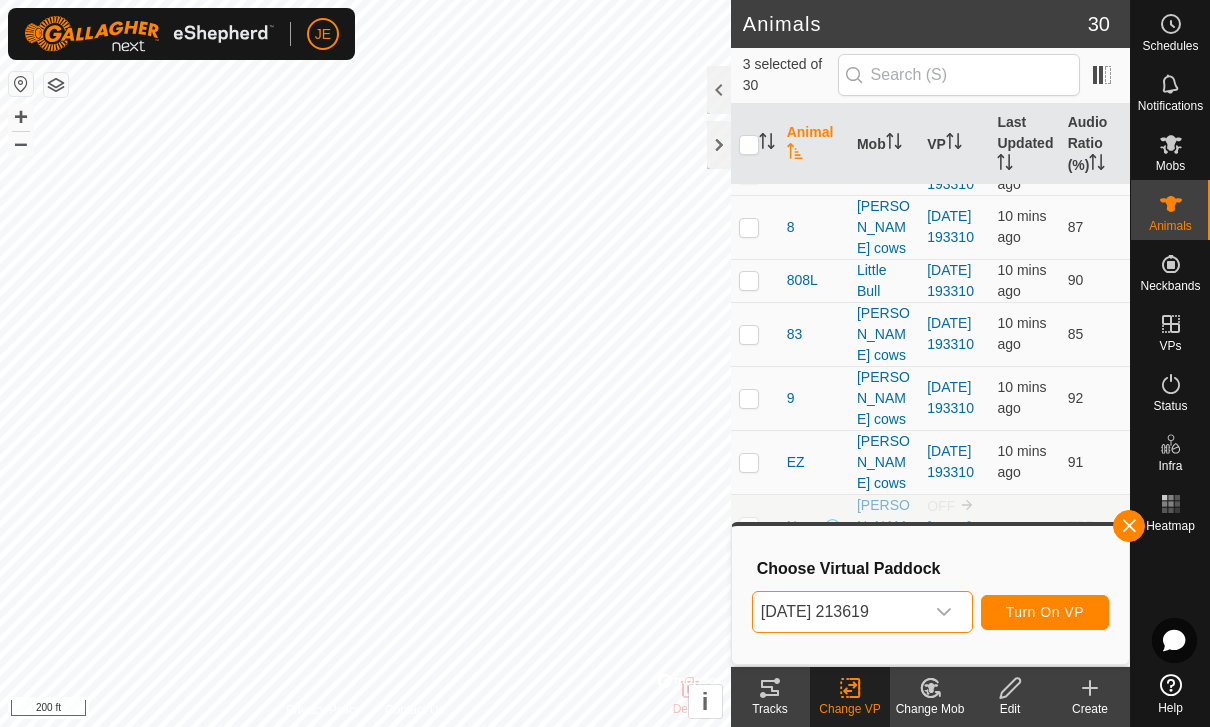 click on "[DATE] 213619" at bounding box center (838, 612) 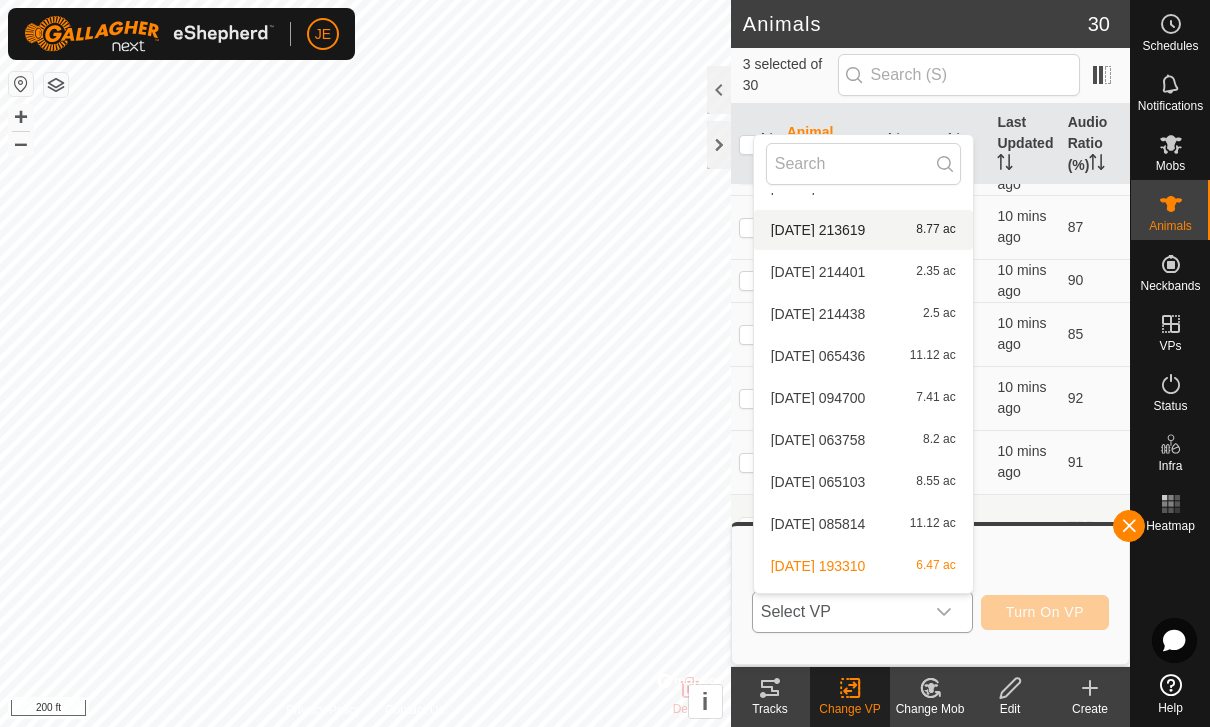 scroll, scrollTop: 2684, scrollLeft: 0, axis: vertical 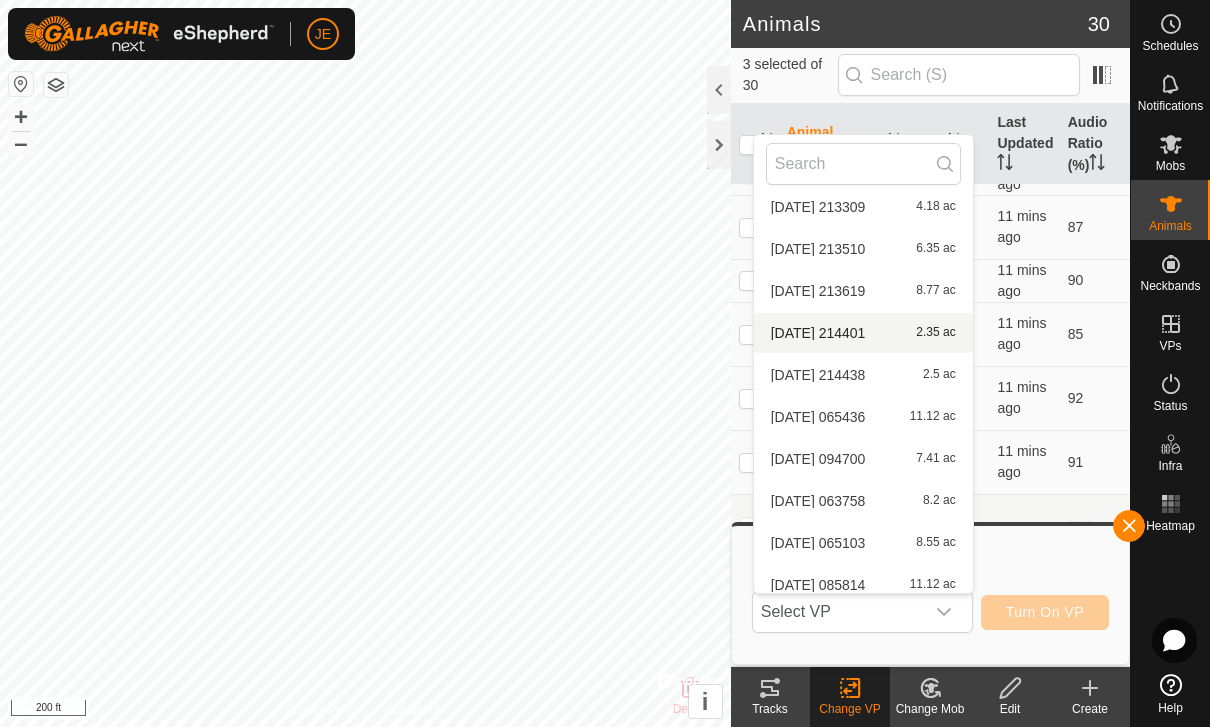 click on "[DATE] 214401  2.35 ac" at bounding box center [863, 333] 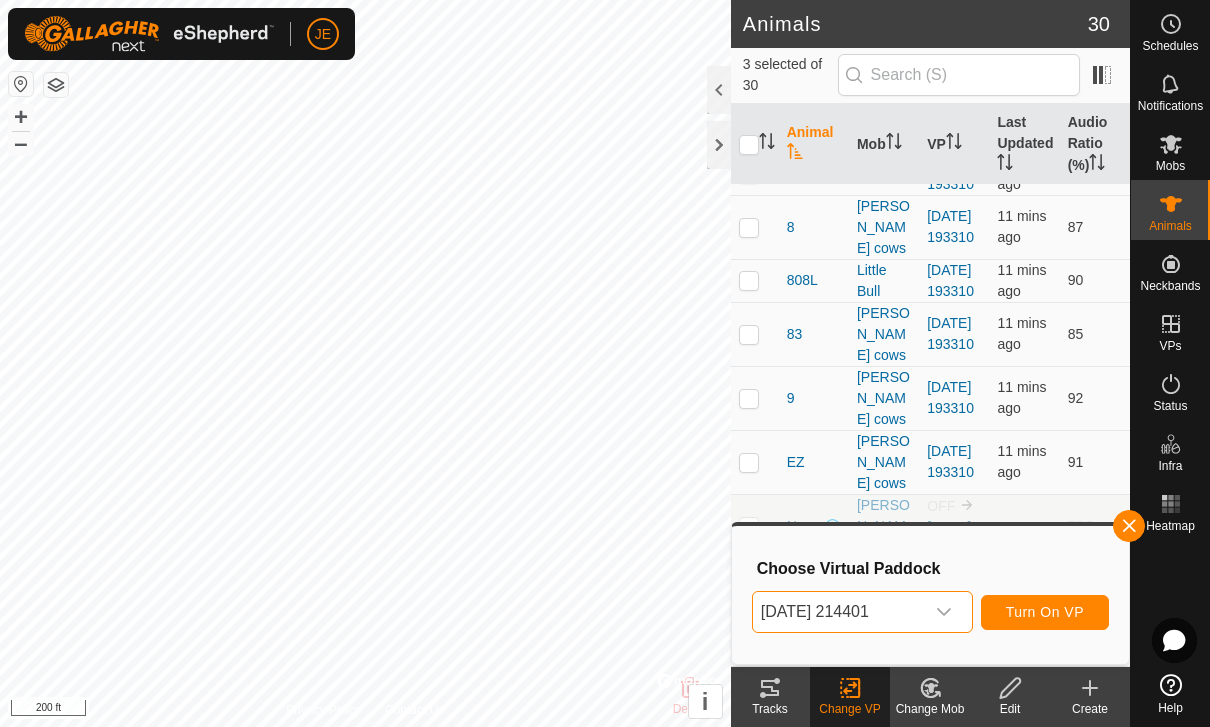 click on "[DATE] 214401" at bounding box center [838, 612] 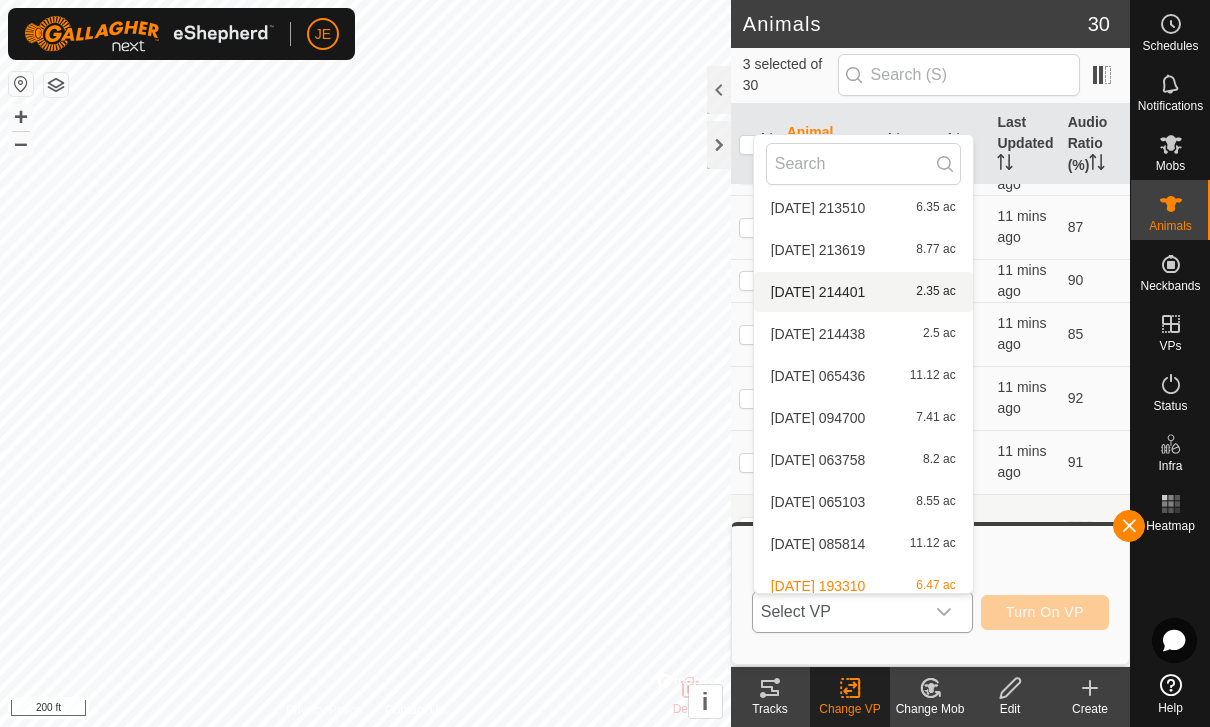 scroll, scrollTop: 2722, scrollLeft: 0, axis: vertical 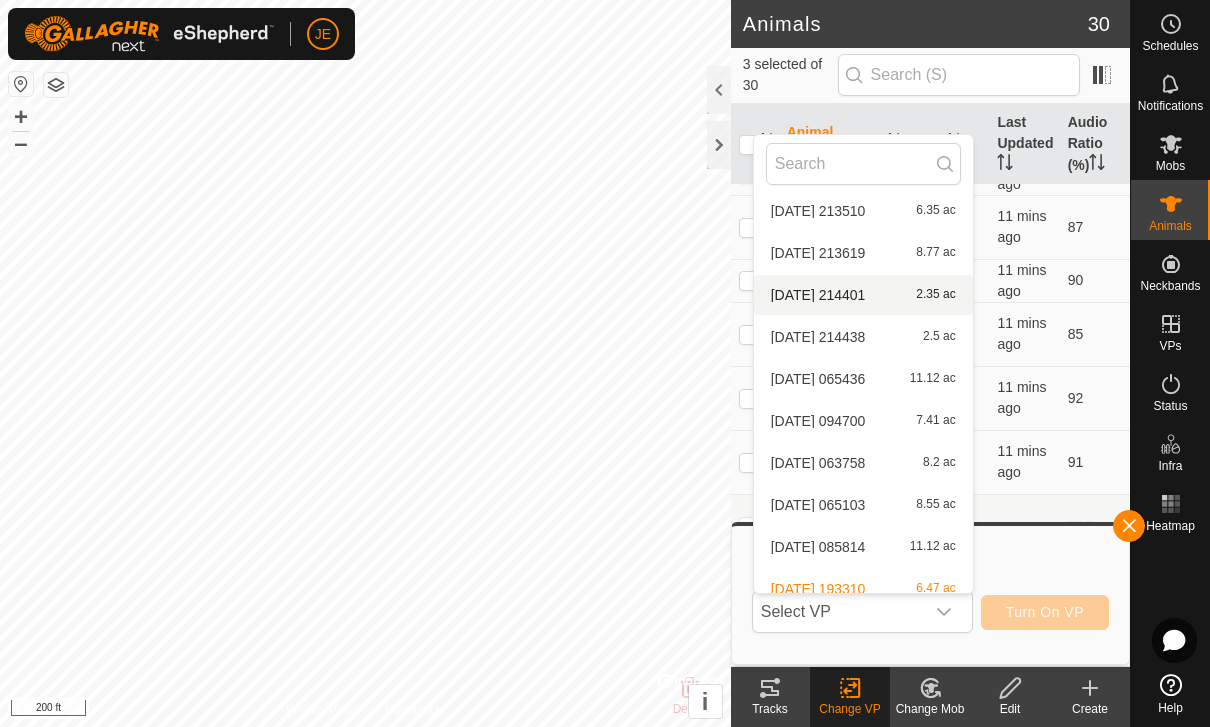 click on "[DATE] 214438" at bounding box center (818, 337) 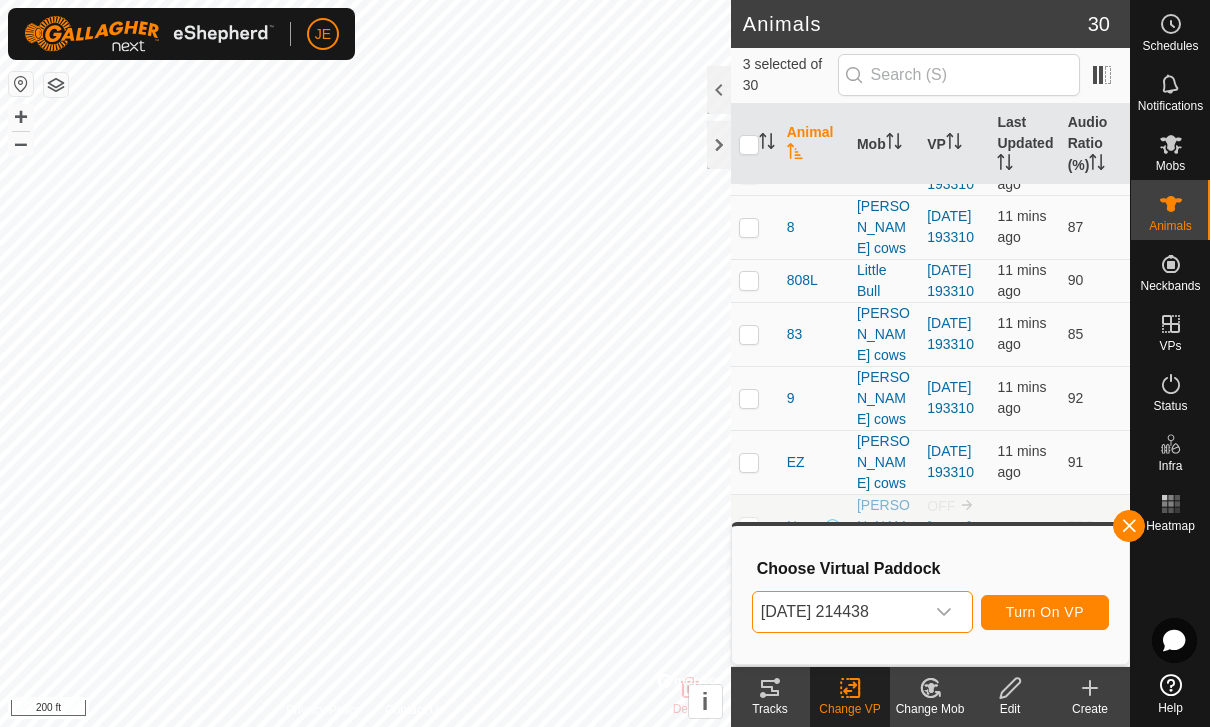 click on "[DATE] 214438" at bounding box center [838, 612] 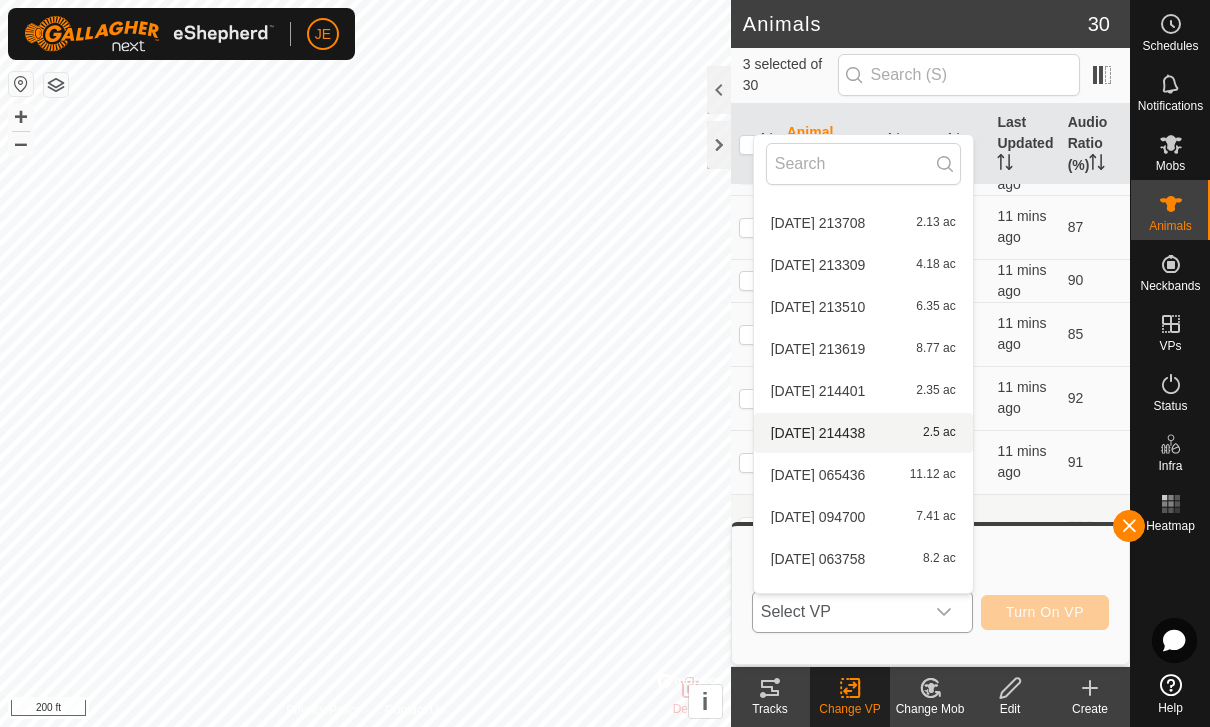 scroll, scrollTop: 2682, scrollLeft: 0, axis: vertical 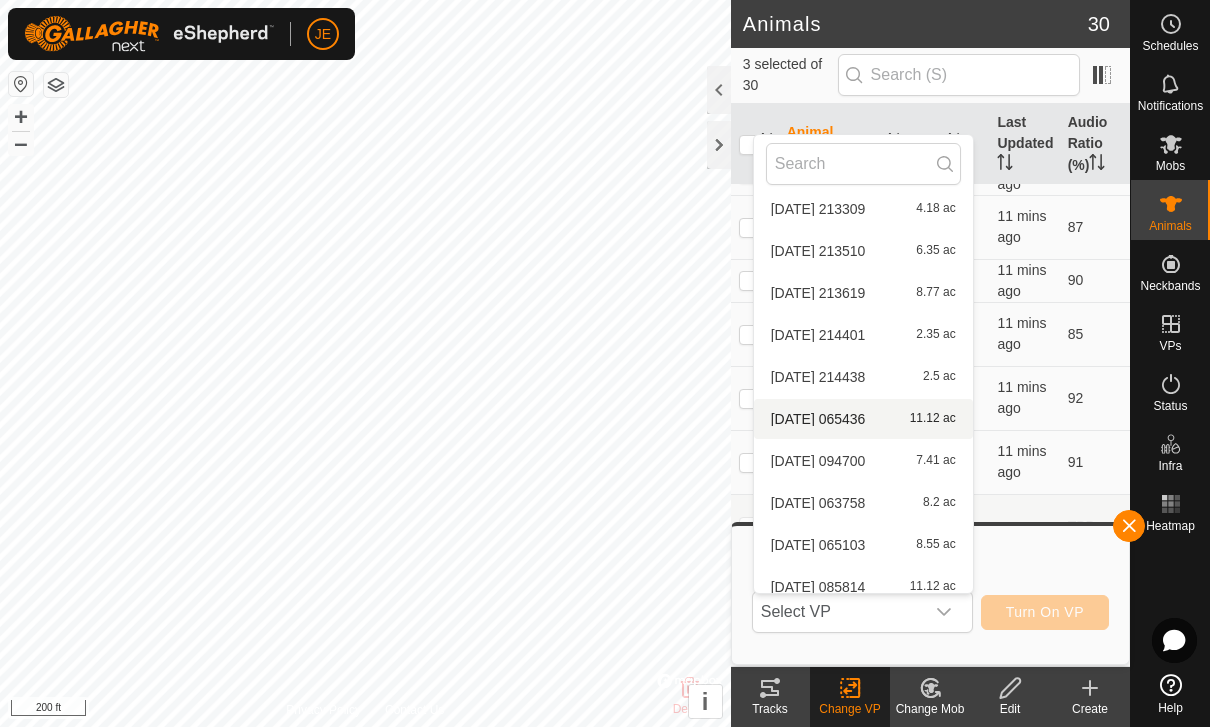 click on "[DATE] 065436" at bounding box center [818, 419] 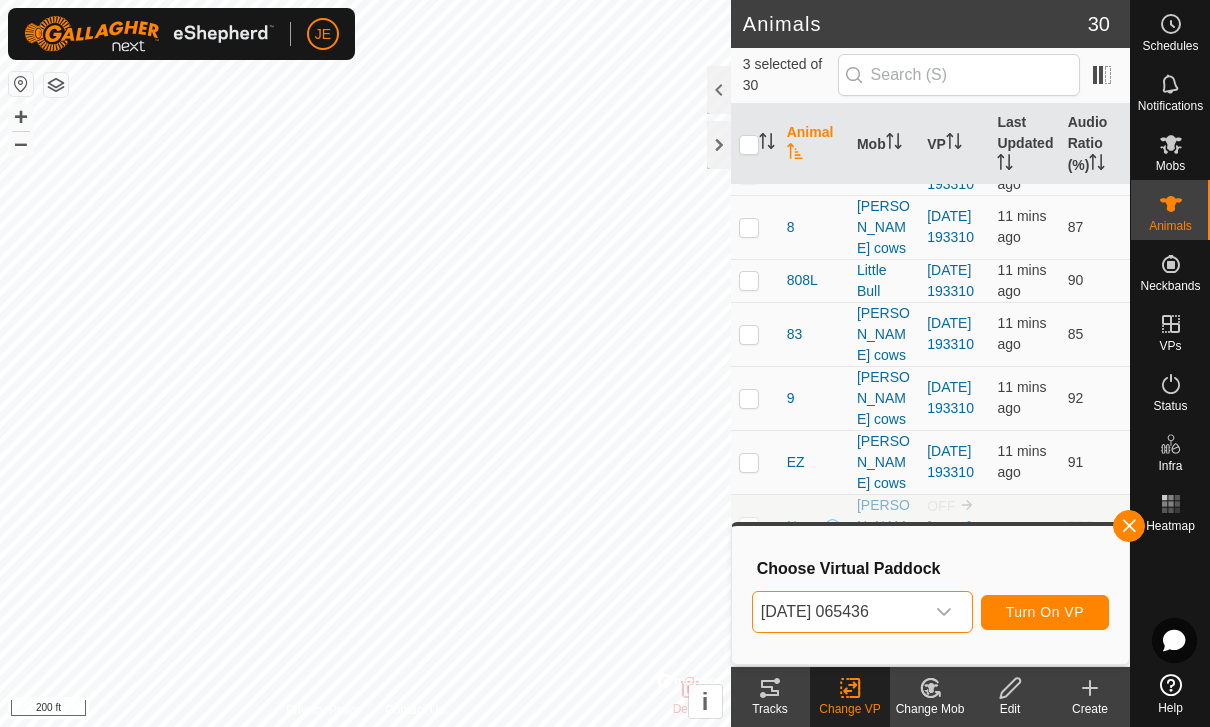 click on "[DATE] 065436" at bounding box center [838, 612] 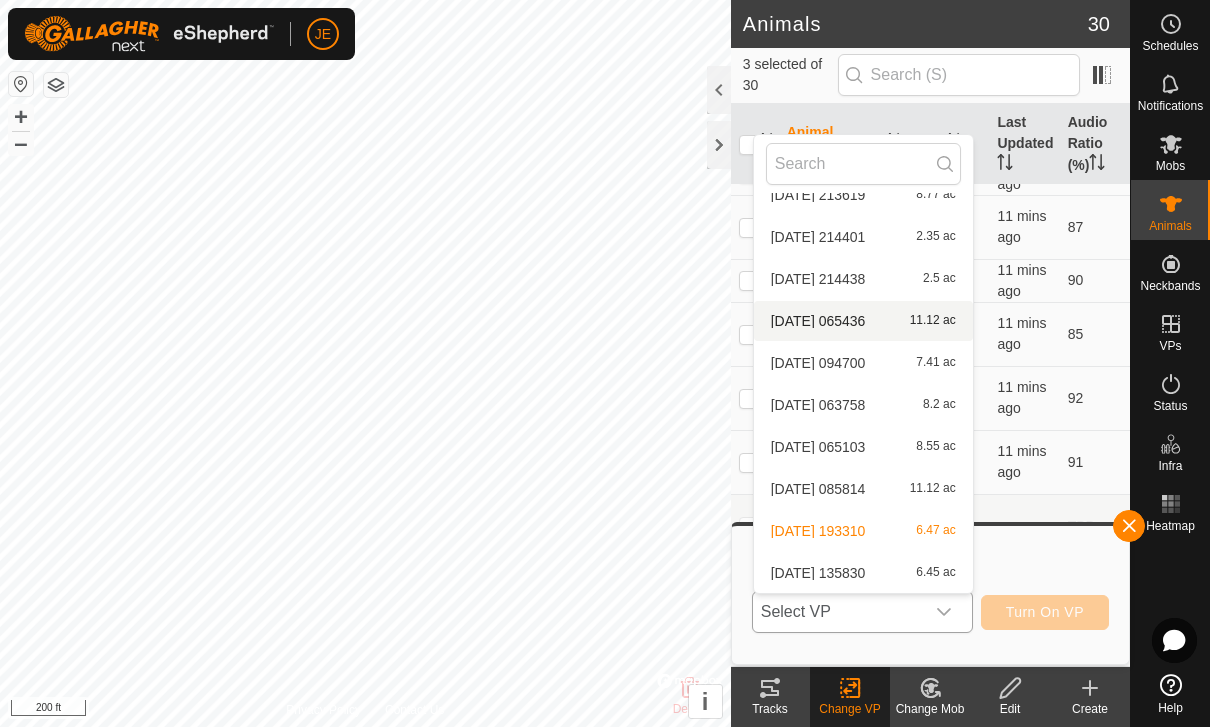 scroll, scrollTop: 2780, scrollLeft: 0, axis: vertical 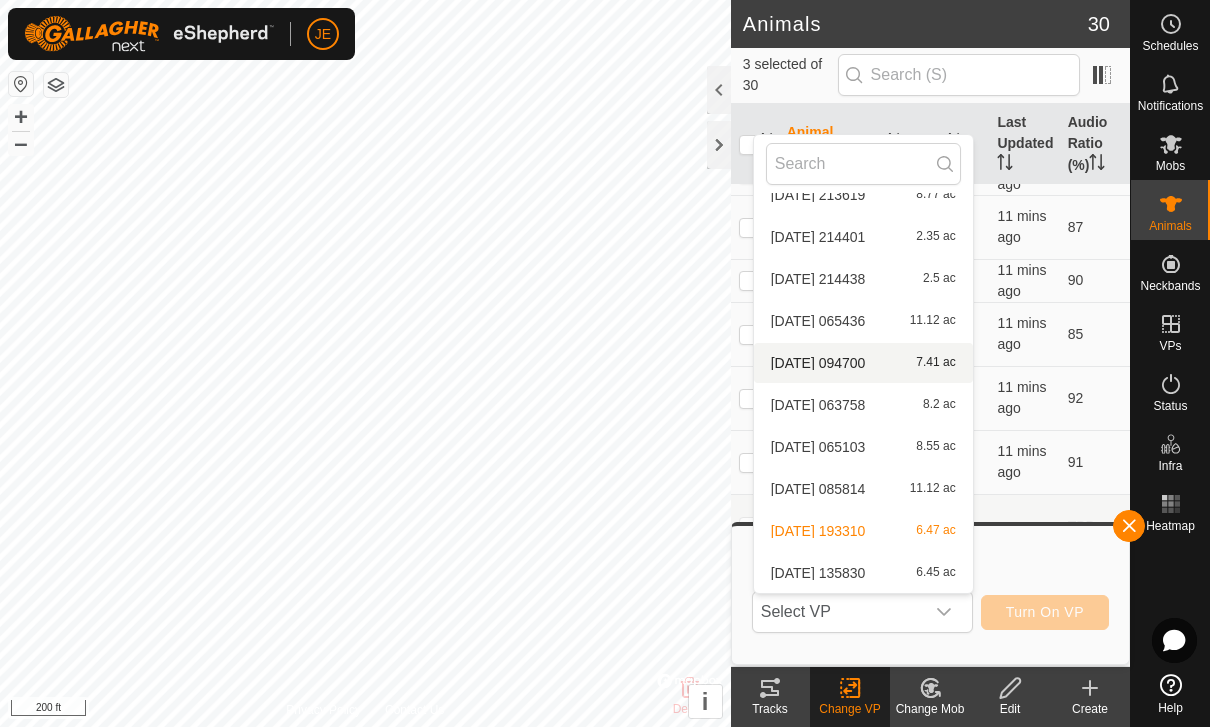 click on "[DATE] 094700" at bounding box center [818, 363] 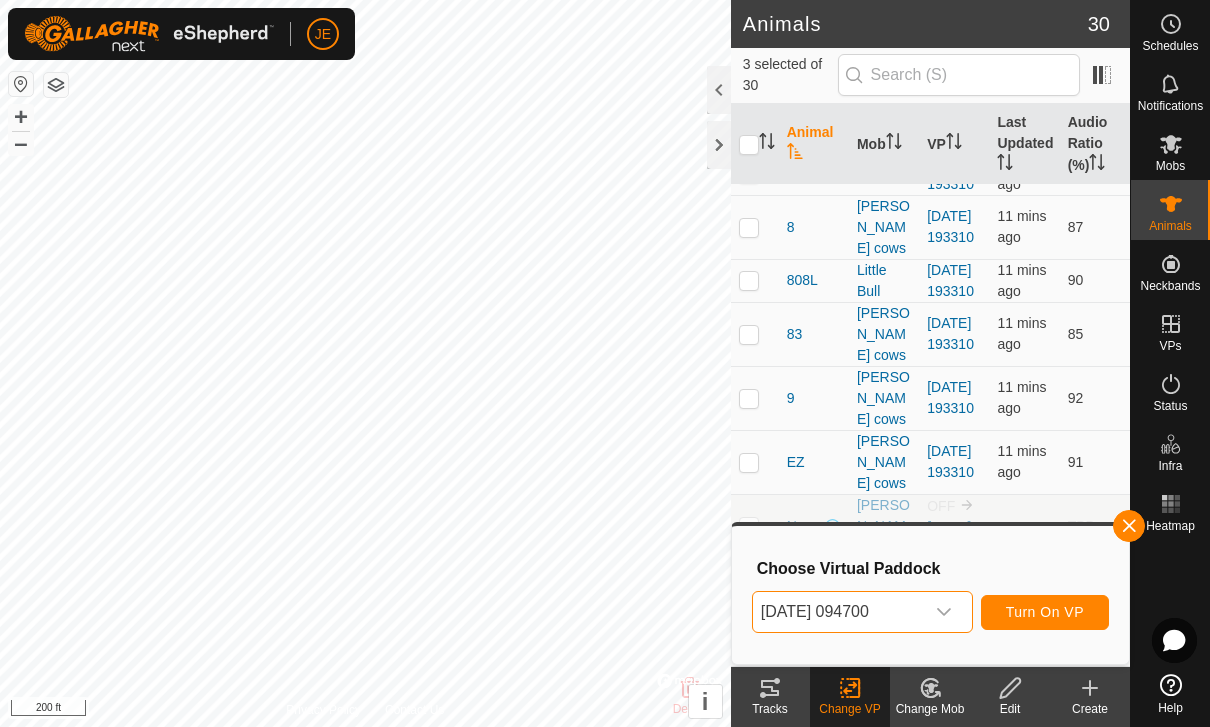 click on "[DATE] 094700" at bounding box center (838, 612) 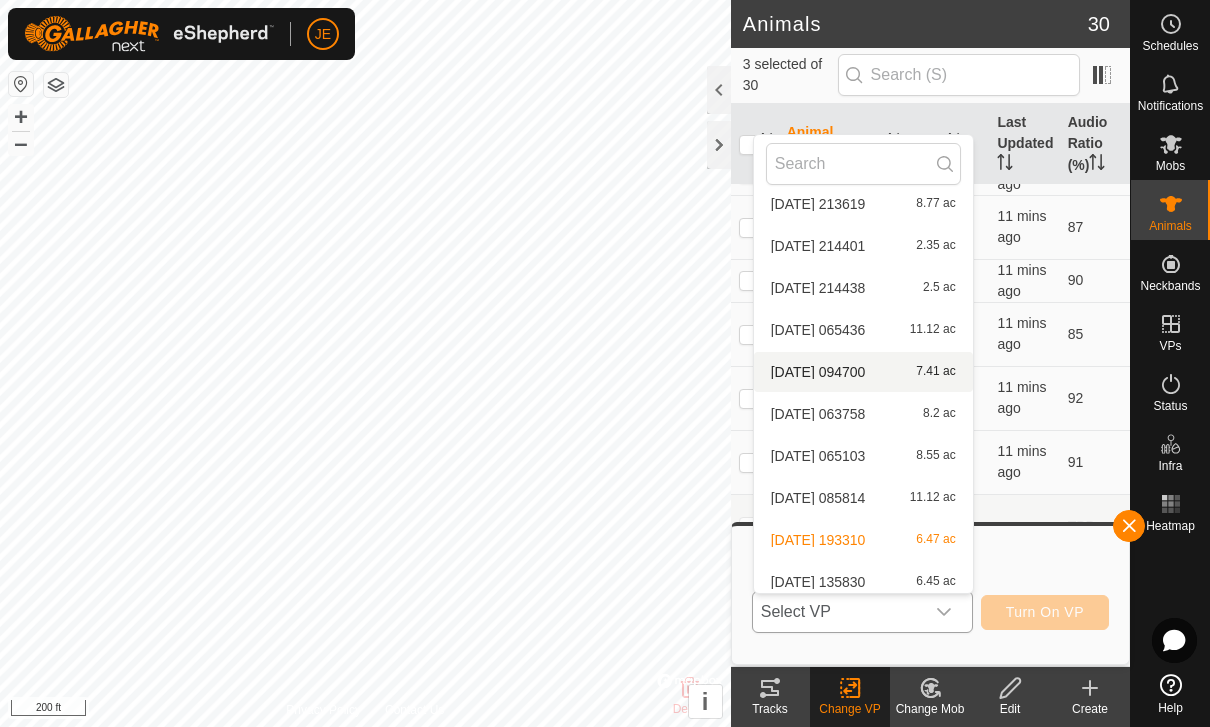 scroll, scrollTop: 2770, scrollLeft: 0, axis: vertical 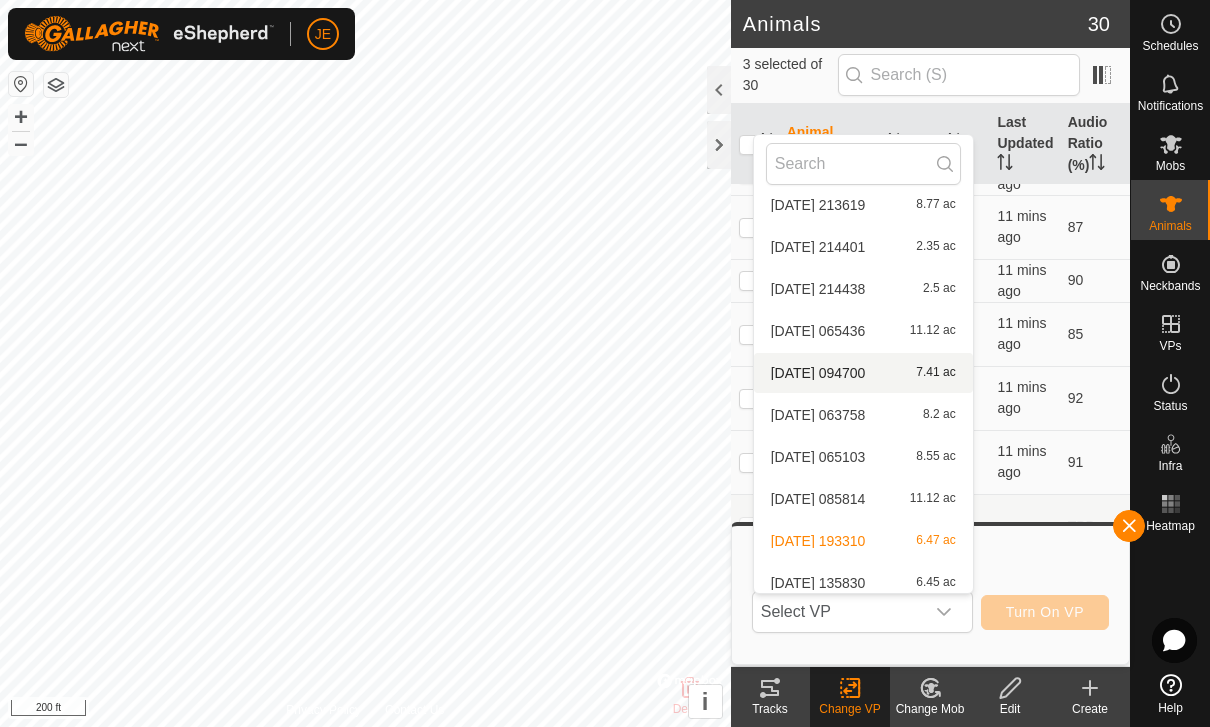 click on "[DATE] 063758" at bounding box center (818, 415) 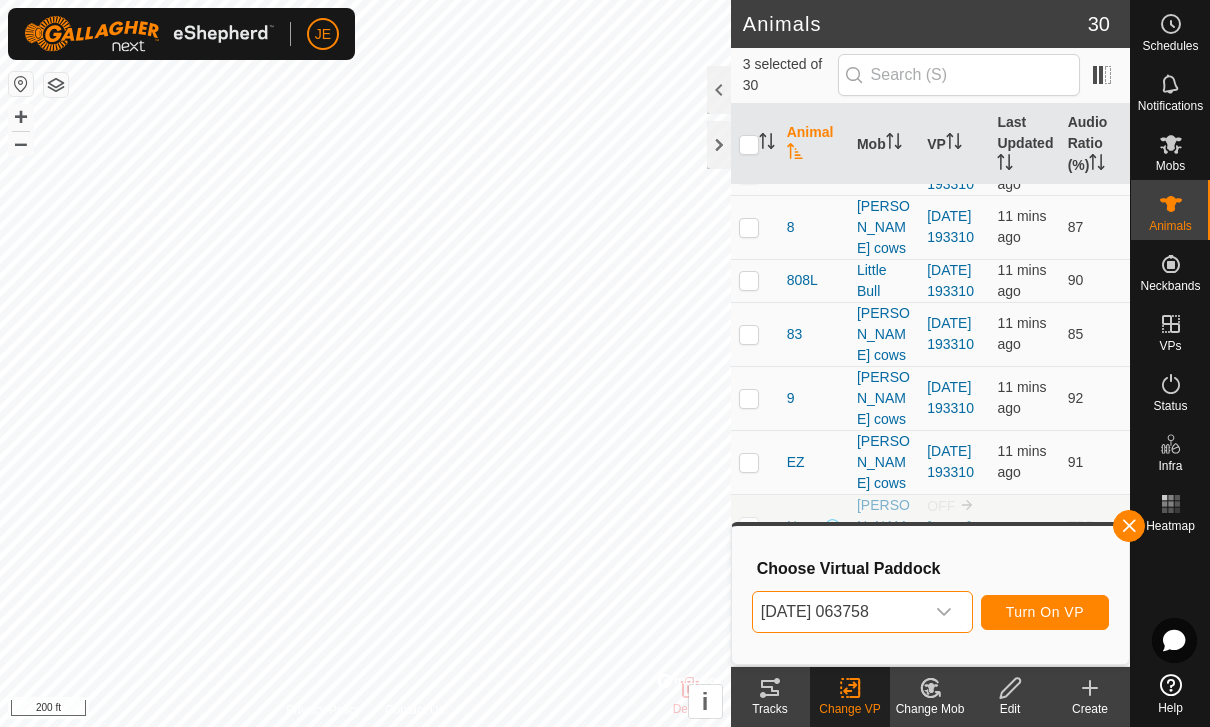 click on "[DATE] 063758" at bounding box center [838, 612] 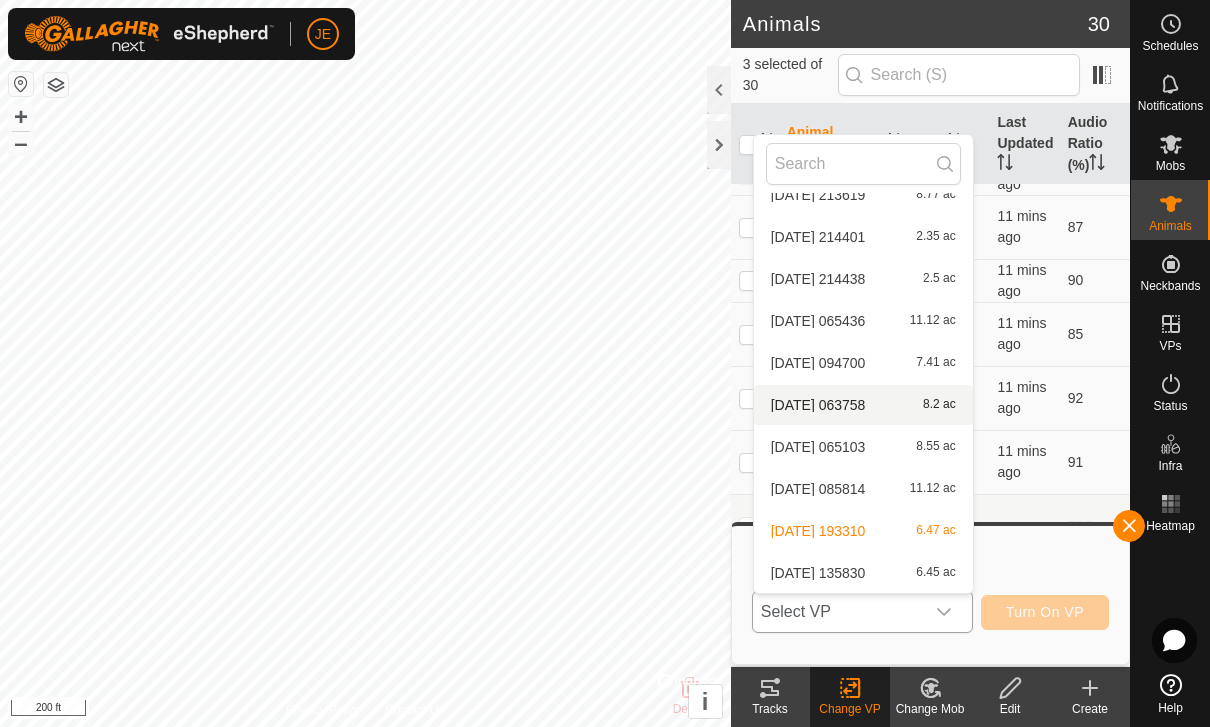 scroll, scrollTop: 2780, scrollLeft: 0, axis: vertical 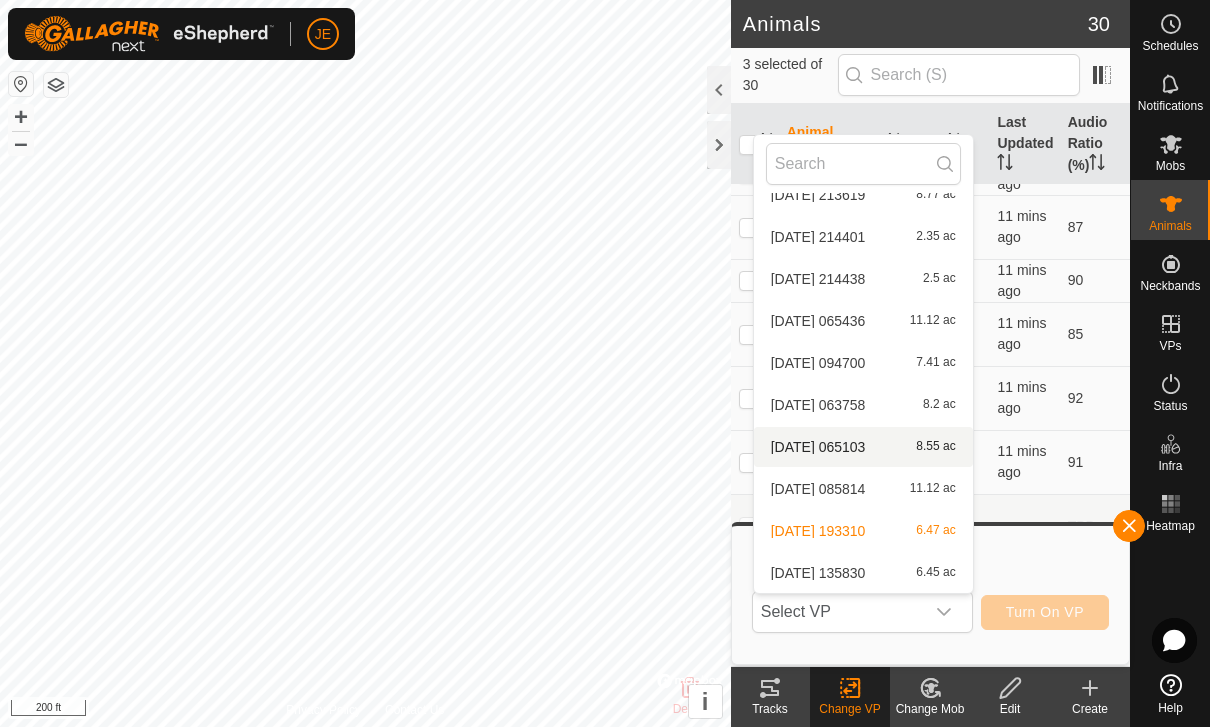 click on "[DATE] 065103" at bounding box center [818, 447] 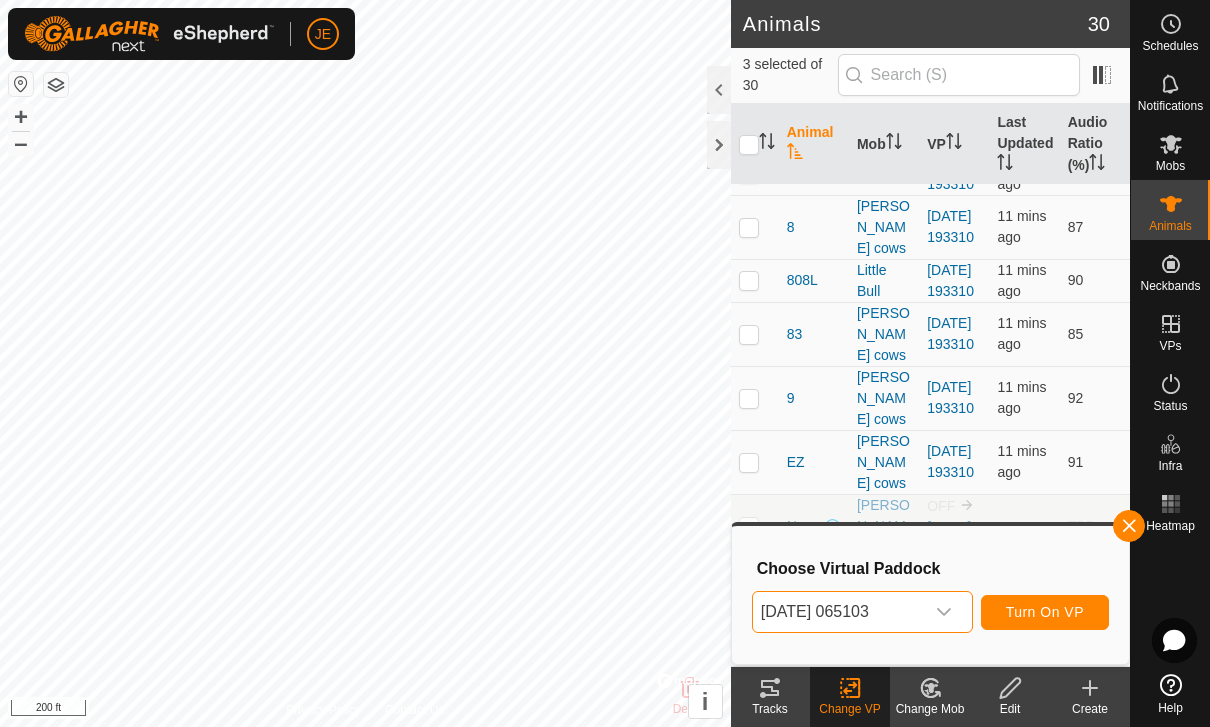 click on "[DATE] 065103" at bounding box center (838, 612) 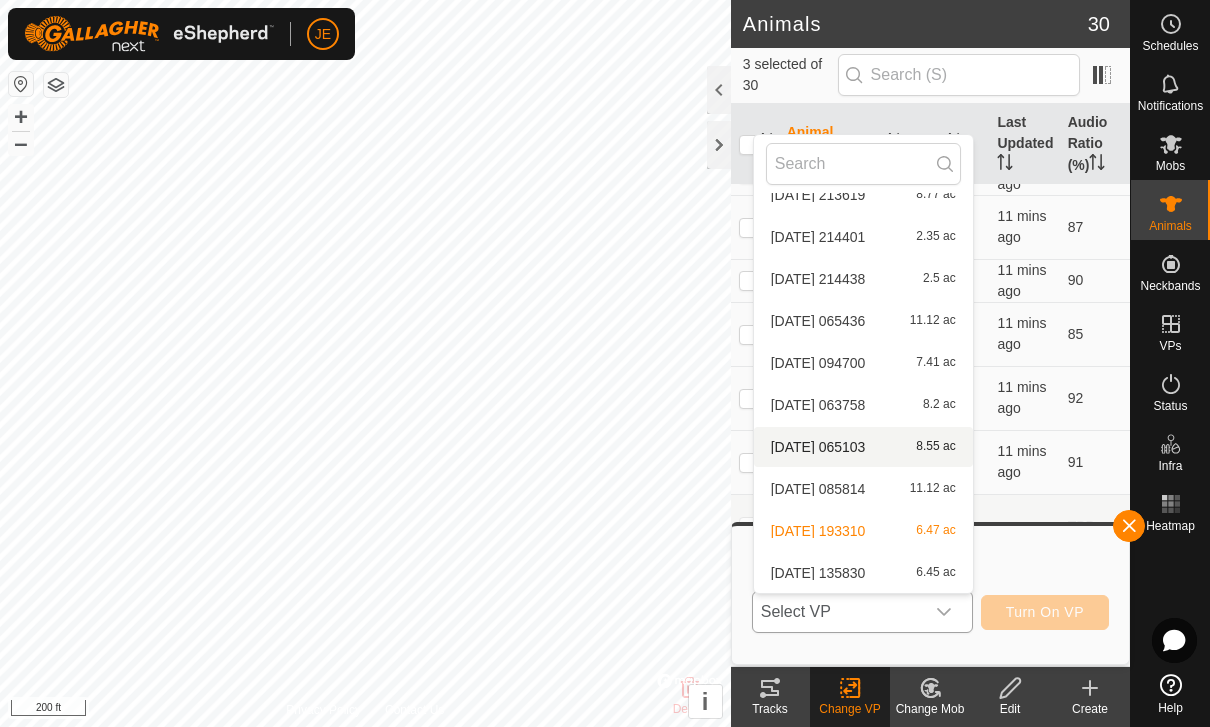 scroll, scrollTop: 2780, scrollLeft: 0, axis: vertical 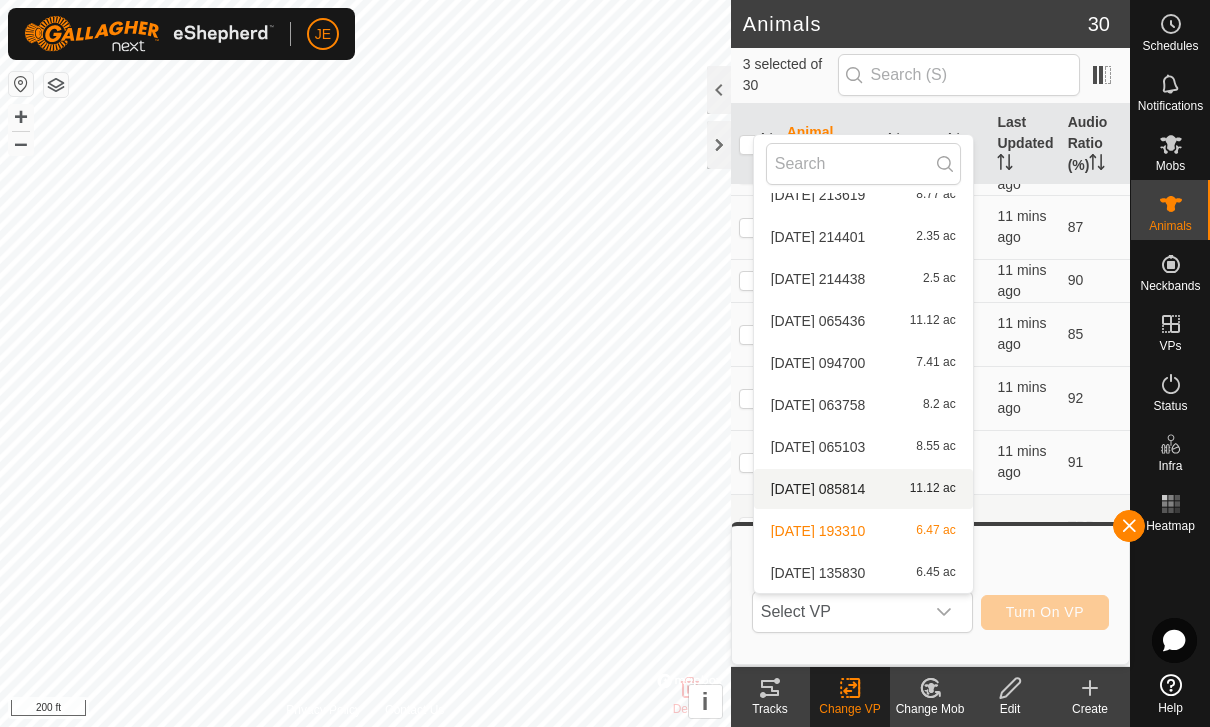 click on "[DATE] 085814" at bounding box center (818, 489) 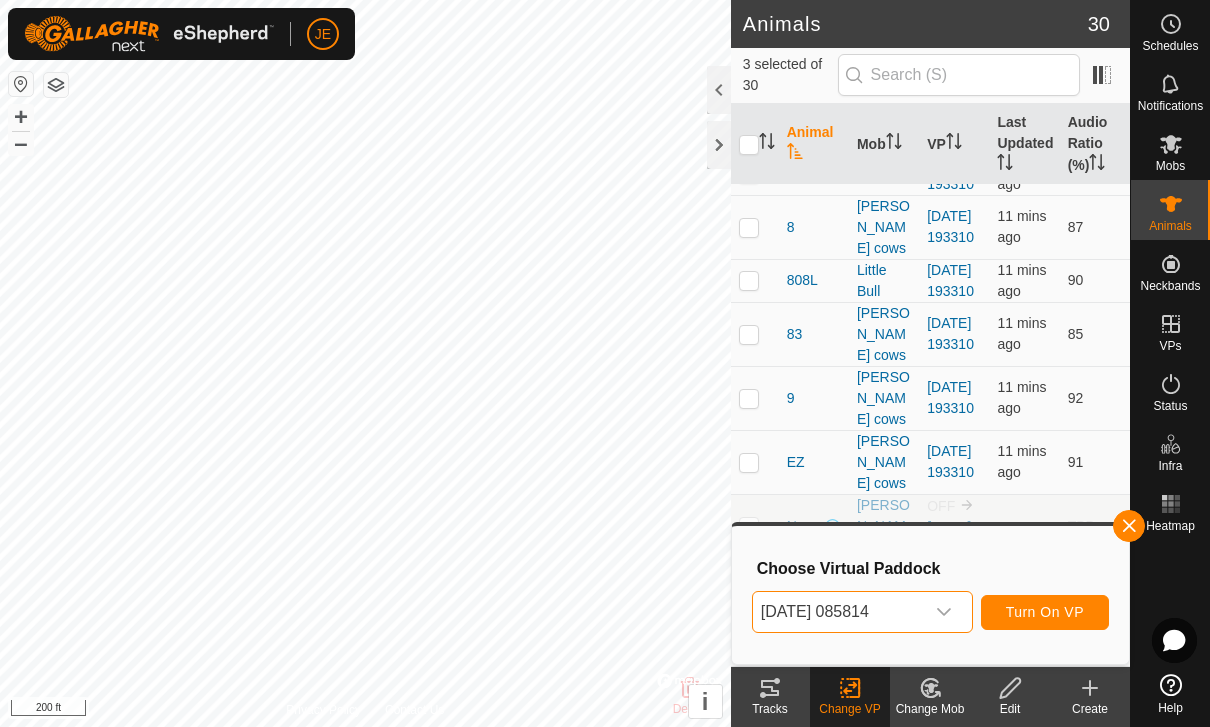 click on "[DATE] 085814" at bounding box center (838, 612) 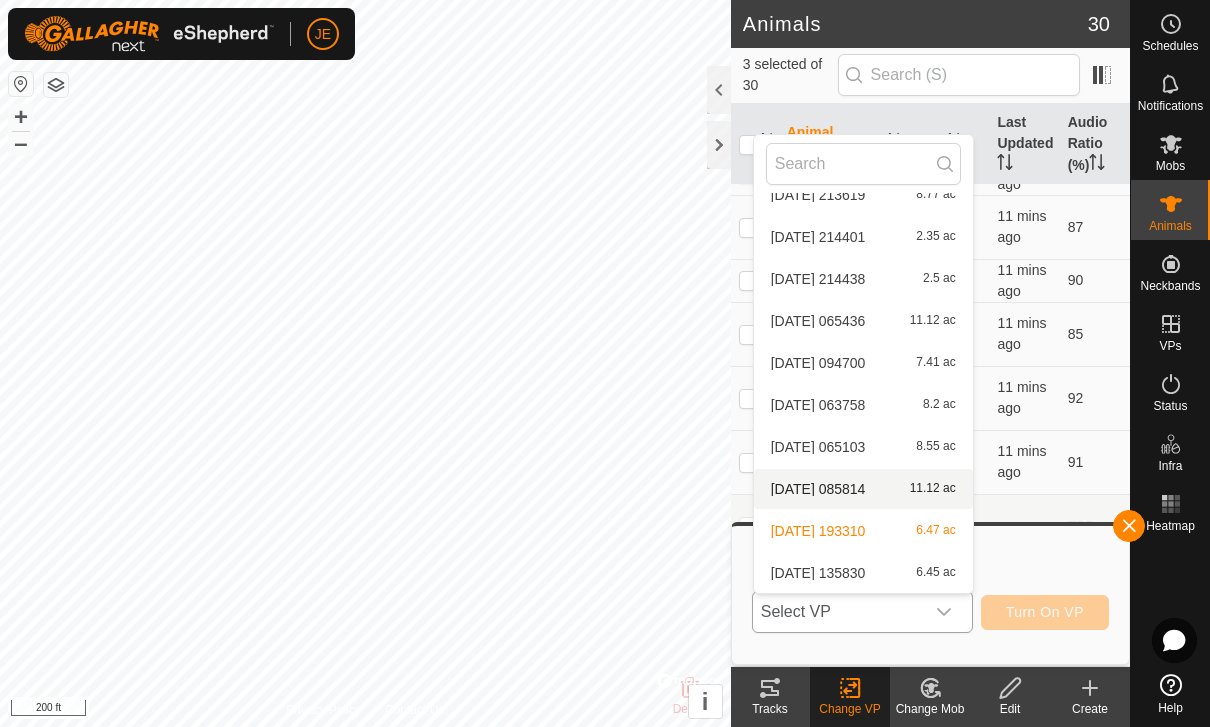 scroll, scrollTop: 2780, scrollLeft: 0, axis: vertical 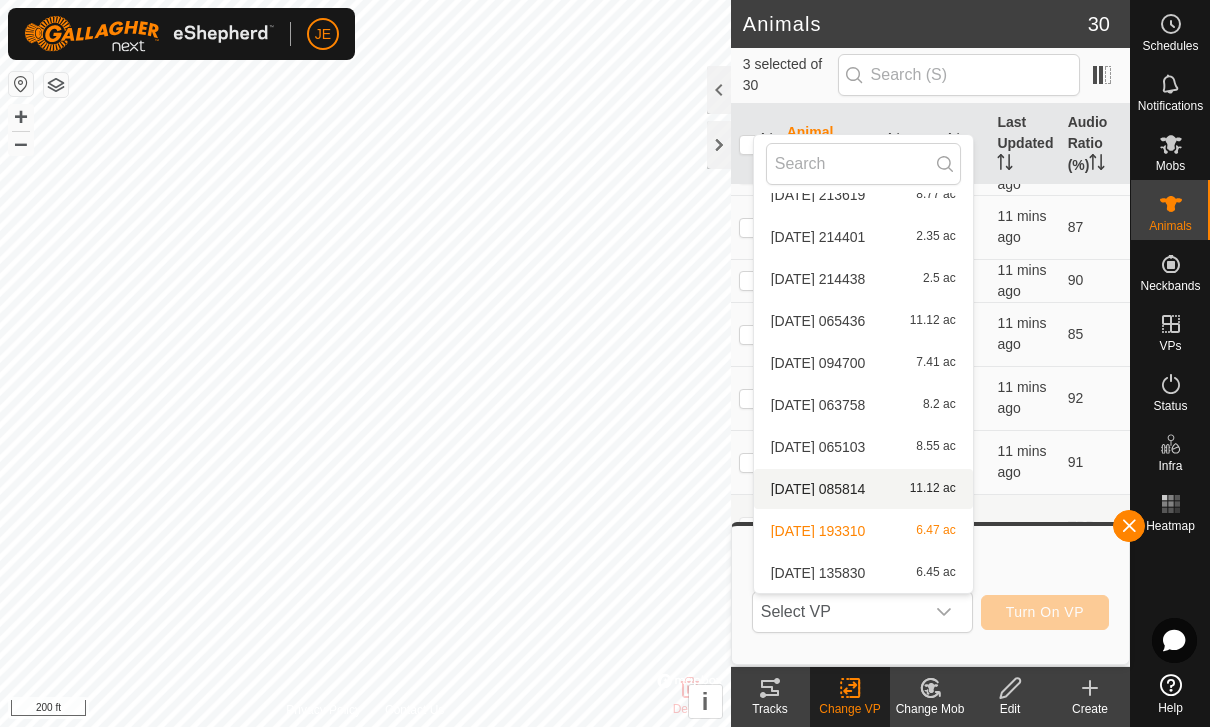 click on "[DATE] 135830" at bounding box center (818, 573) 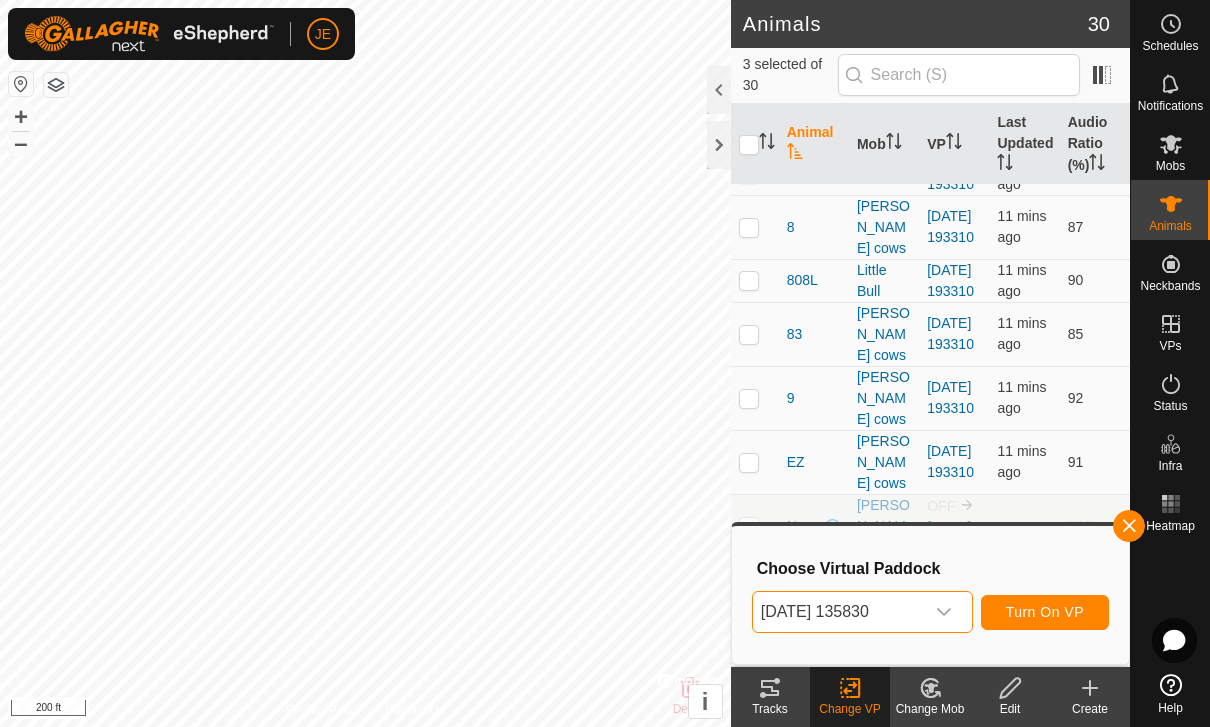 click on "[DATE] 135830" at bounding box center (838, 612) 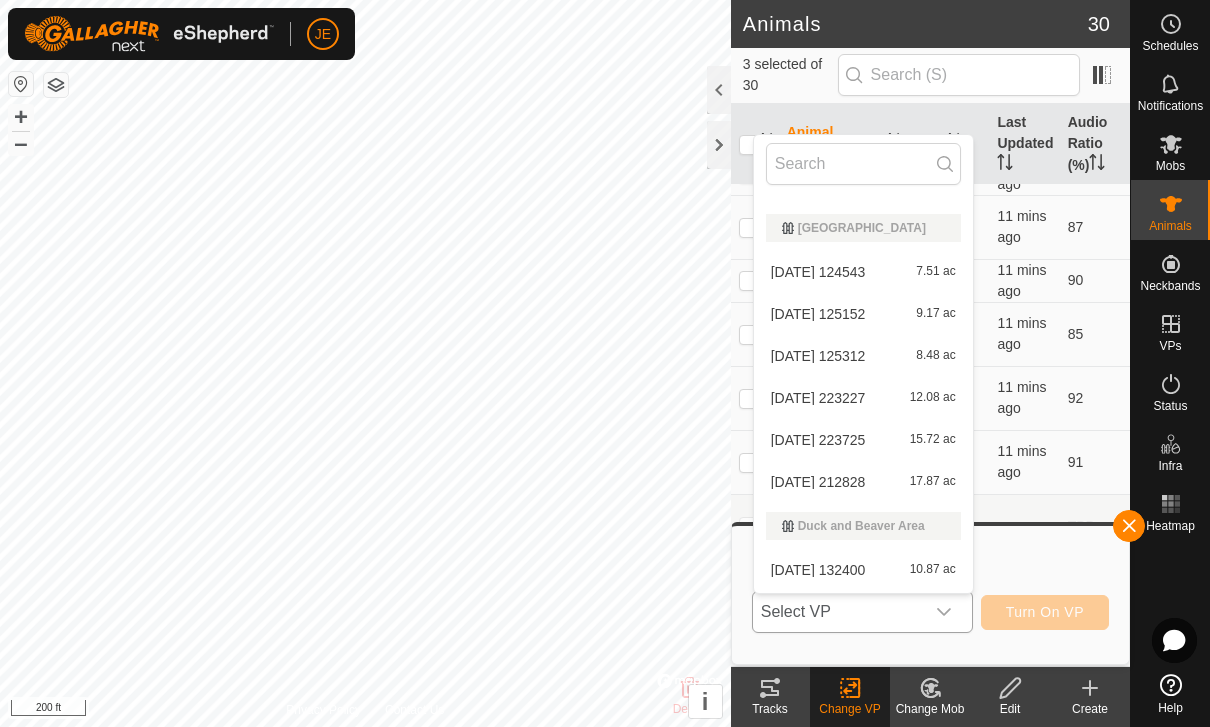 scroll, scrollTop: 414, scrollLeft: 0, axis: vertical 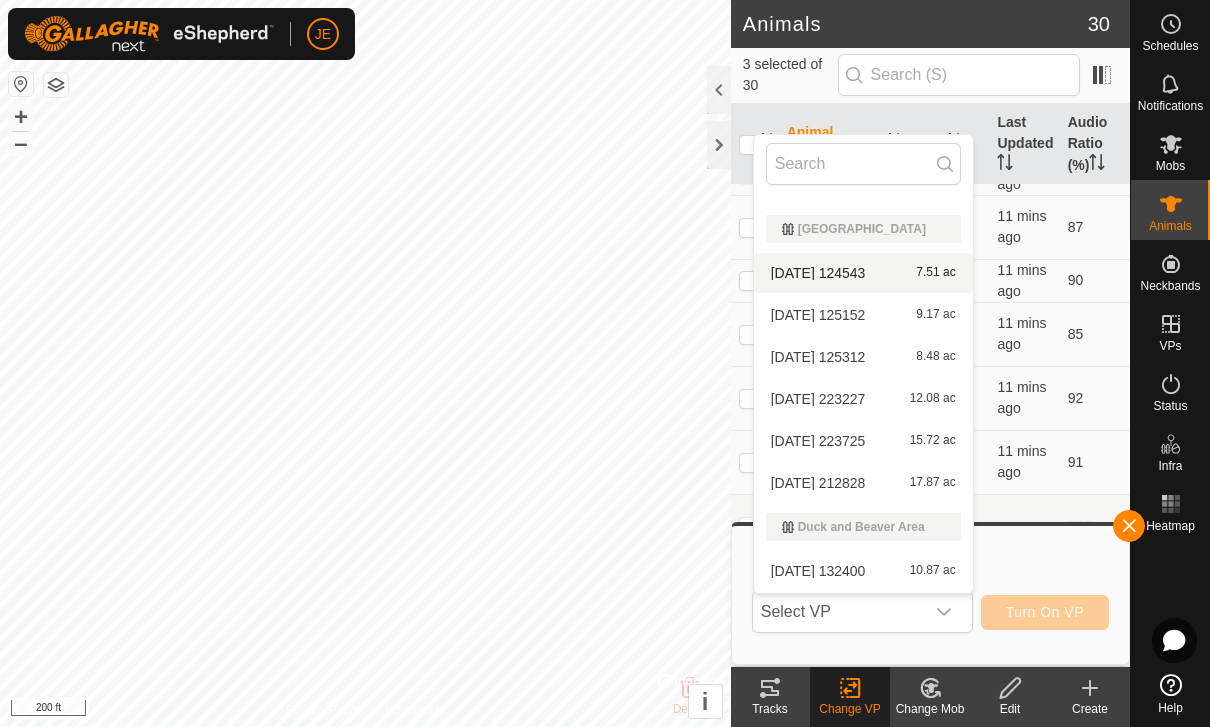 click on "[DATE] 124543" at bounding box center (818, 273) 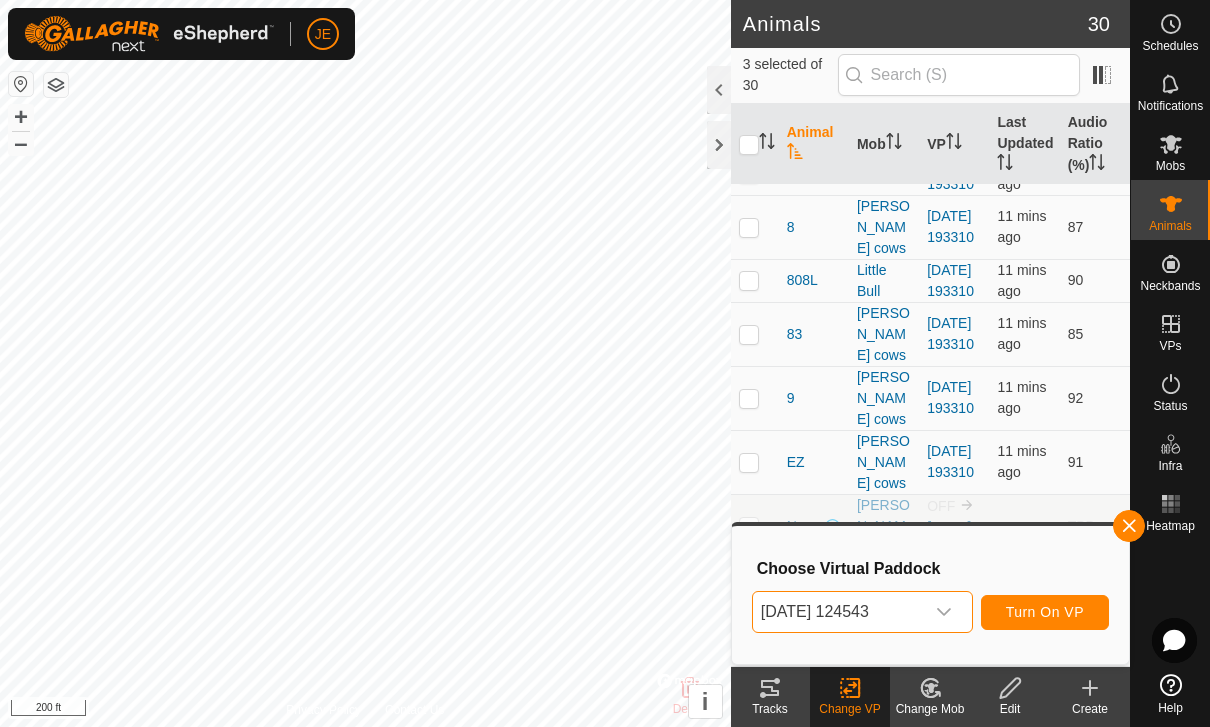 click on "[DATE] 124543" at bounding box center [838, 612] 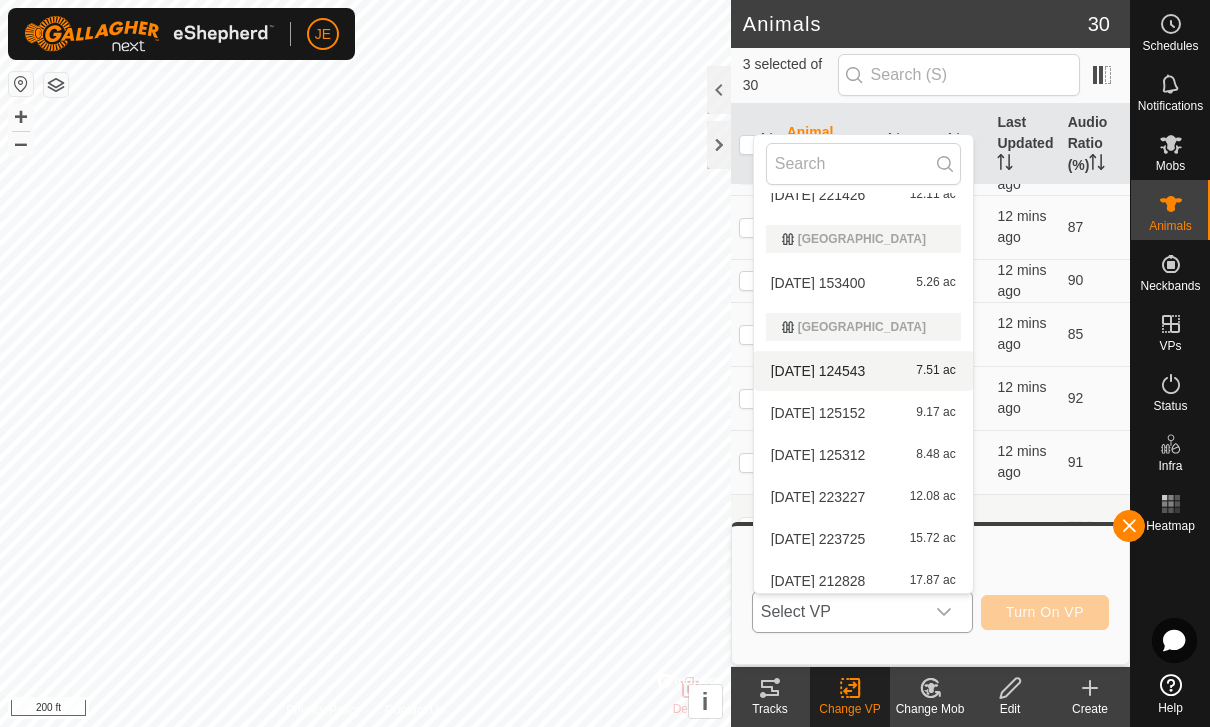 scroll, scrollTop: 308, scrollLeft: 0, axis: vertical 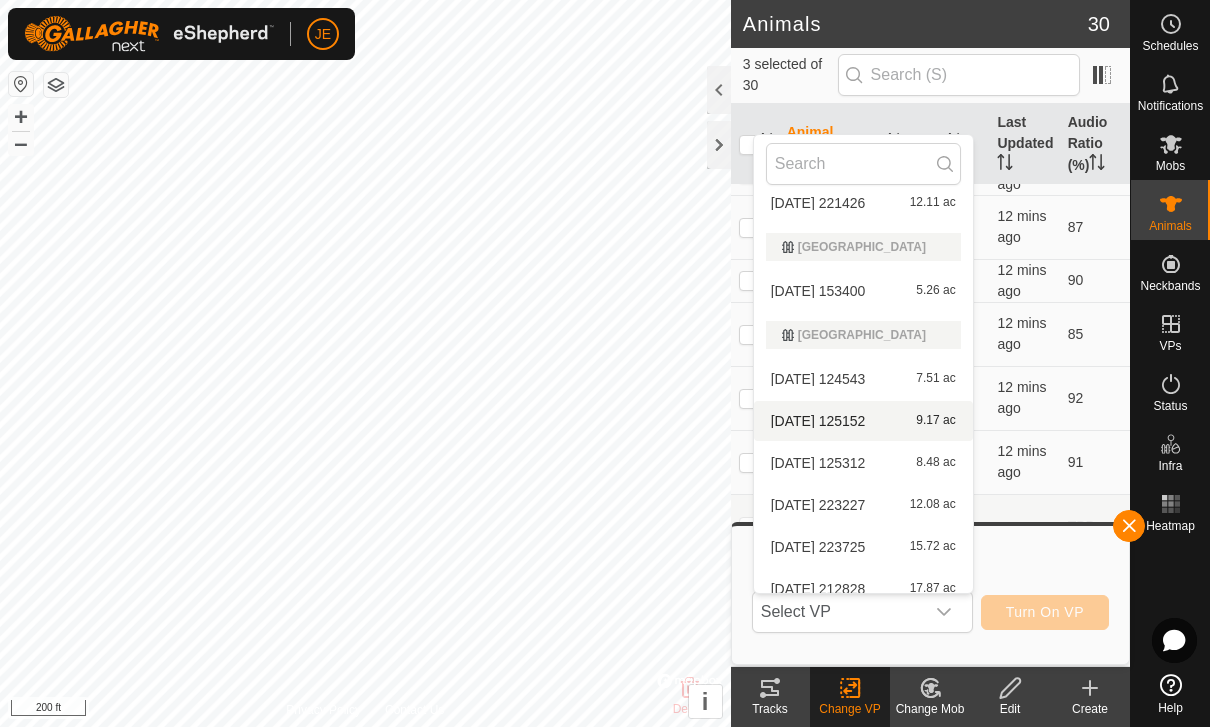 click on "[DATE] 125152" at bounding box center [818, 421] 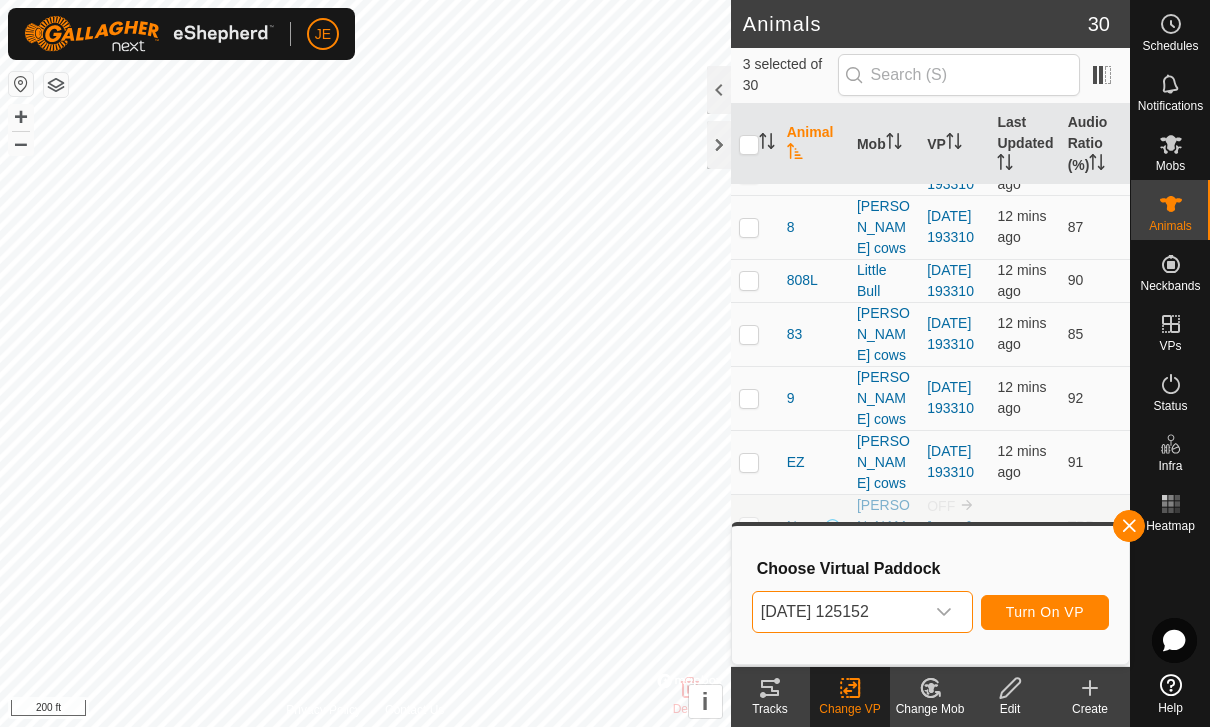 click 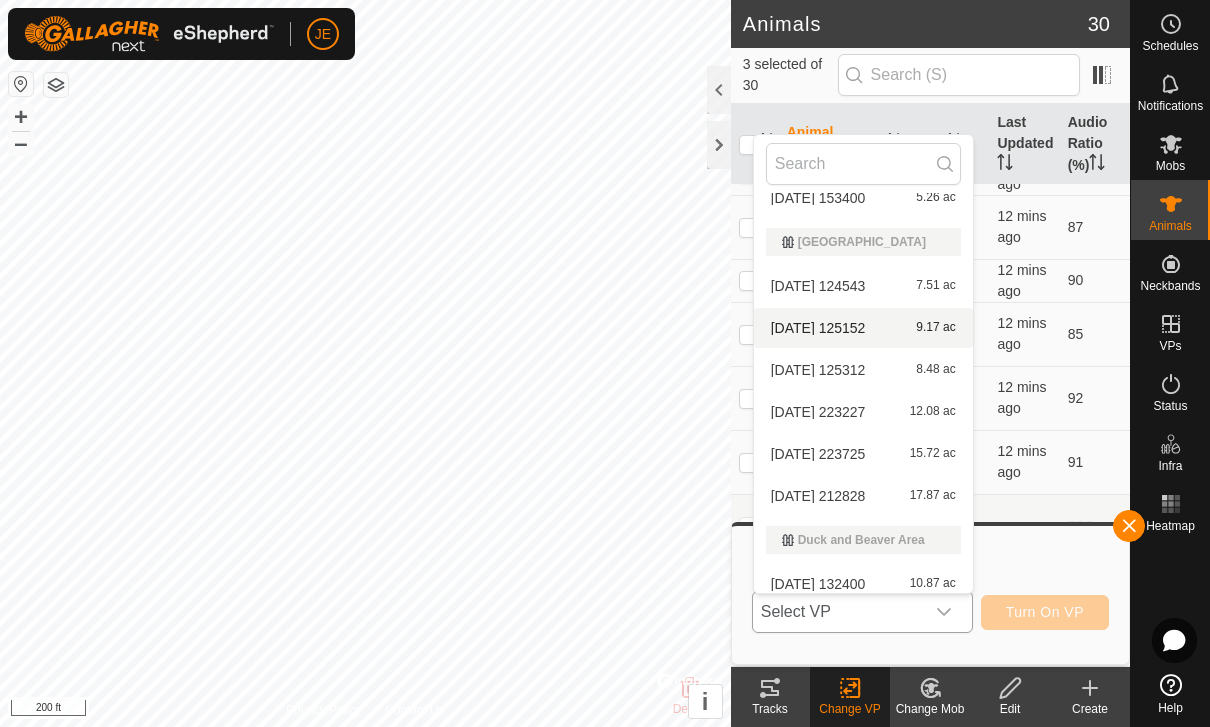 scroll, scrollTop: 379, scrollLeft: 0, axis: vertical 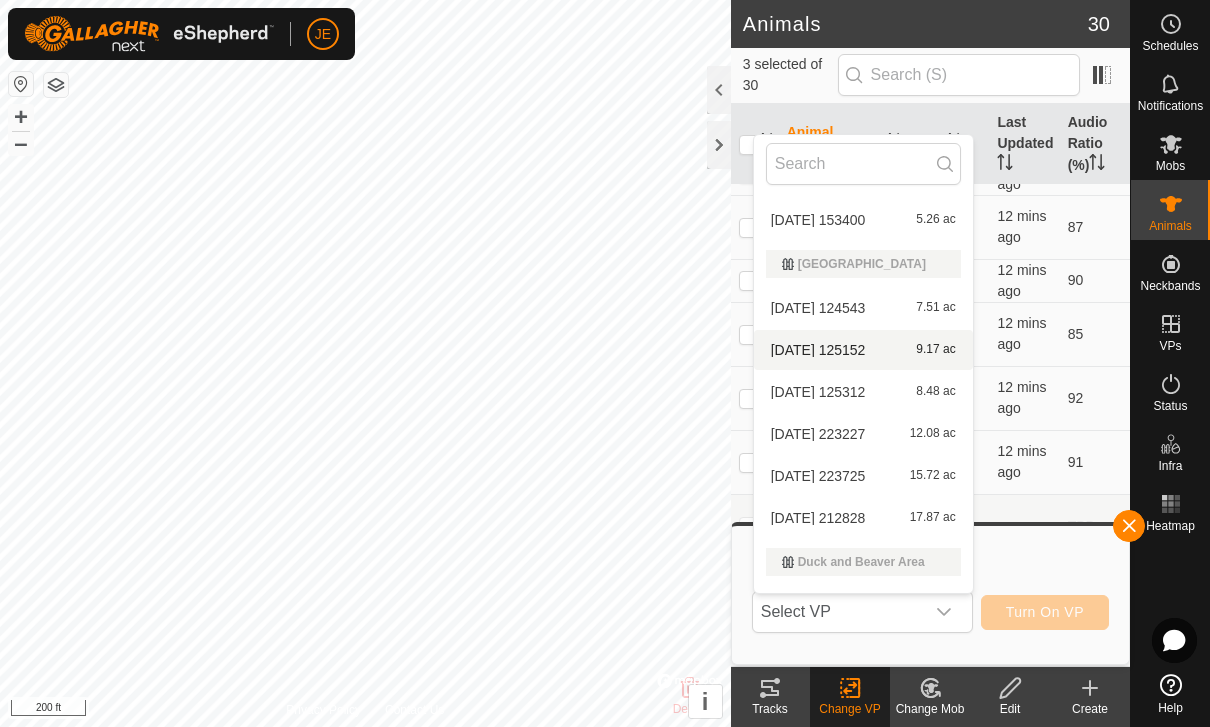 click on "[DATE] 125312" at bounding box center (818, 392) 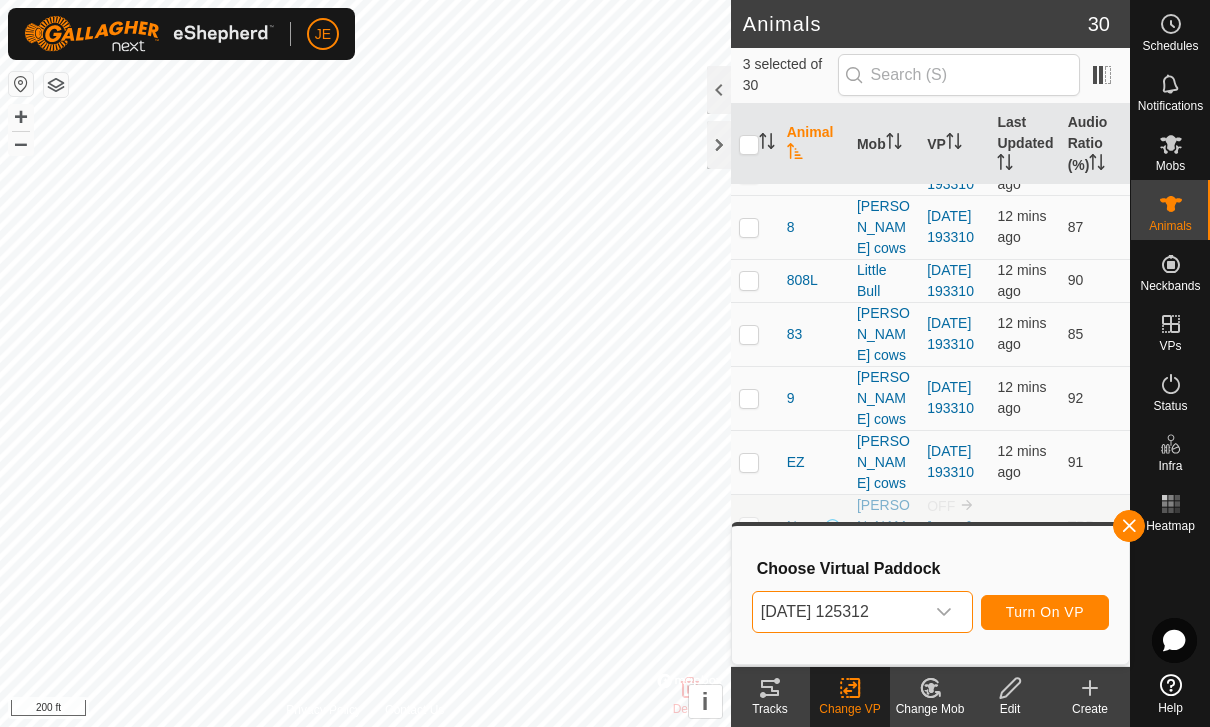 click on "[DATE] 125312" at bounding box center (838, 612) 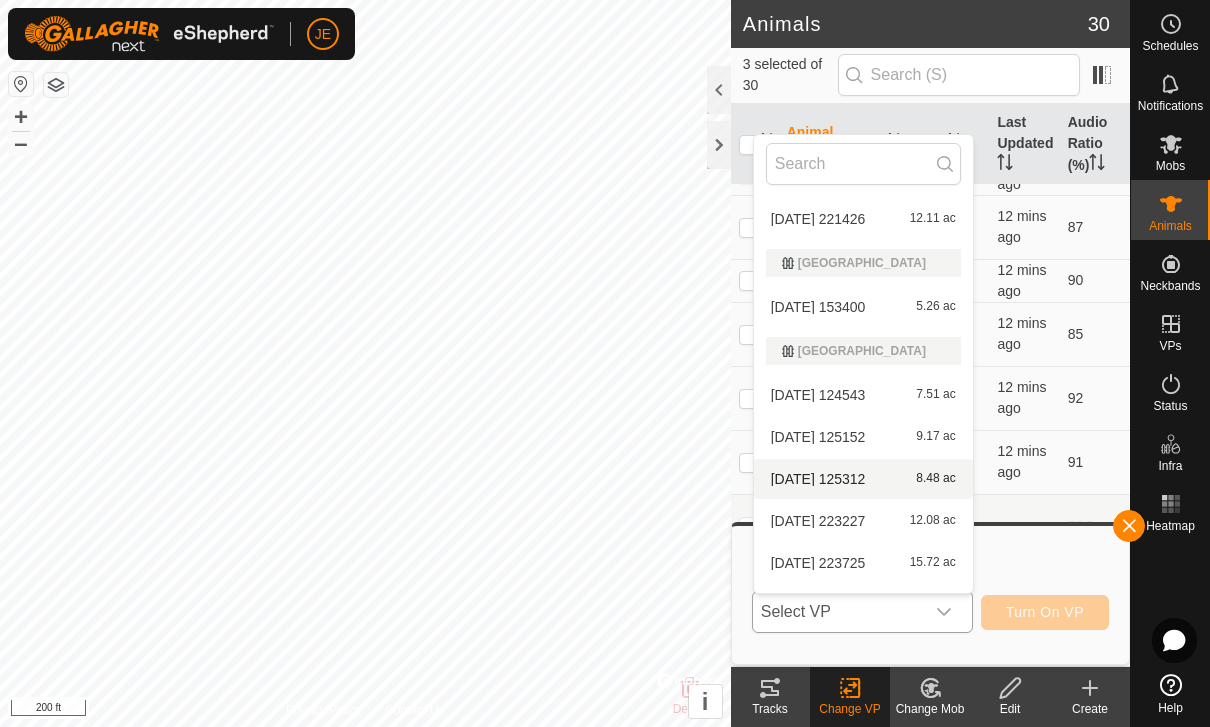 scroll, scrollTop: 293, scrollLeft: 0, axis: vertical 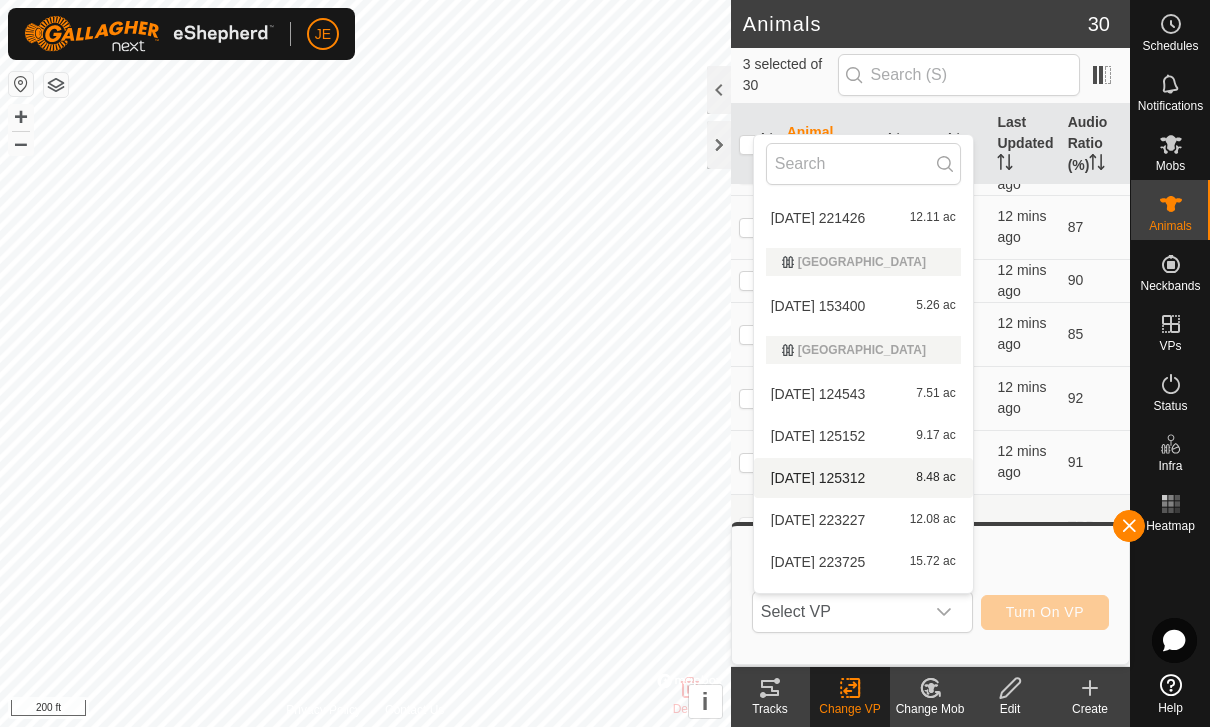 click on "[DATE] 223227" at bounding box center [818, 520] 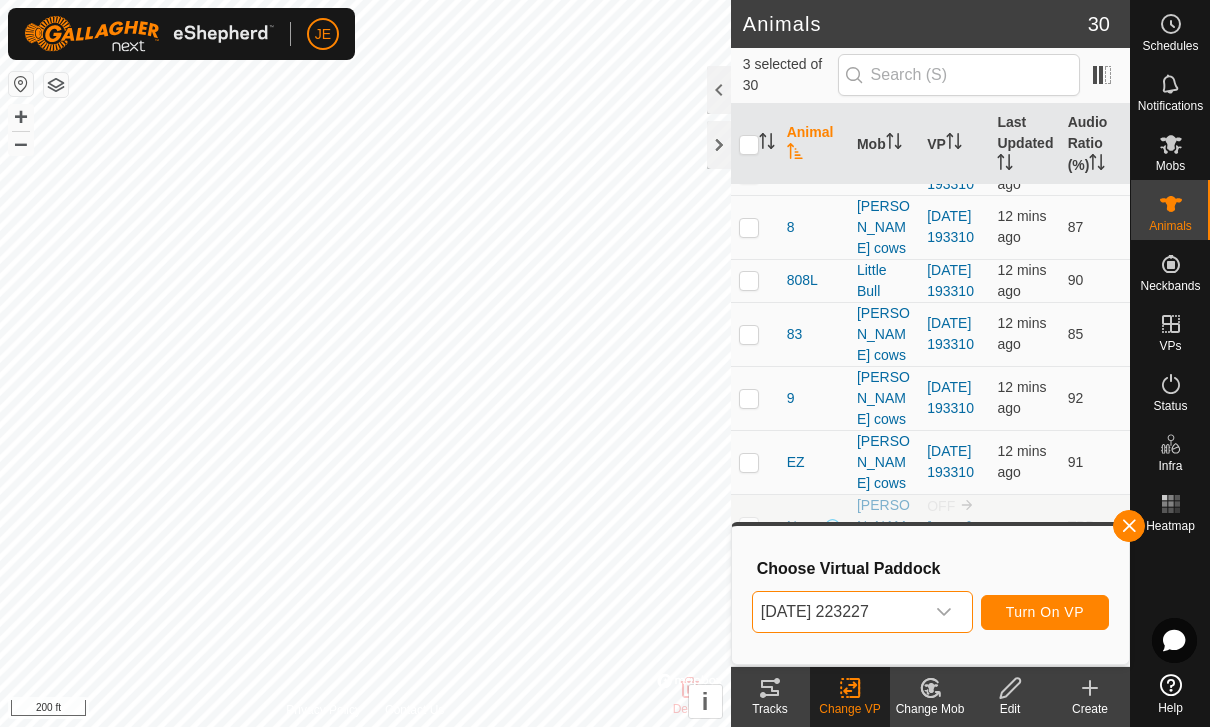 click on "[DATE] 223227" at bounding box center [838, 612] 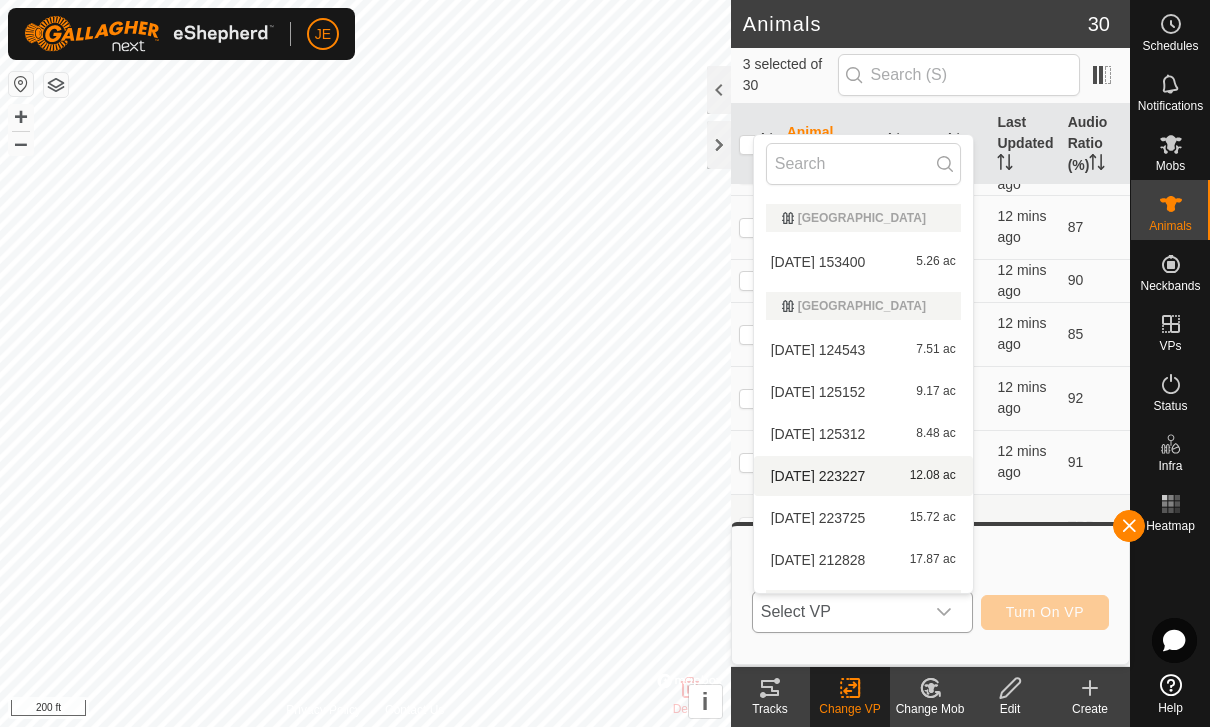 scroll, scrollTop: 352, scrollLeft: 0, axis: vertical 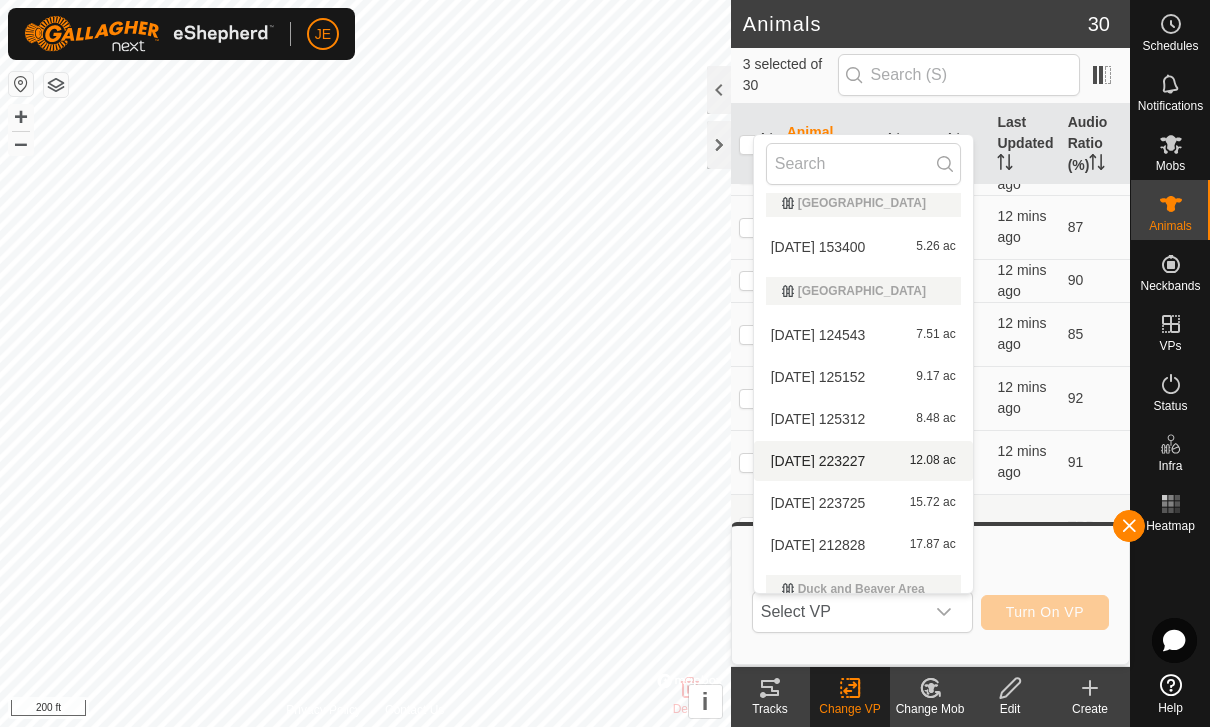 click on "[DATE] 223725" at bounding box center (818, 503) 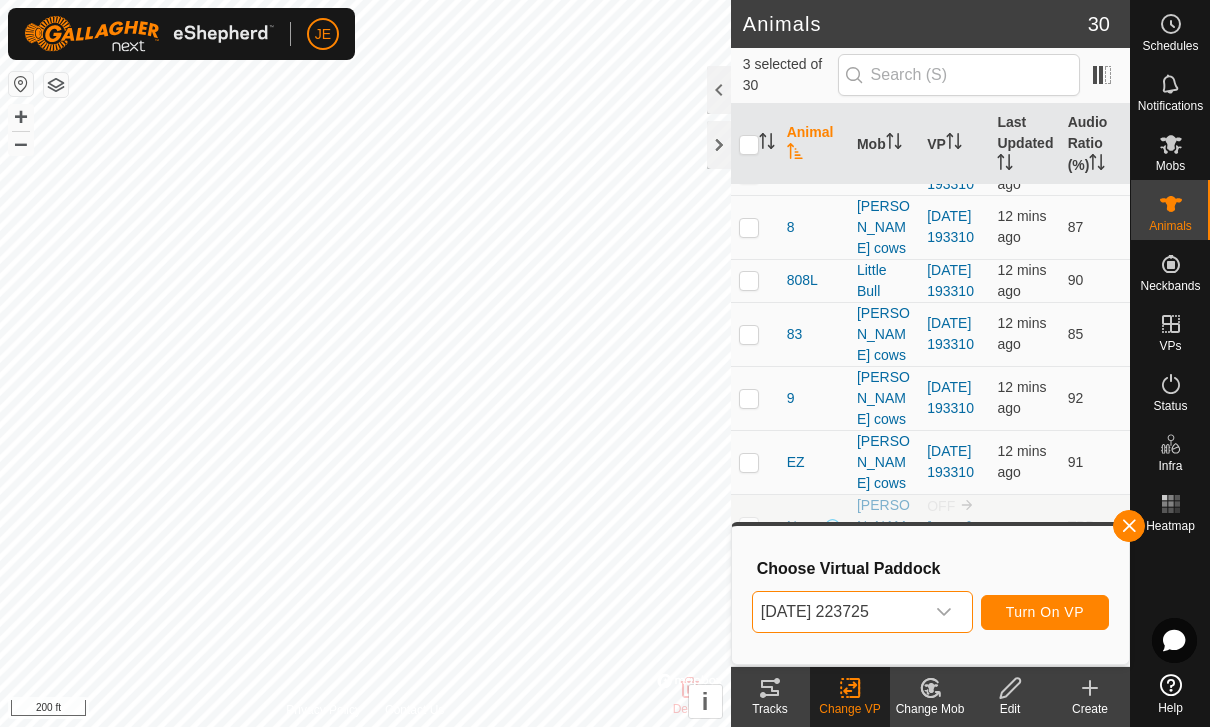click on "[DATE] 223725" at bounding box center [838, 612] 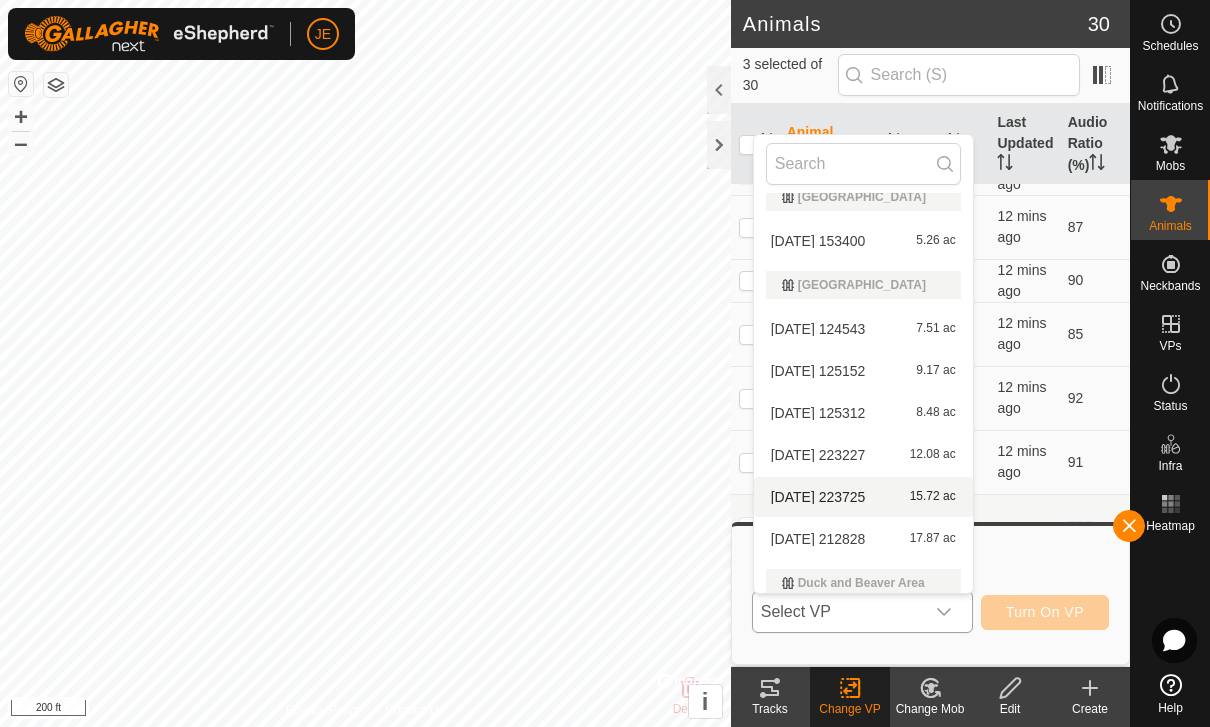scroll, scrollTop: 363, scrollLeft: 0, axis: vertical 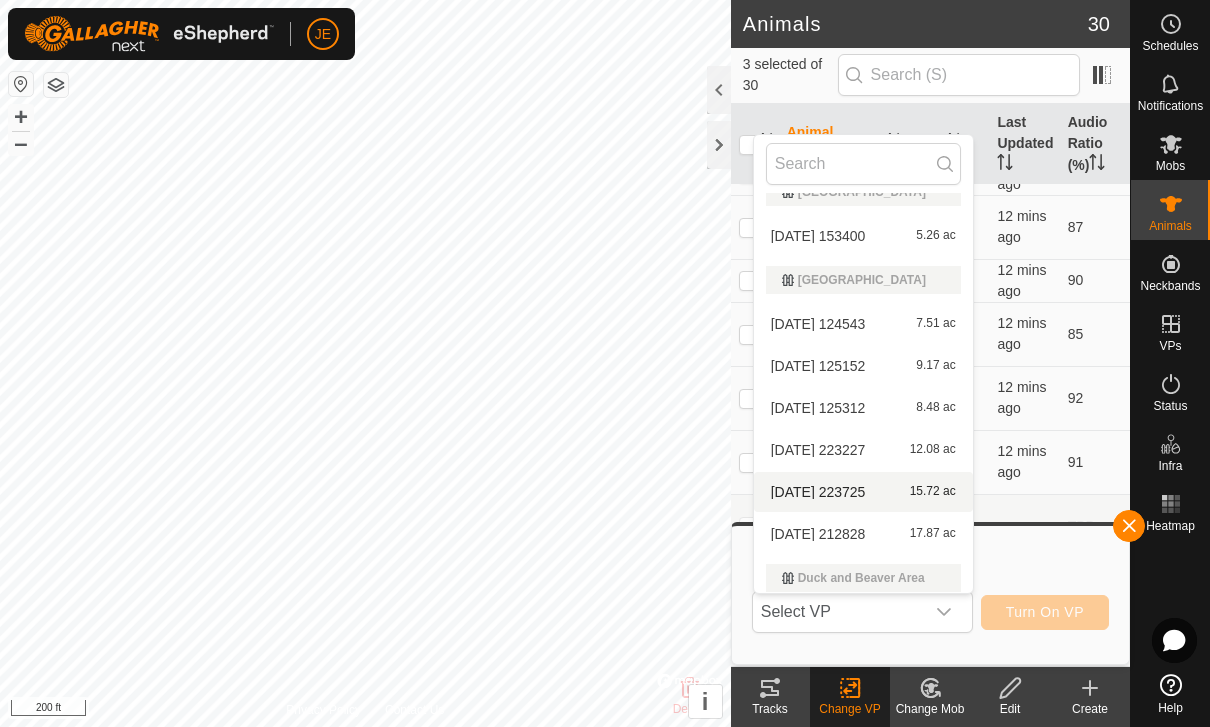 click on "[DATE] 212828" at bounding box center (818, 534) 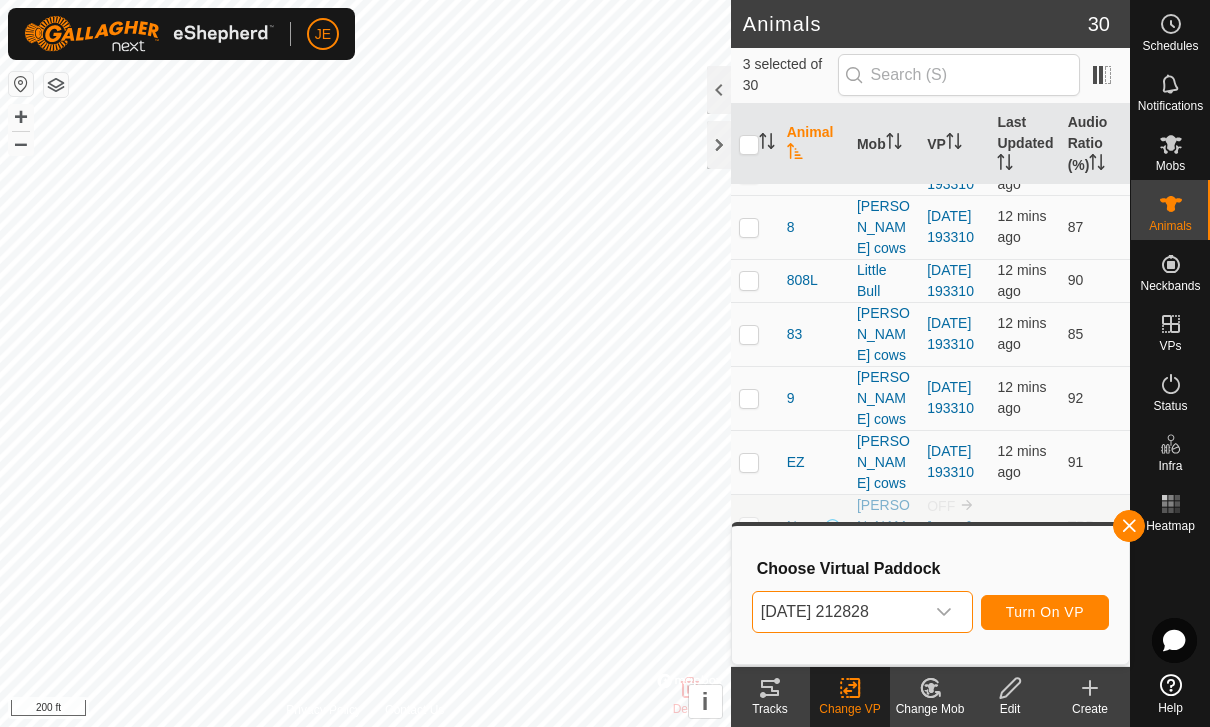 click at bounding box center [944, 612] 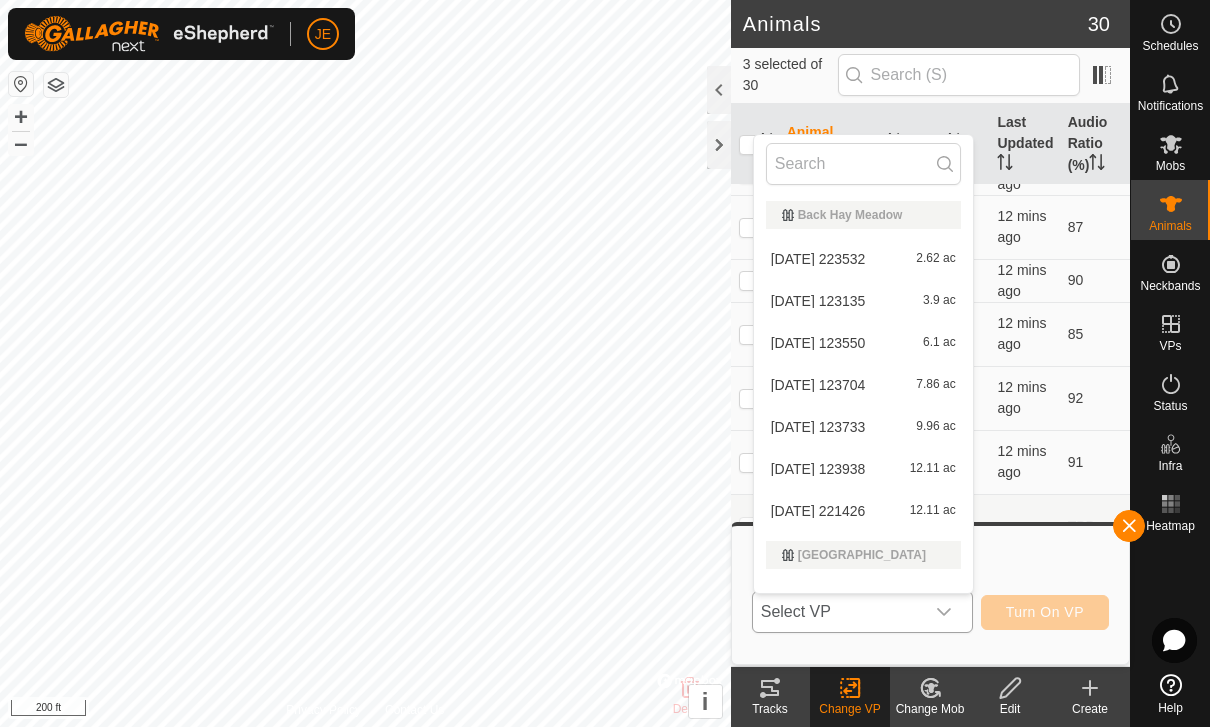 scroll, scrollTop: 0, scrollLeft: 0, axis: both 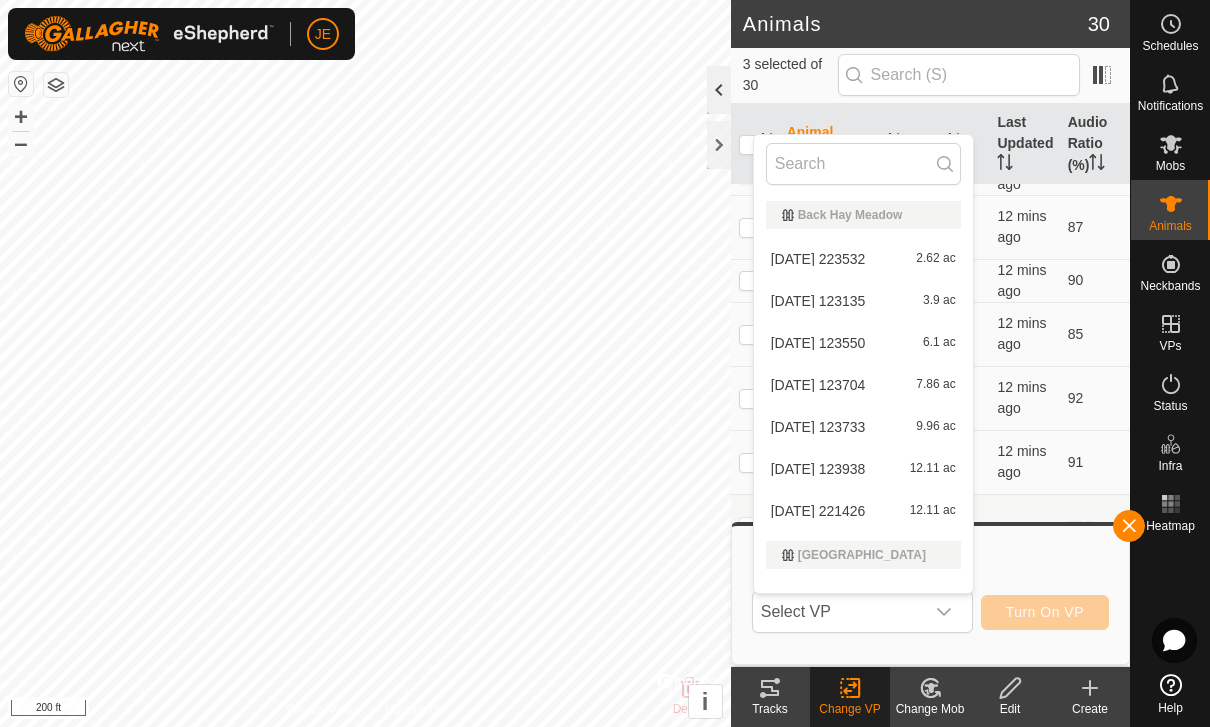 click 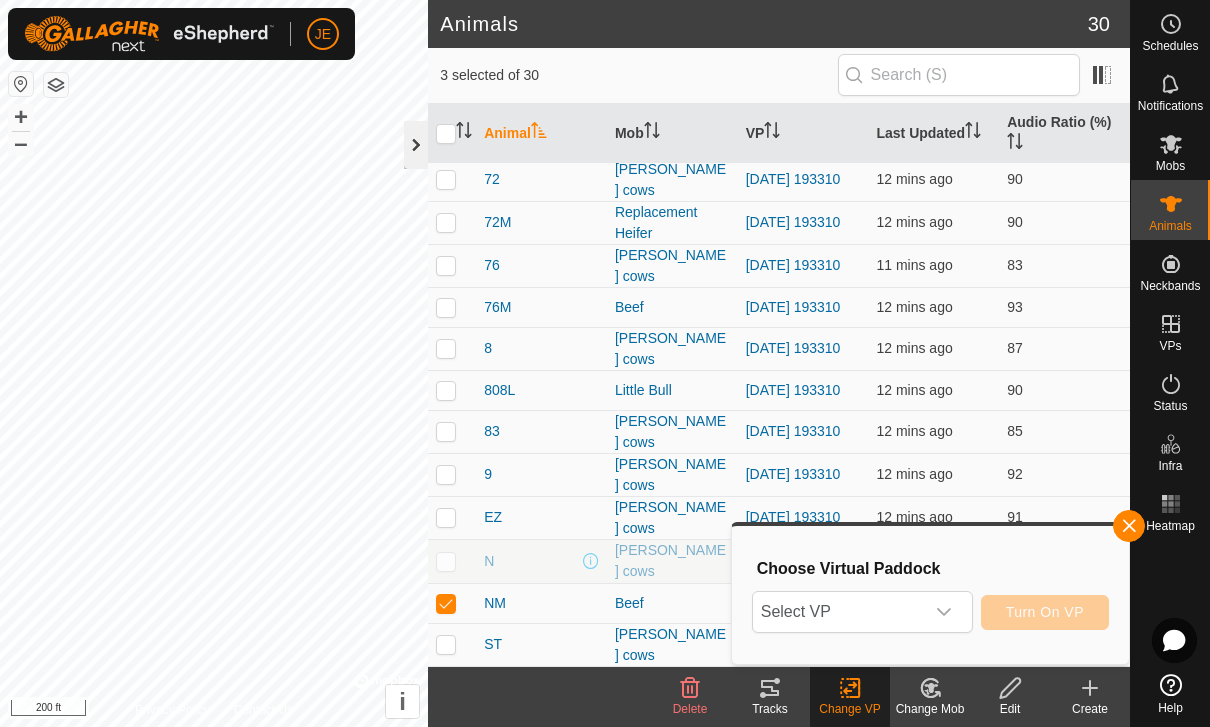 click 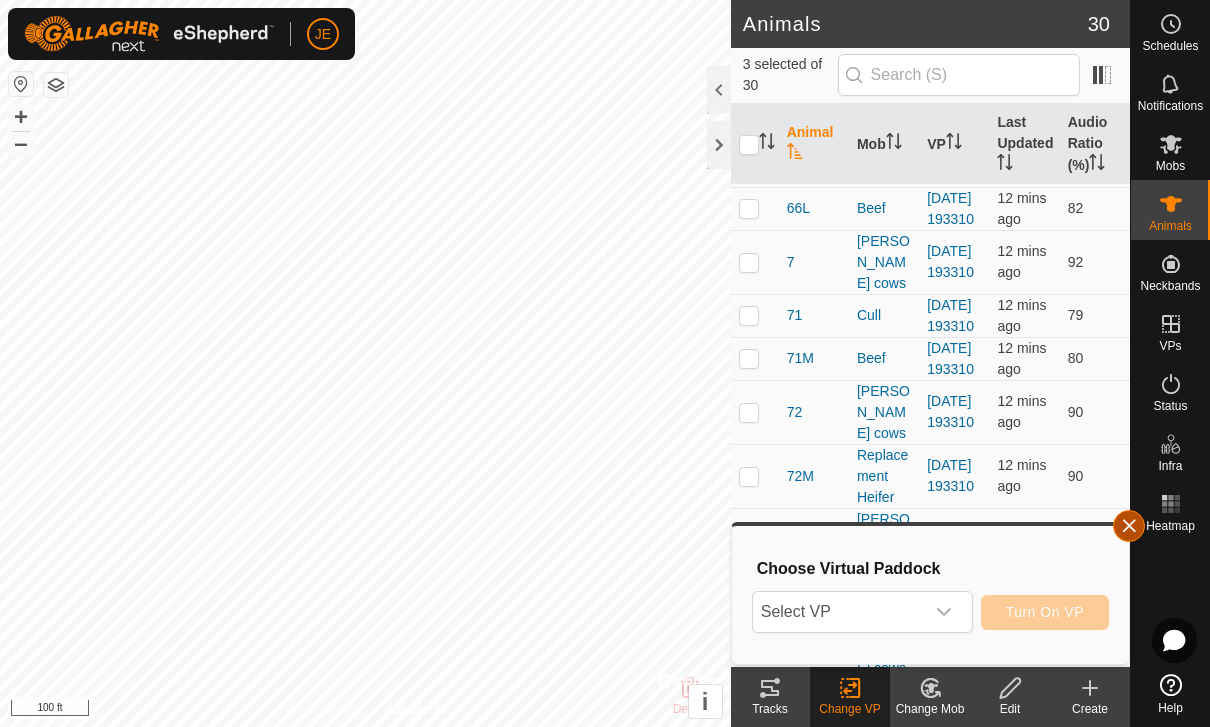 click at bounding box center (1129, 526) 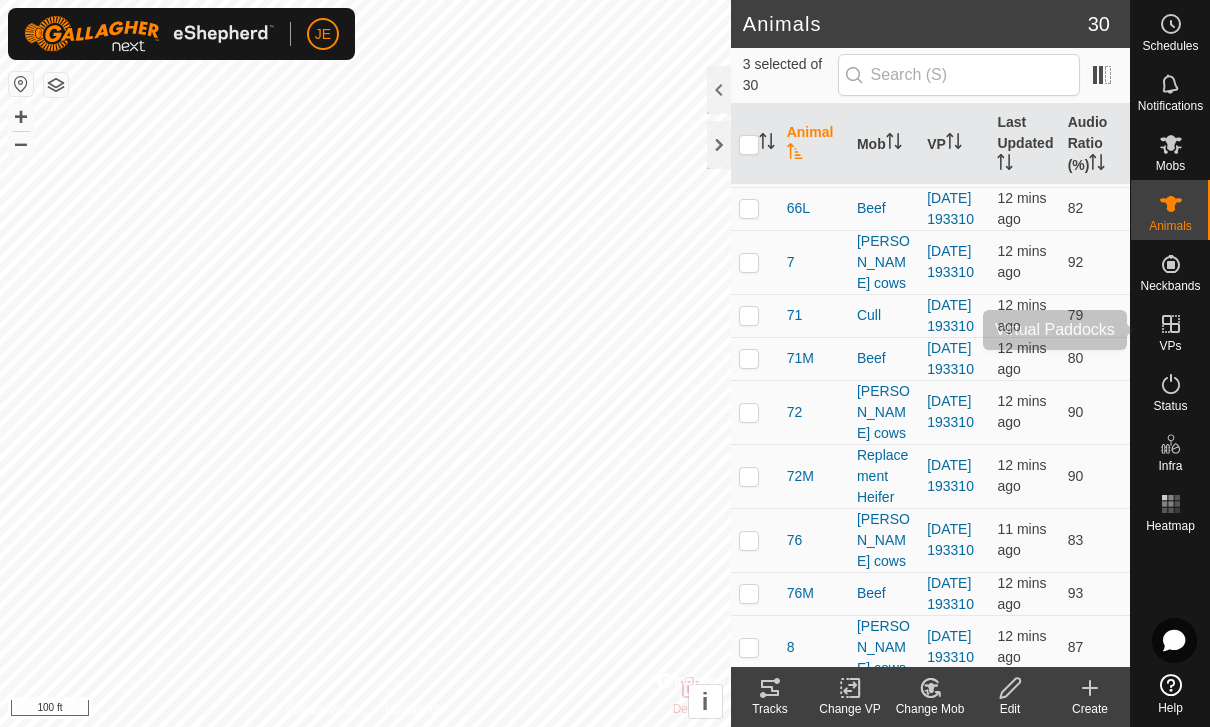 click 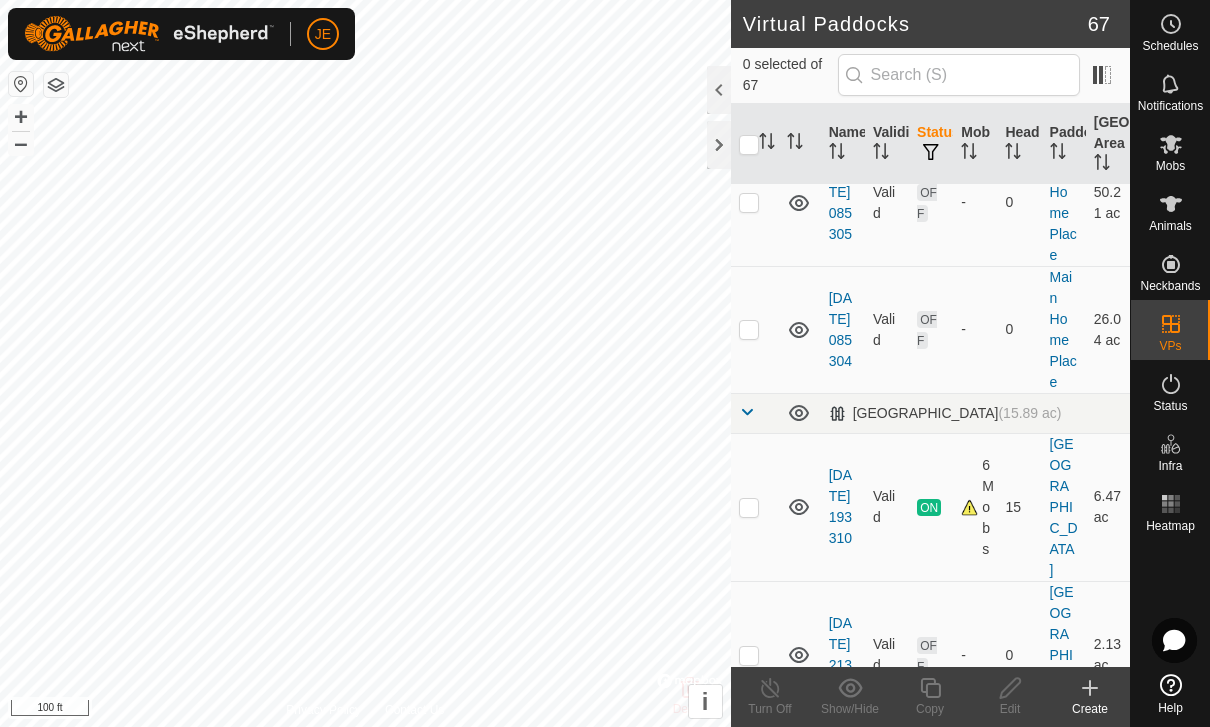 scroll, scrollTop: 7086, scrollLeft: 0, axis: vertical 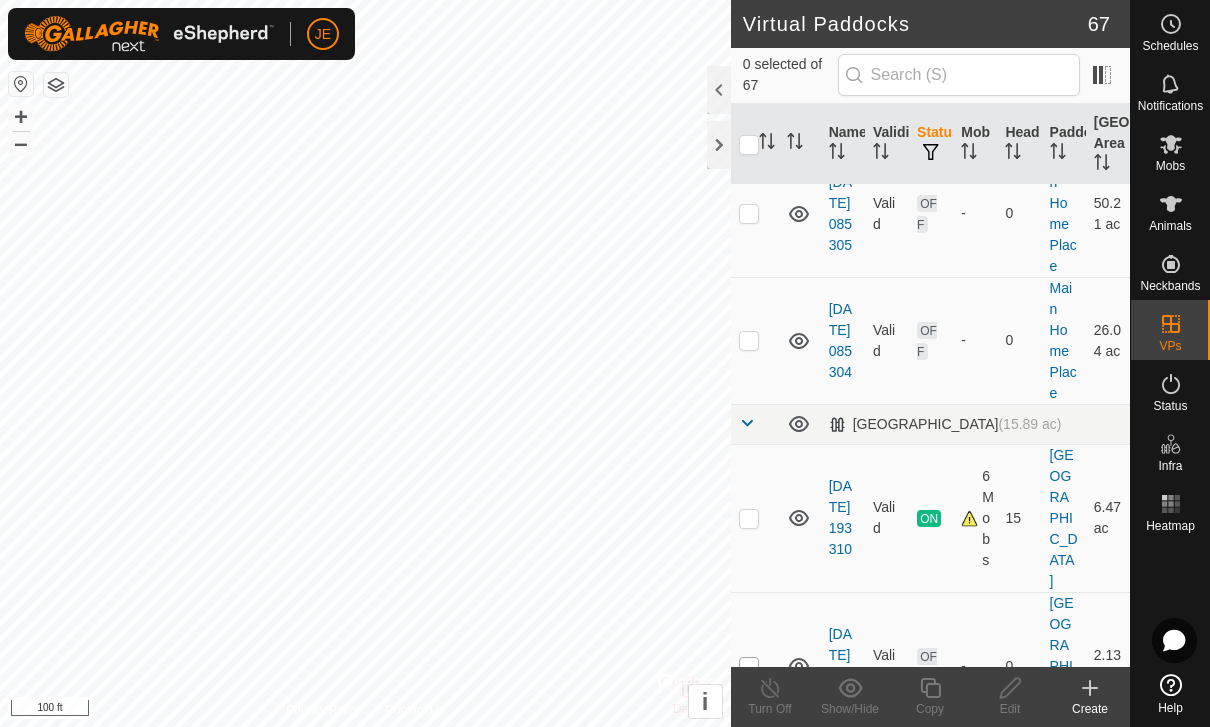 click at bounding box center [749, 667] 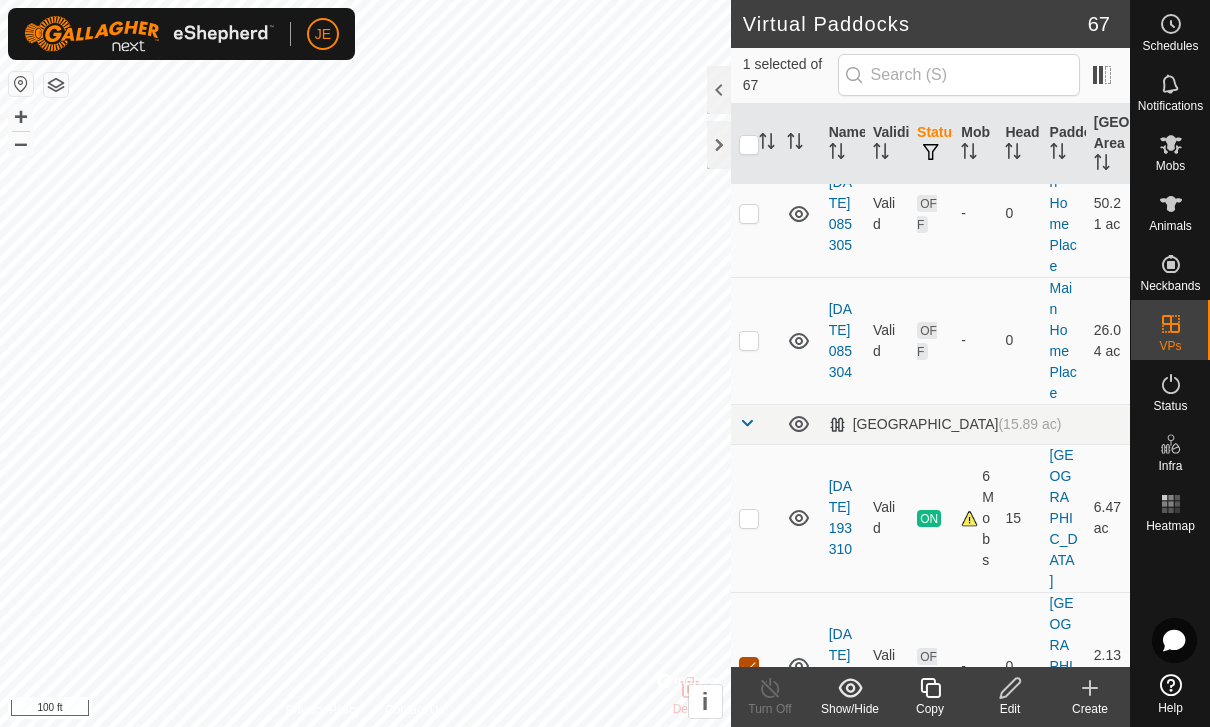 click at bounding box center [749, 667] 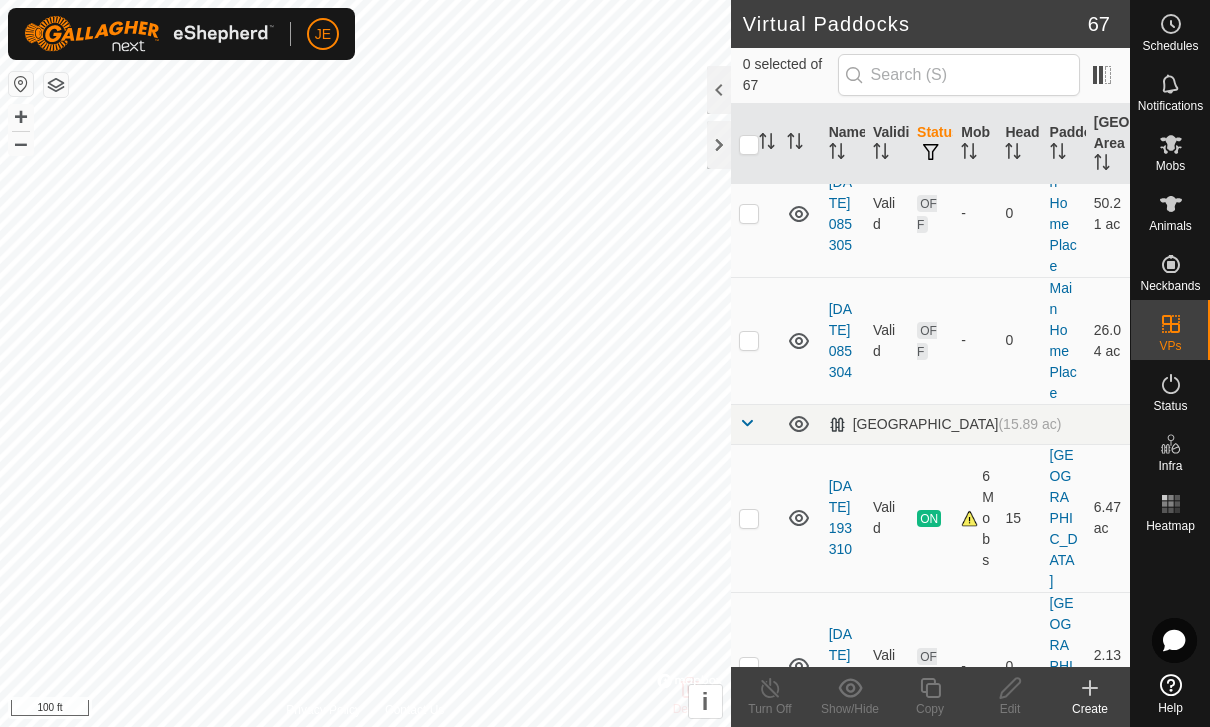 click at bounding box center [749, 815] 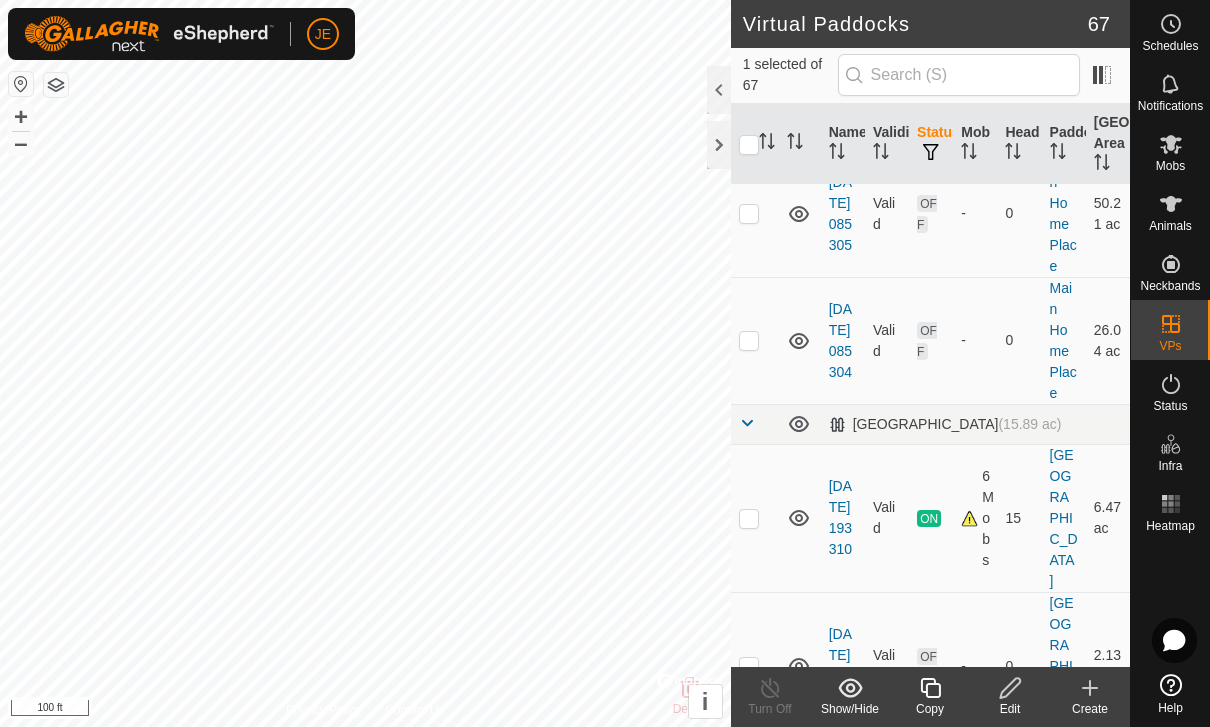 click at bounding box center (749, 815) 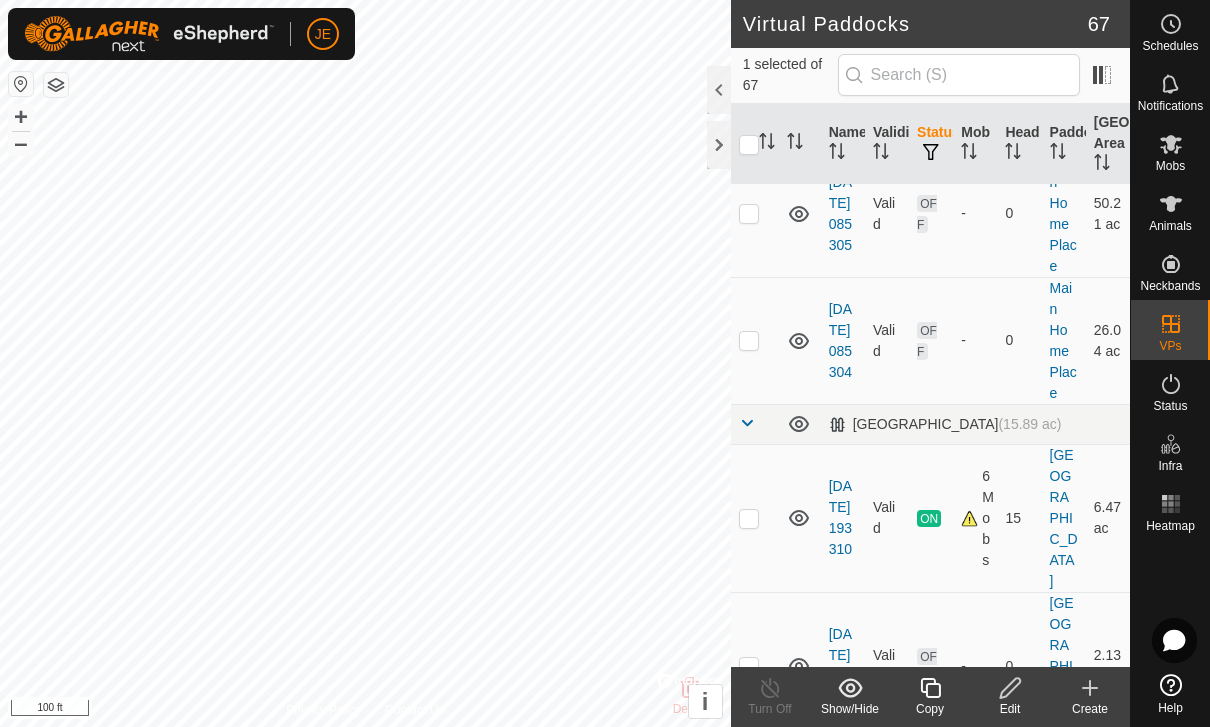 checkbox on "false" 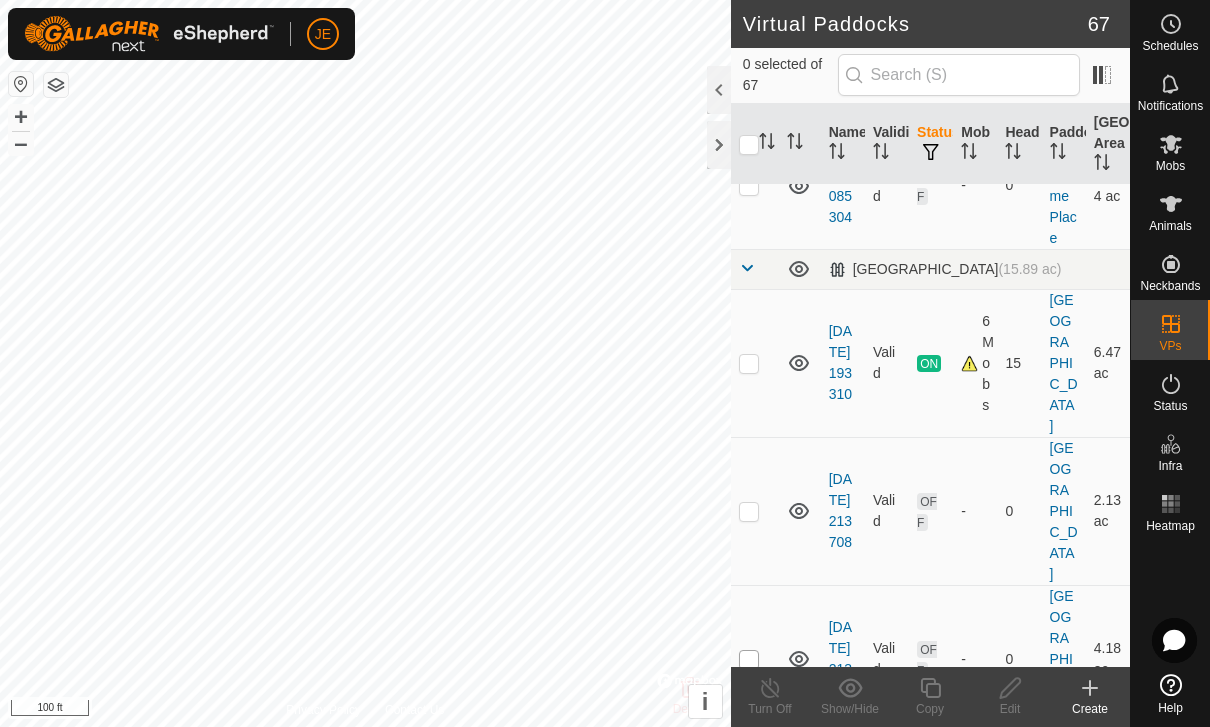scroll, scrollTop: 7242, scrollLeft: 0, axis: vertical 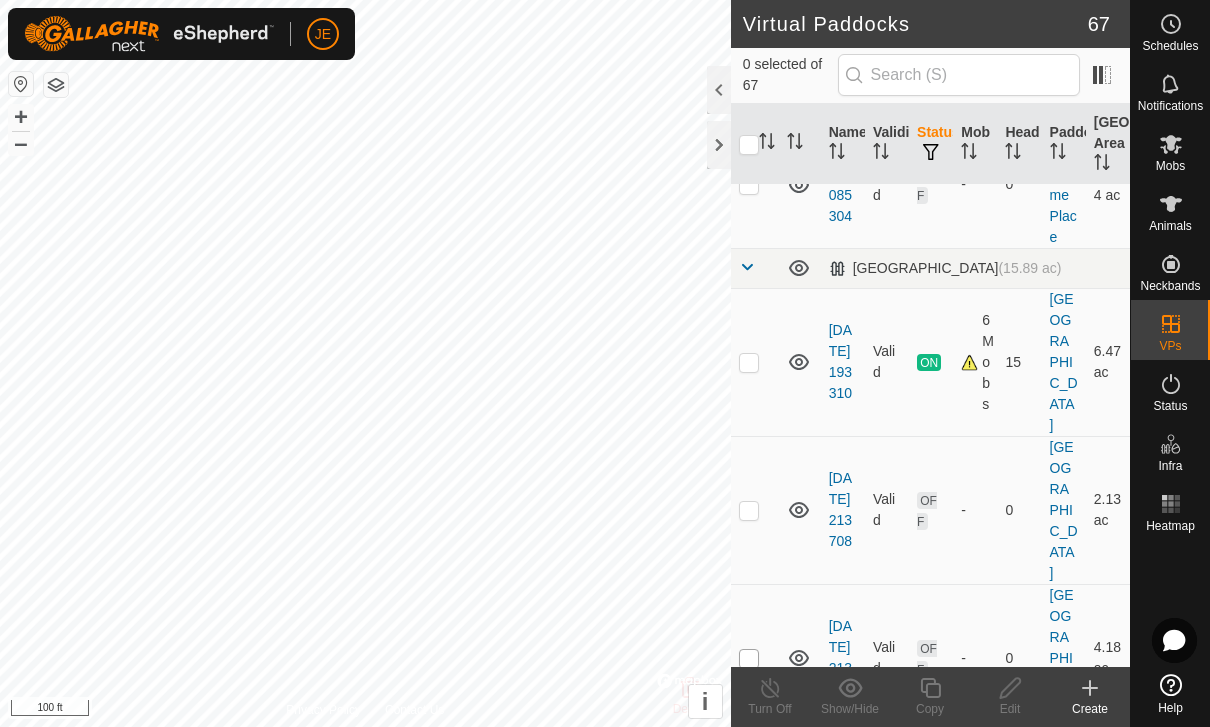 click at bounding box center (749, 807) 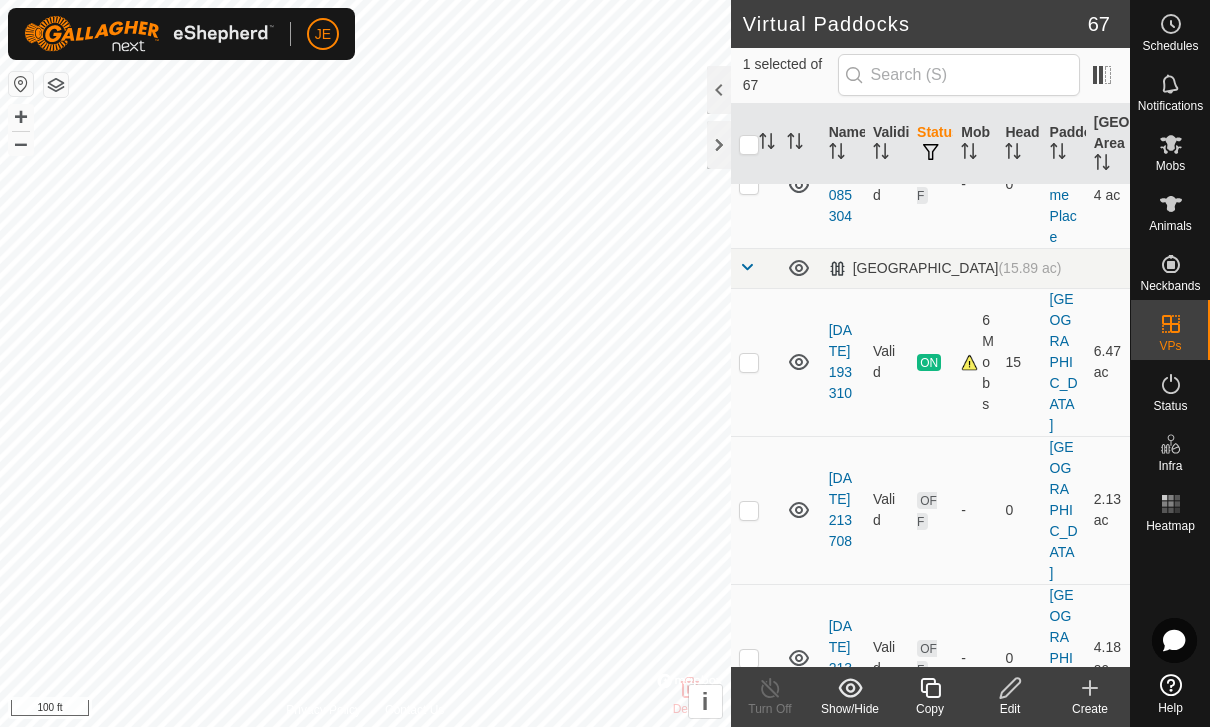 click at bounding box center [749, 807] 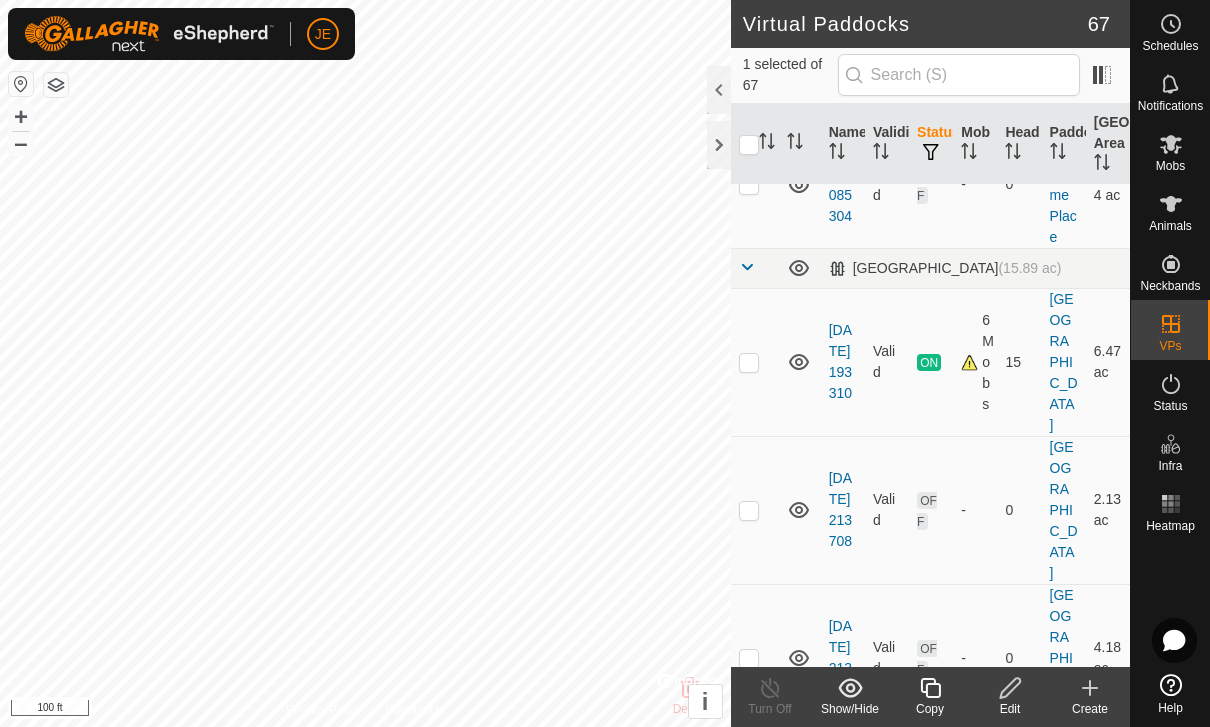 checkbox on "false" 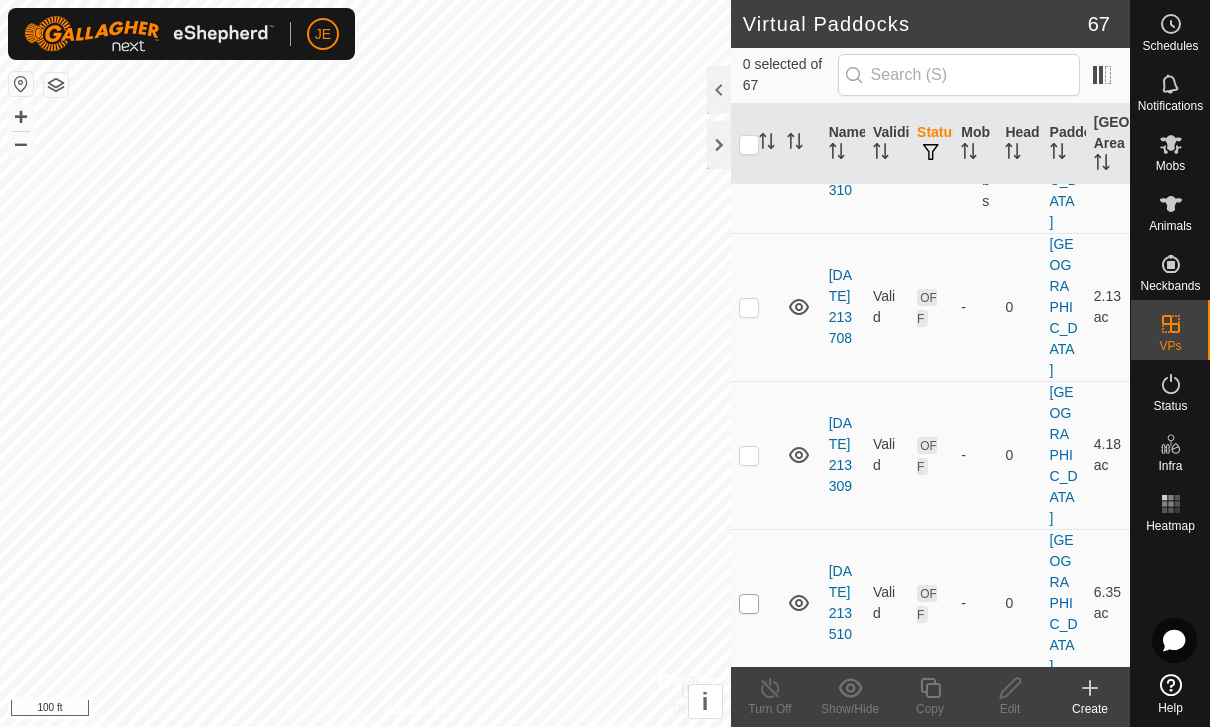 scroll, scrollTop: 7446, scrollLeft: 0, axis: vertical 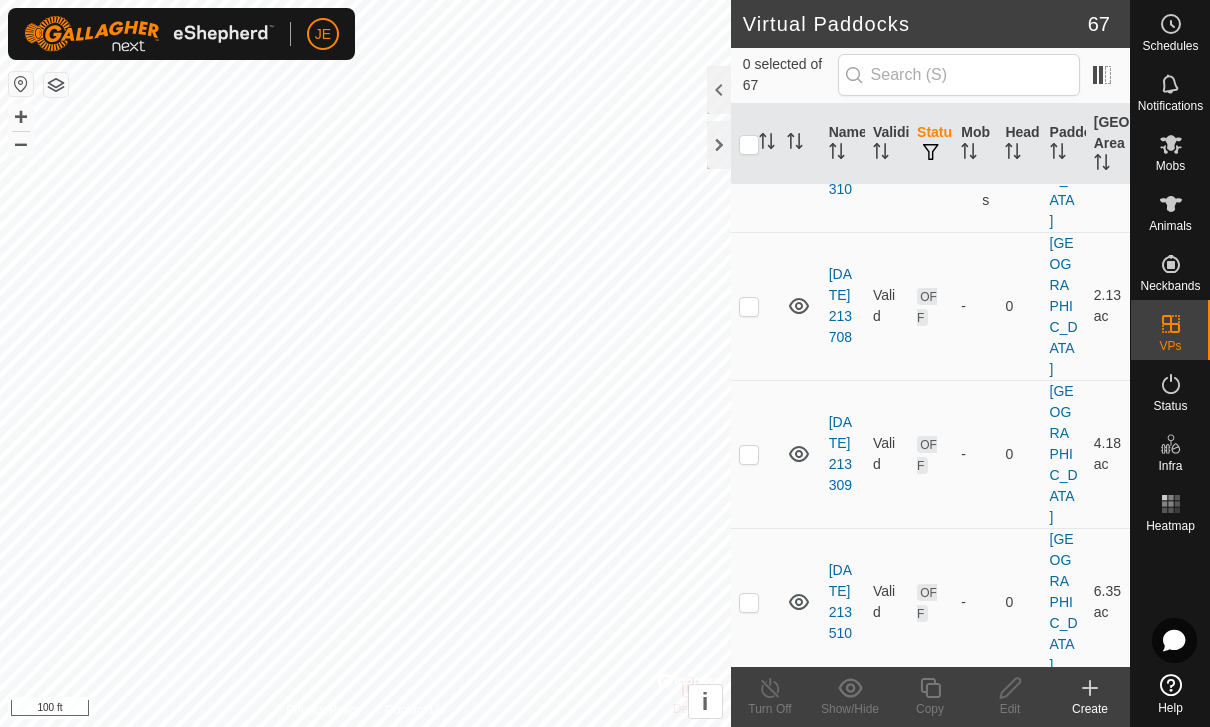 click at bounding box center [749, 751] 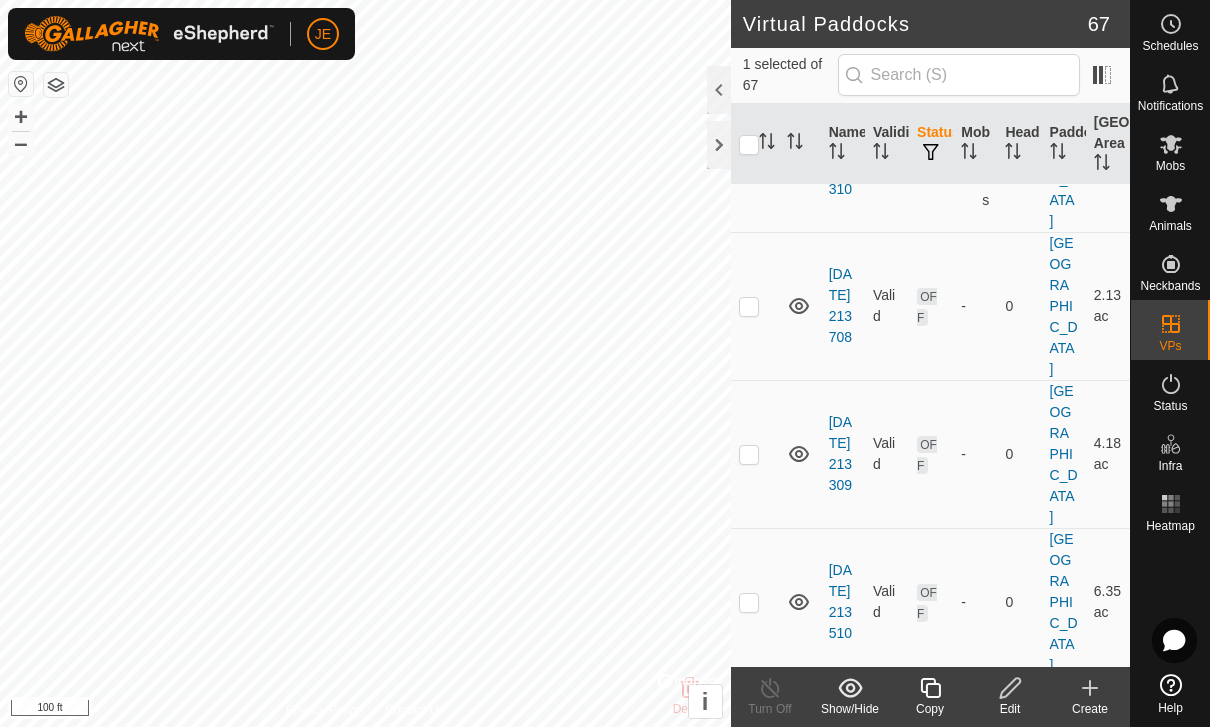 click at bounding box center [749, 751] 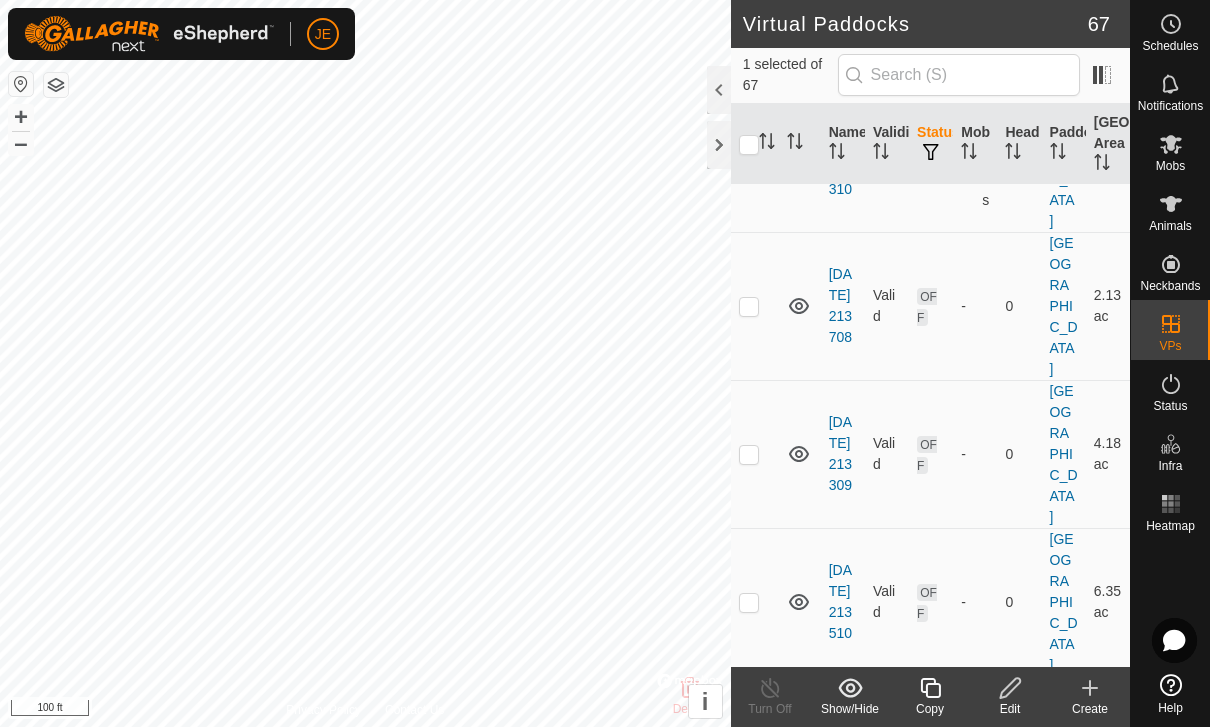 checkbox on "false" 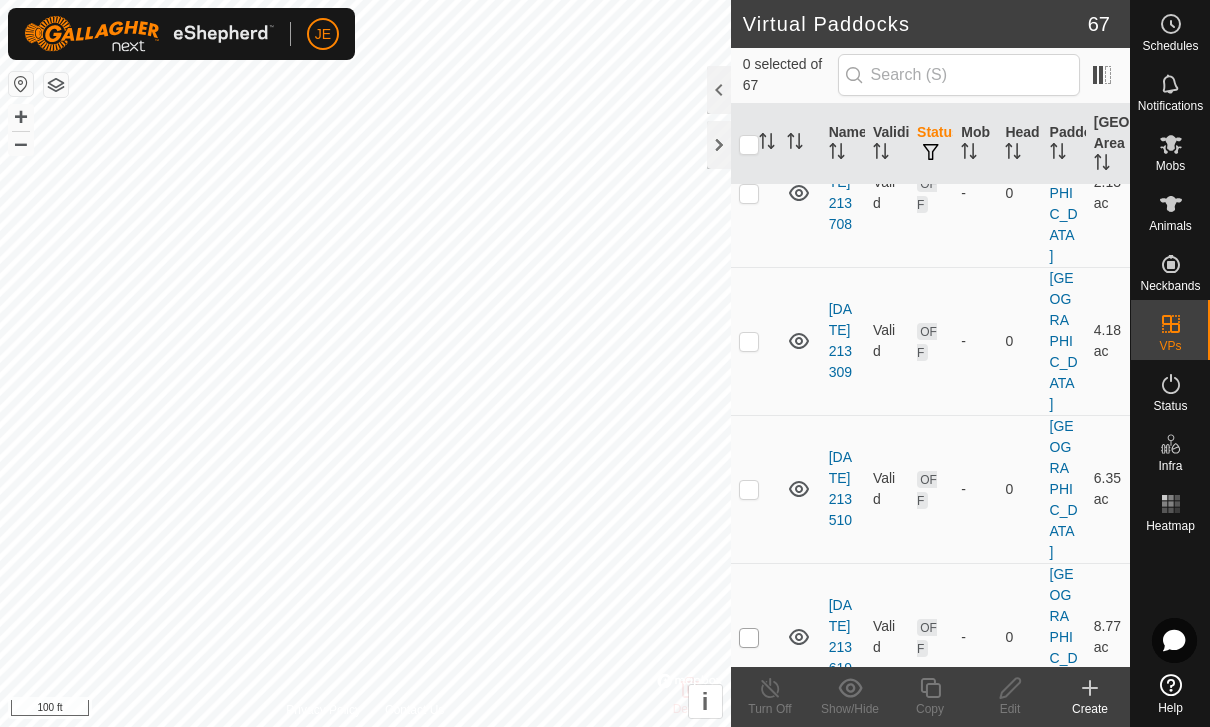 scroll, scrollTop: 7576, scrollLeft: 0, axis: vertical 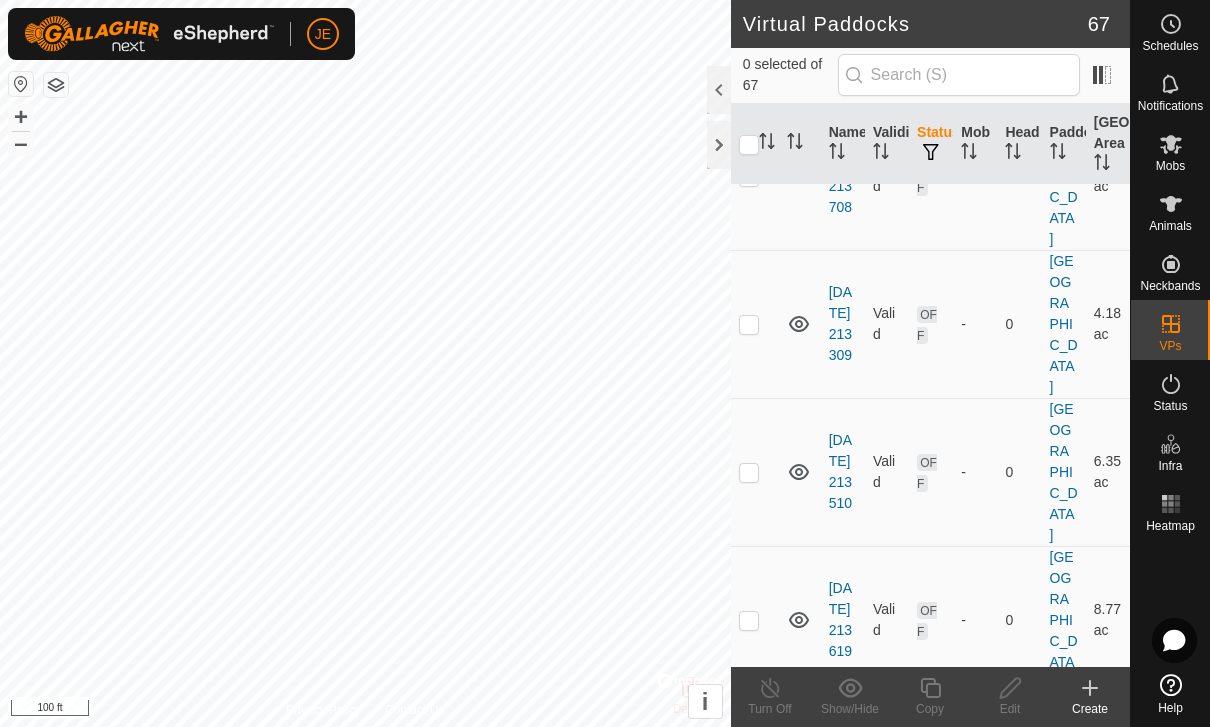 click at bounding box center [749, 769] 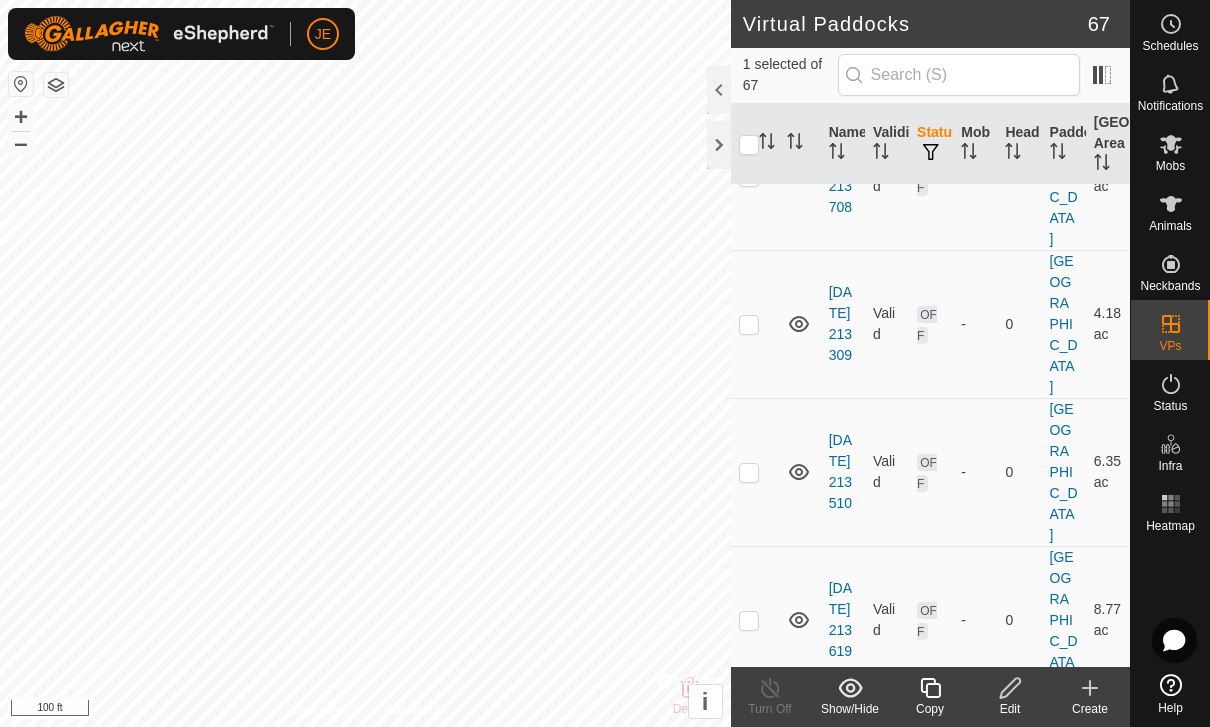 click at bounding box center [749, 769] 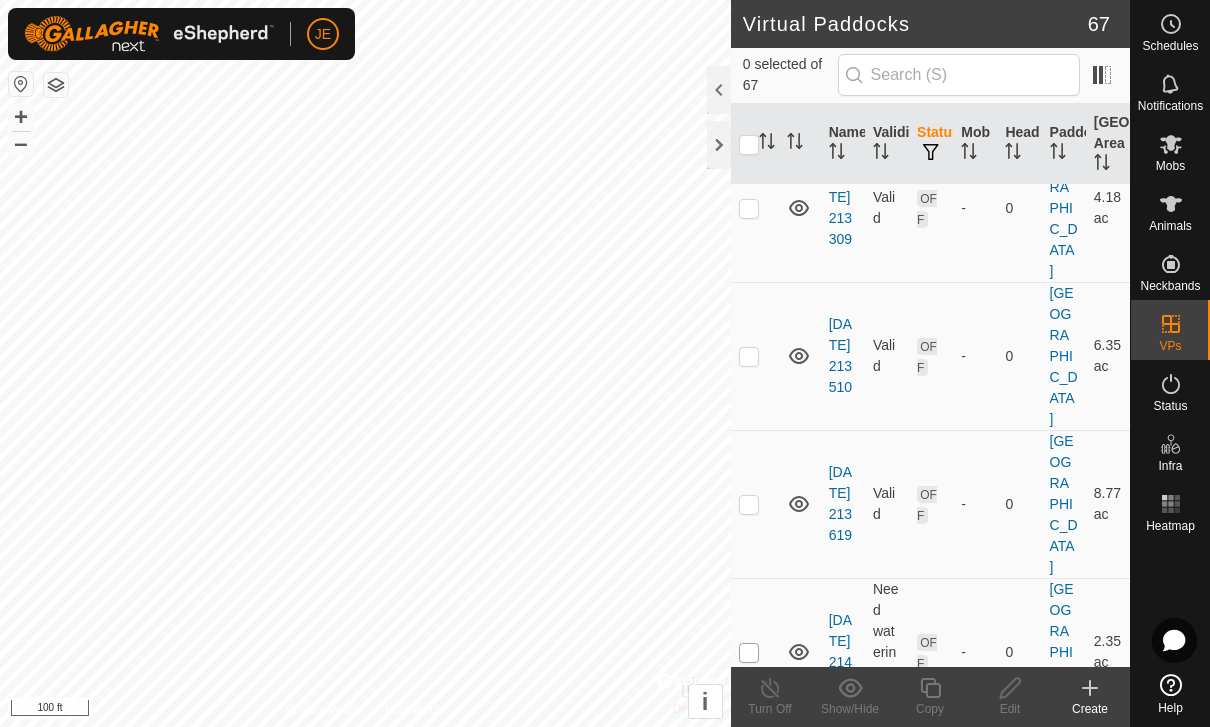 scroll, scrollTop: 7711, scrollLeft: 0, axis: vertical 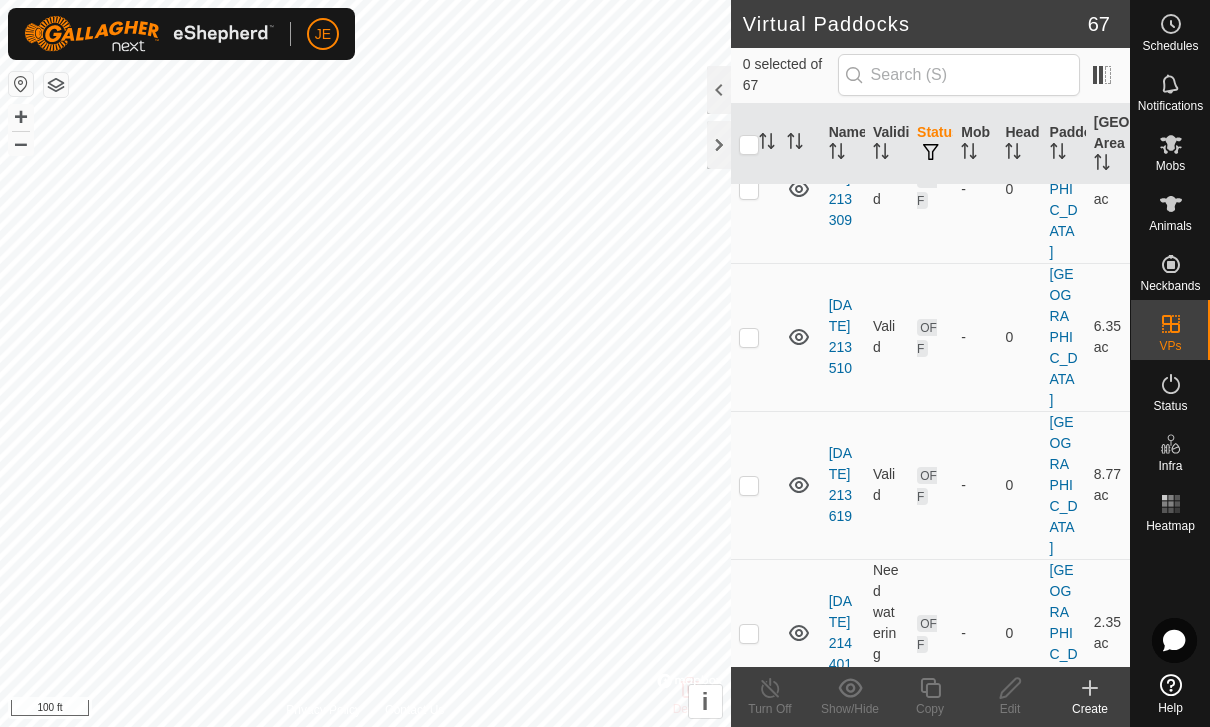 click at bounding box center [749, 782] 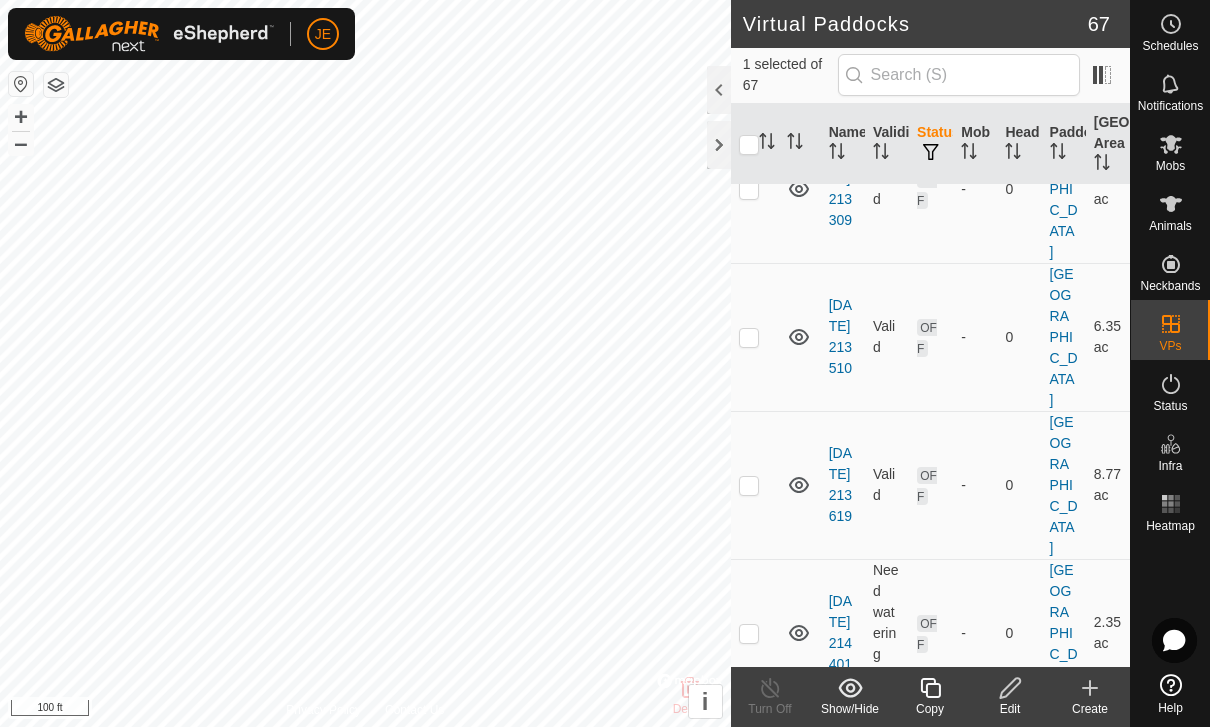 click at bounding box center (749, 782) 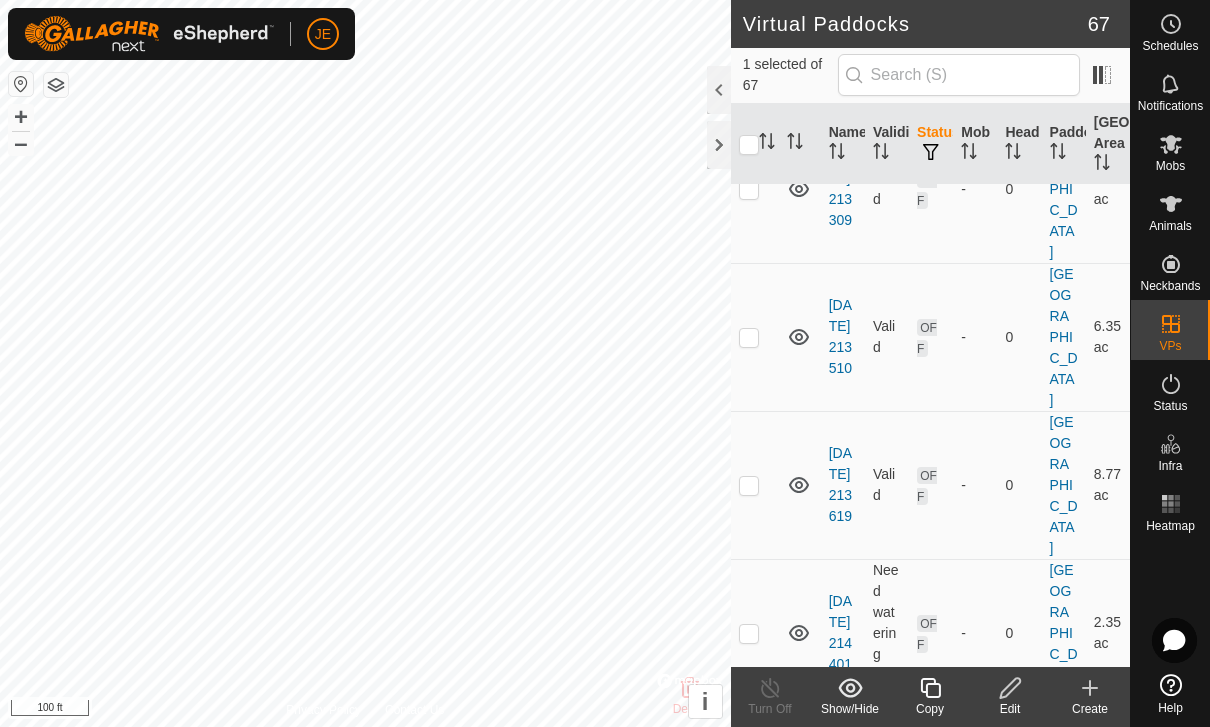 checkbox on "false" 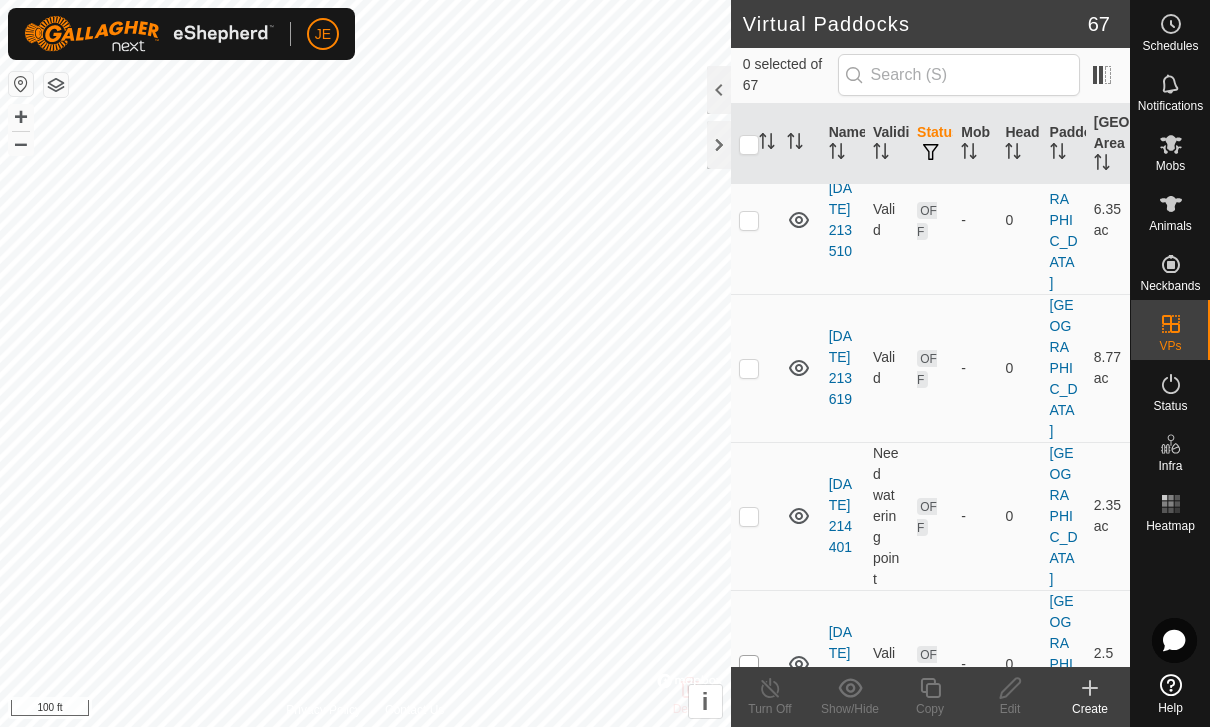 scroll, scrollTop: 7831, scrollLeft: 0, axis: vertical 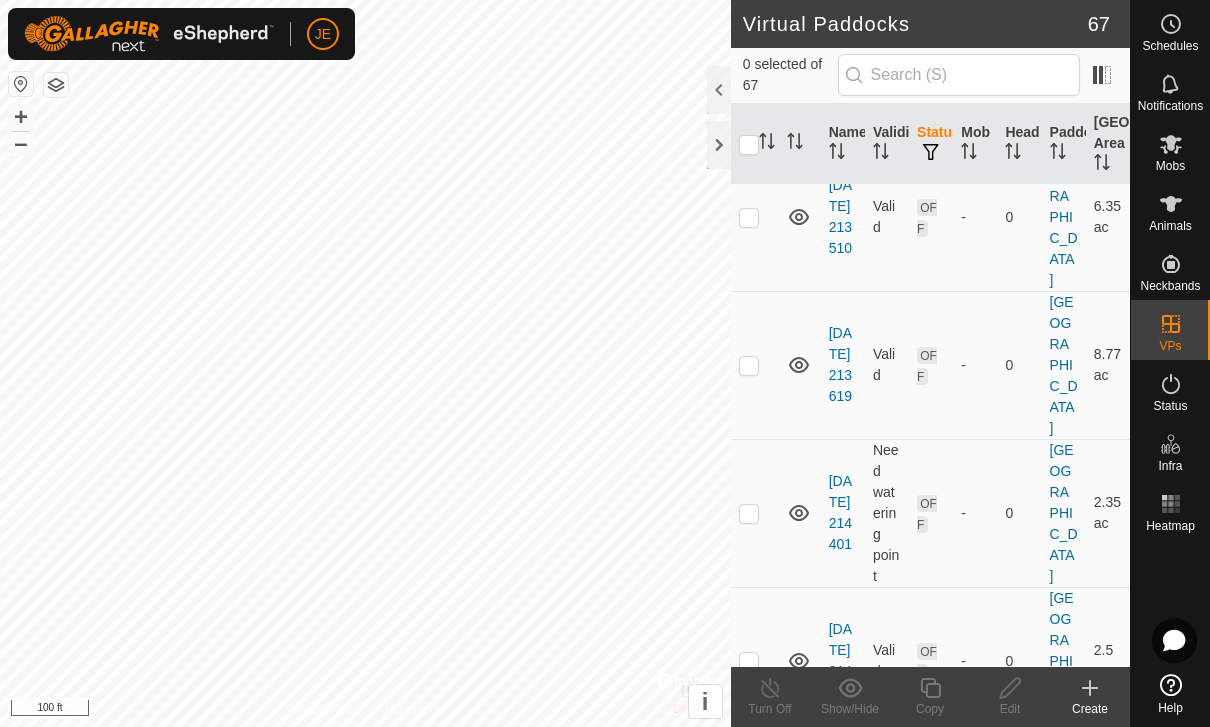 click at bounding box center [749, 810] 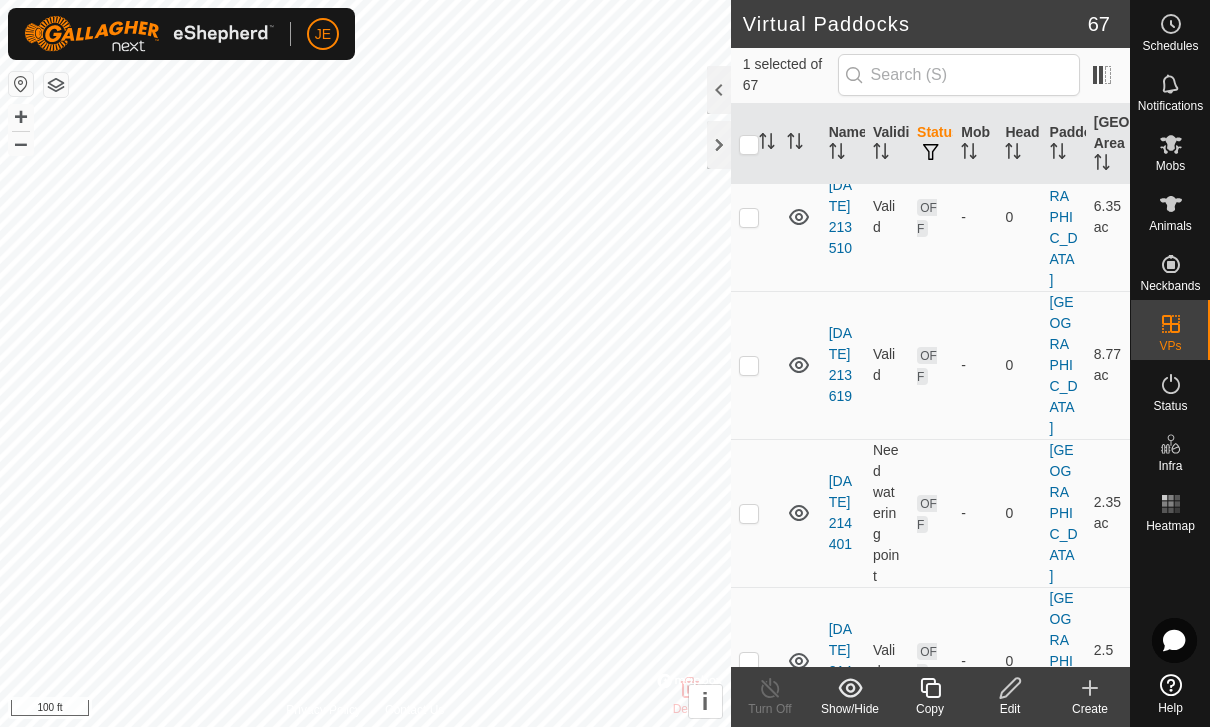 click at bounding box center (749, 810) 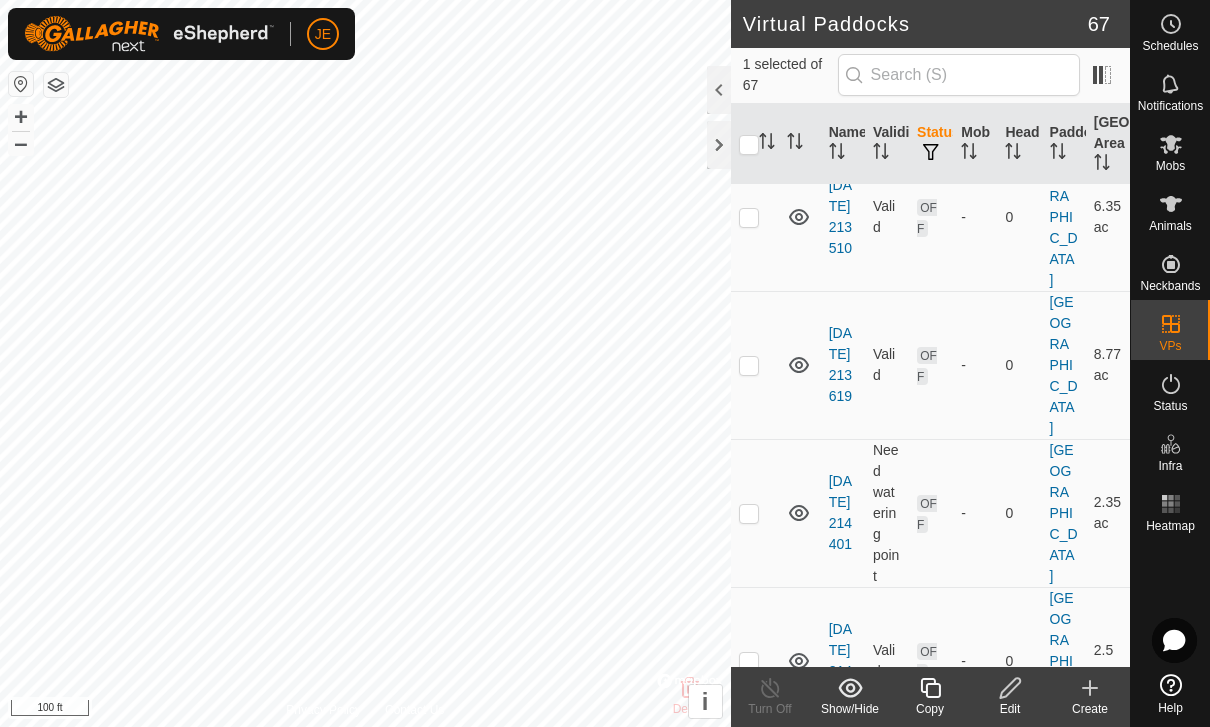 checkbox on "false" 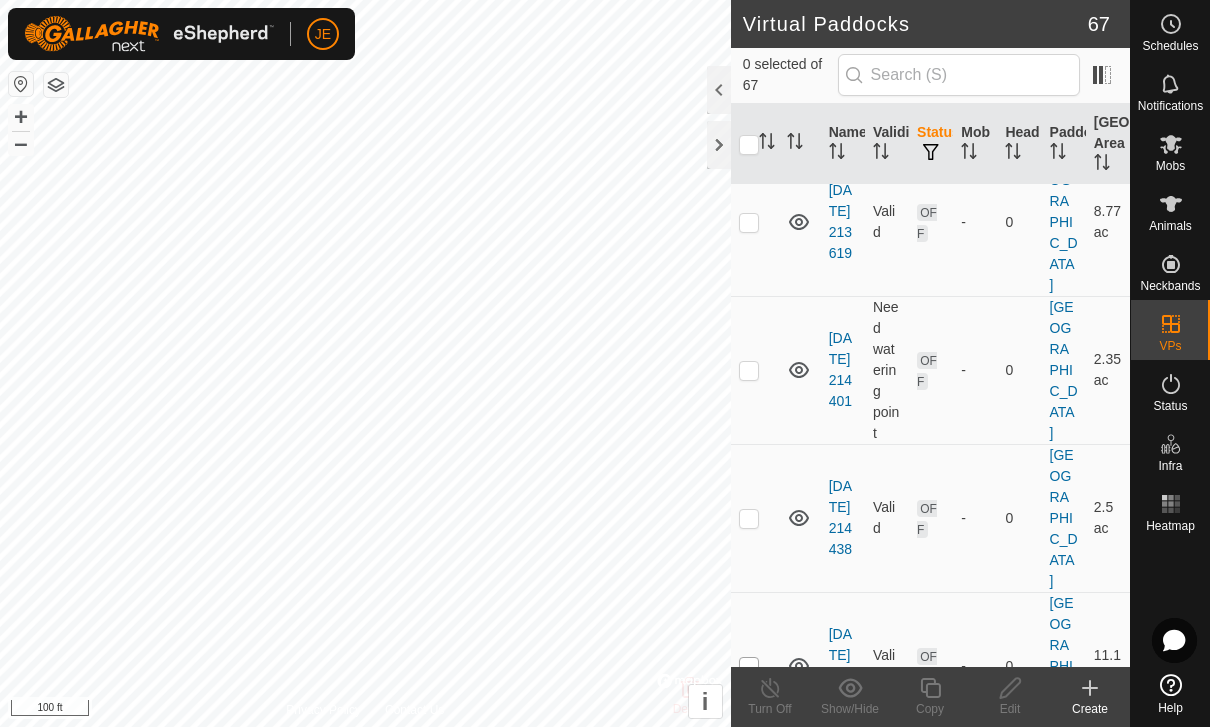 scroll, scrollTop: 7976, scrollLeft: 0, axis: vertical 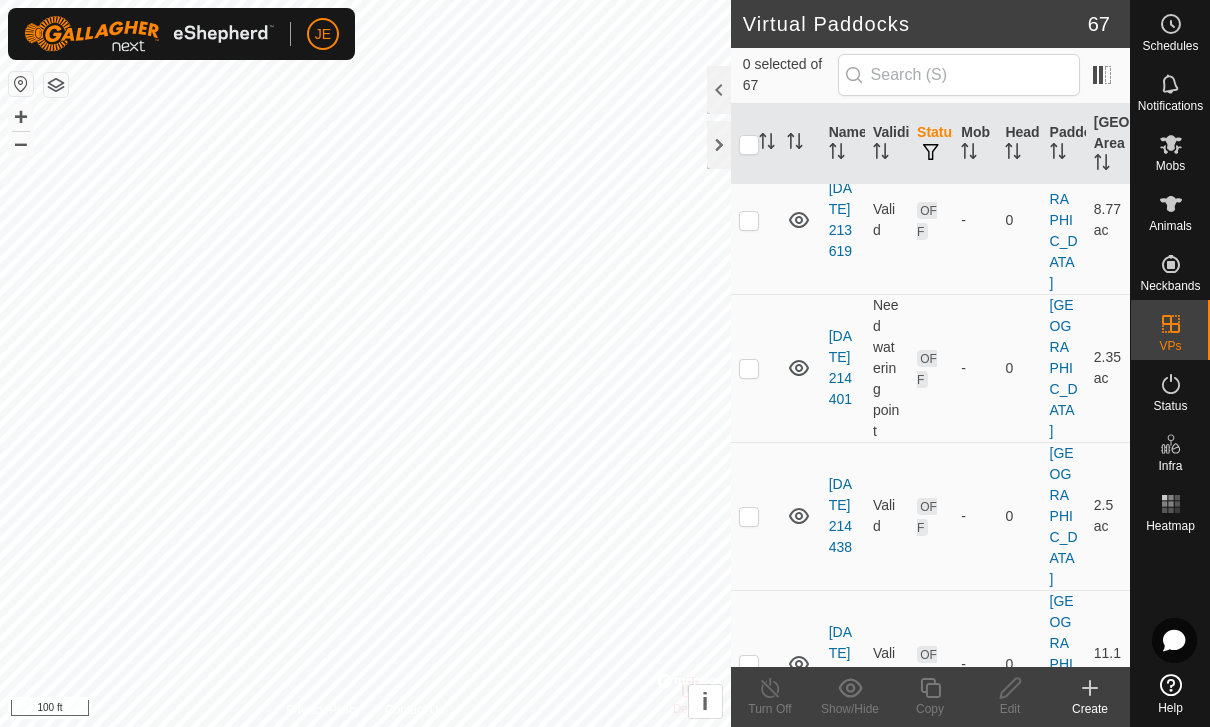 click at bounding box center [749, 813] 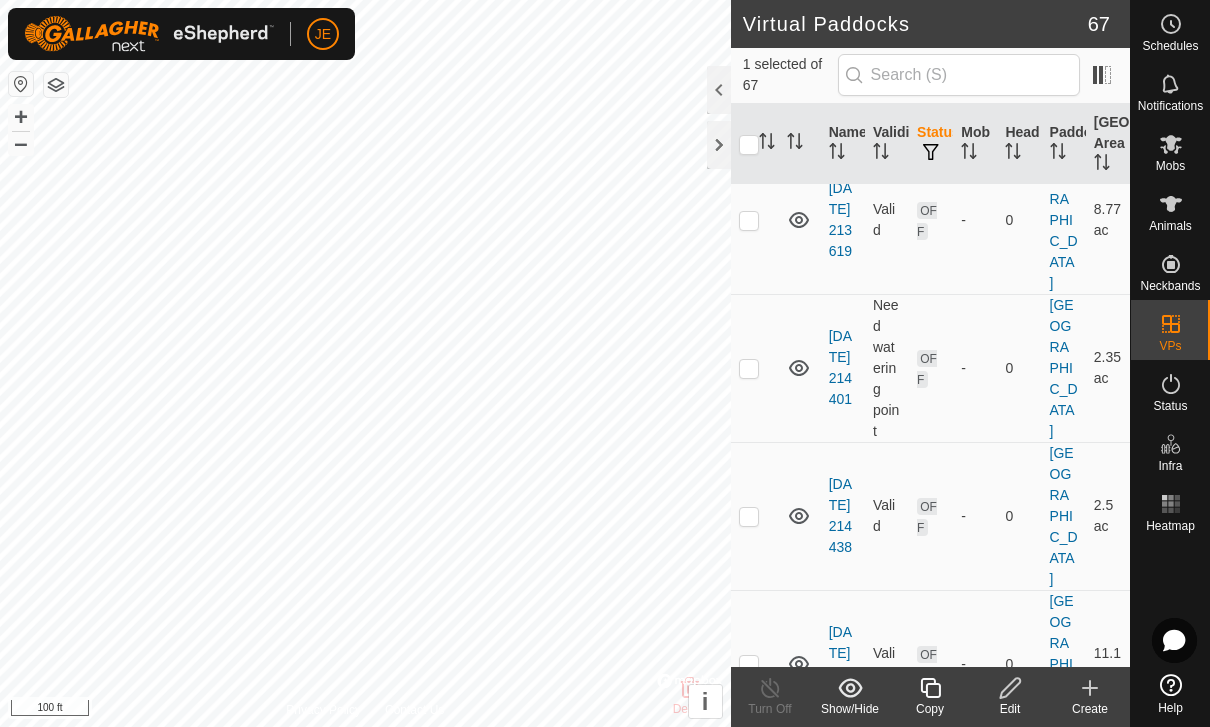 click at bounding box center [749, 813] 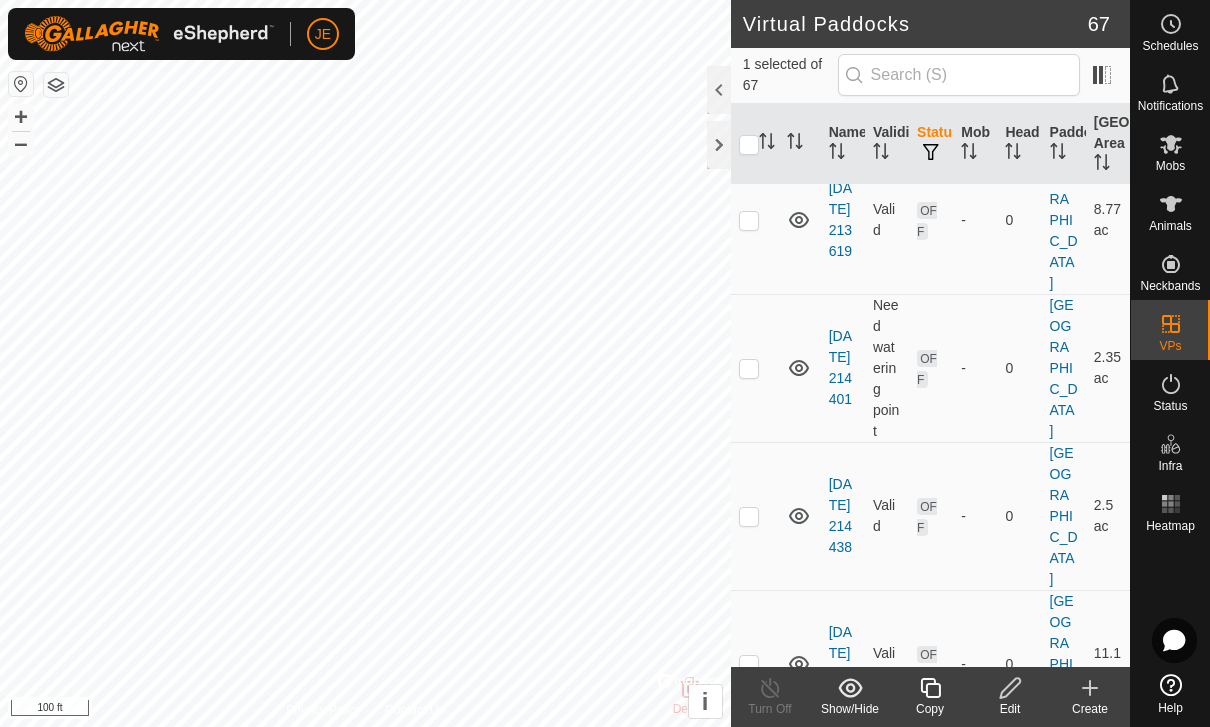 checkbox on "false" 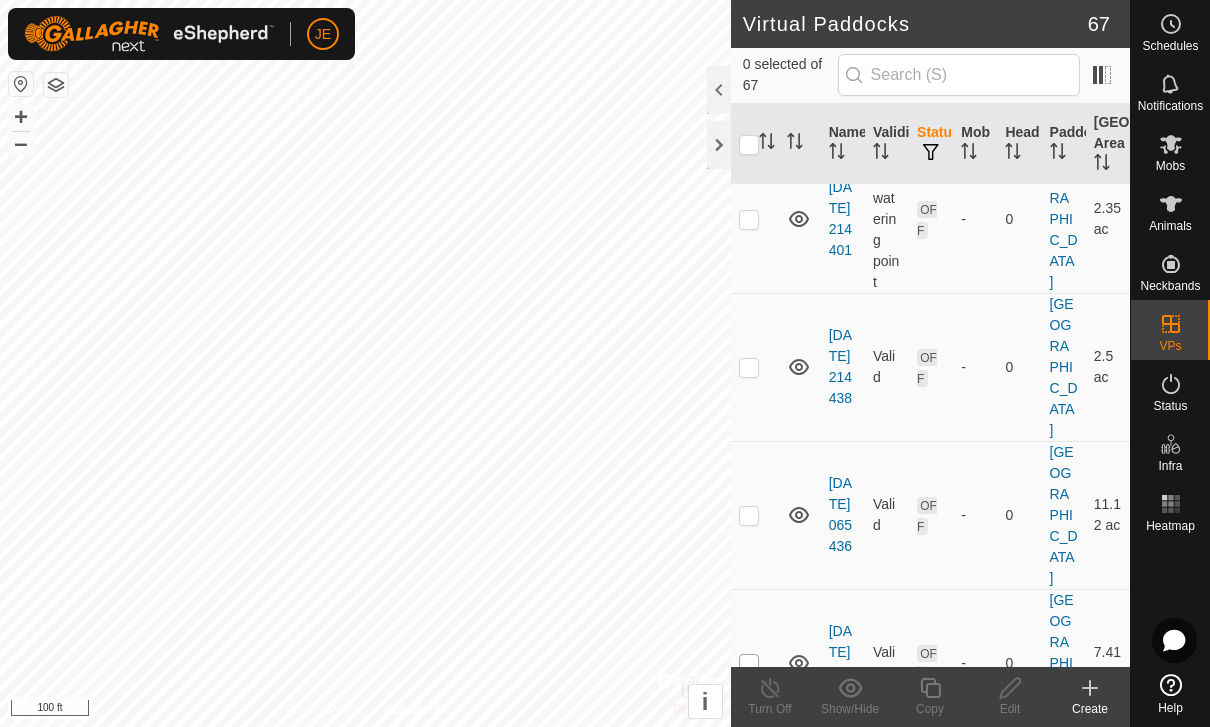 scroll, scrollTop: 8126, scrollLeft: 0, axis: vertical 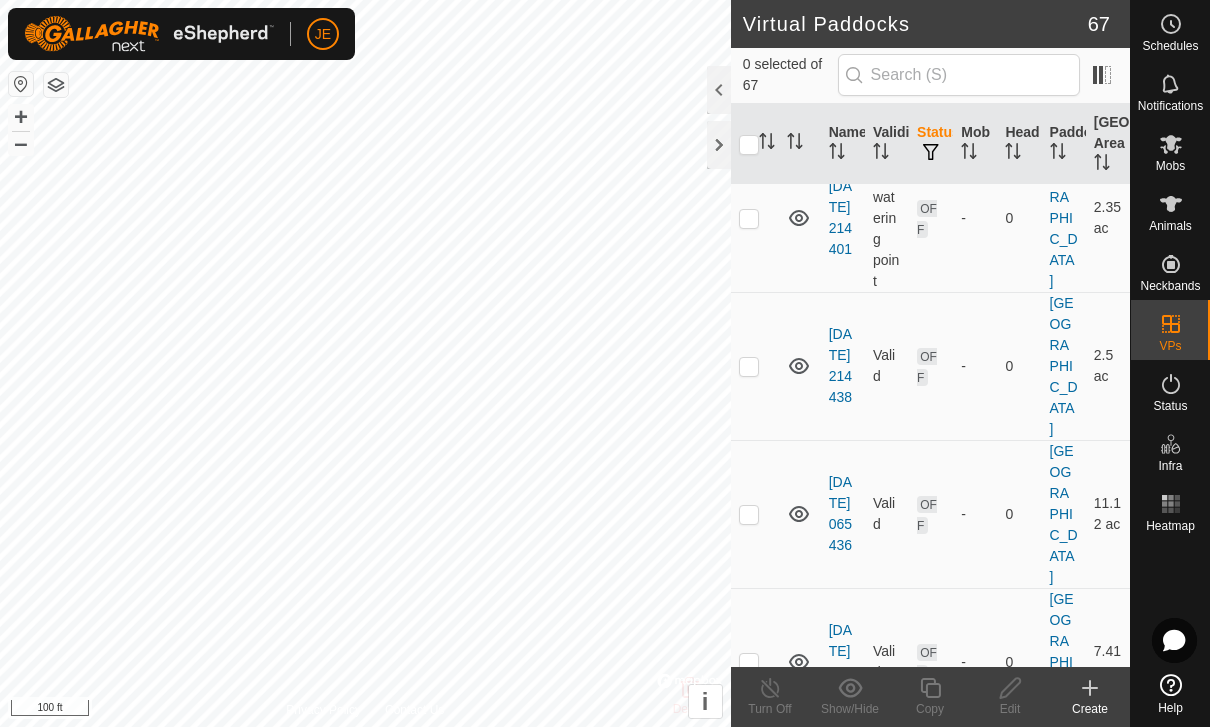 click at bounding box center [749, 811] 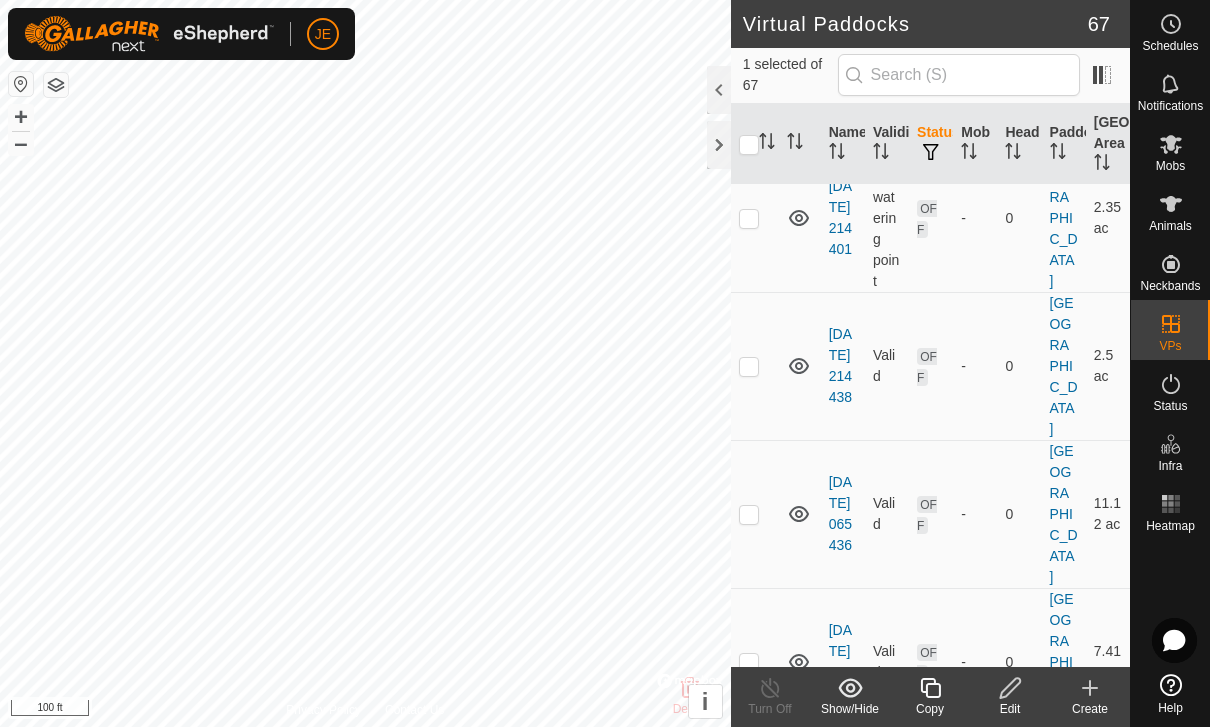 click at bounding box center (749, 811) 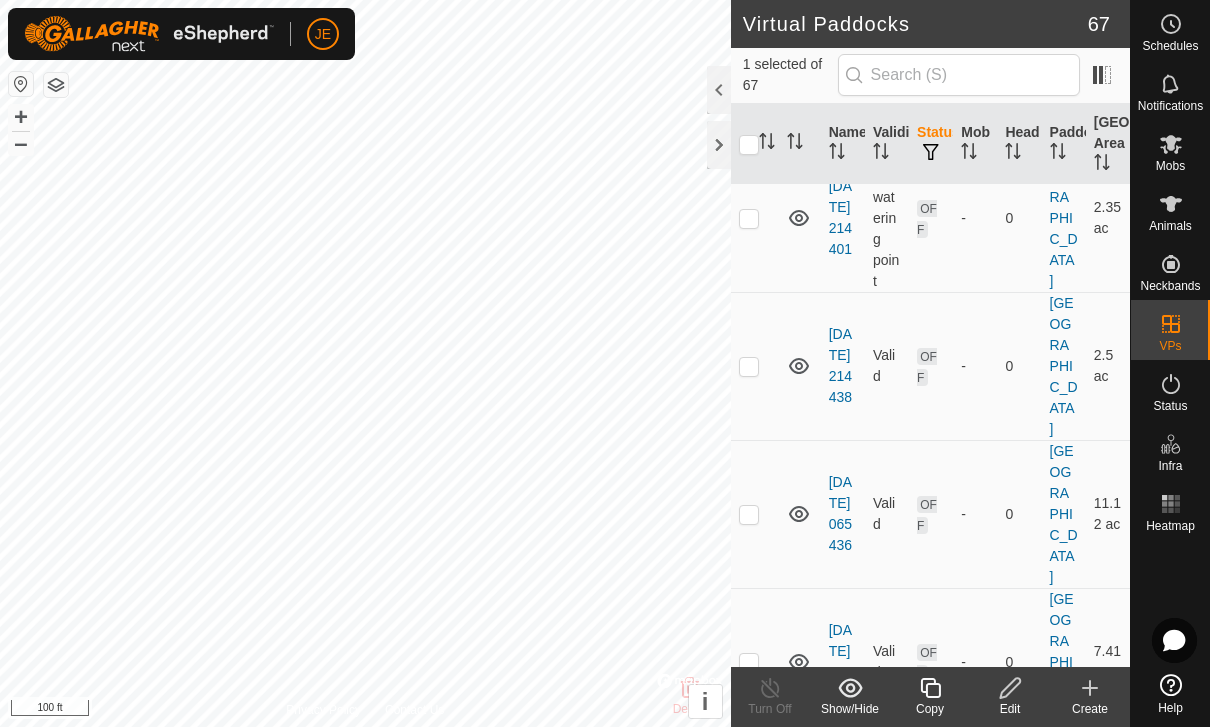 checkbox on "false" 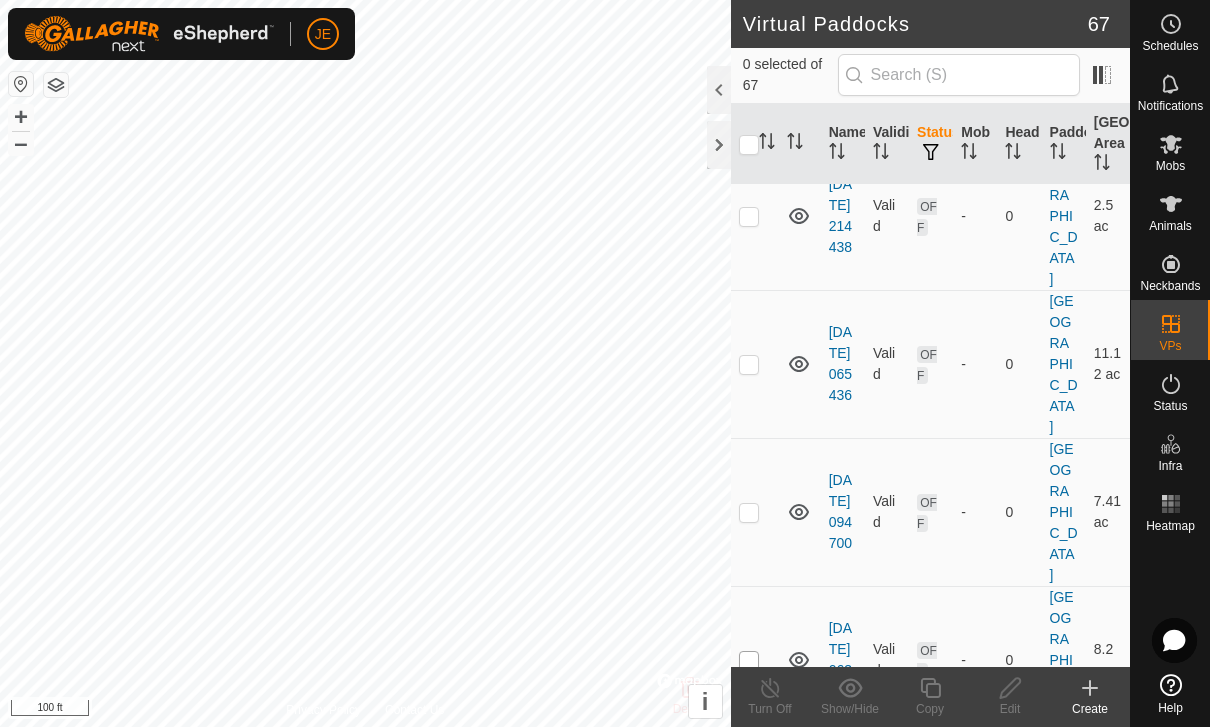 scroll, scrollTop: 8278, scrollLeft: 0, axis: vertical 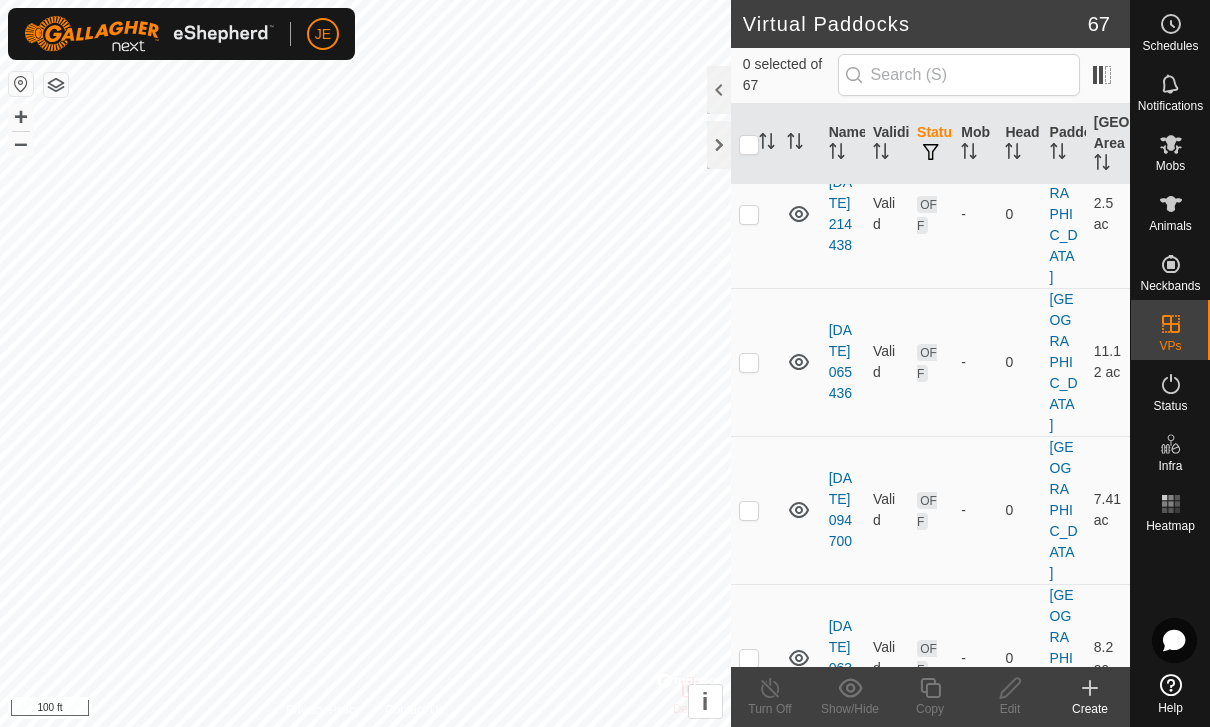 click at bounding box center [749, 807] 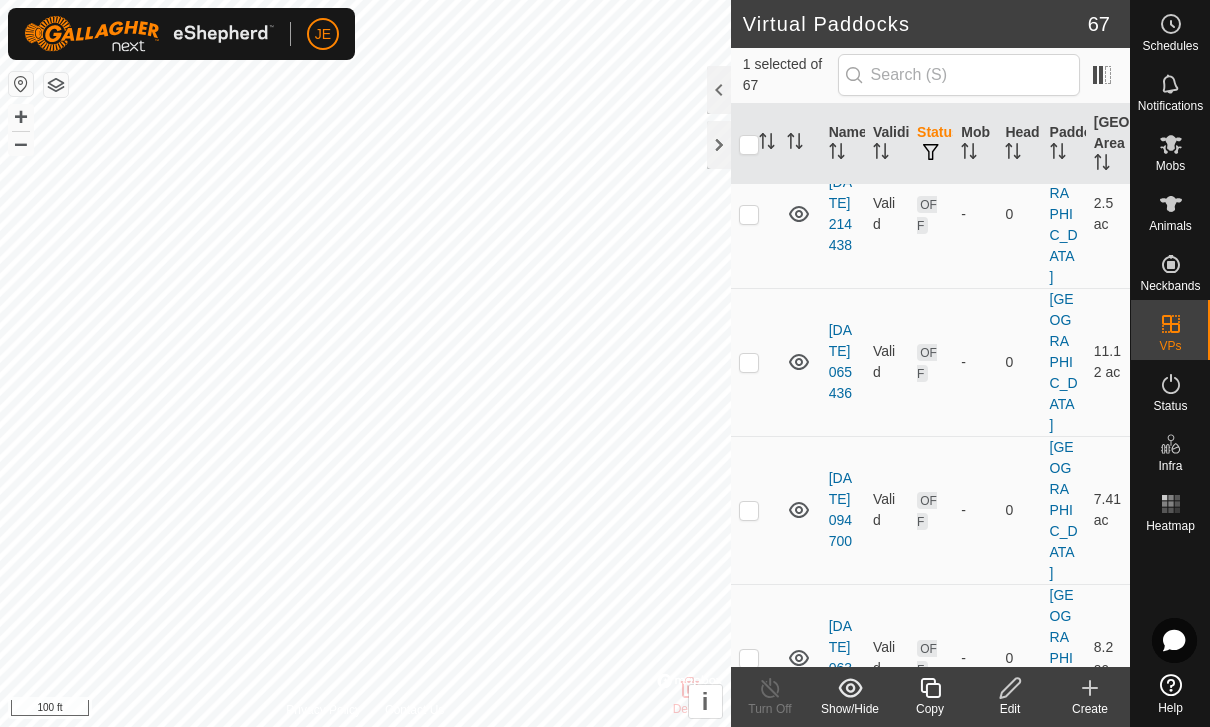 click at bounding box center [749, 807] 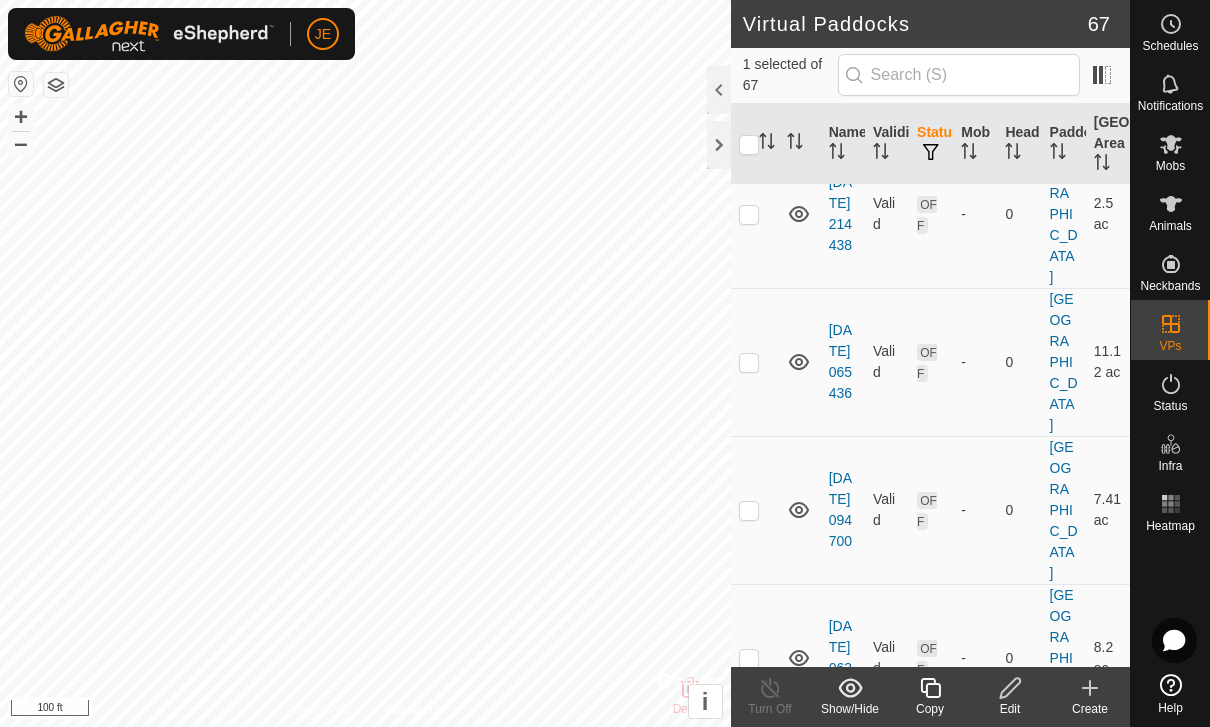 checkbox on "false" 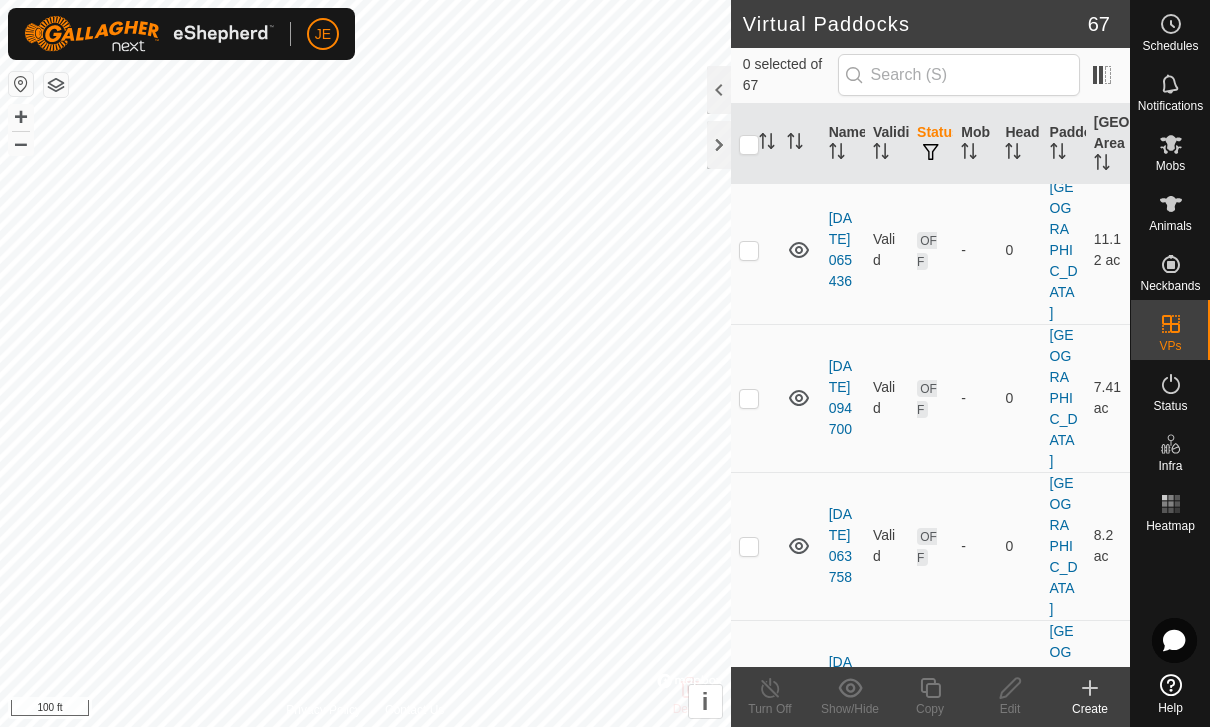 scroll, scrollTop: 8389, scrollLeft: 0, axis: vertical 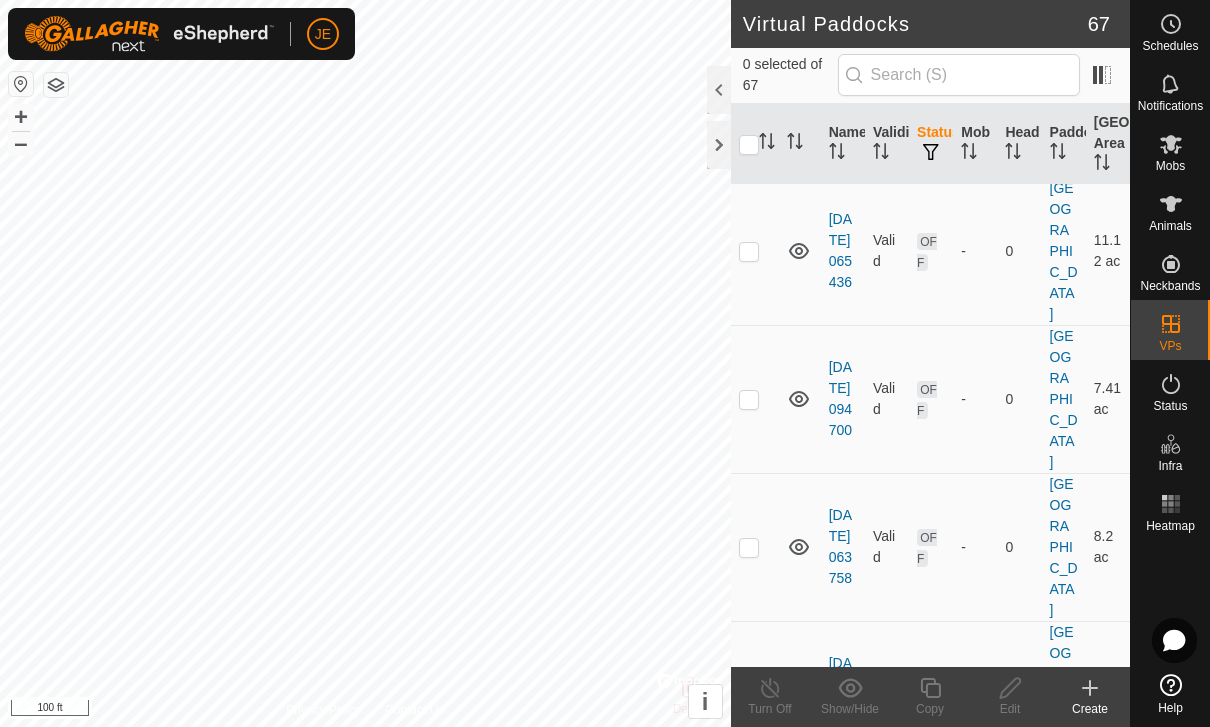 click at bounding box center [749, 844] 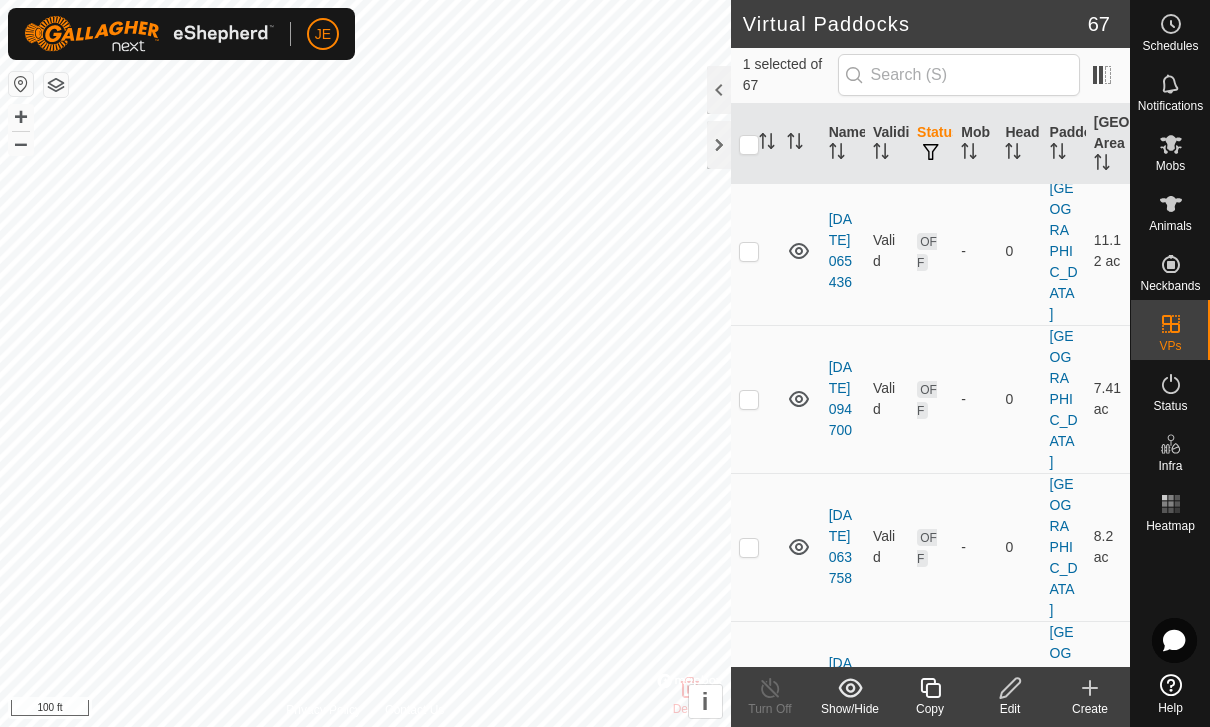 click at bounding box center (749, 844) 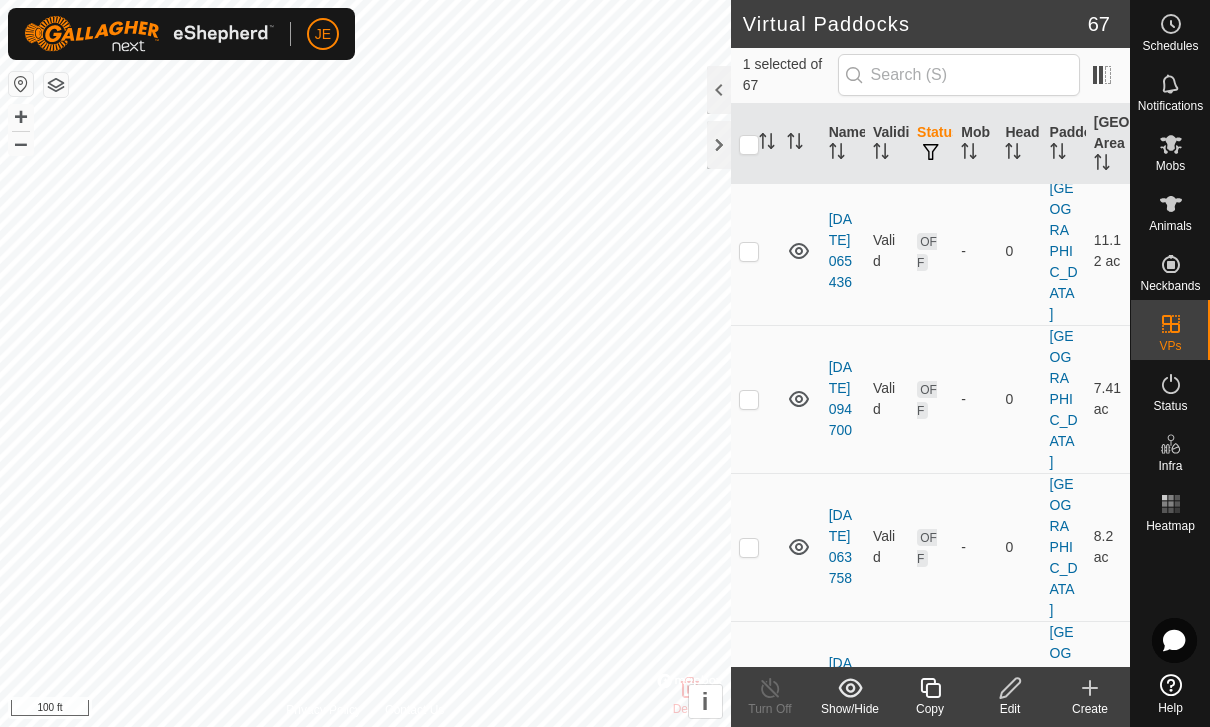 checkbox on "false" 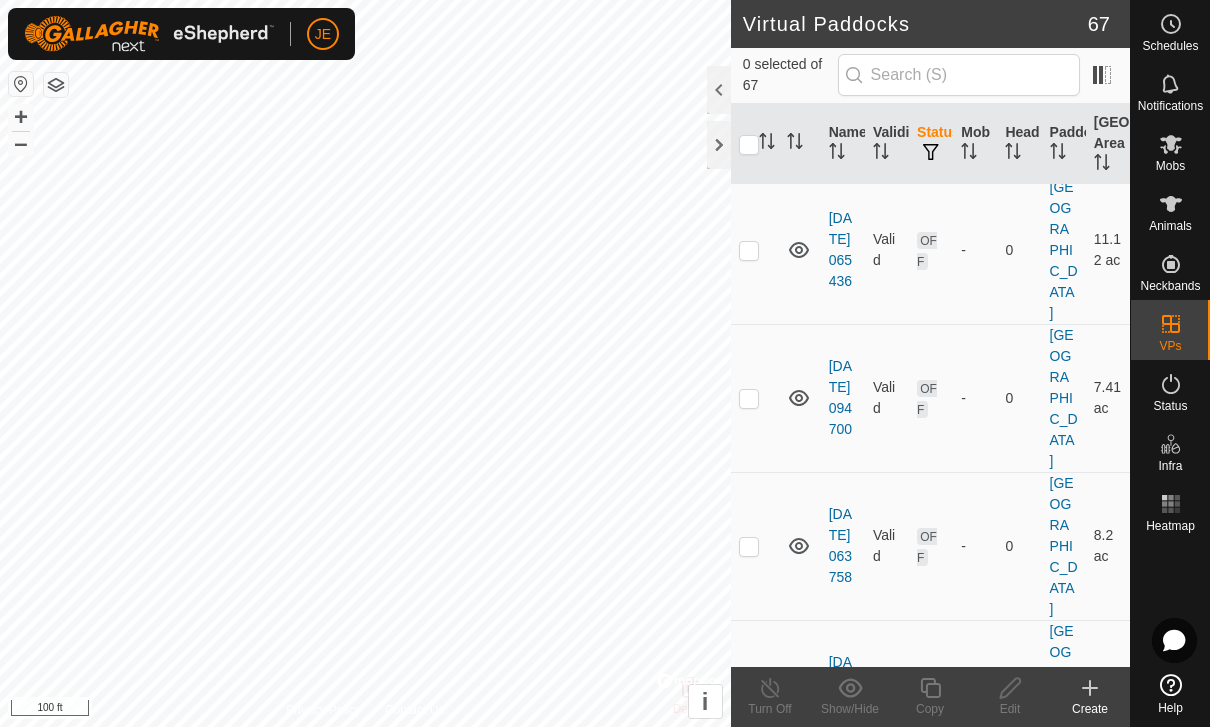 scroll, scrollTop: 8389, scrollLeft: 0, axis: vertical 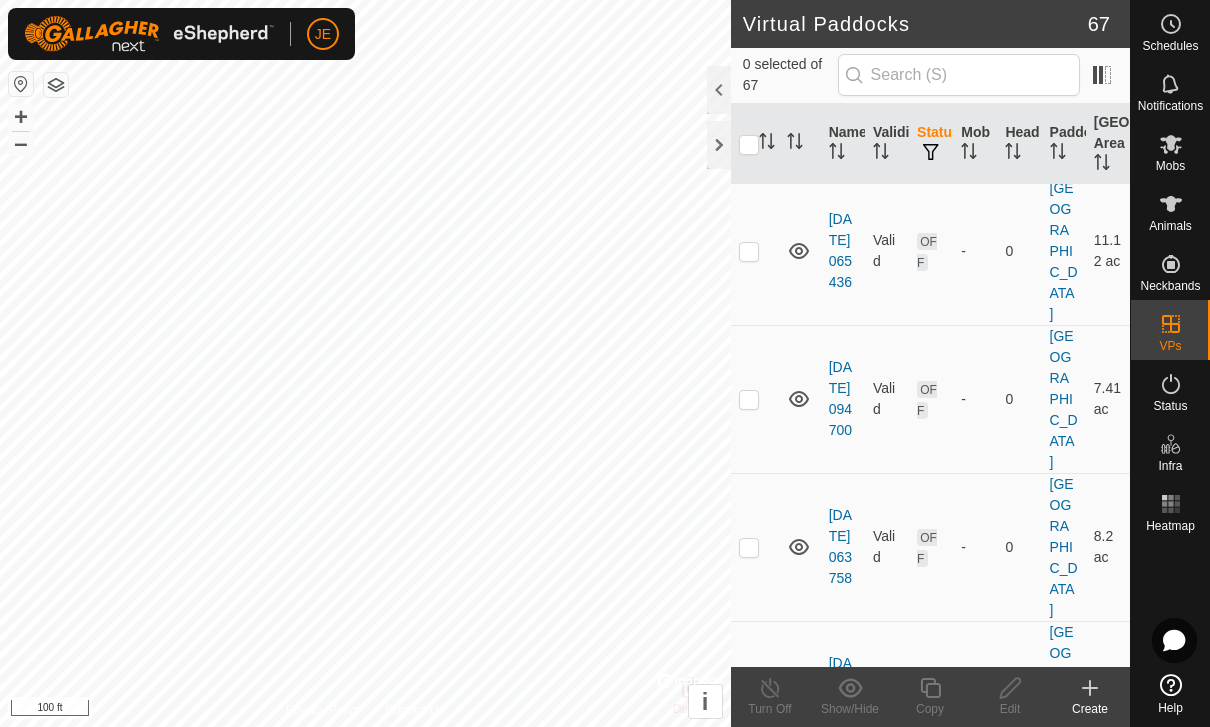 click at bounding box center (755, 991) 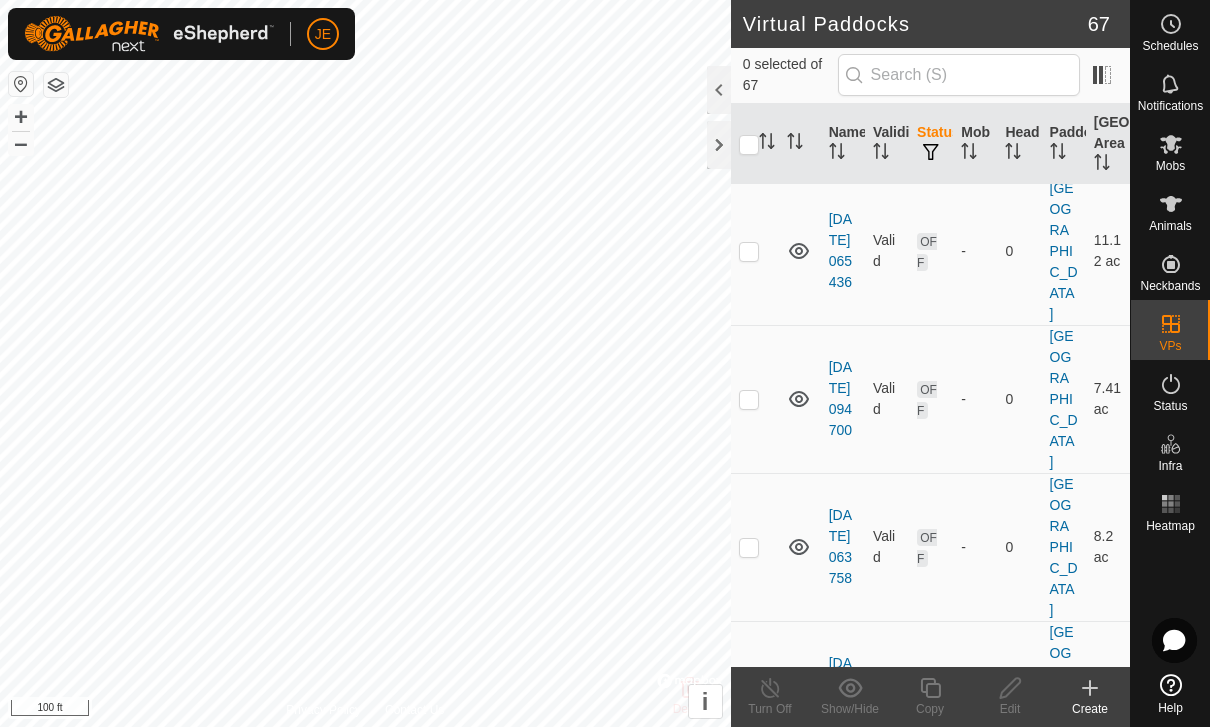 click at bounding box center [749, 992] 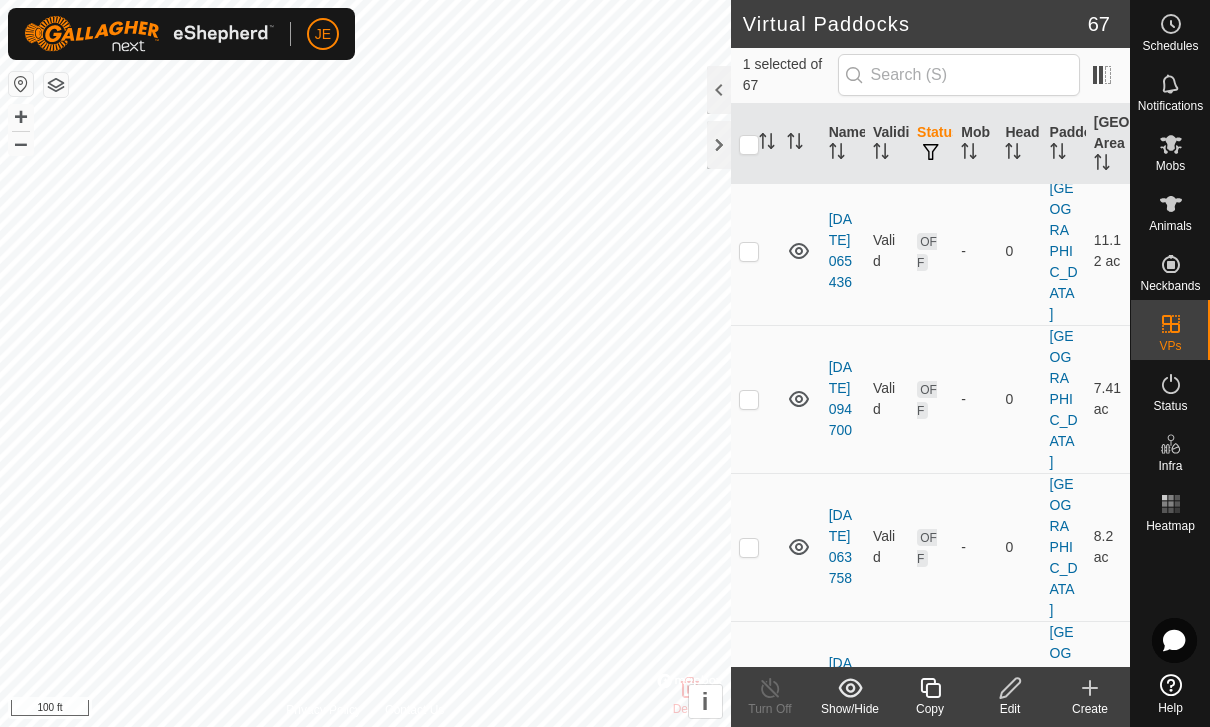click at bounding box center [749, 992] 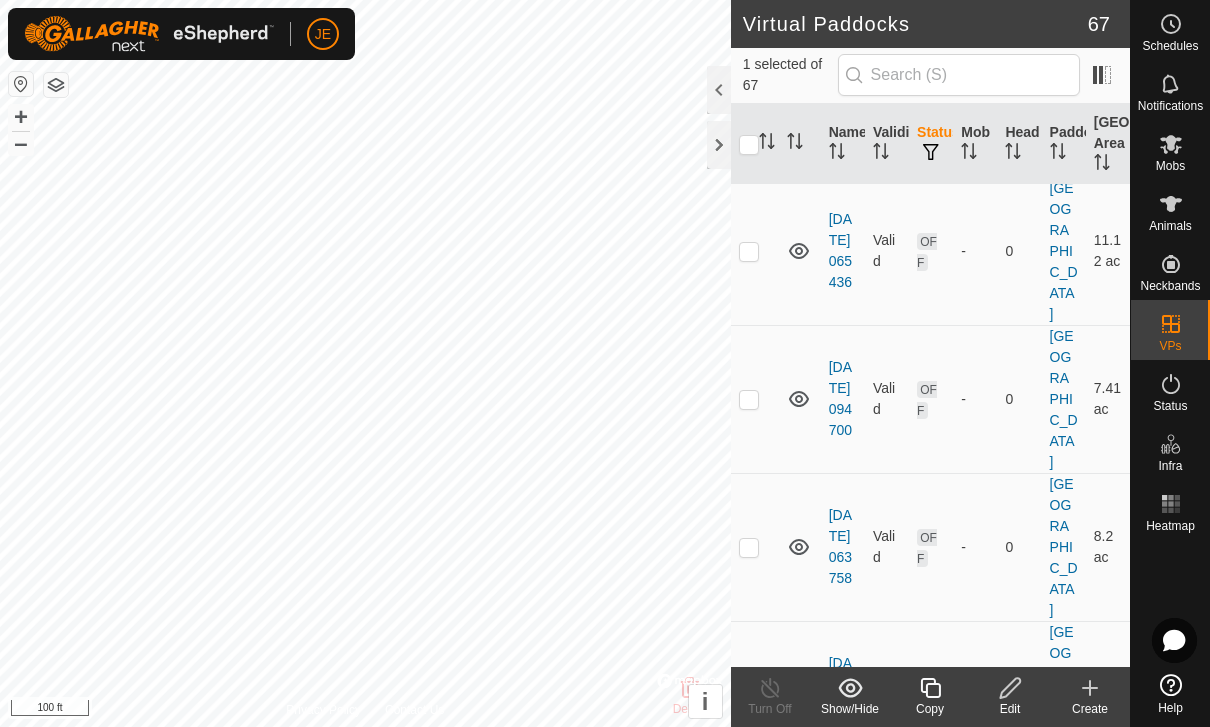 checkbox on "false" 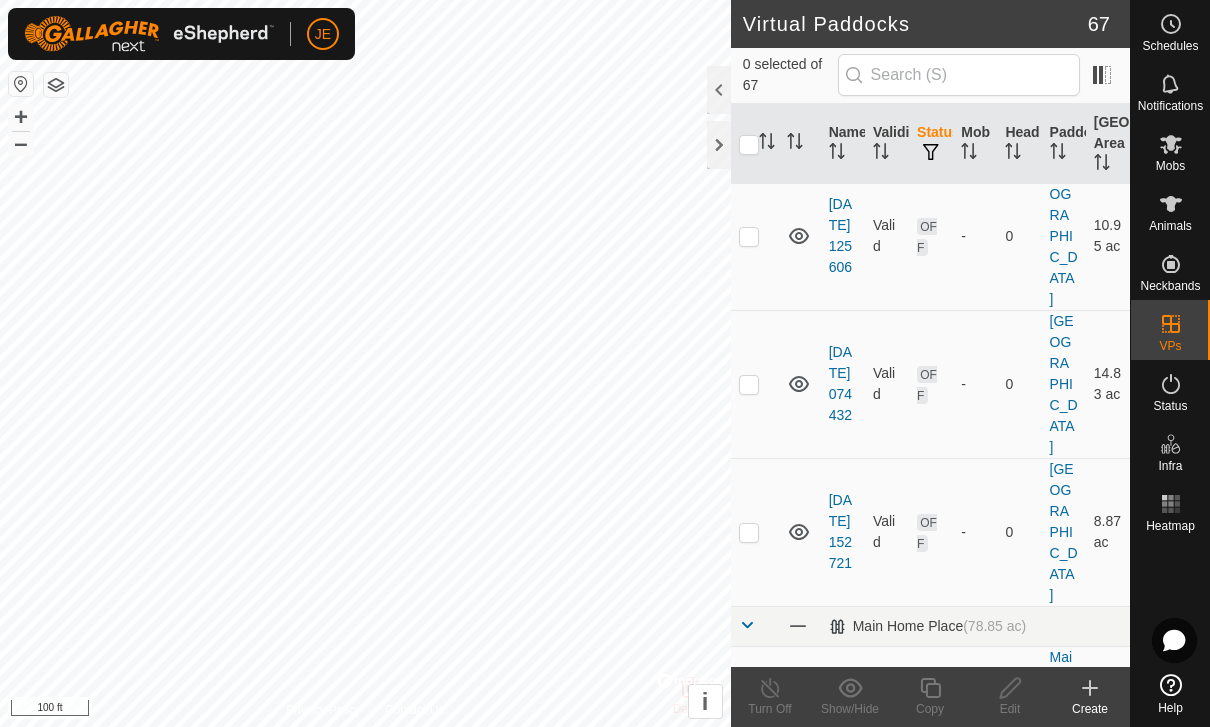 scroll, scrollTop: 3540, scrollLeft: 0, axis: vertical 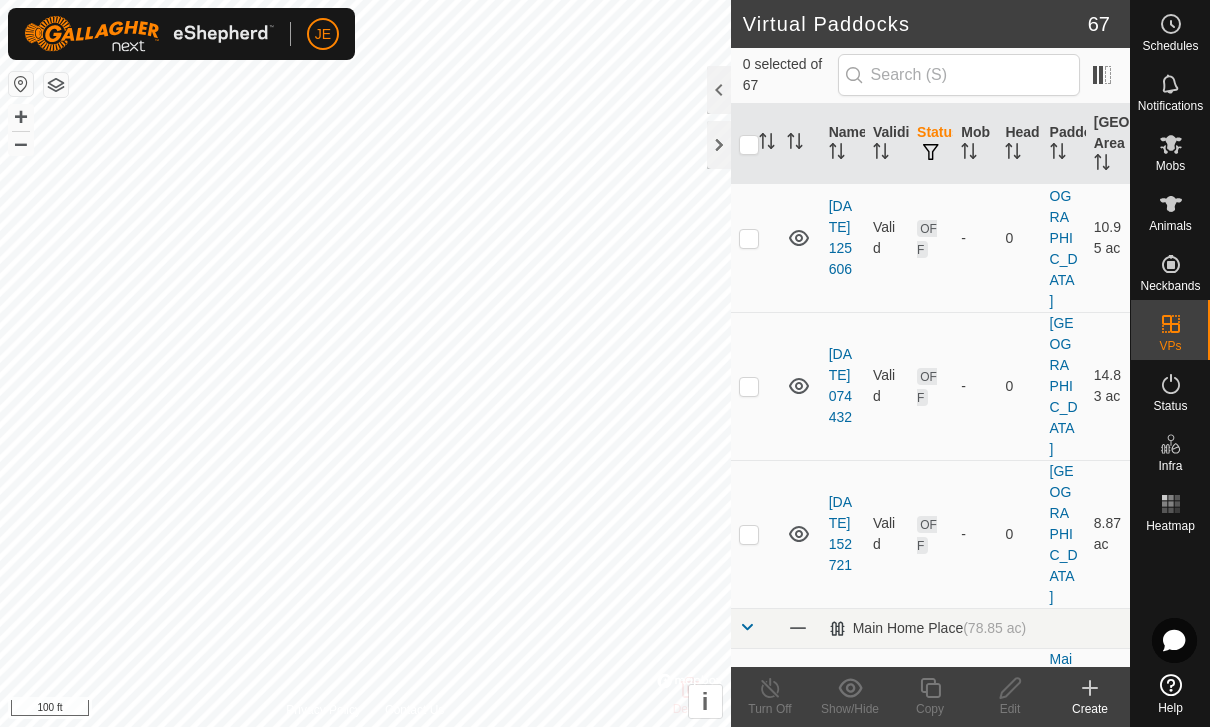 click at bounding box center (747, 627) 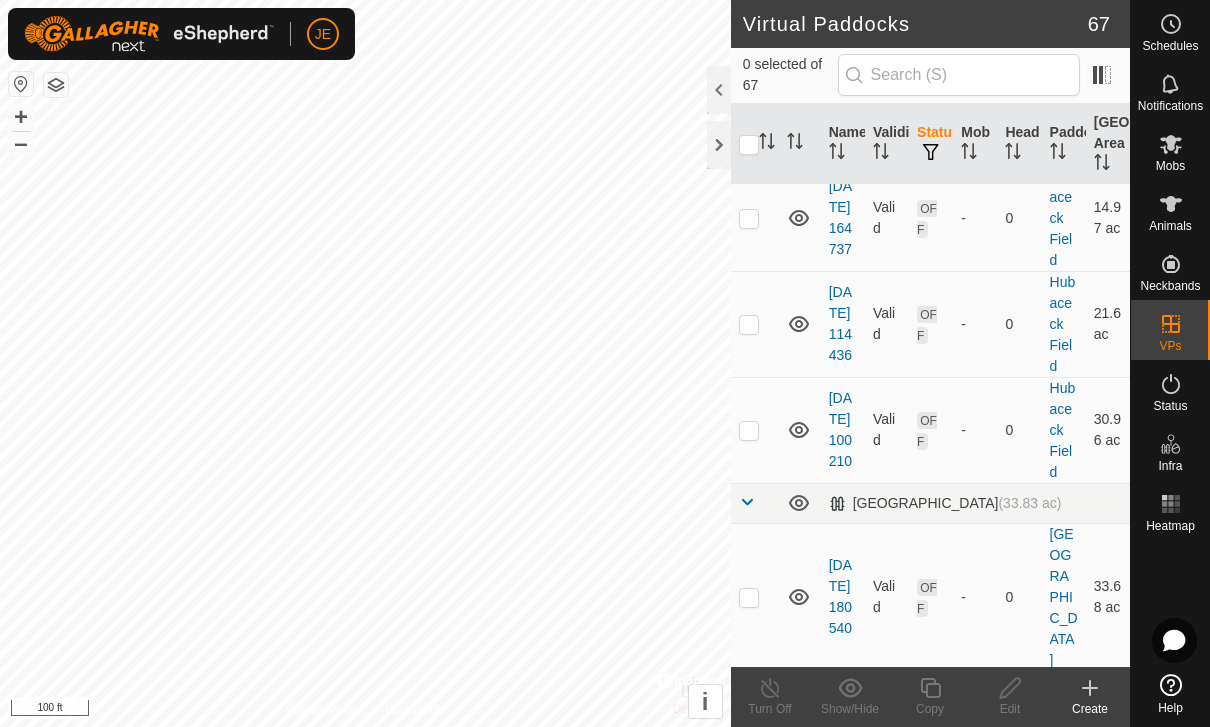 scroll, scrollTop: 2173, scrollLeft: 0, axis: vertical 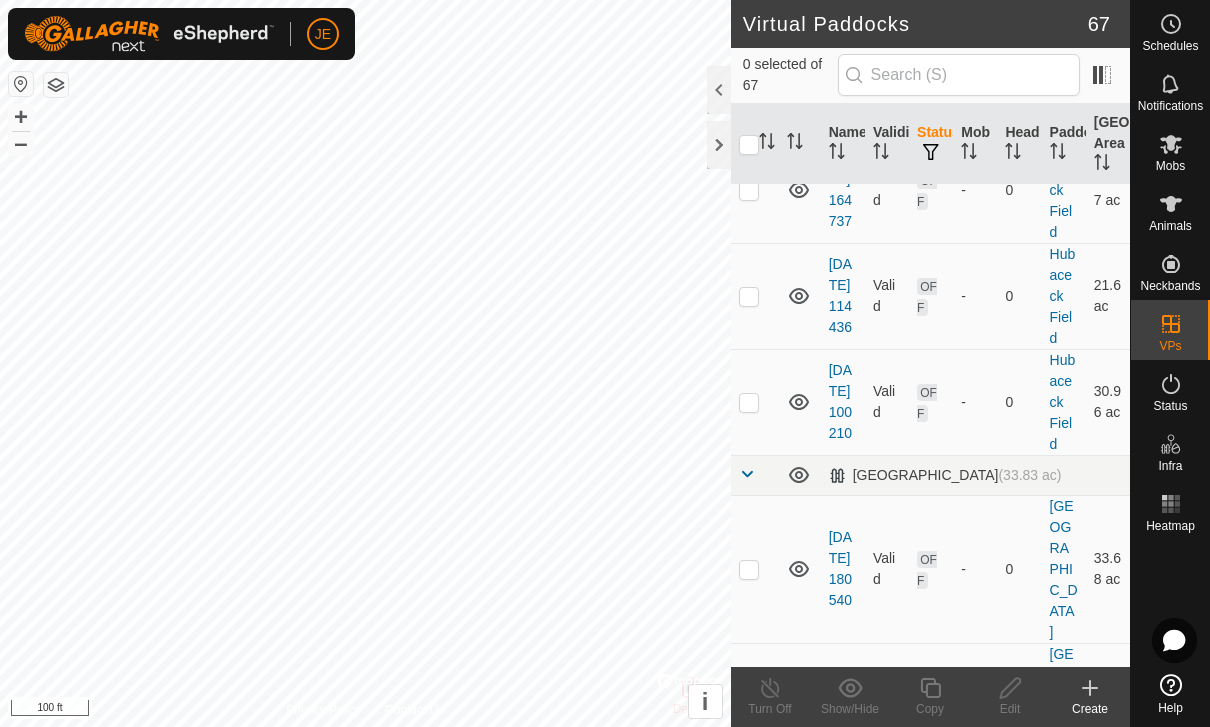 click at bounding box center [747, 474] 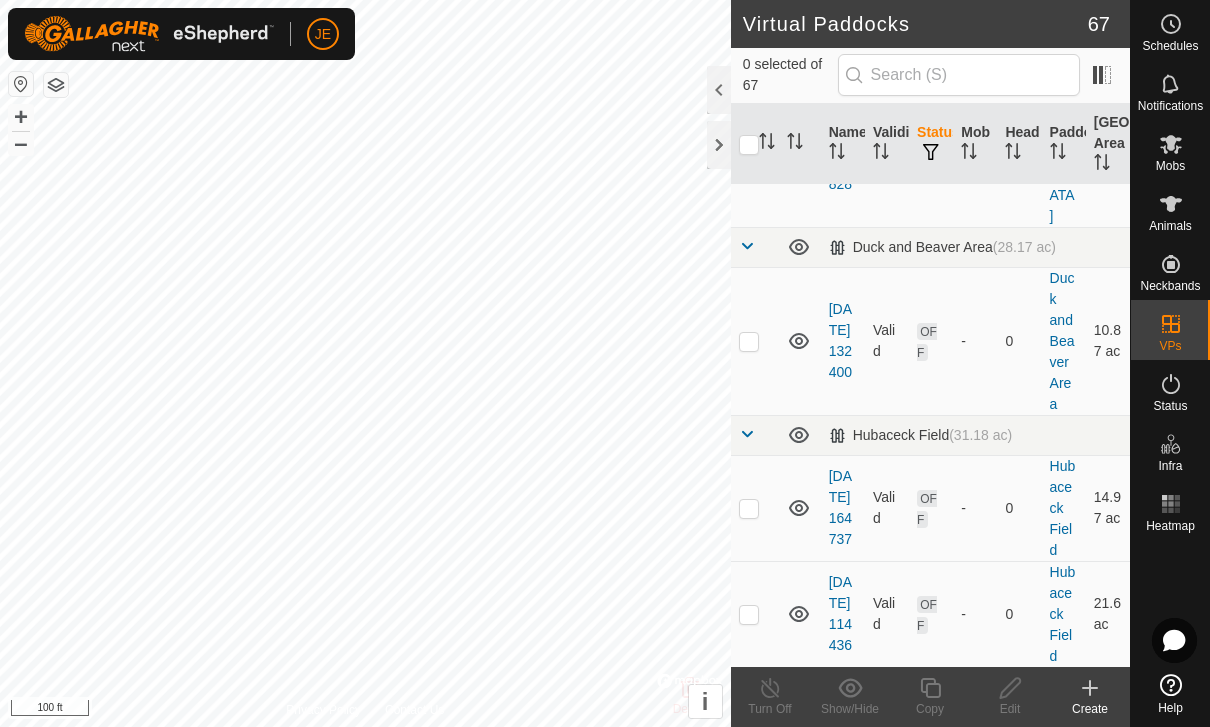 scroll, scrollTop: 1856, scrollLeft: 0, axis: vertical 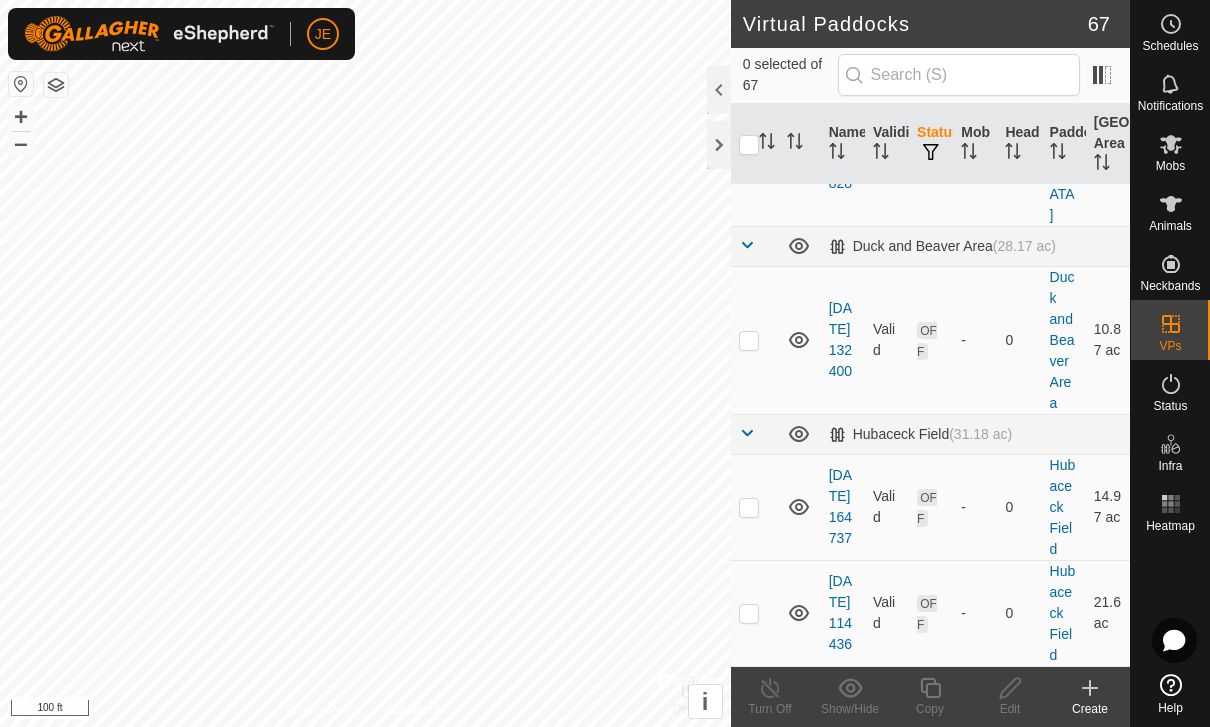 click at bounding box center (747, 433) 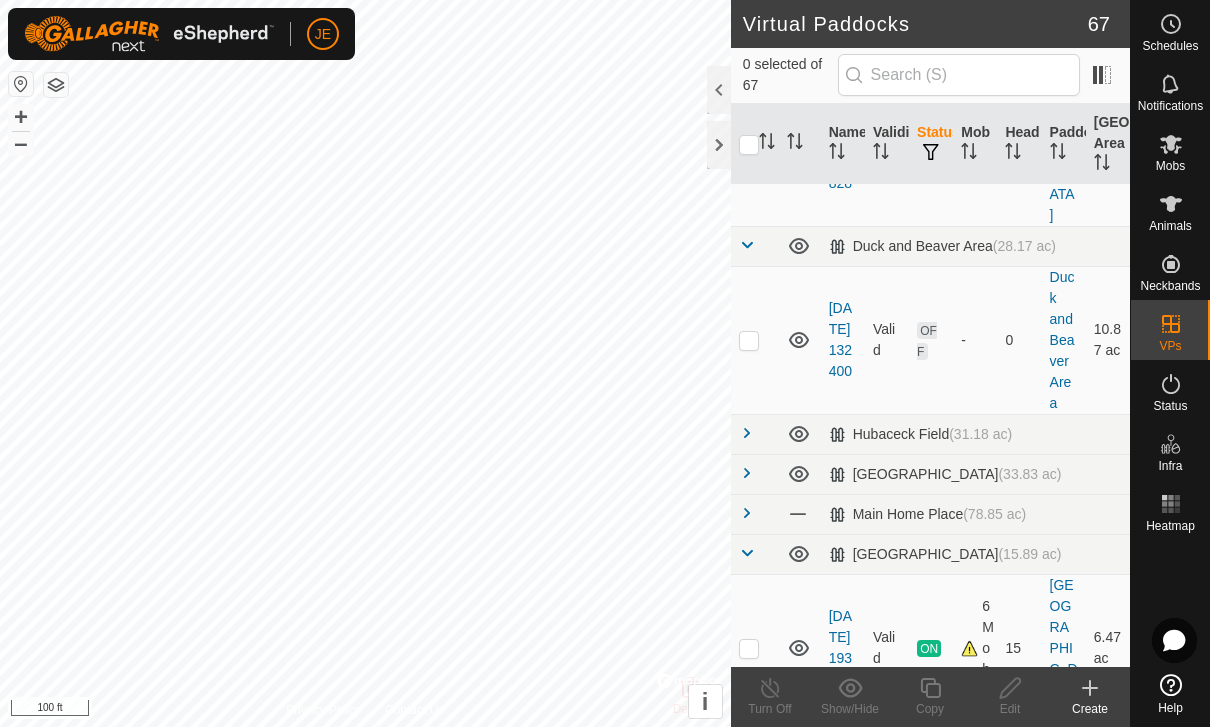 click at bounding box center (747, 245) 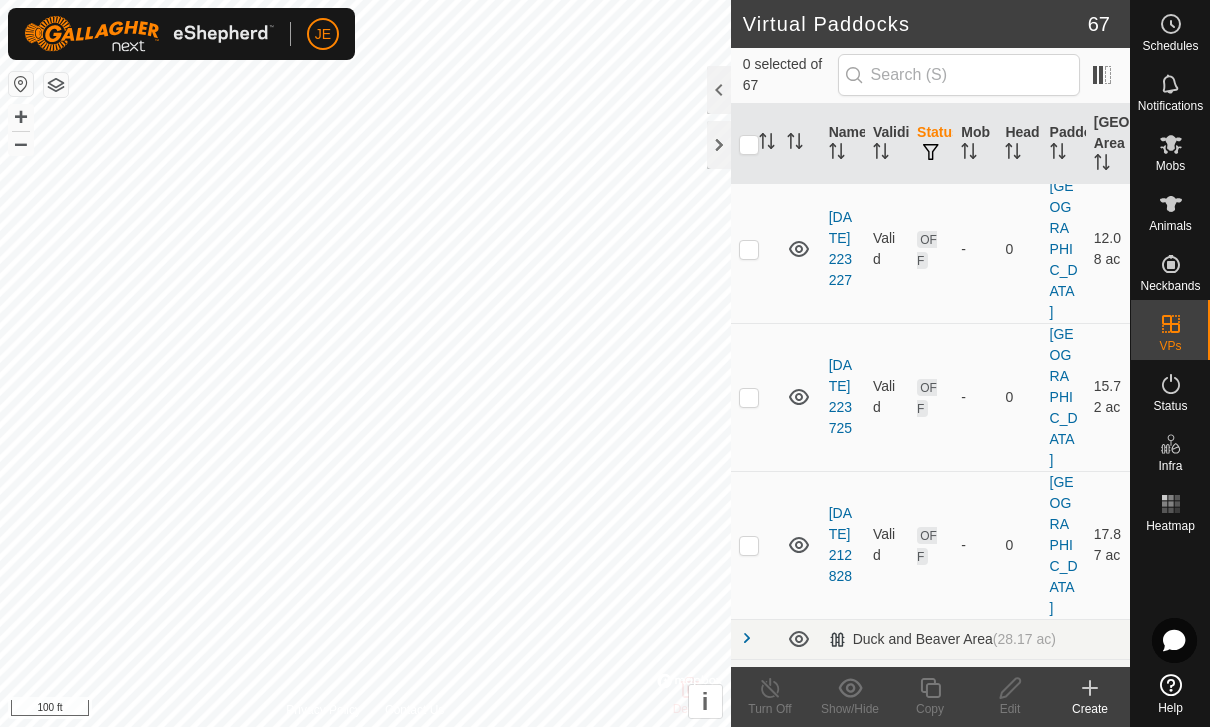 scroll, scrollTop: 1469, scrollLeft: 0, axis: vertical 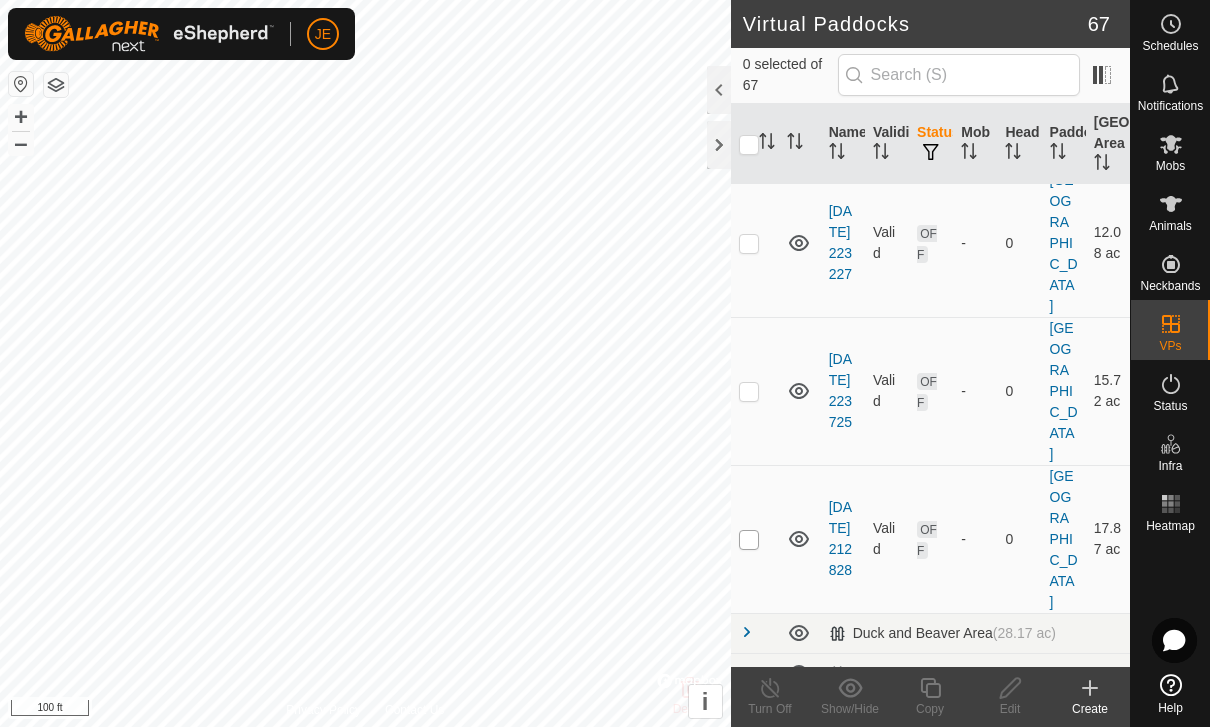 click at bounding box center [749, 540] 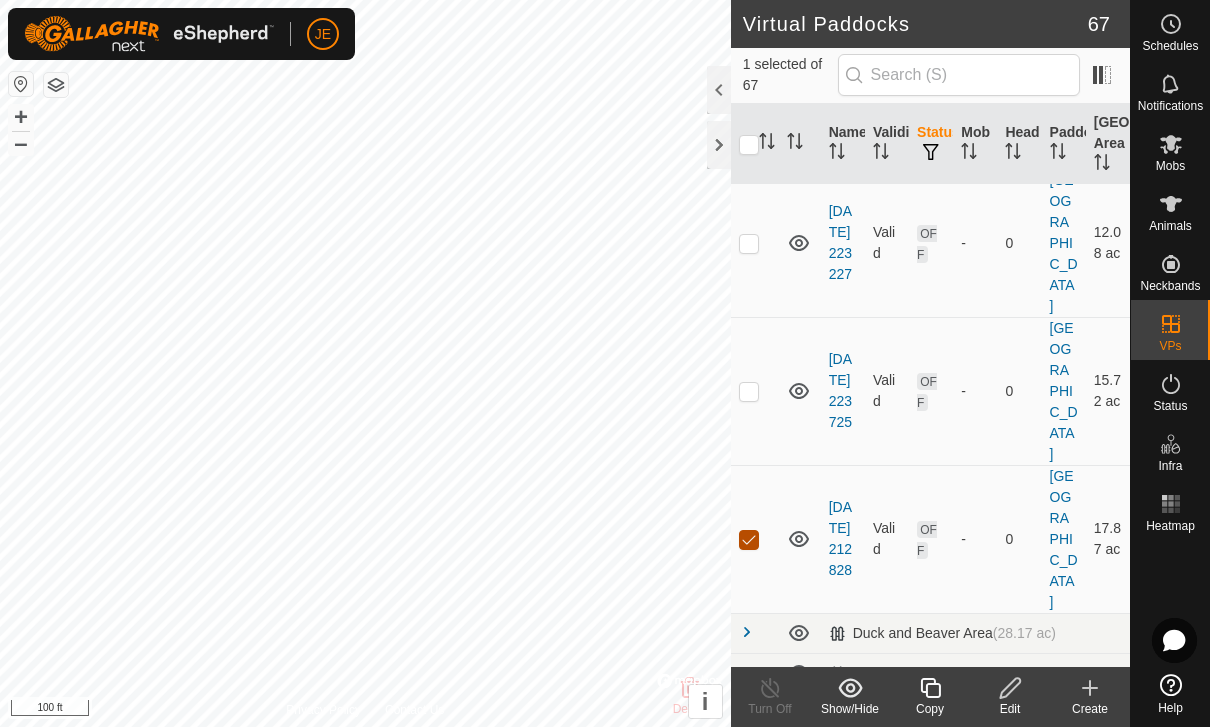 click at bounding box center (749, 540) 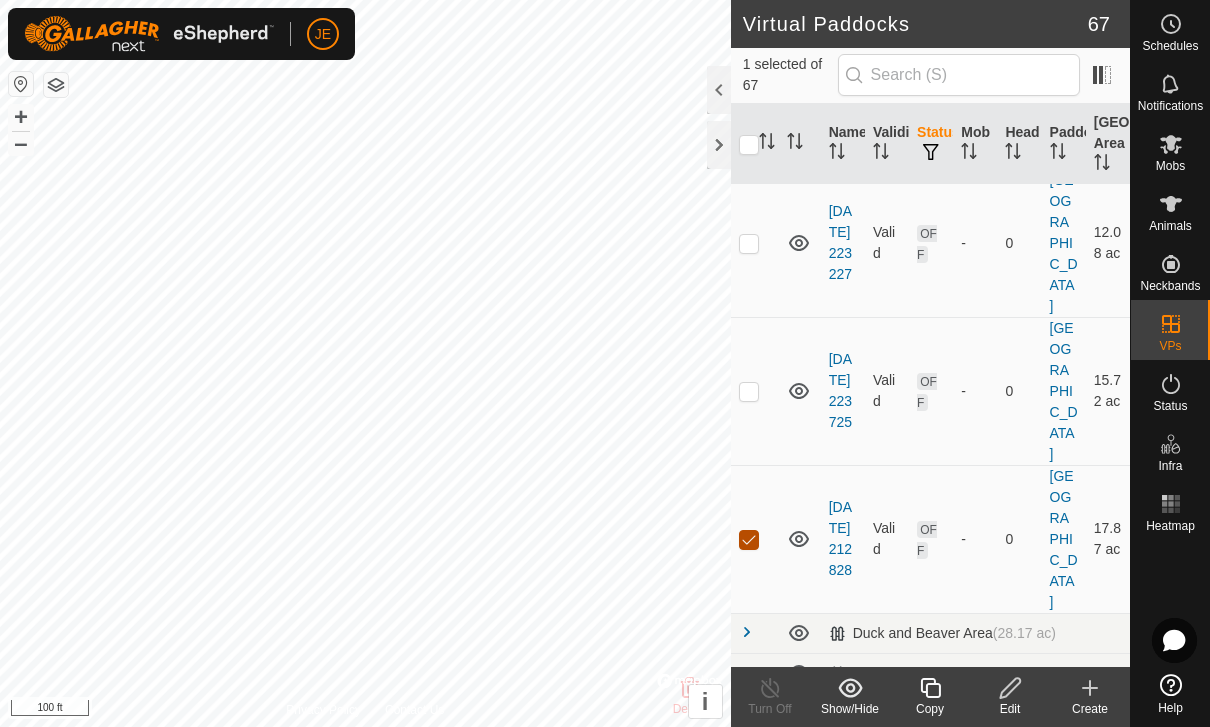 checkbox on "false" 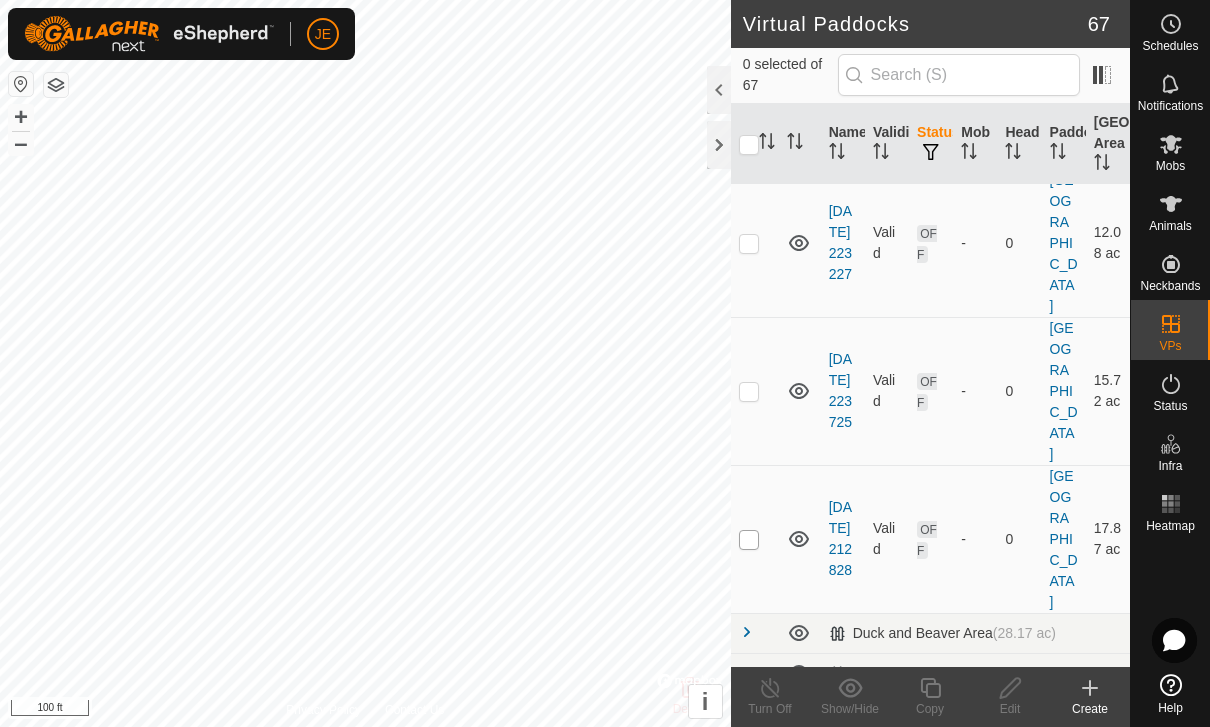 click at bounding box center [749, 392] 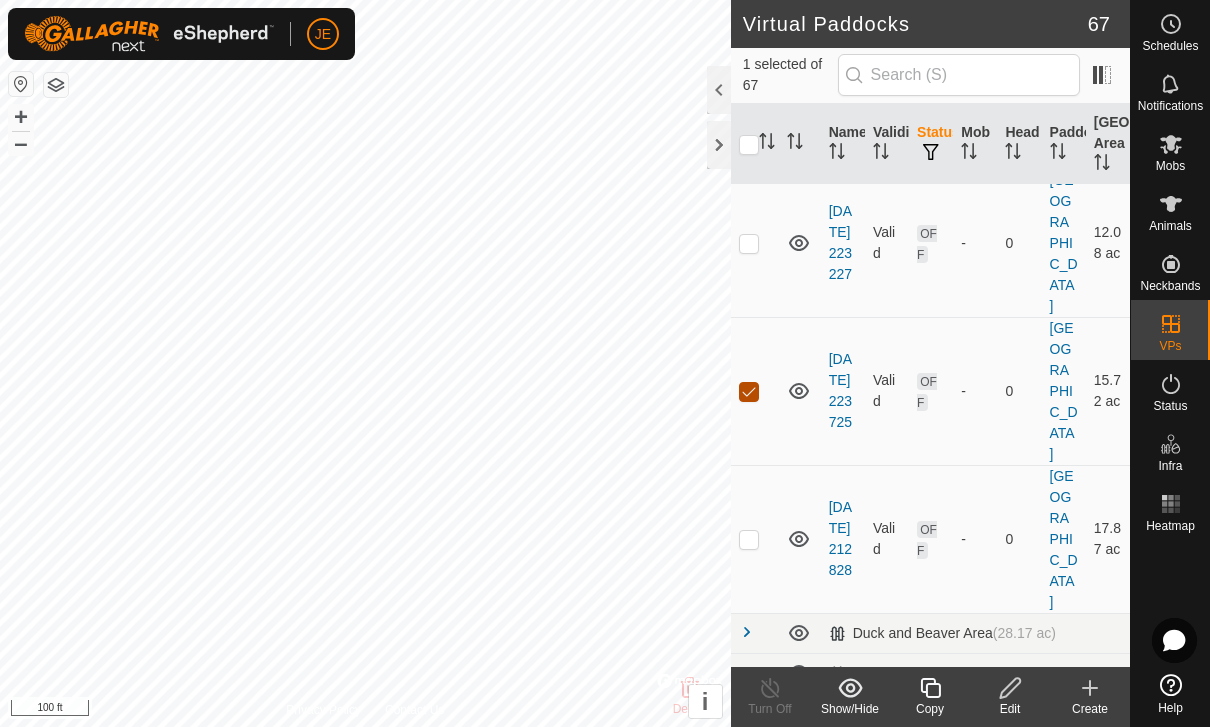 click at bounding box center (749, 392) 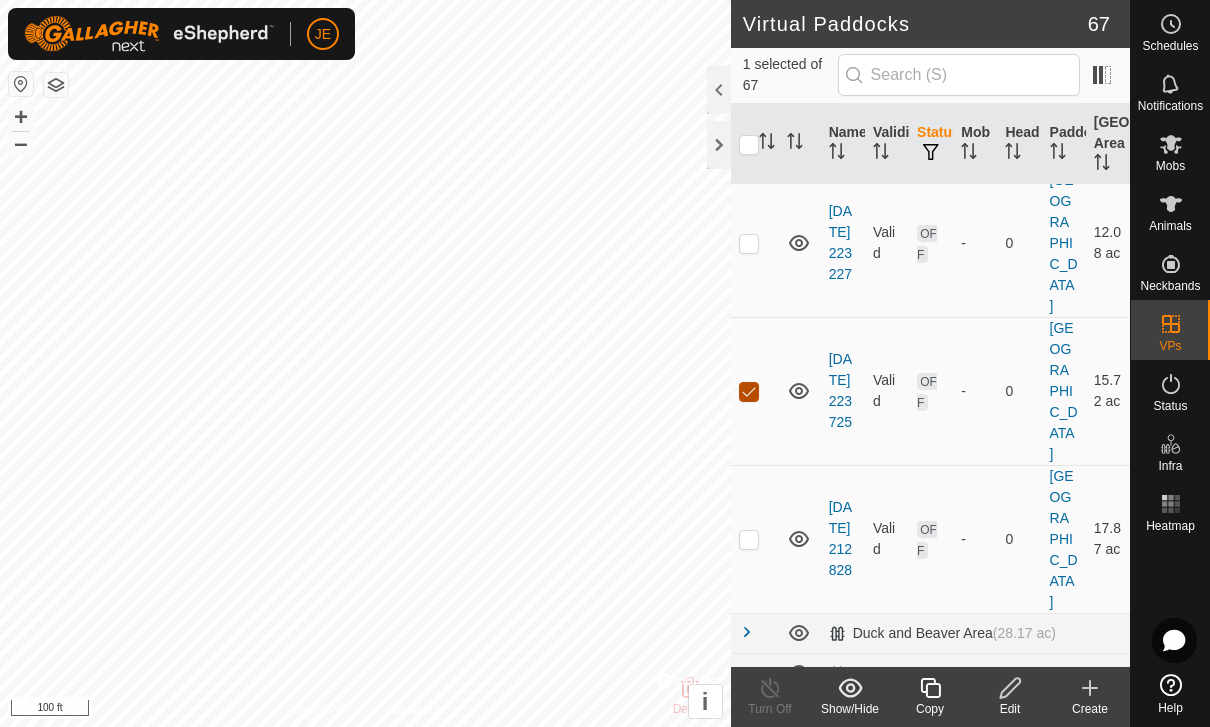checkbox on "false" 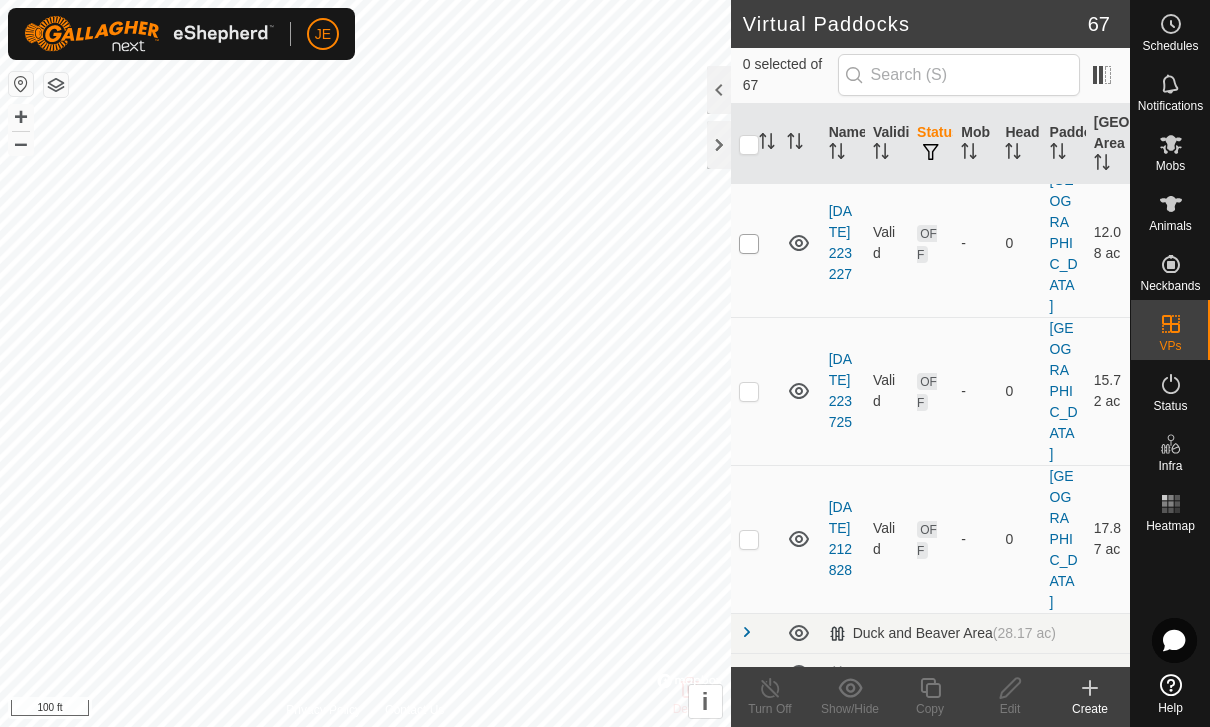 click at bounding box center [749, 244] 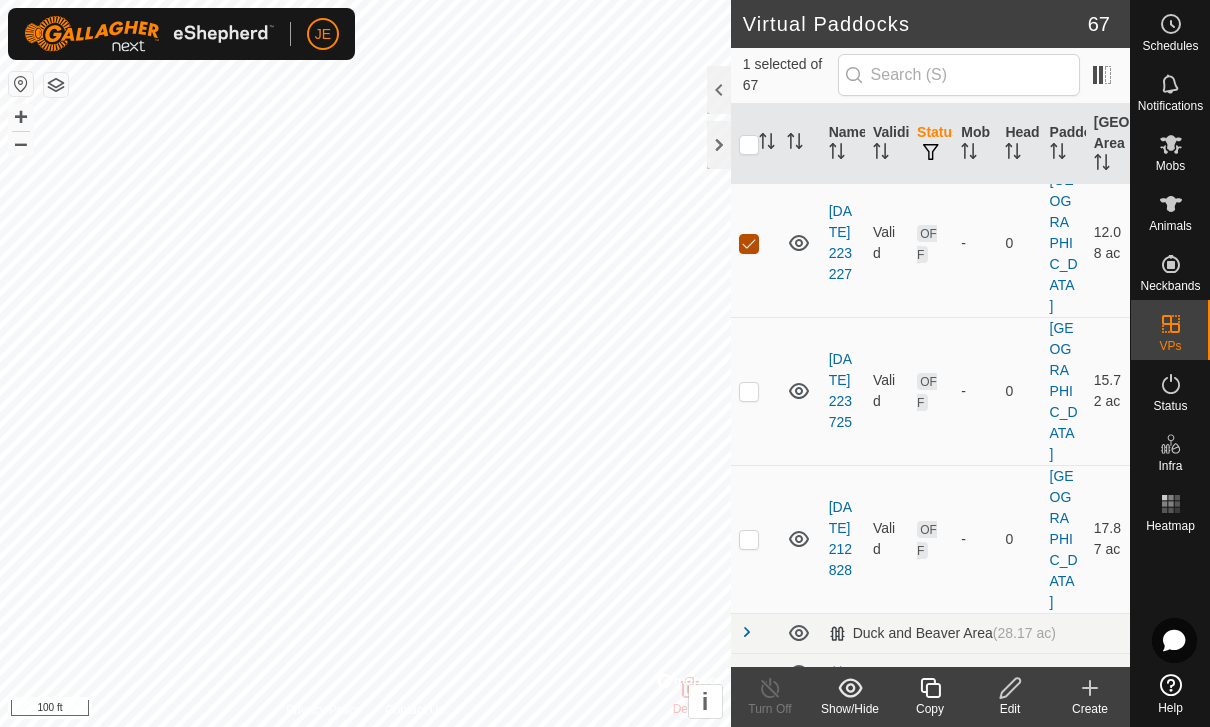 click at bounding box center [749, 244] 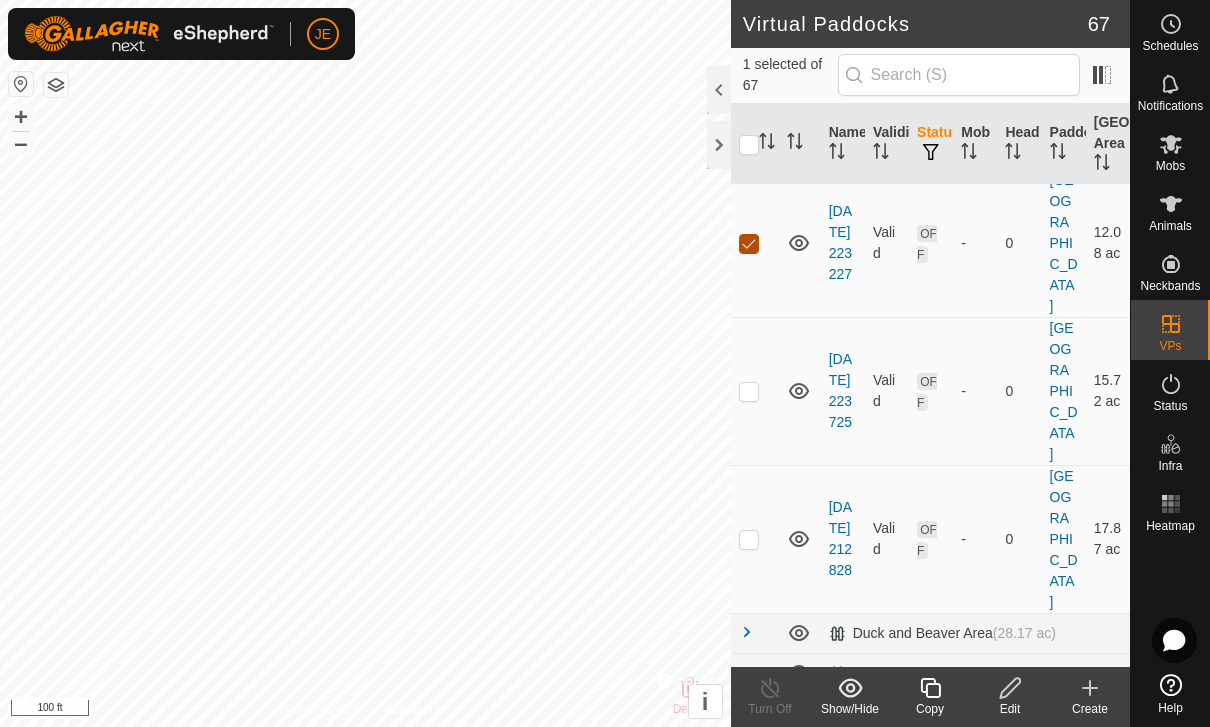 checkbox on "false" 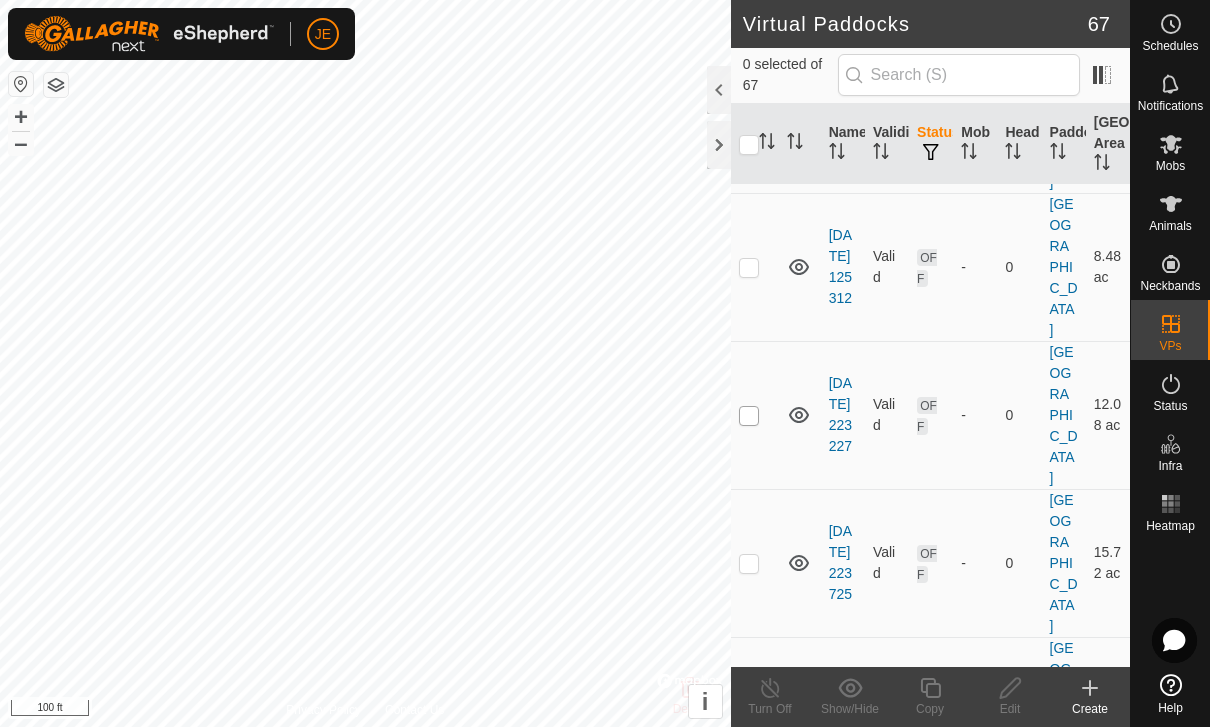 scroll, scrollTop: 1291, scrollLeft: 0, axis: vertical 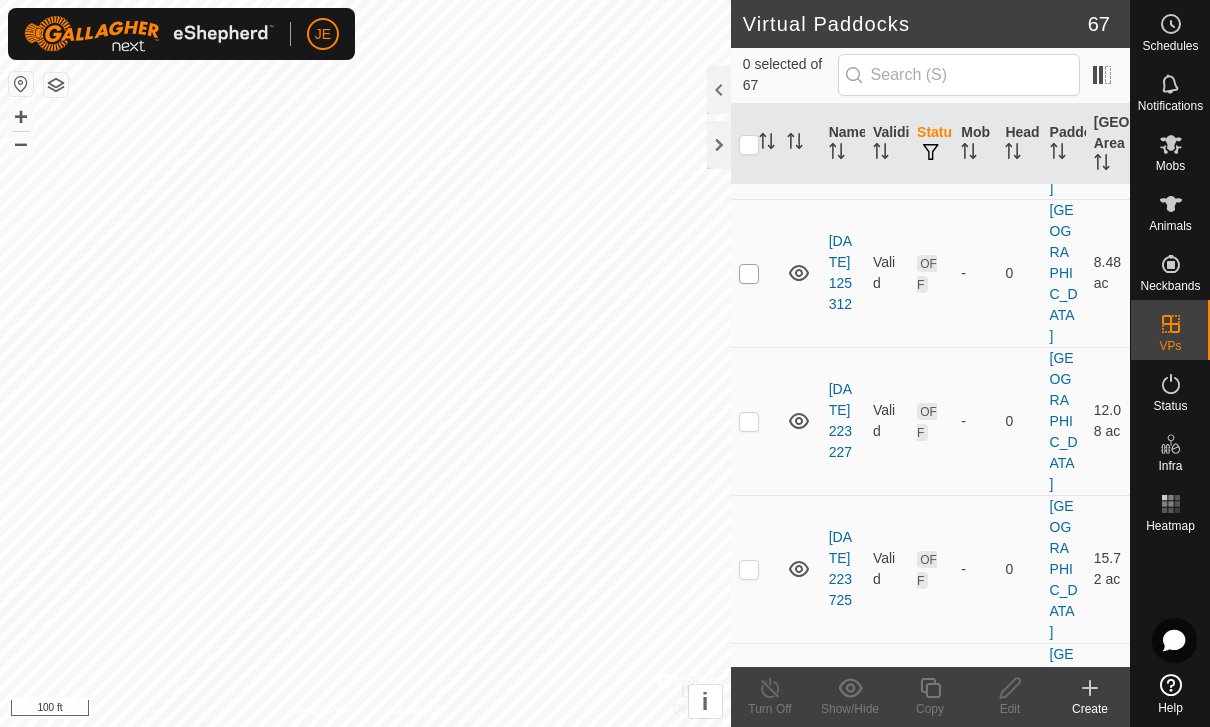 click at bounding box center (749, 274) 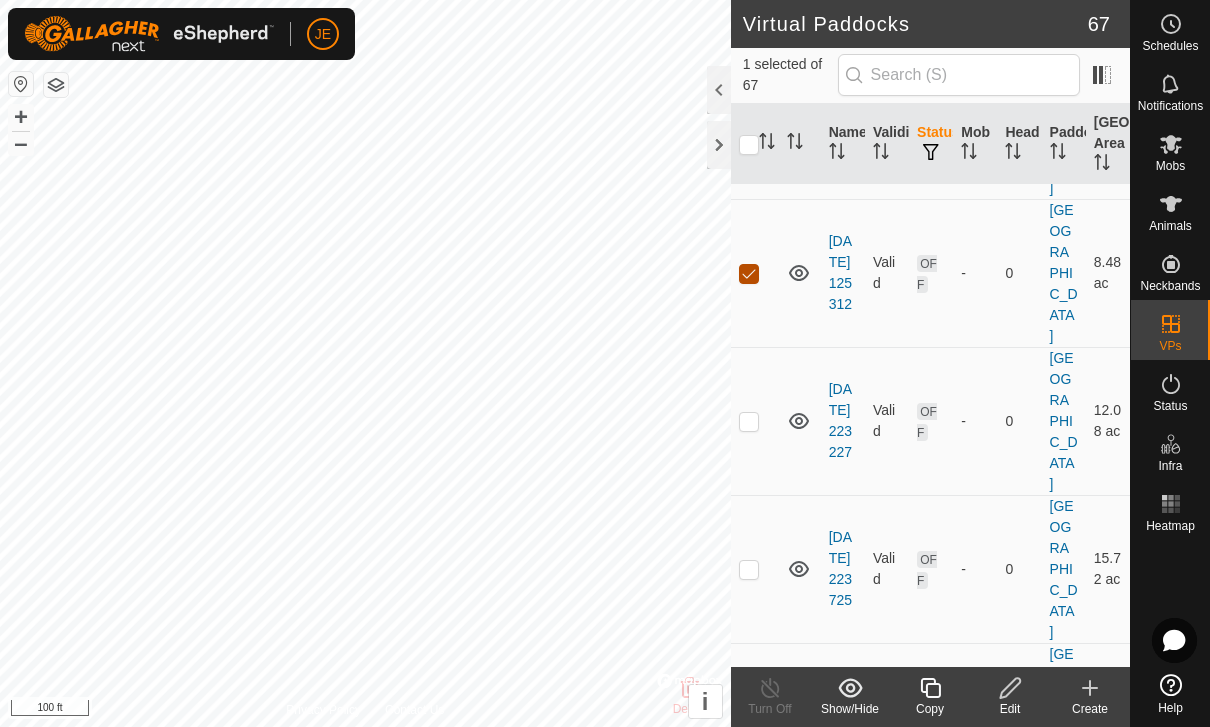 click at bounding box center [749, 274] 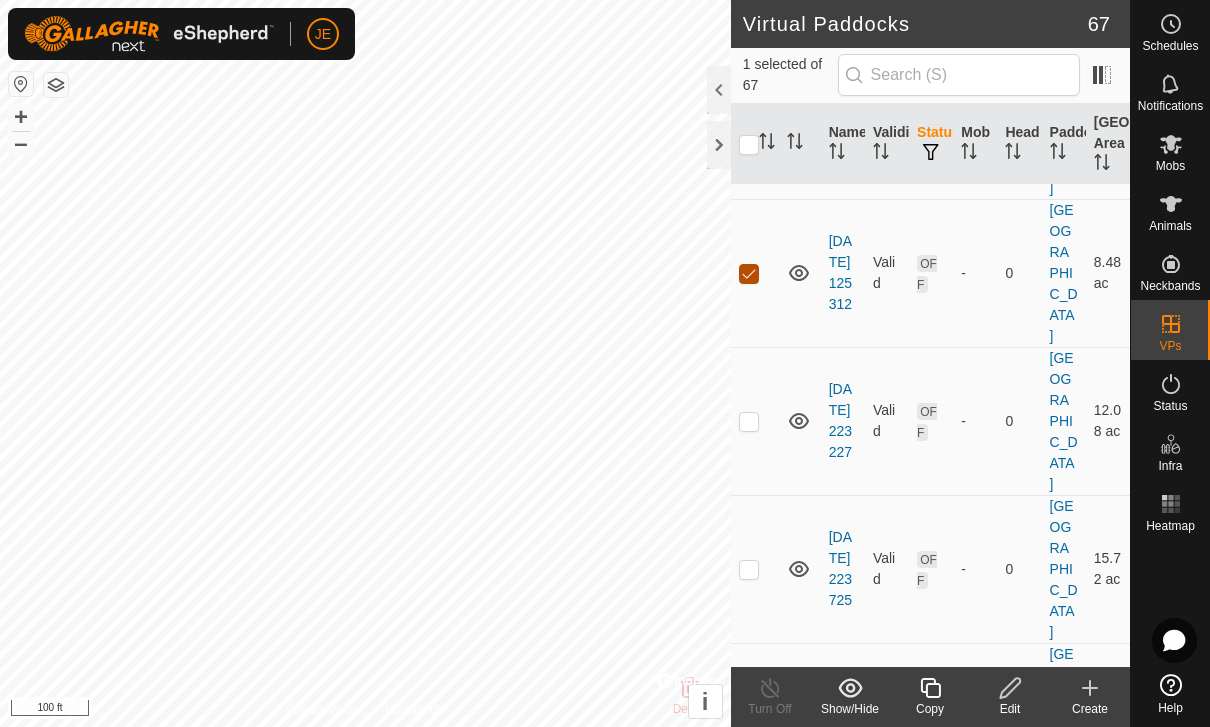 checkbox on "false" 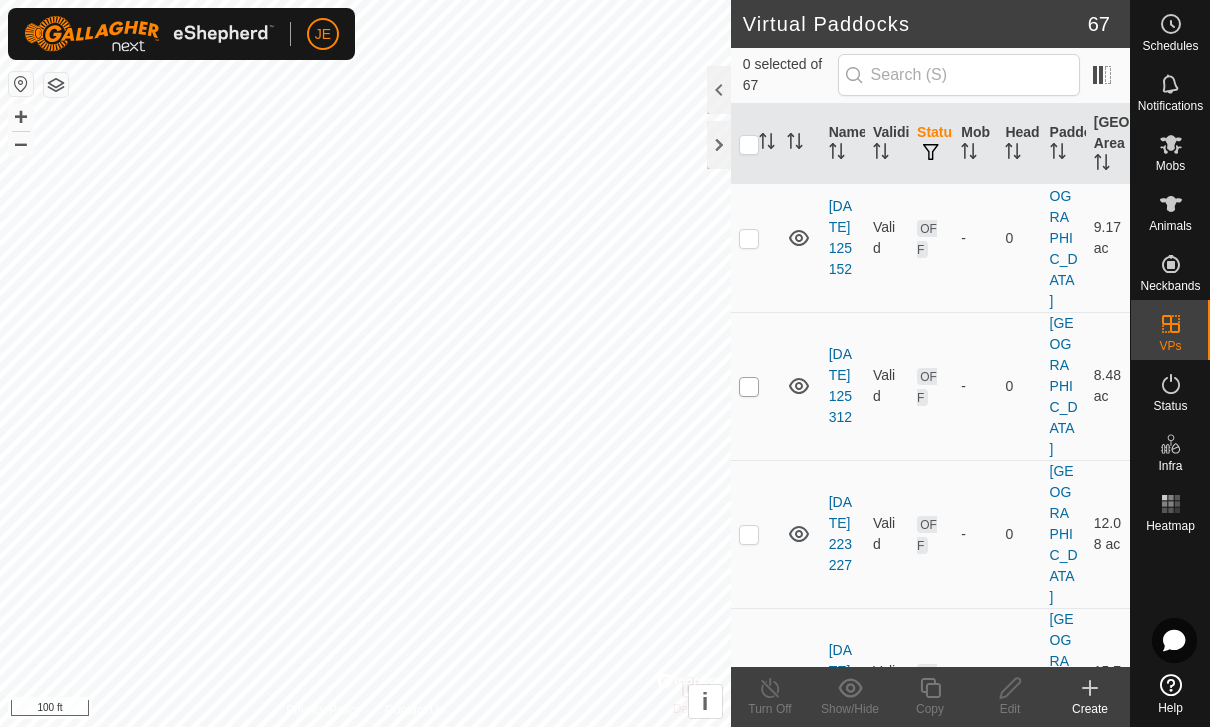 scroll, scrollTop: 1169, scrollLeft: 0, axis: vertical 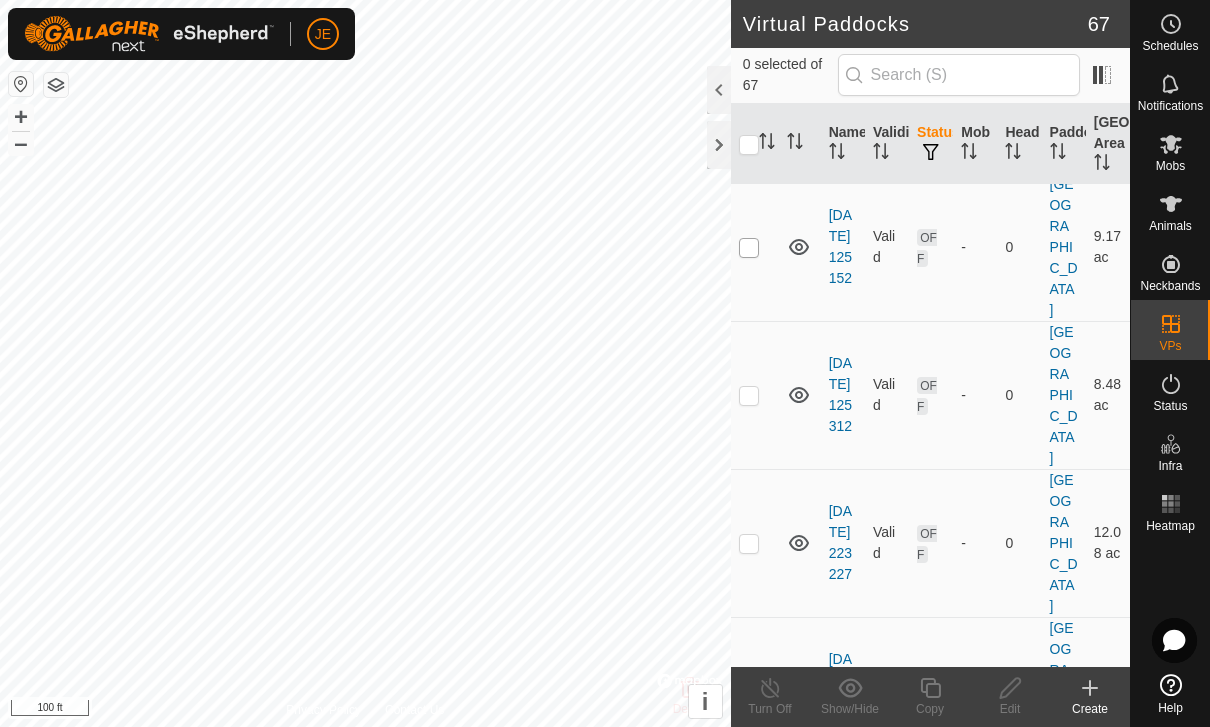 click at bounding box center [749, 248] 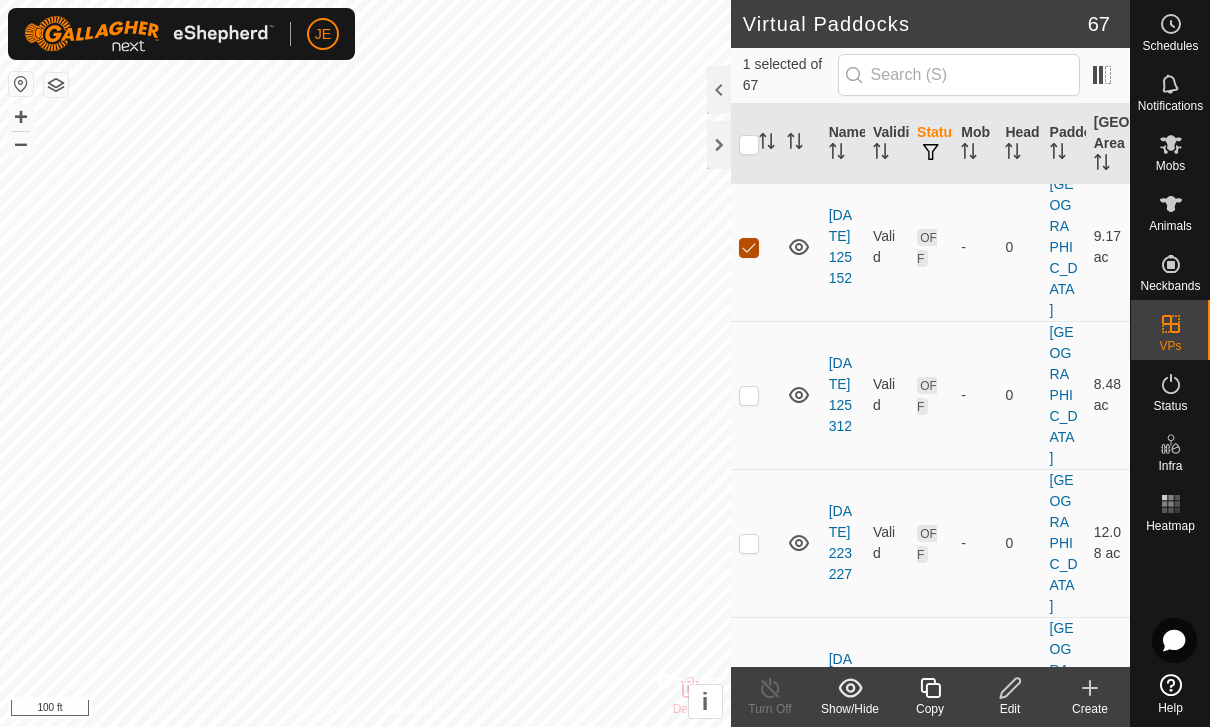 click at bounding box center (749, 248) 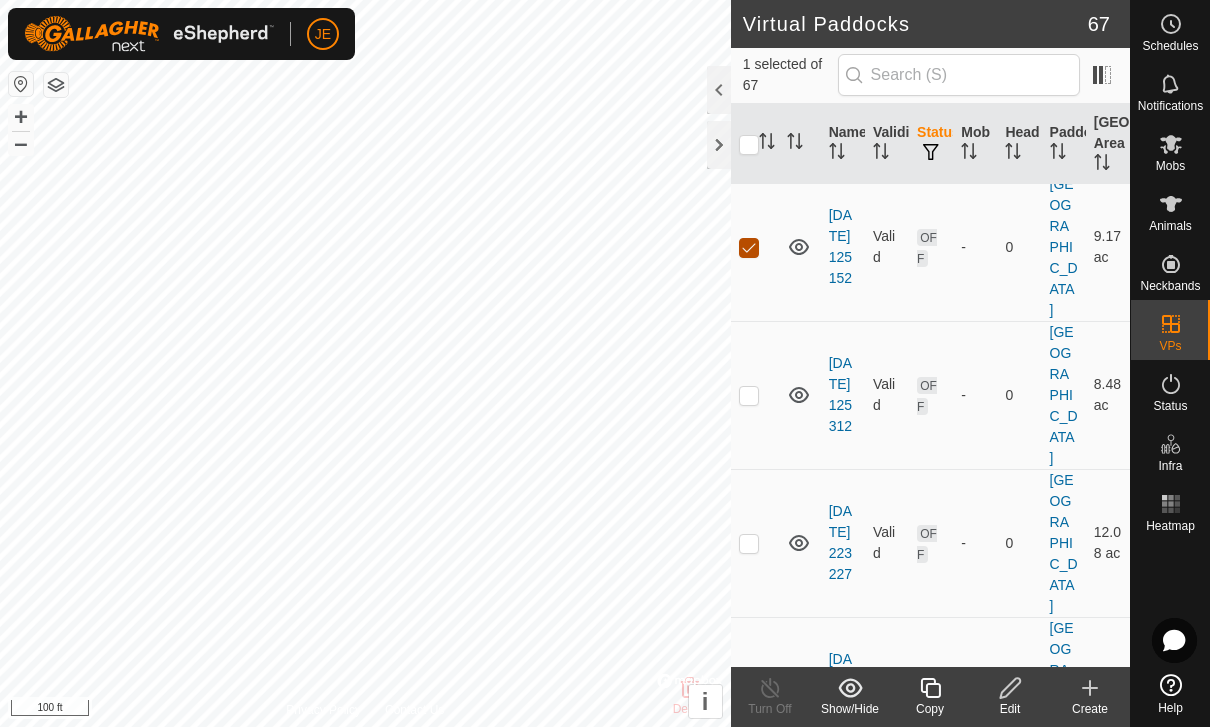 checkbox on "false" 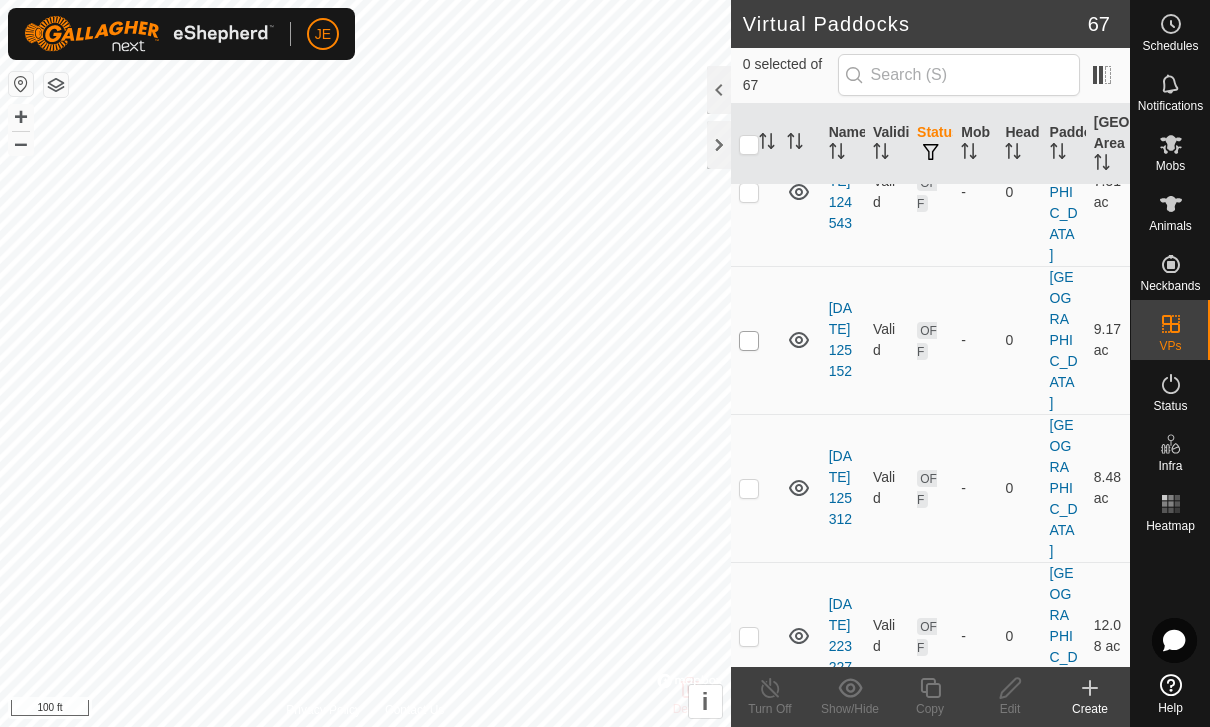 scroll, scrollTop: 1049, scrollLeft: 0, axis: vertical 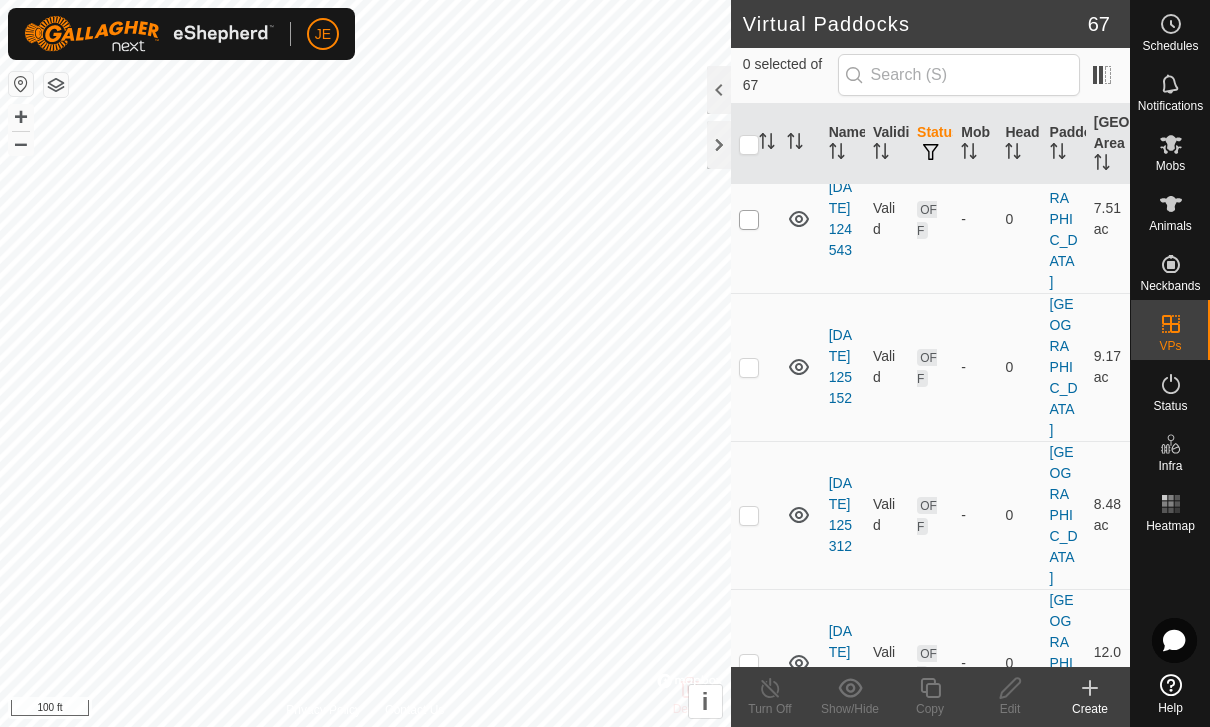 click at bounding box center [749, 220] 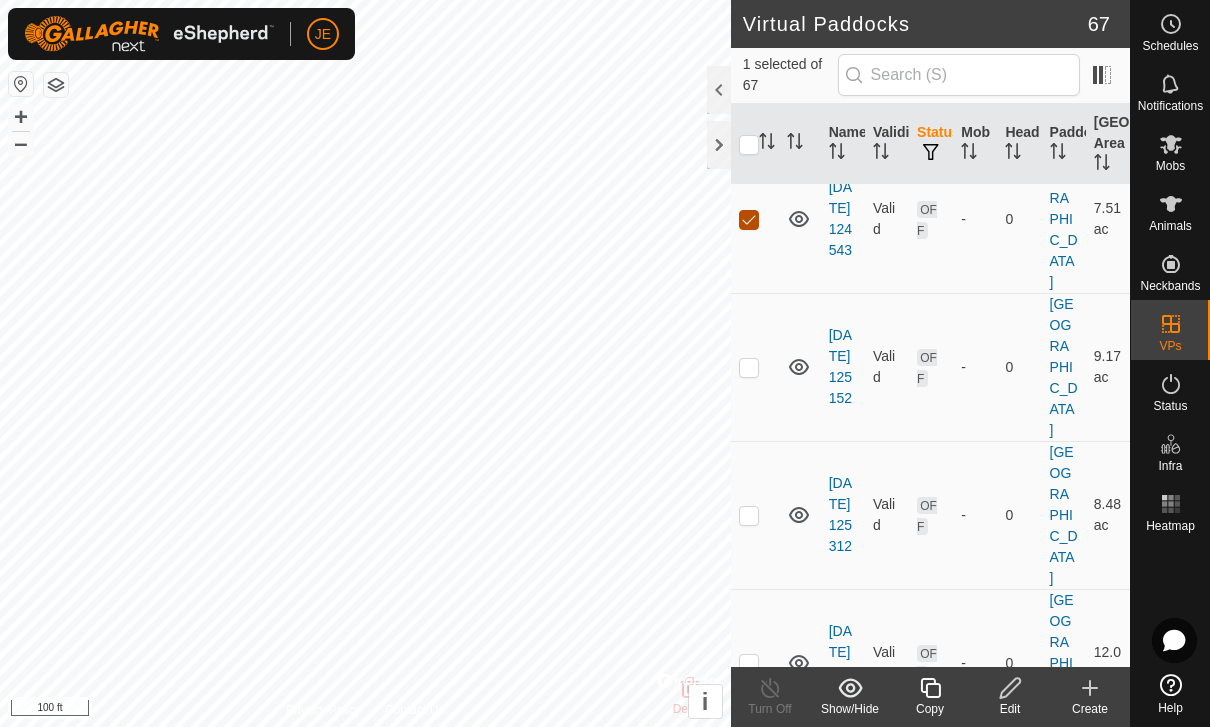 click at bounding box center (749, 220) 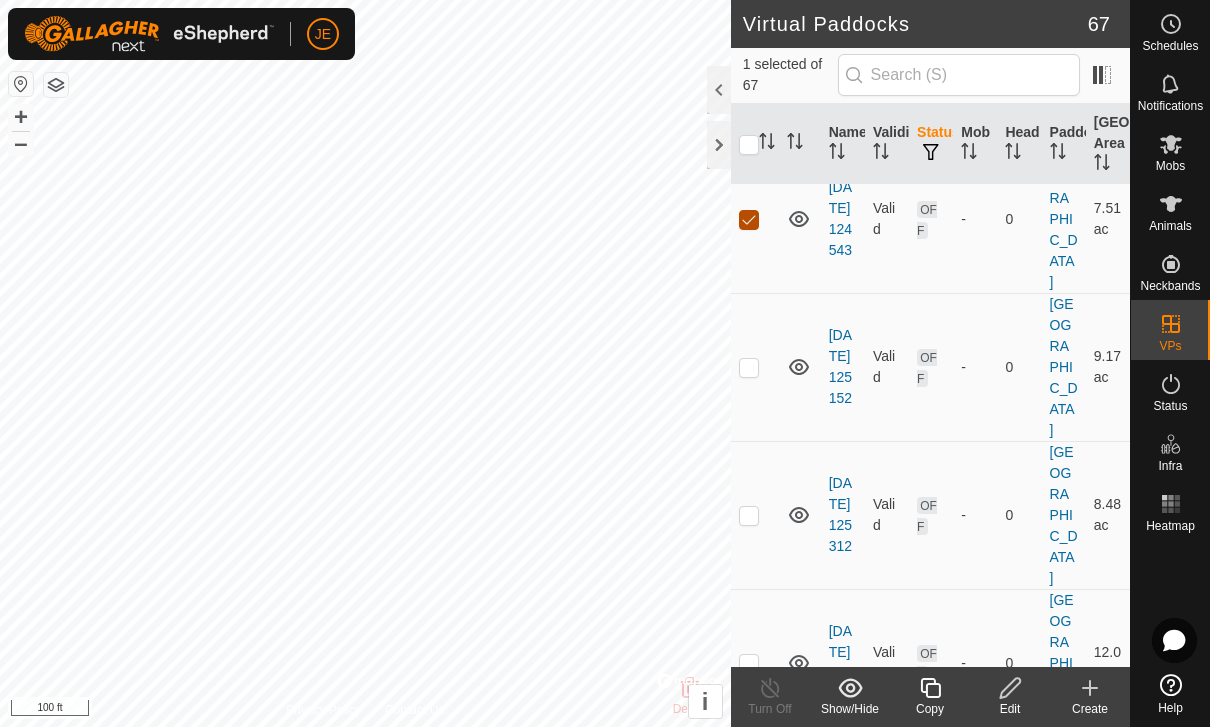checkbox on "false" 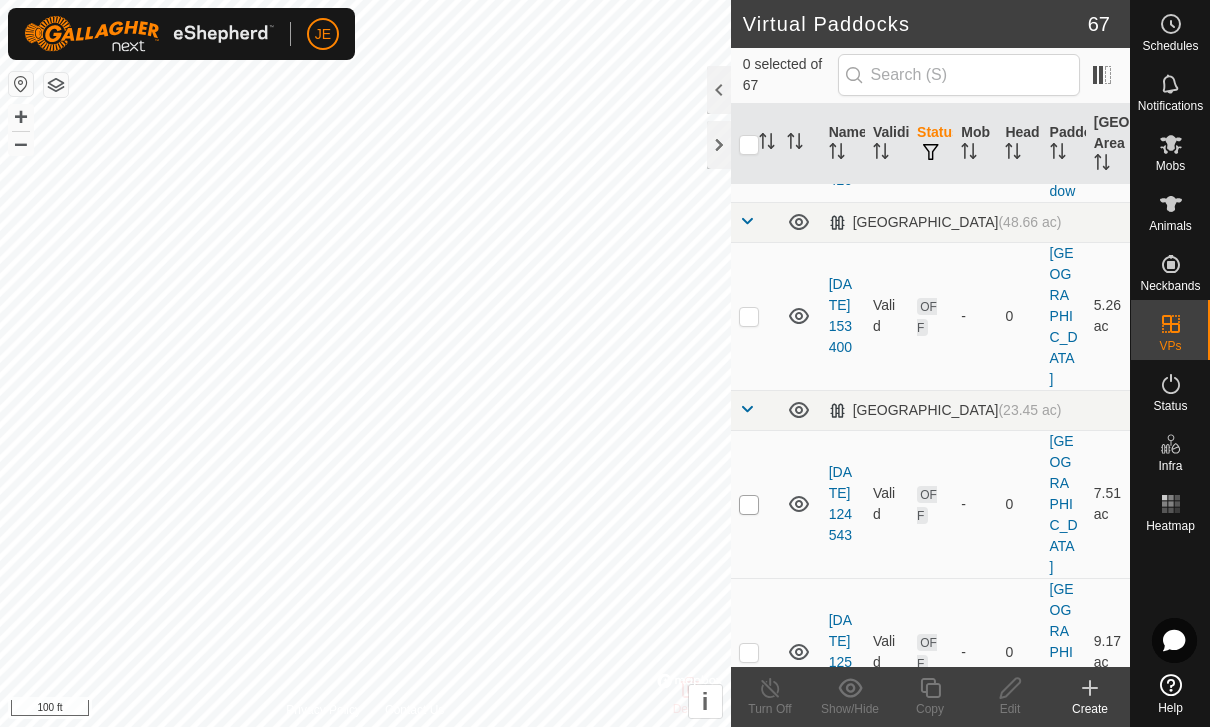 scroll, scrollTop: 752, scrollLeft: 0, axis: vertical 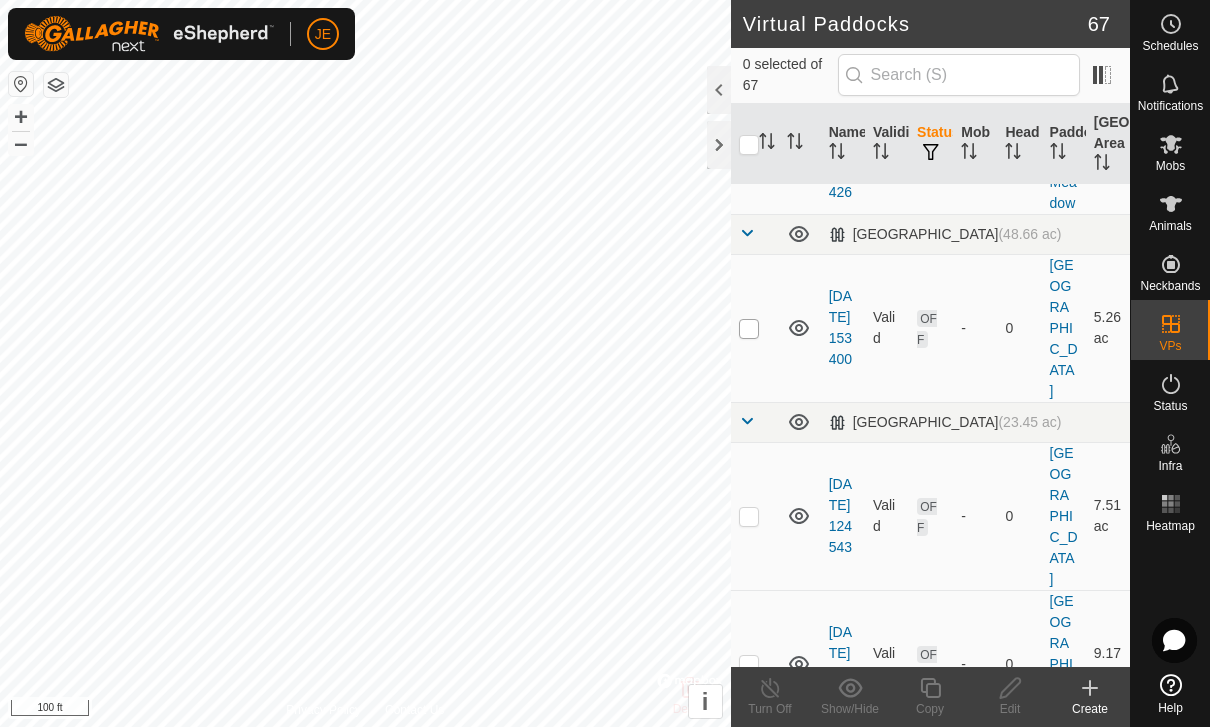 click at bounding box center [749, 329] 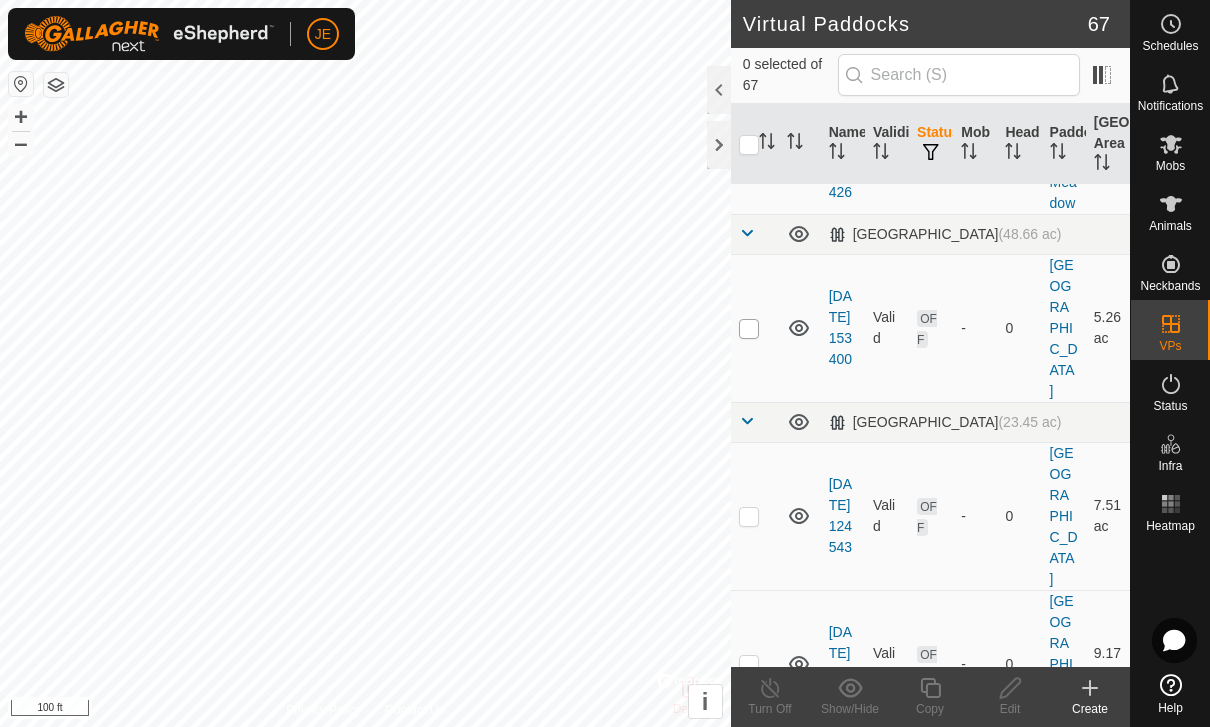 checkbox on "true" 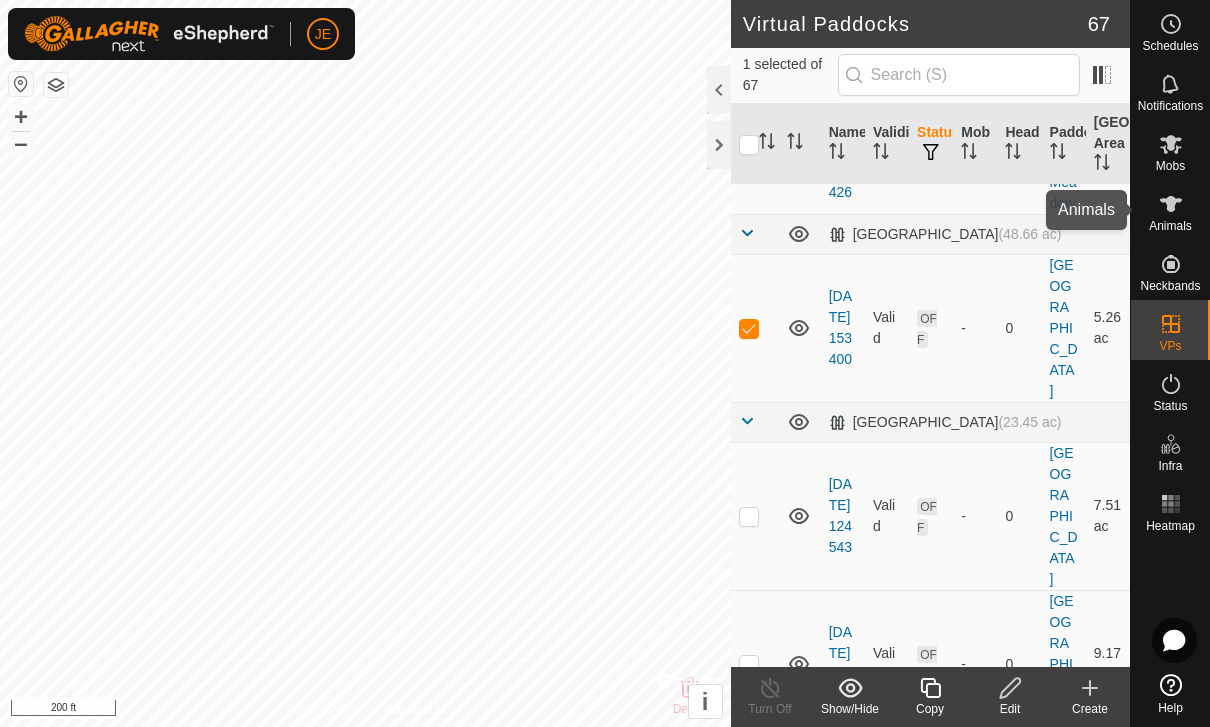 click 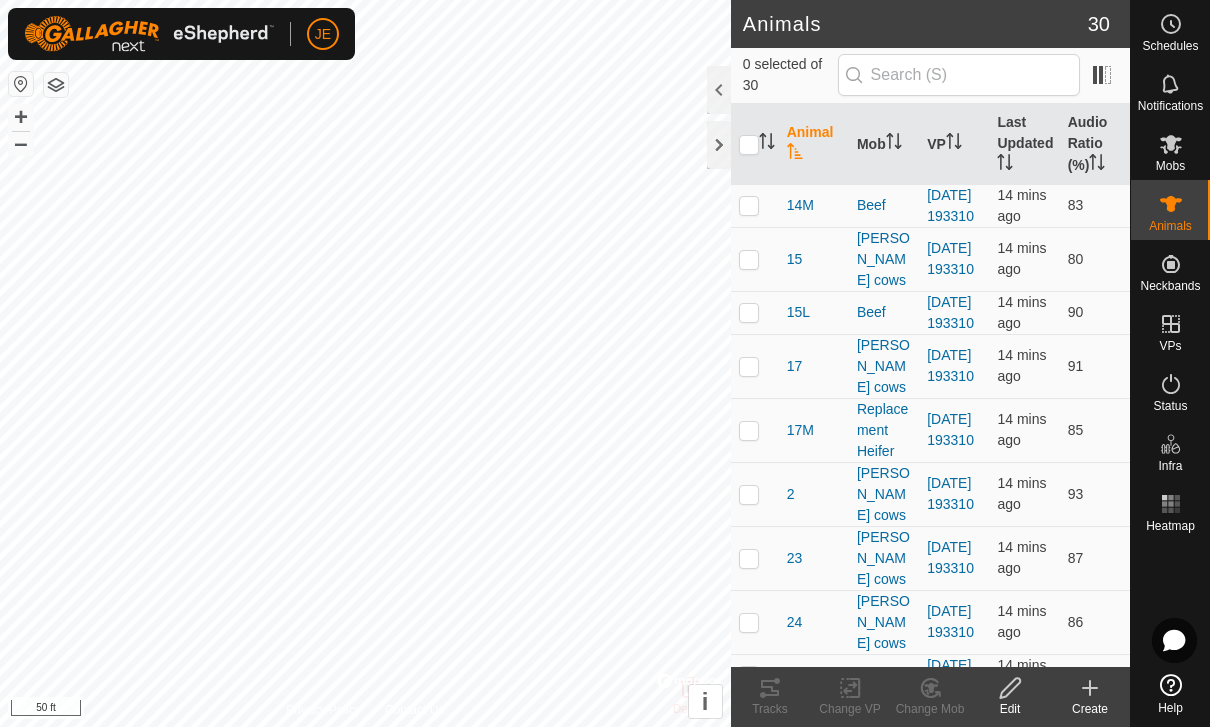 checkbox on "true" 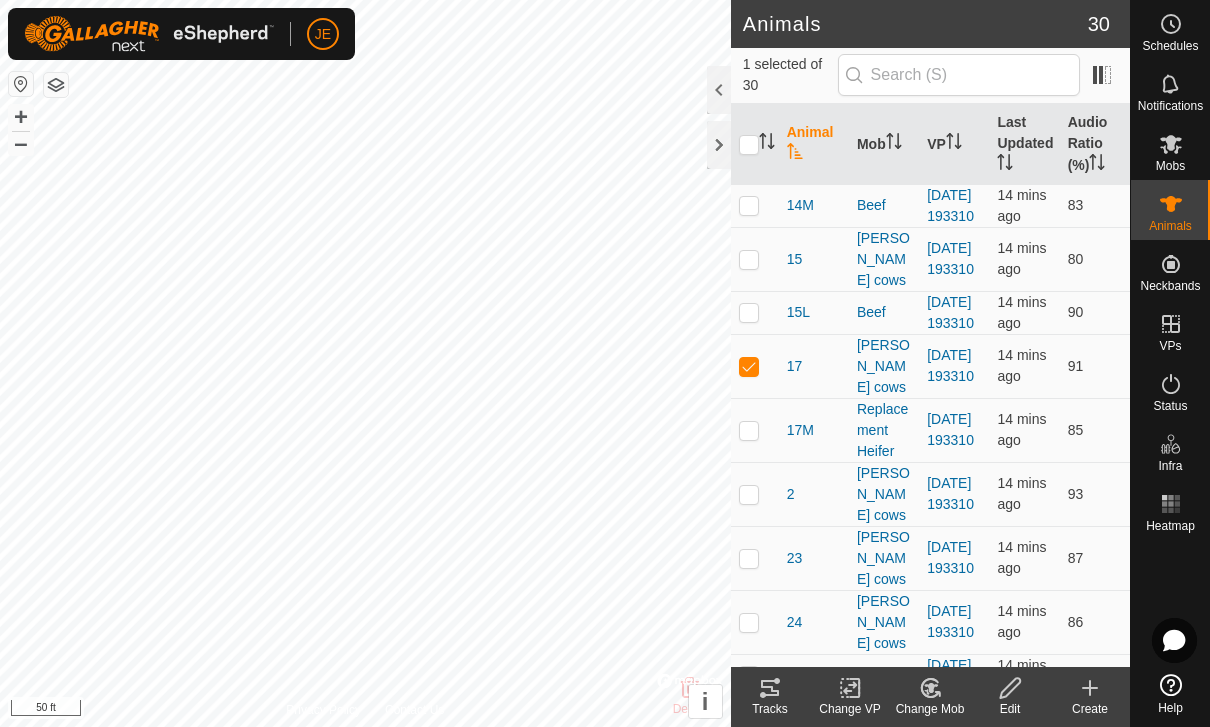 checkbox on "true" 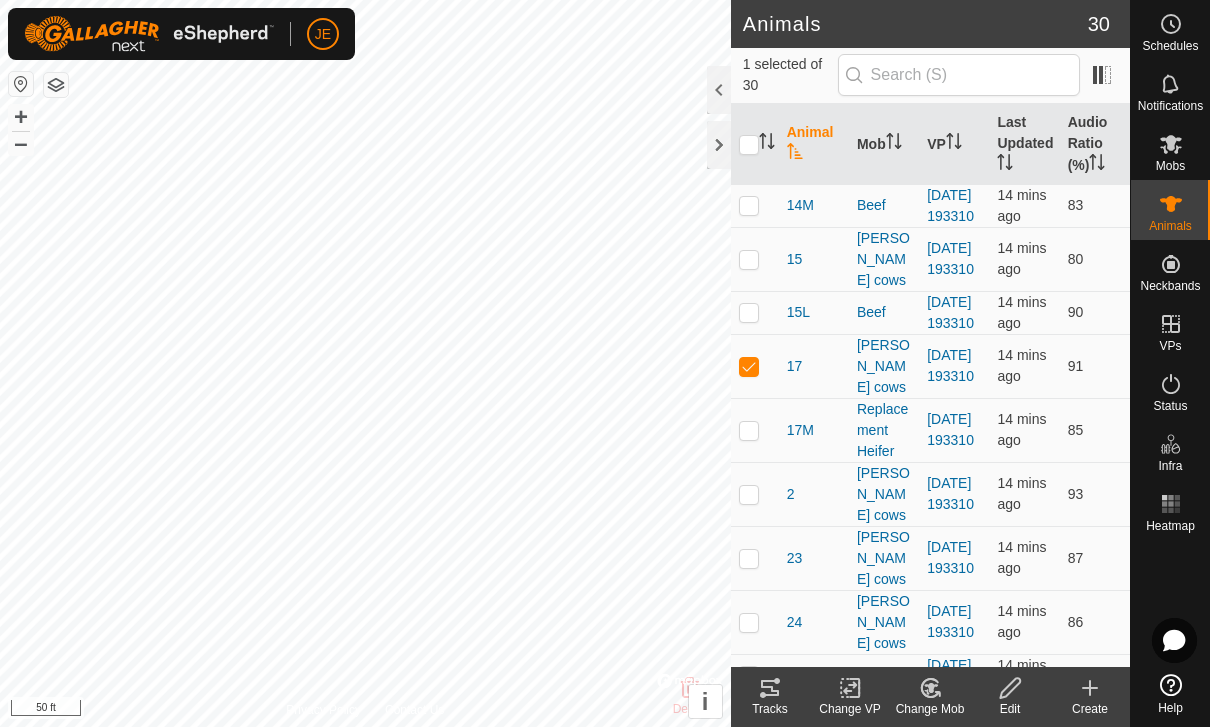 checkbox on "false" 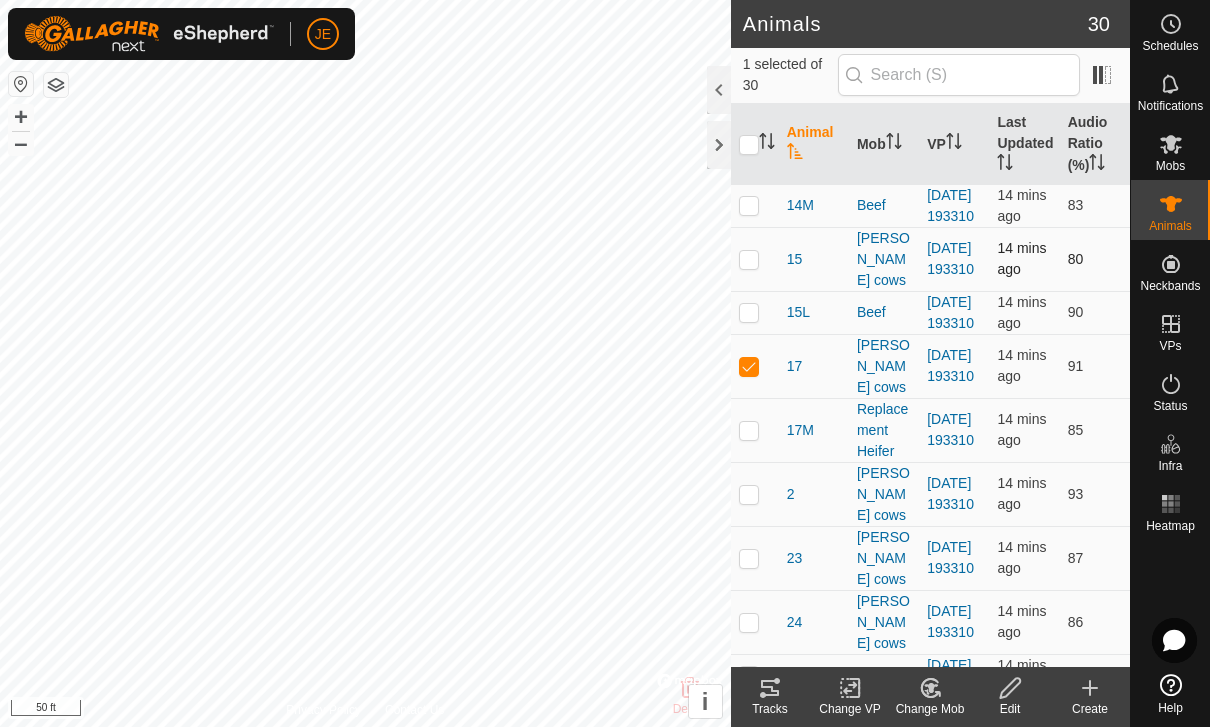 click at bounding box center [749, 259] 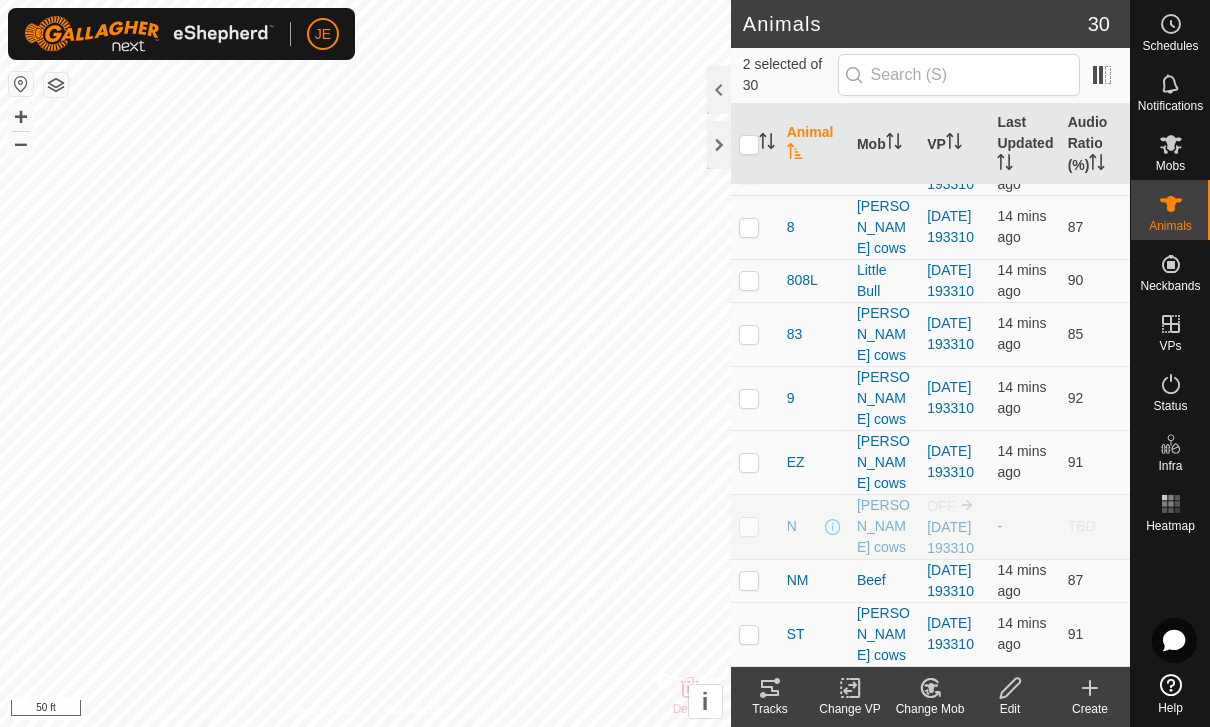 scroll, scrollTop: 1432, scrollLeft: 0, axis: vertical 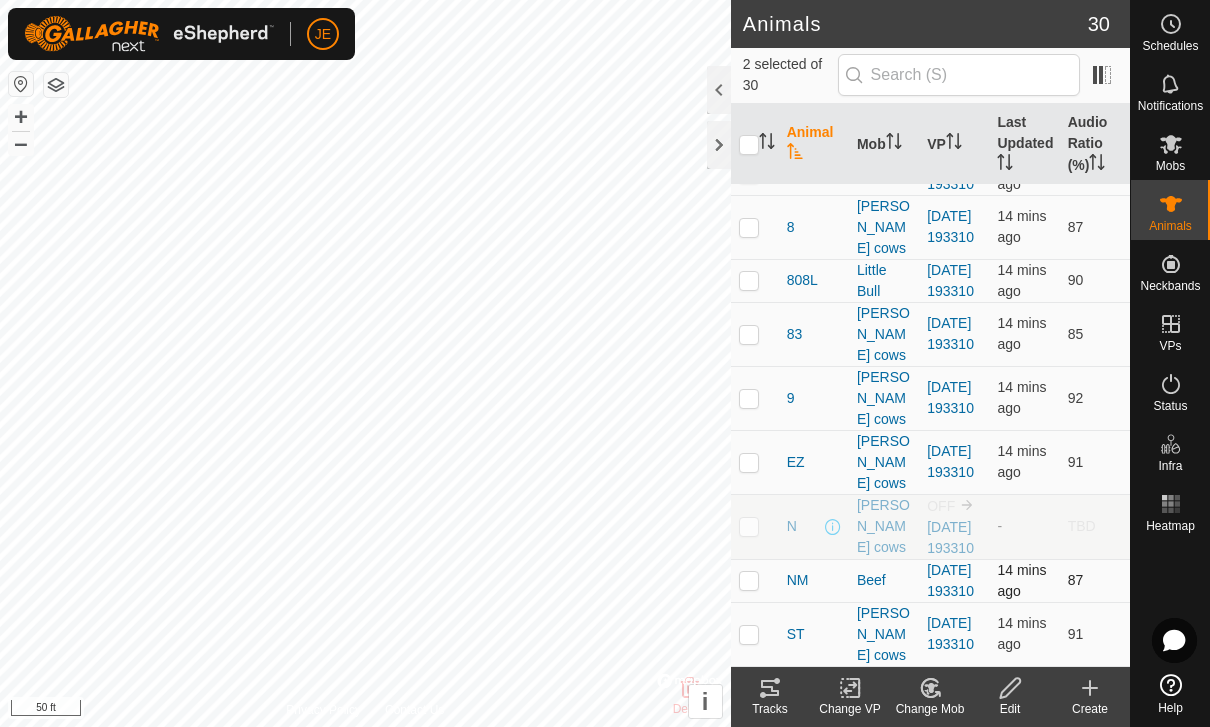 click at bounding box center [749, 580] 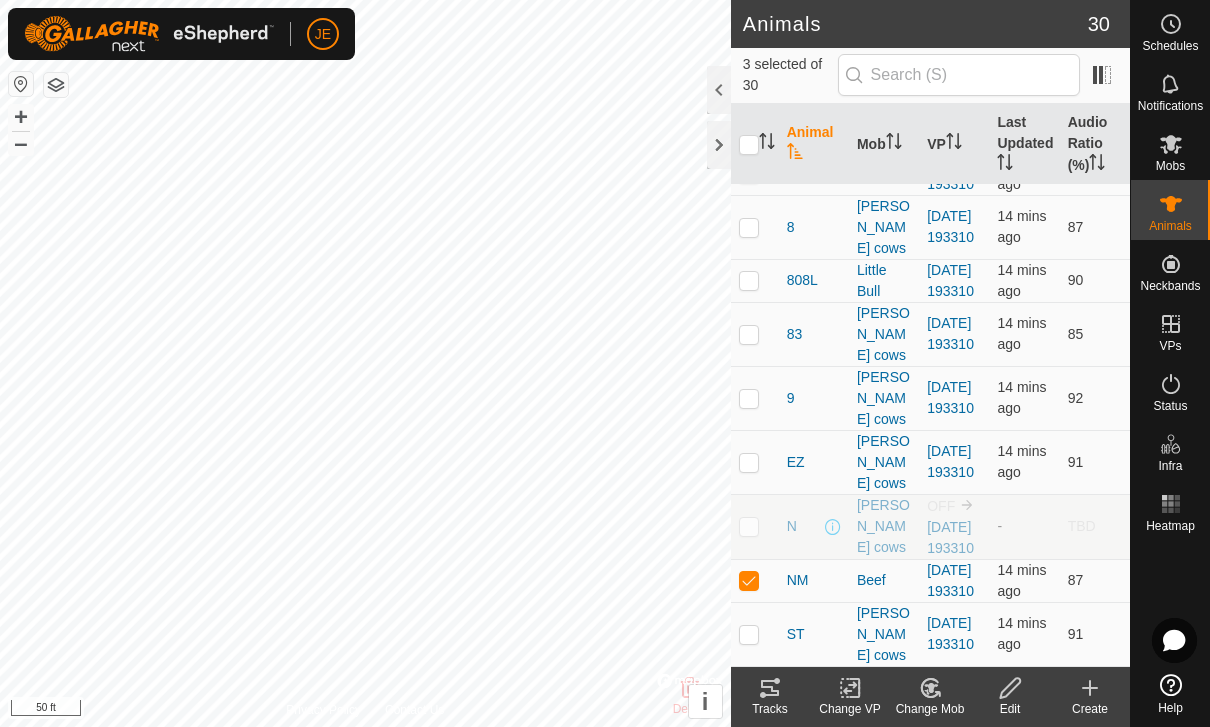 click 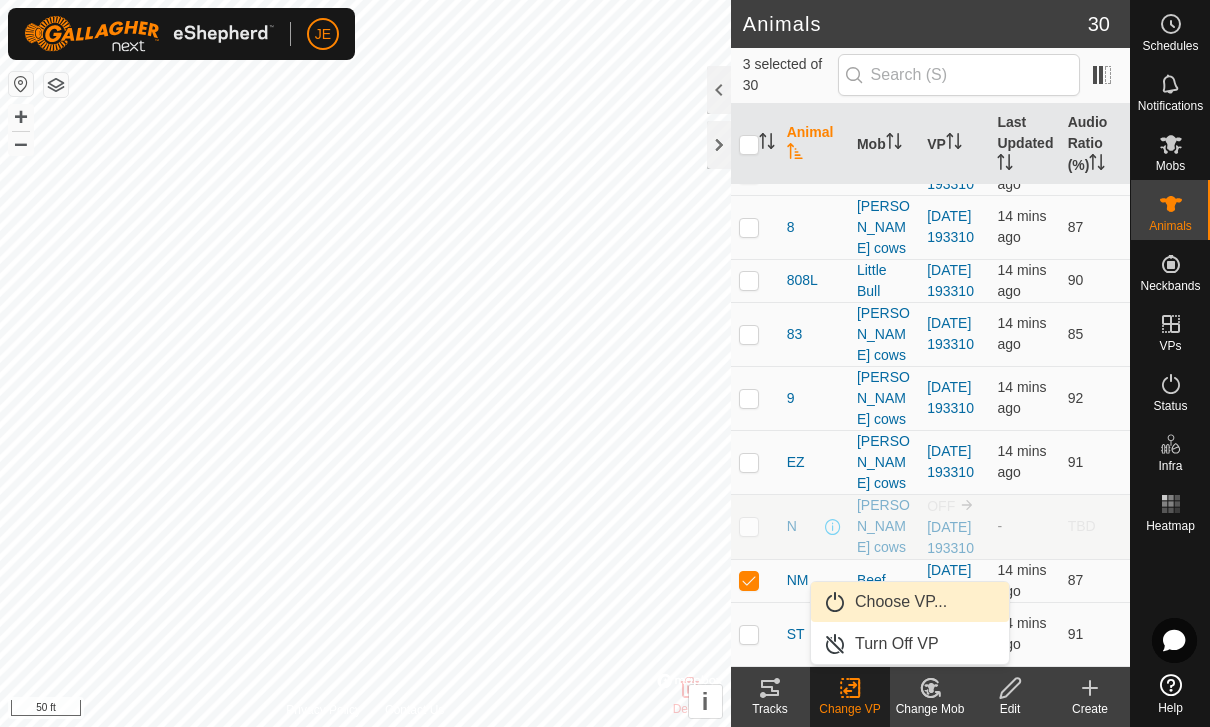click on "Choose VP..." at bounding box center (901, 602) 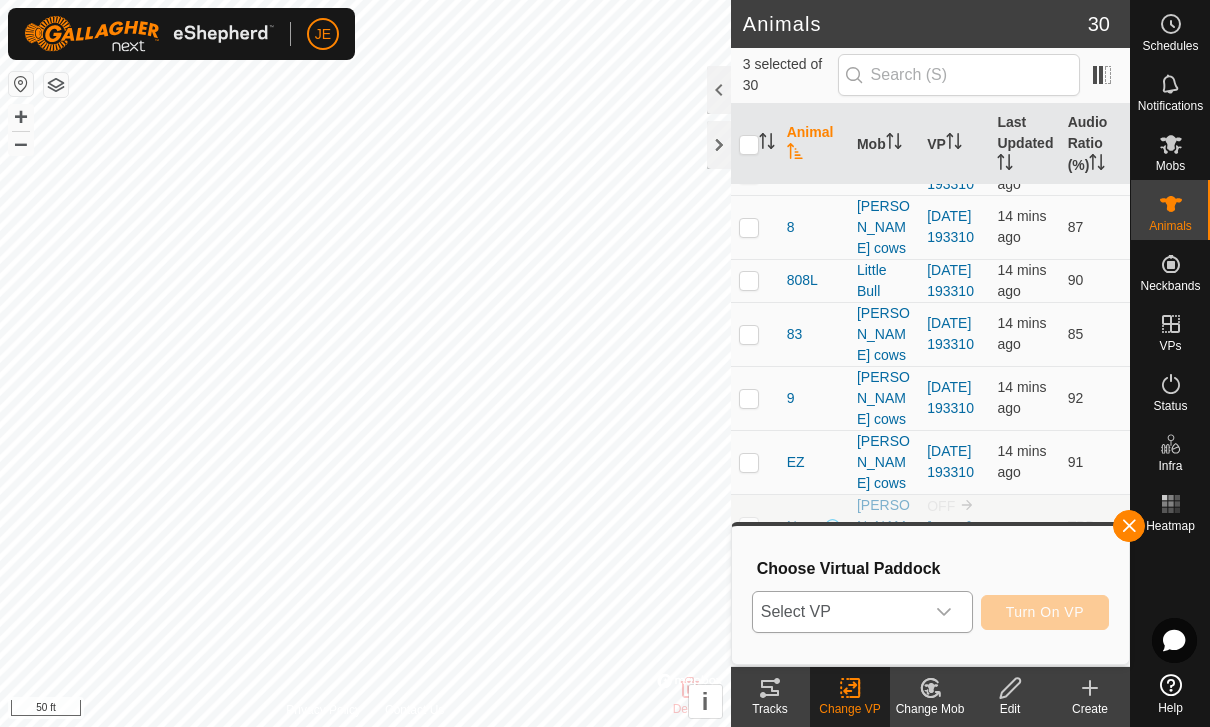 click on "Select VP" at bounding box center [838, 612] 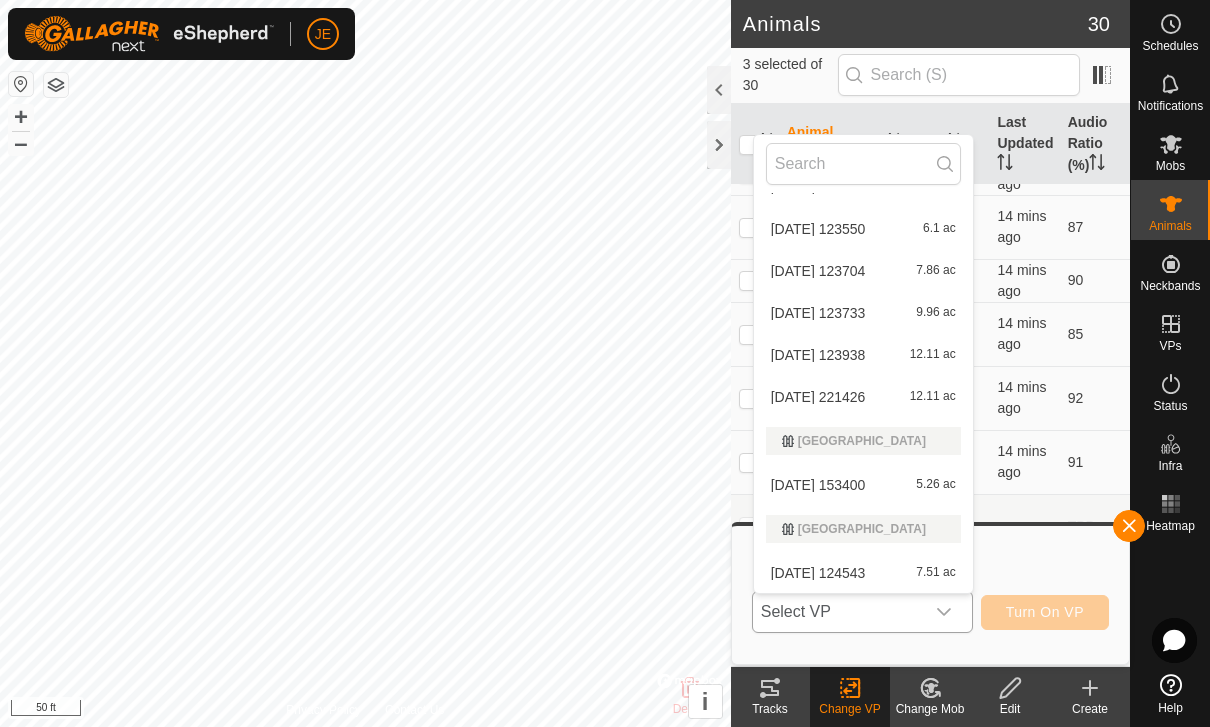 scroll, scrollTop: 121, scrollLeft: 0, axis: vertical 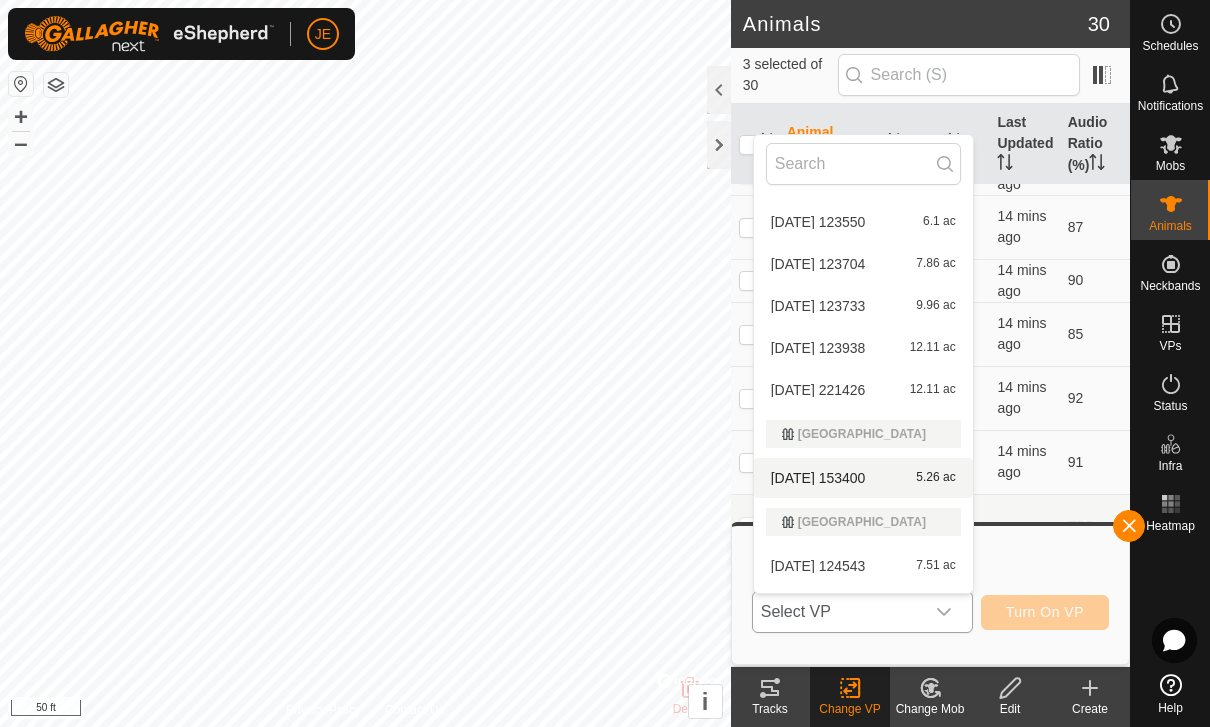 click on "[DATE] 153400" at bounding box center [818, 478] 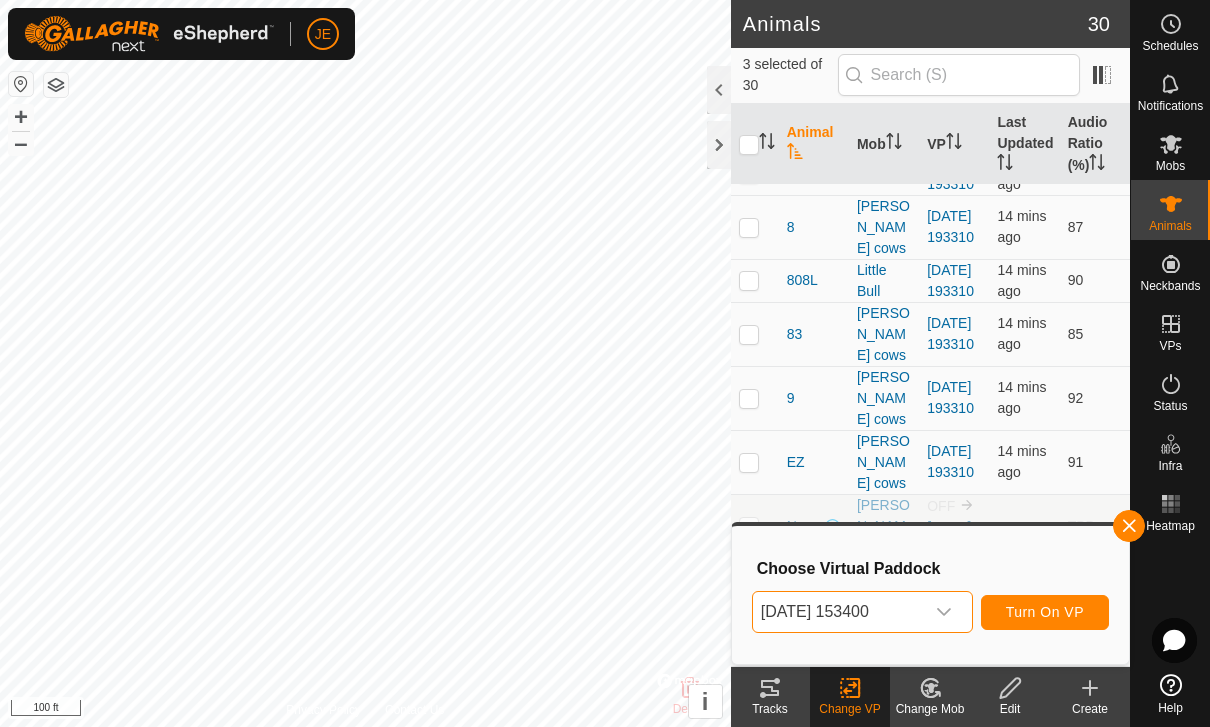 click on "Turn On VP" at bounding box center (1045, 612) 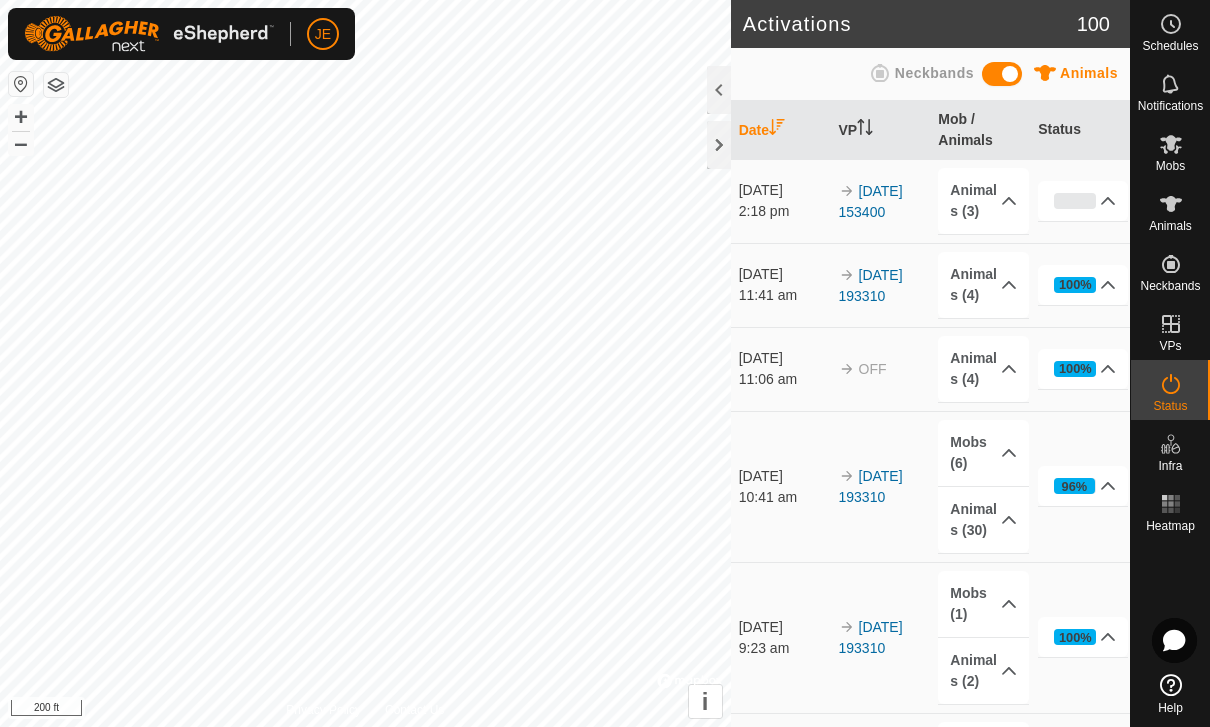 scroll, scrollTop: 0, scrollLeft: 0, axis: both 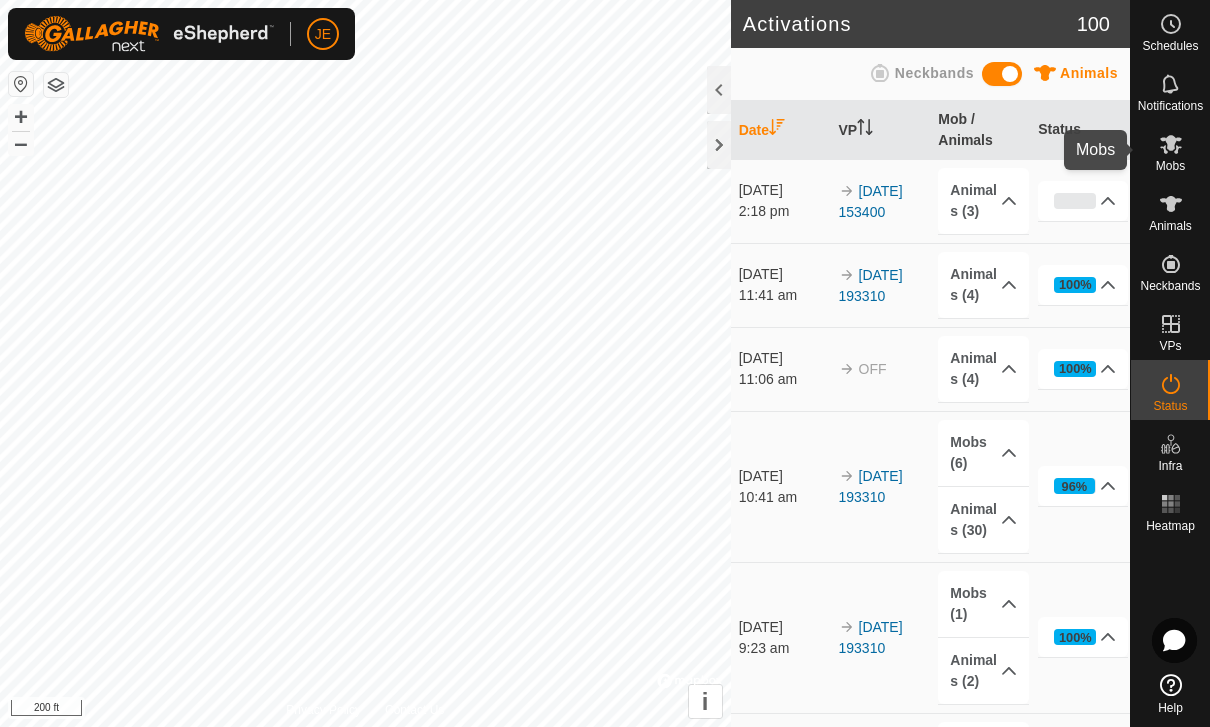 click 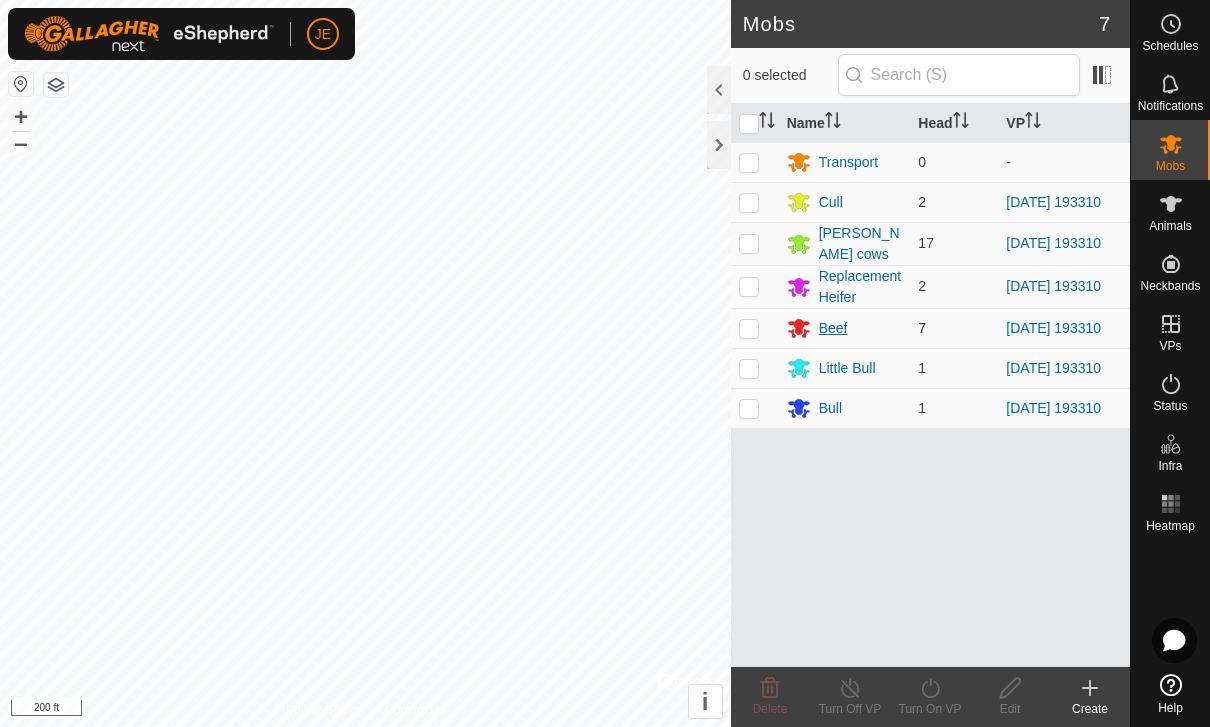 click on "Beef" at bounding box center [845, 328] 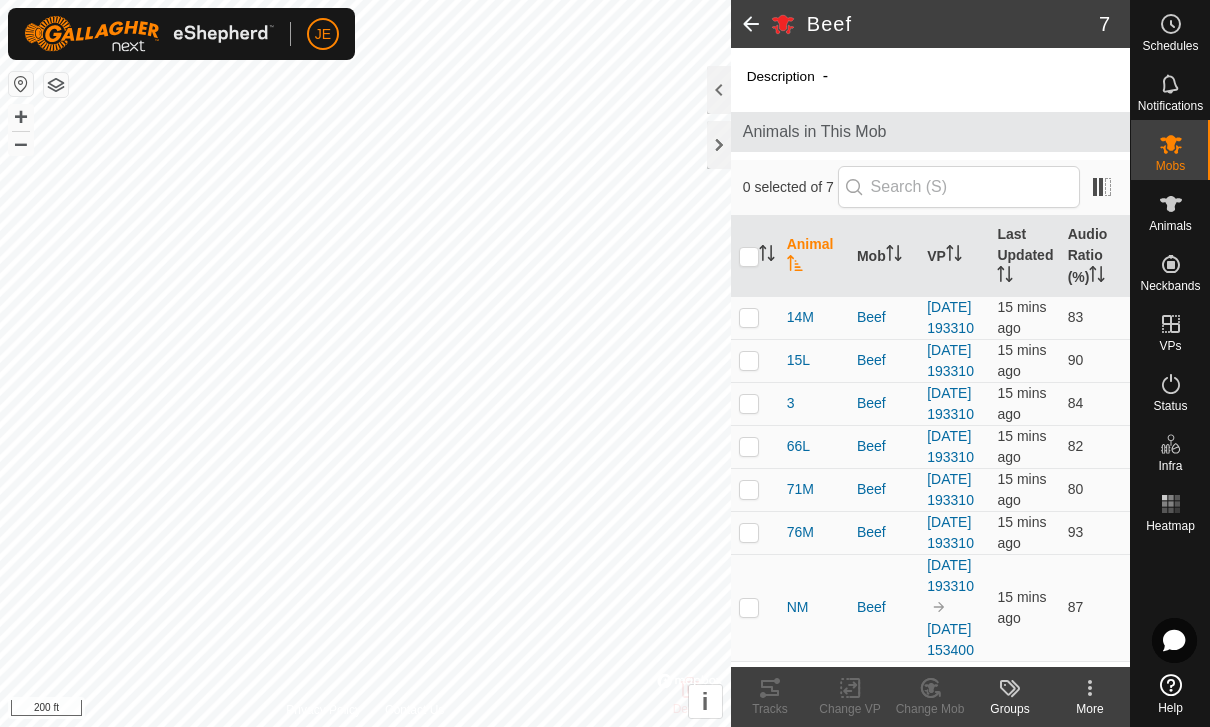 scroll, scrollTop: 163, scrollLeft: 0, axis: vertical 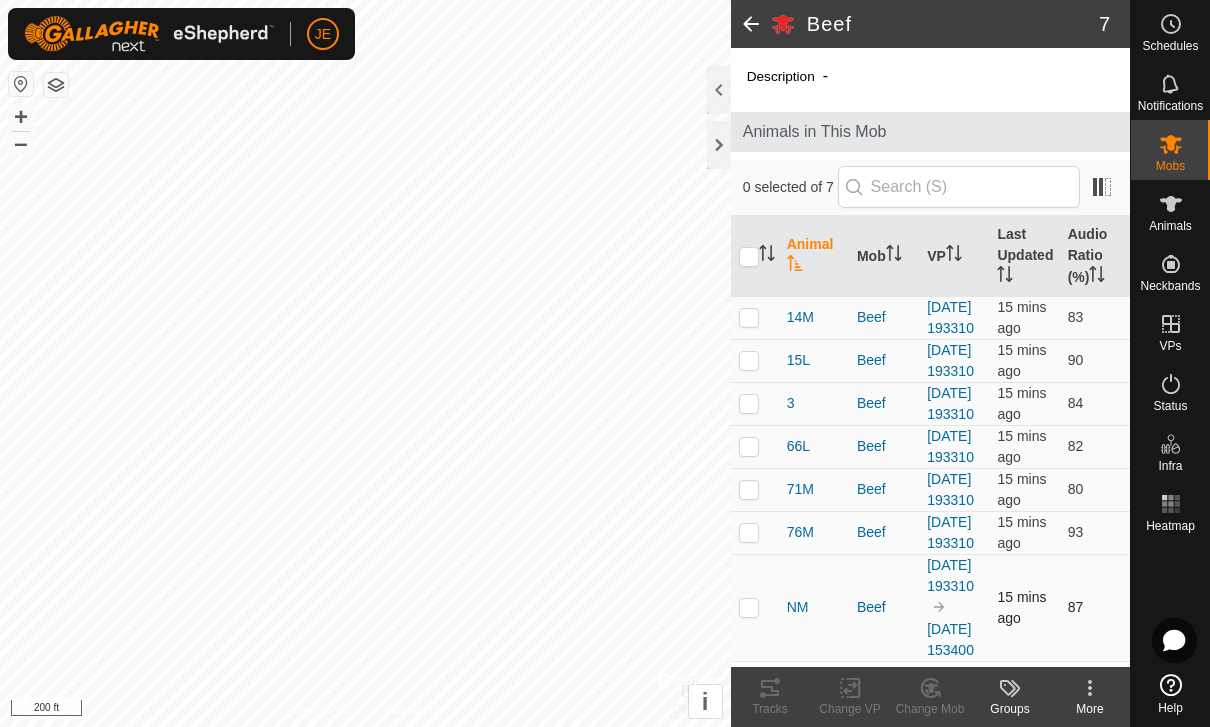 click at bounding box center [749, 607] 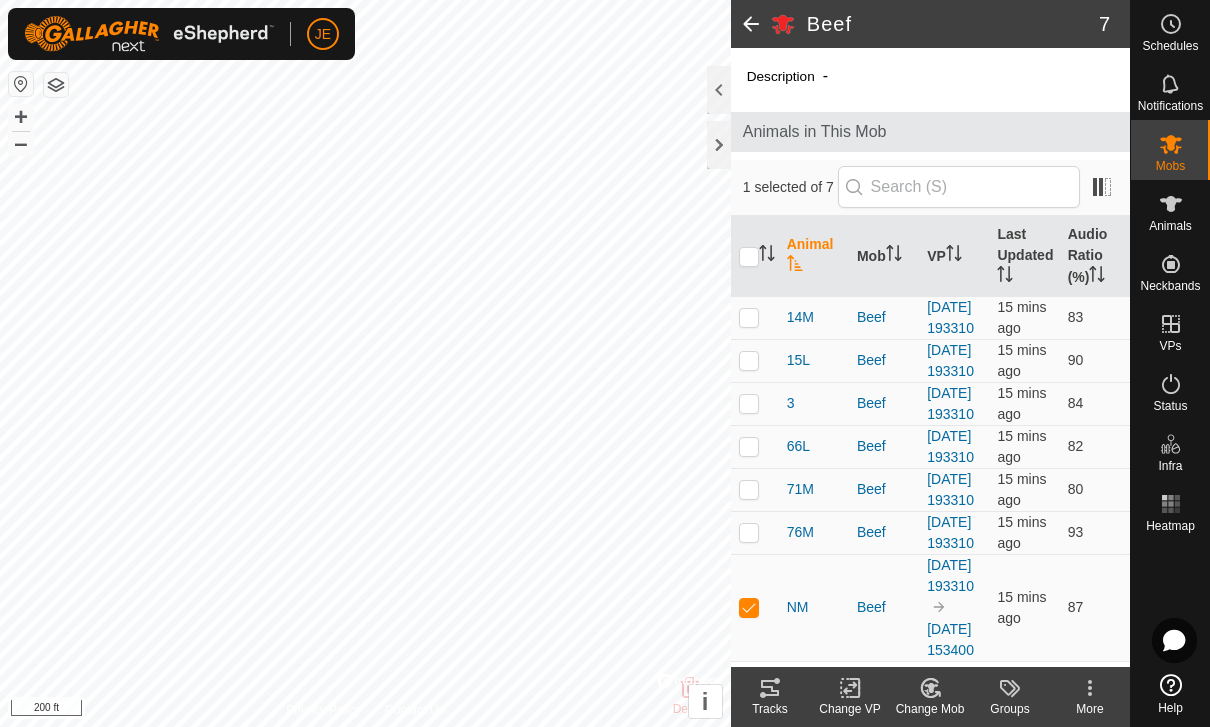 click 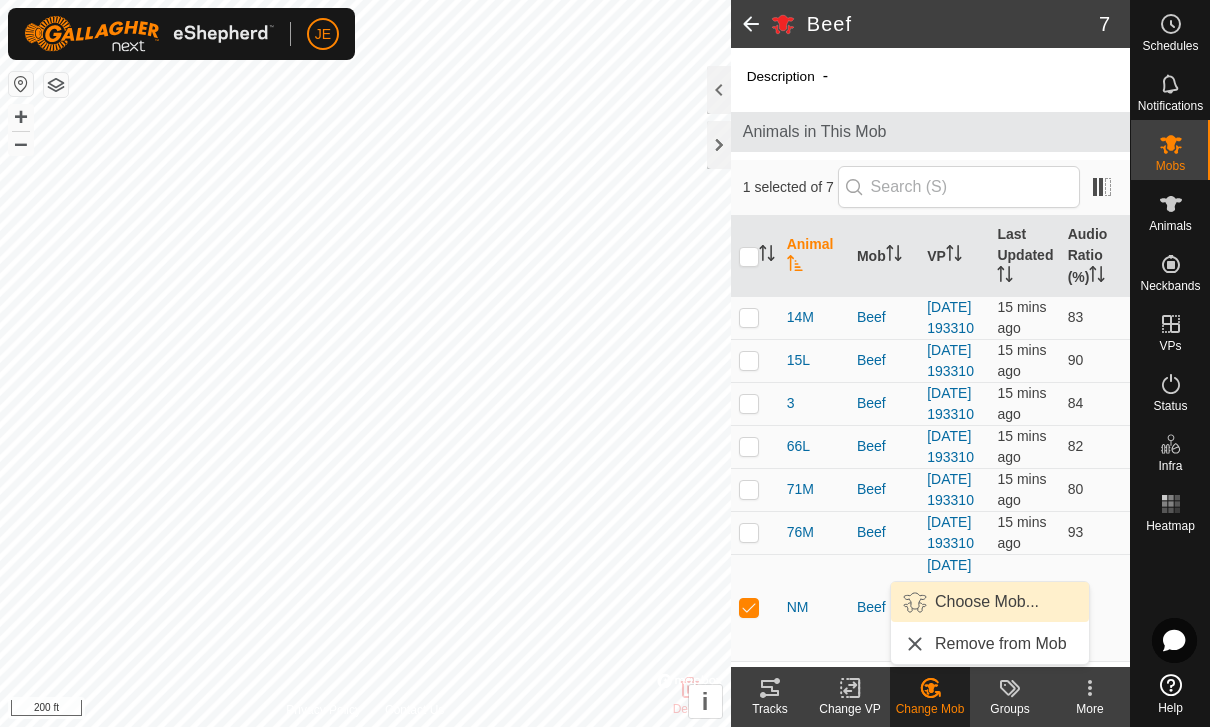 click on "Choose Mob..." at bounding box center (987, 602) 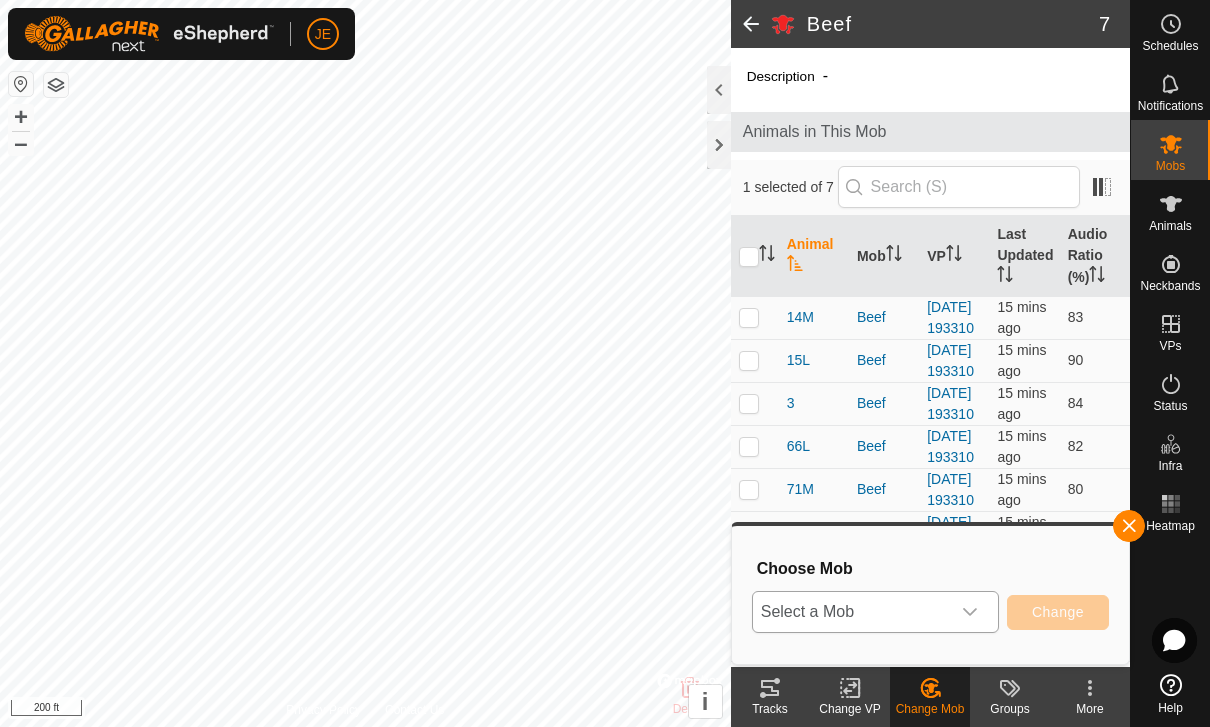 click on "Select a Mob" at bounding box center [851, 612] 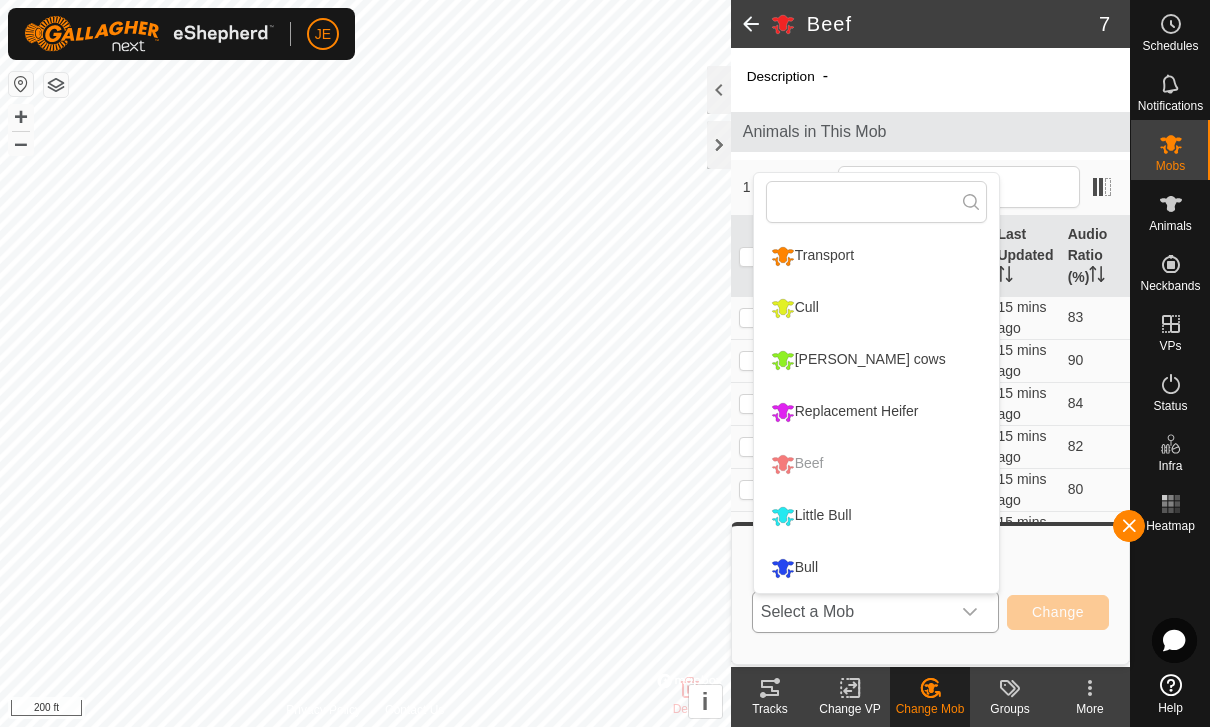click on "Transport" at bounding box center [812, 256] 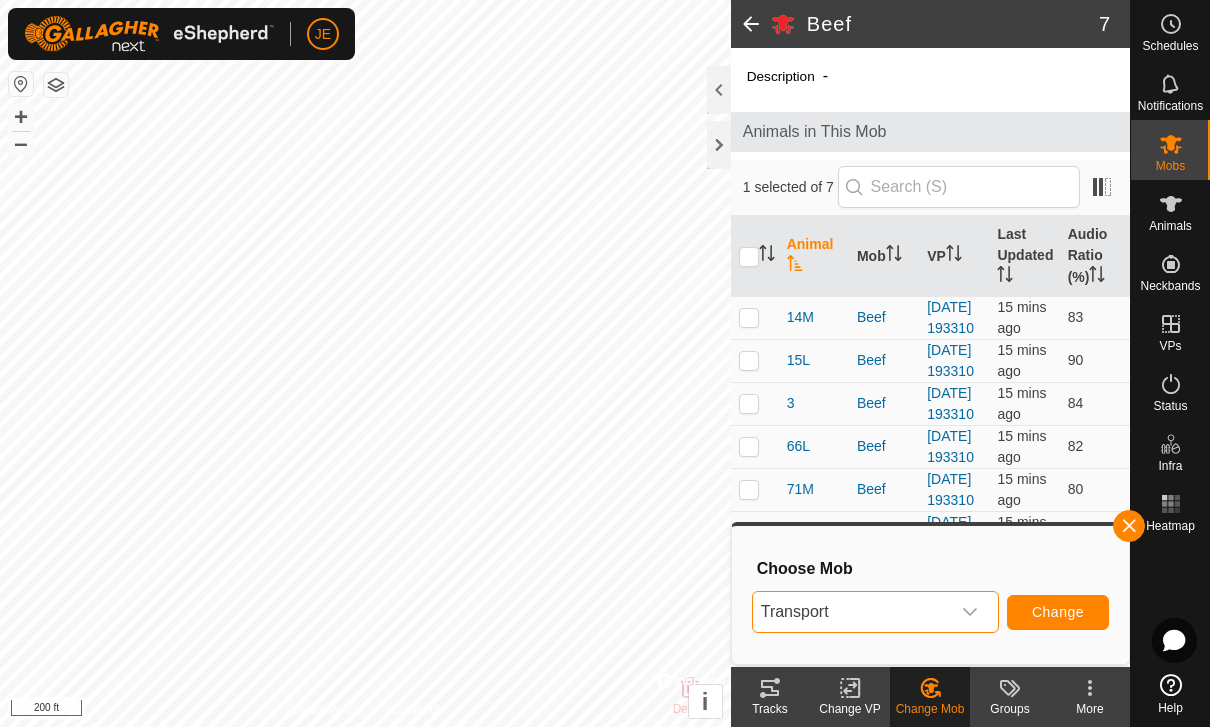 click on "Change" at bounding box center [1058, 612] 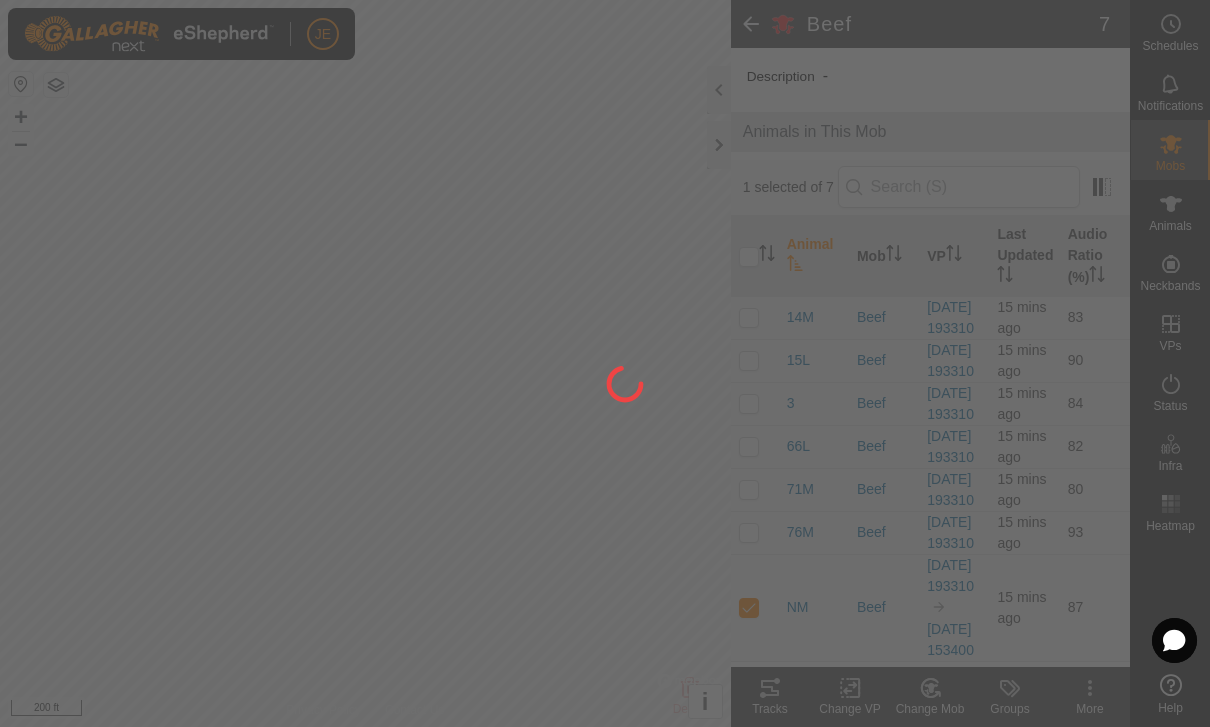 checkbox on "false" 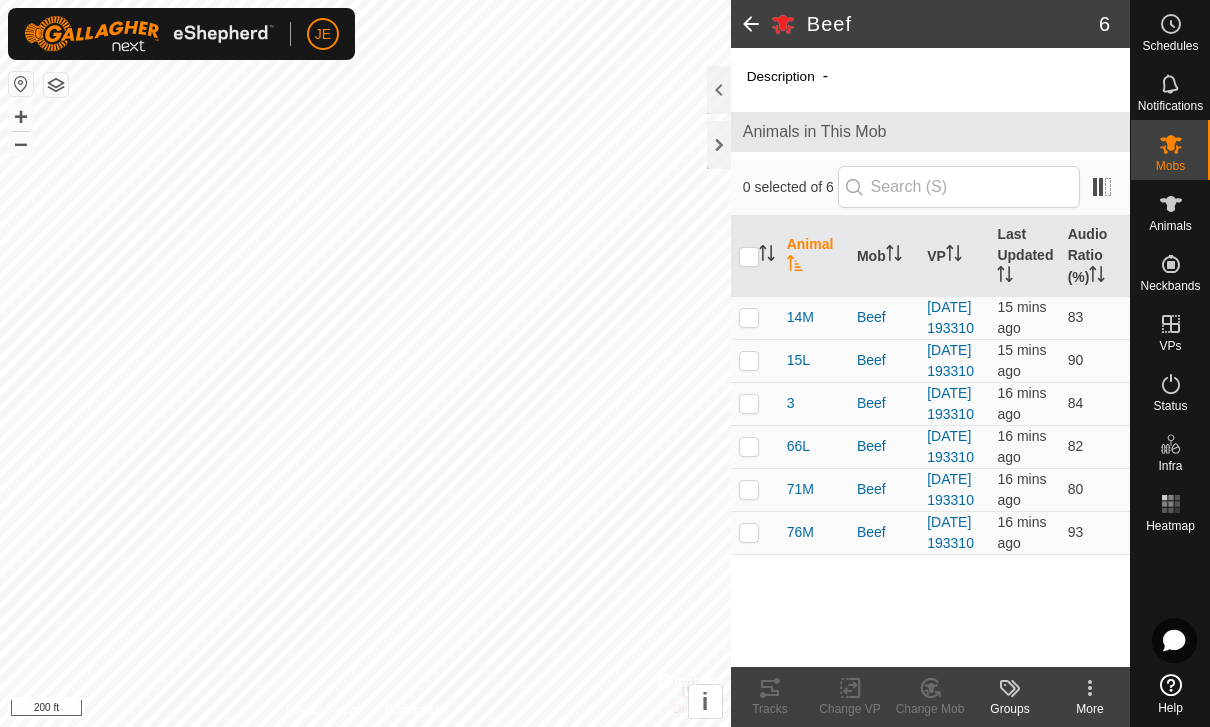 scroll, scrollTop: 0, scrollLeft: 0, axis: both 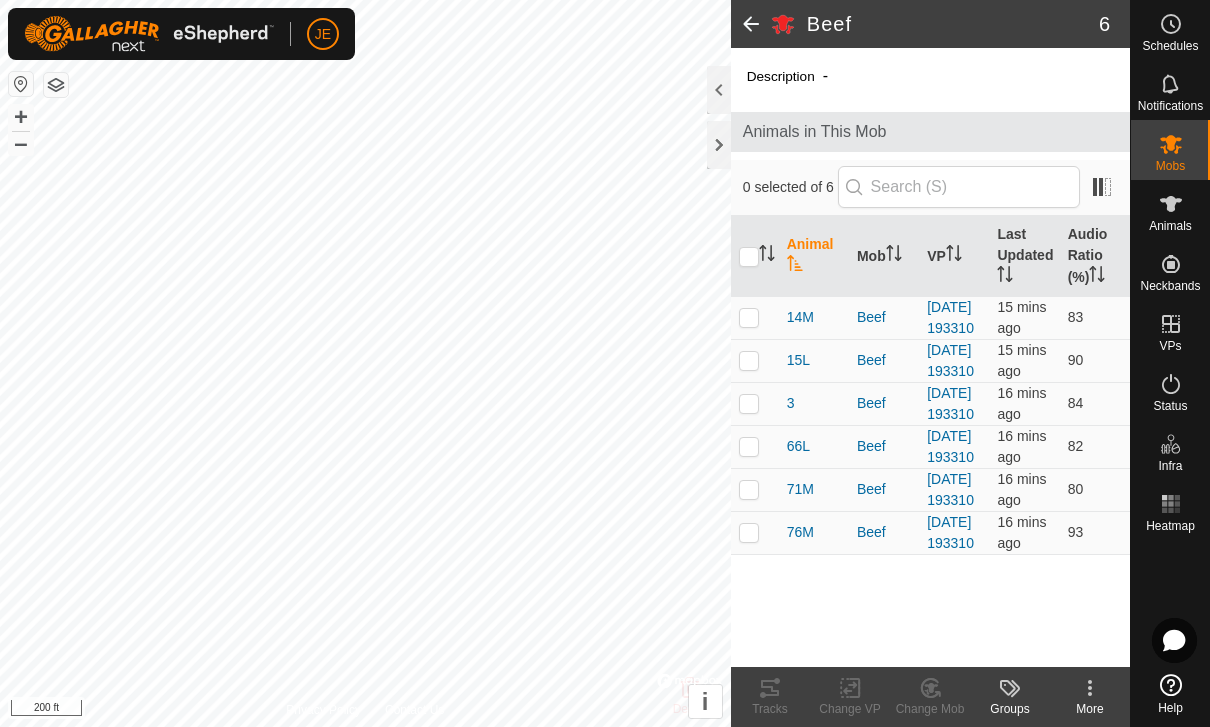 click 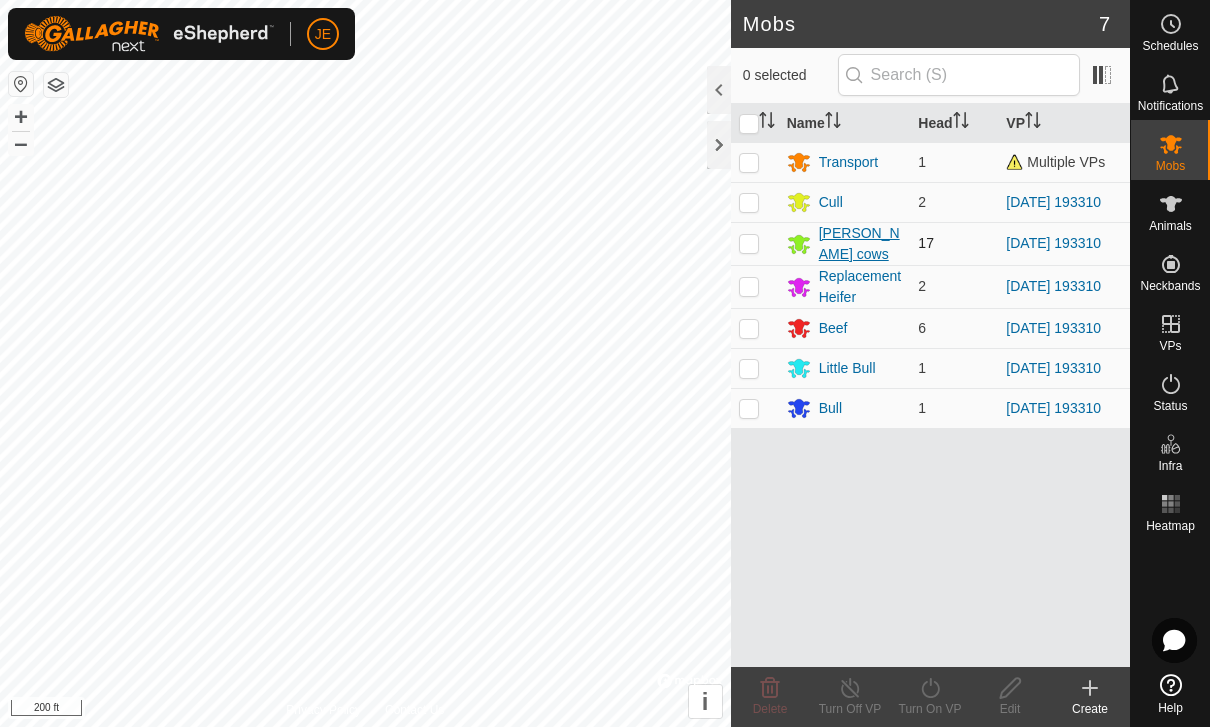 click on "[PERSON_NAME] cows" at bounding box center (861, 244) 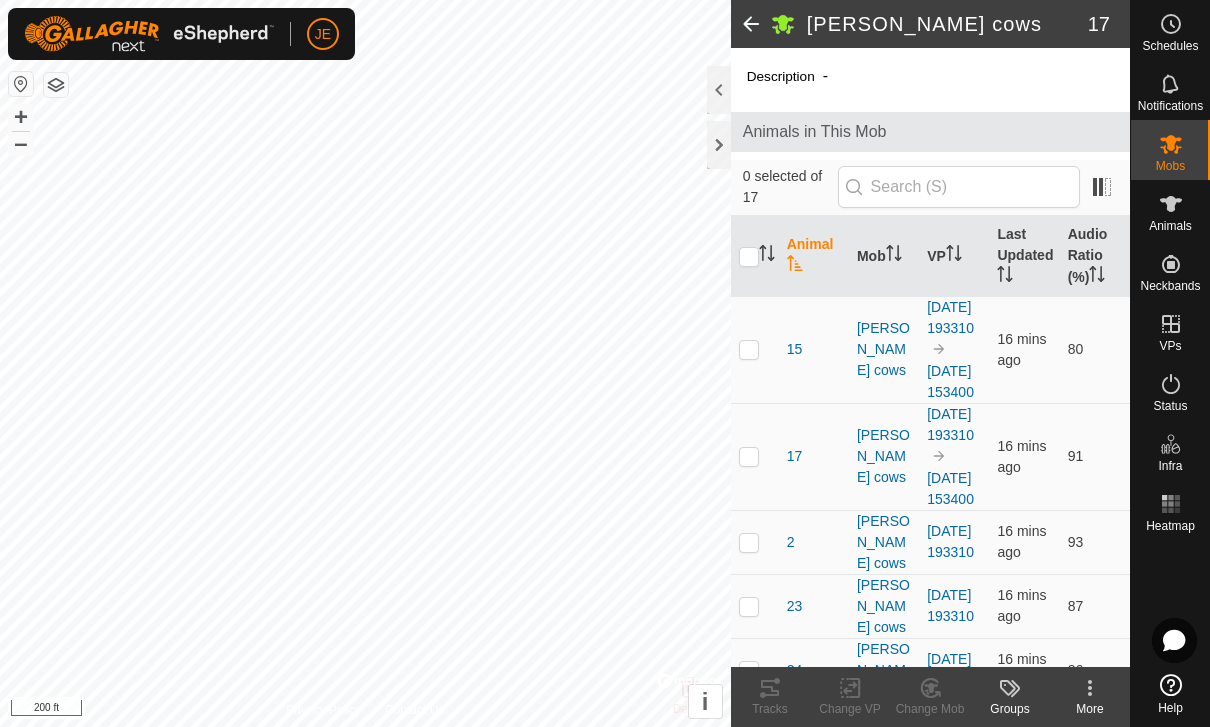 scroll, scrollTop: 18, scrollLeft: 0, axis: vertical 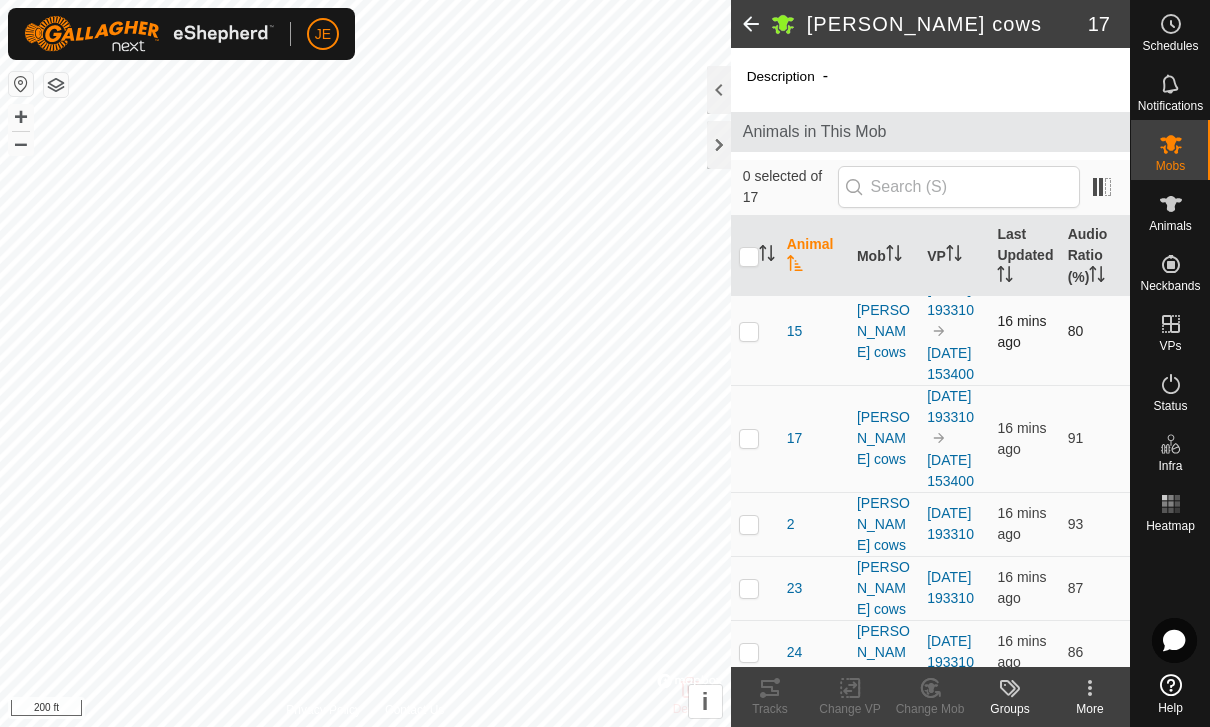 click at bounding box center (749, 331) 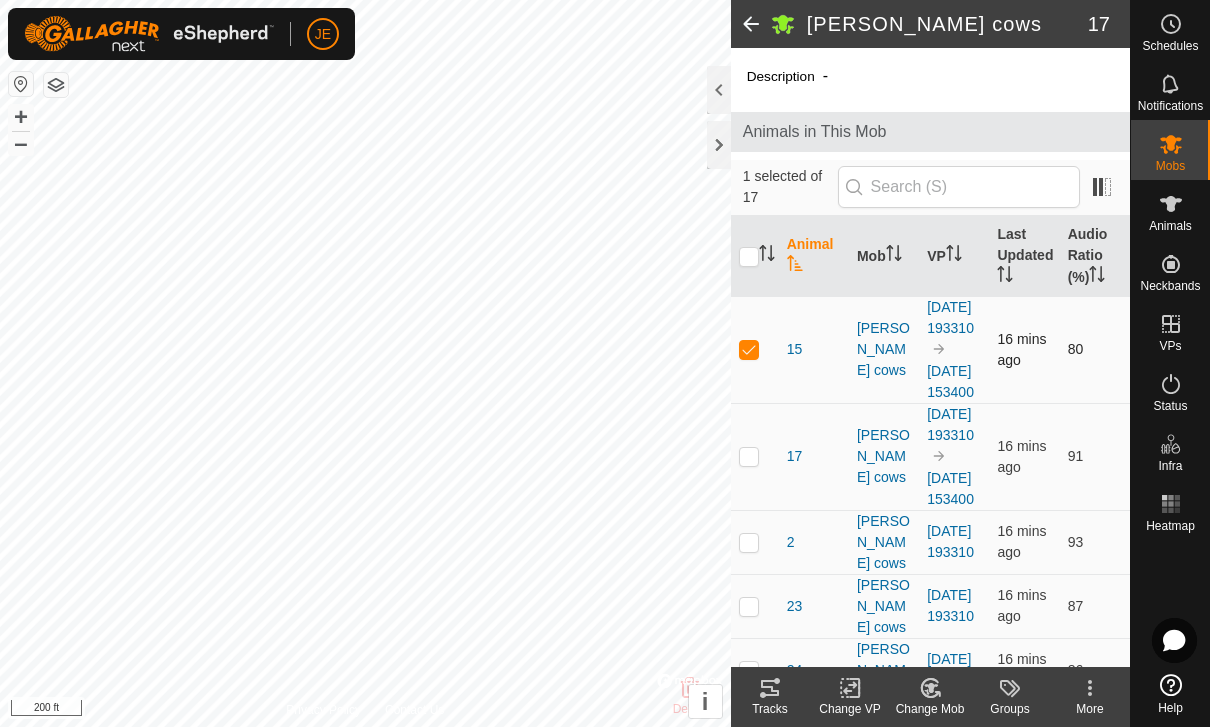 scroll, scrollTop: 0, scrollLeft: 0, axis: both 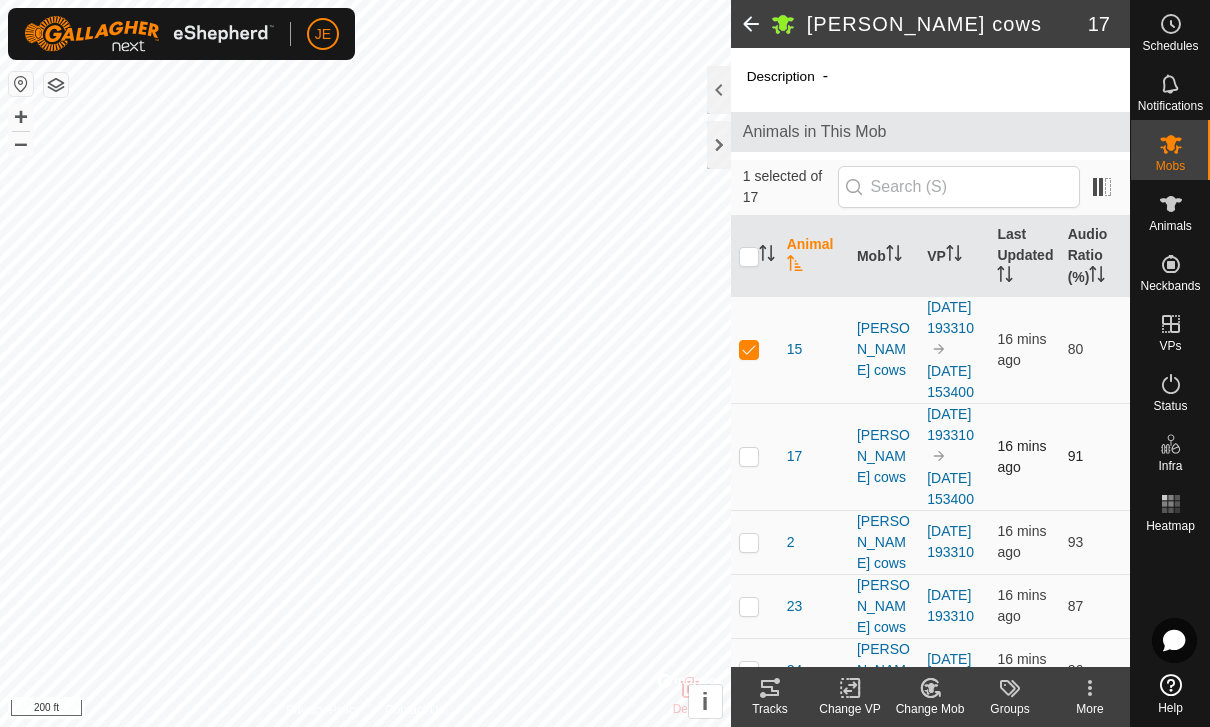 click at bounding box center (749, 456) 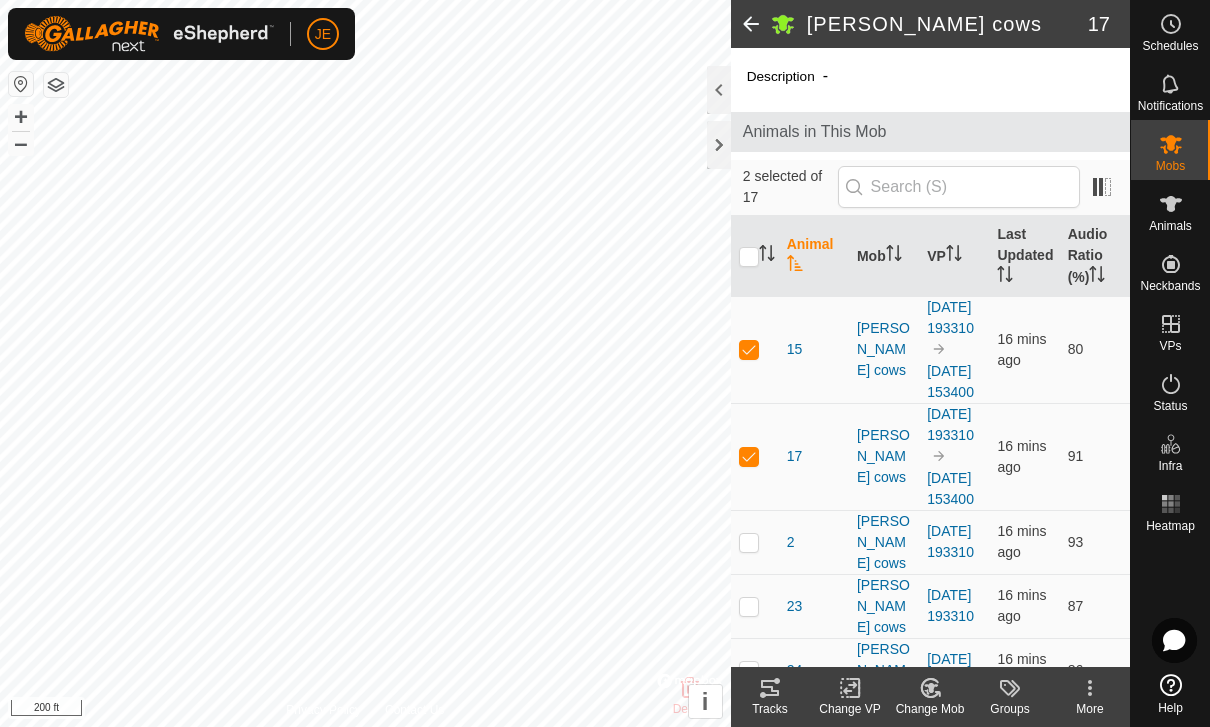 click 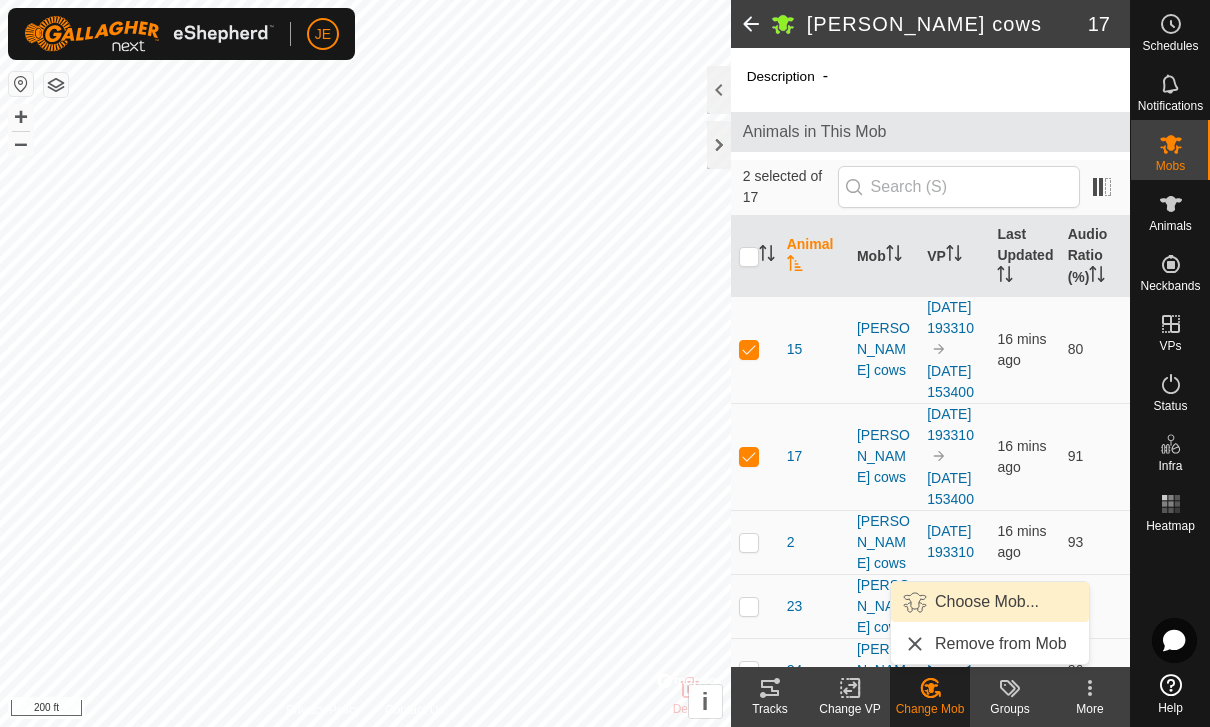 click on "Choose Mob..." at bounding box center (987, 602) 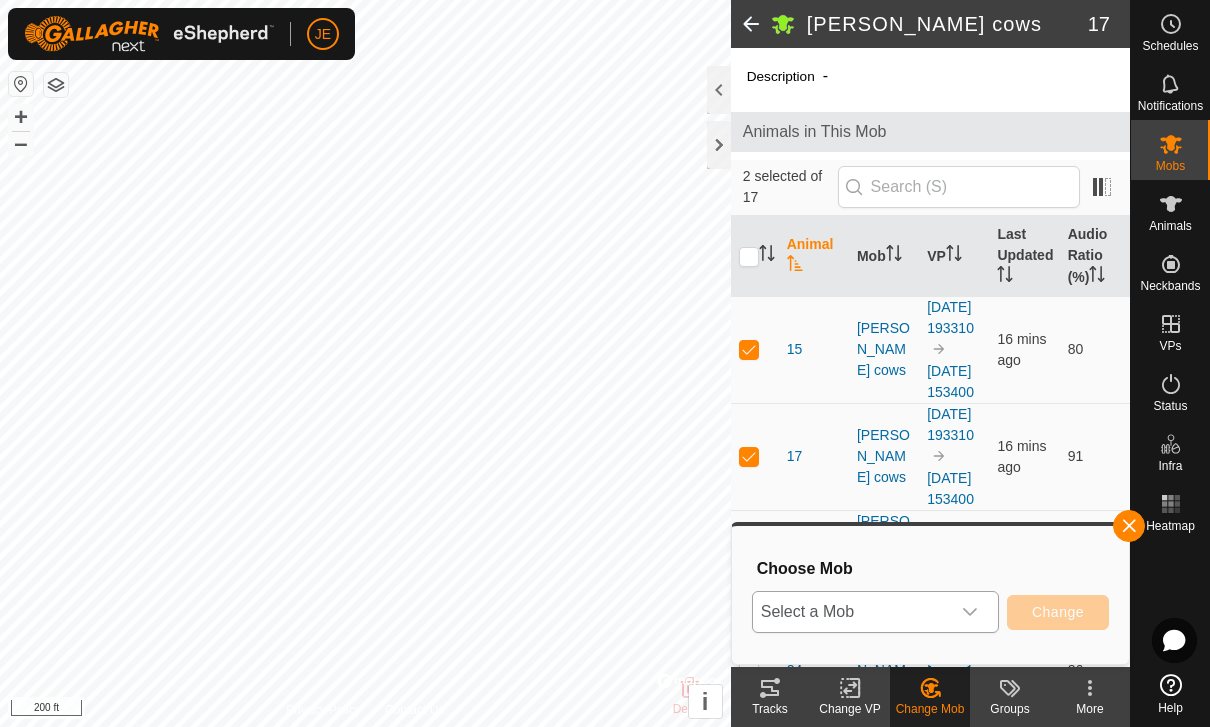 click at bounding box center [970, 612] 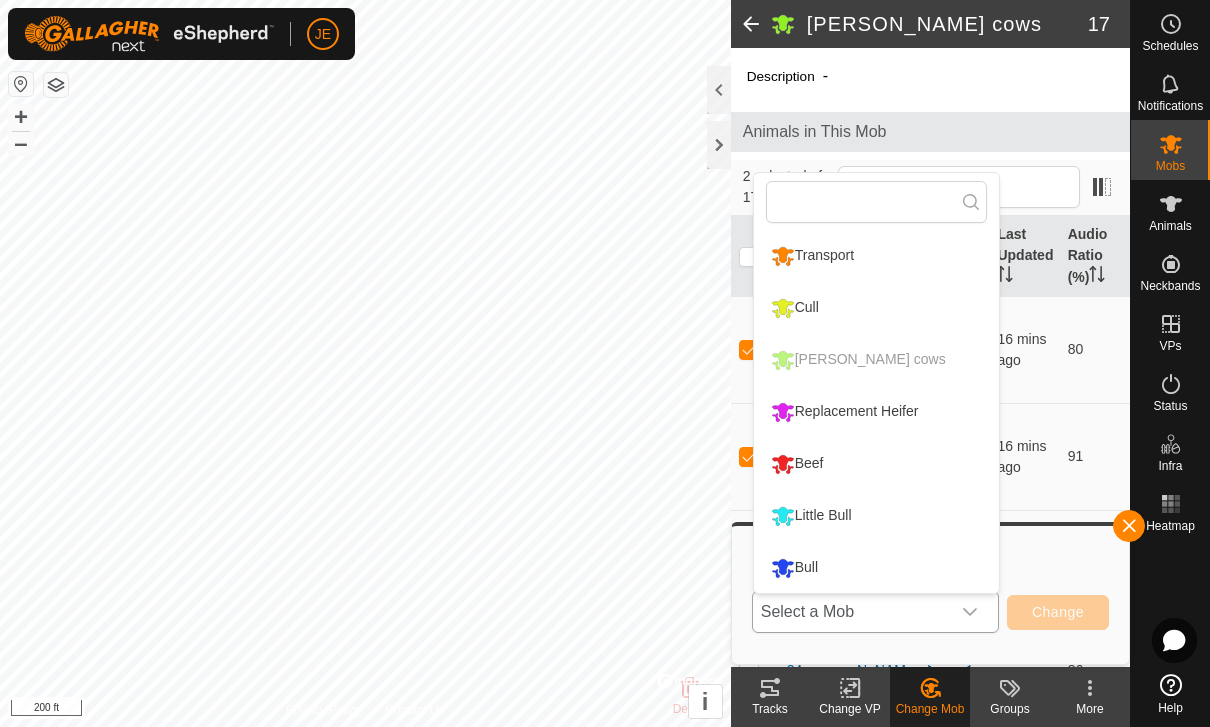click on "Transport" at bounding box center [812, 256] 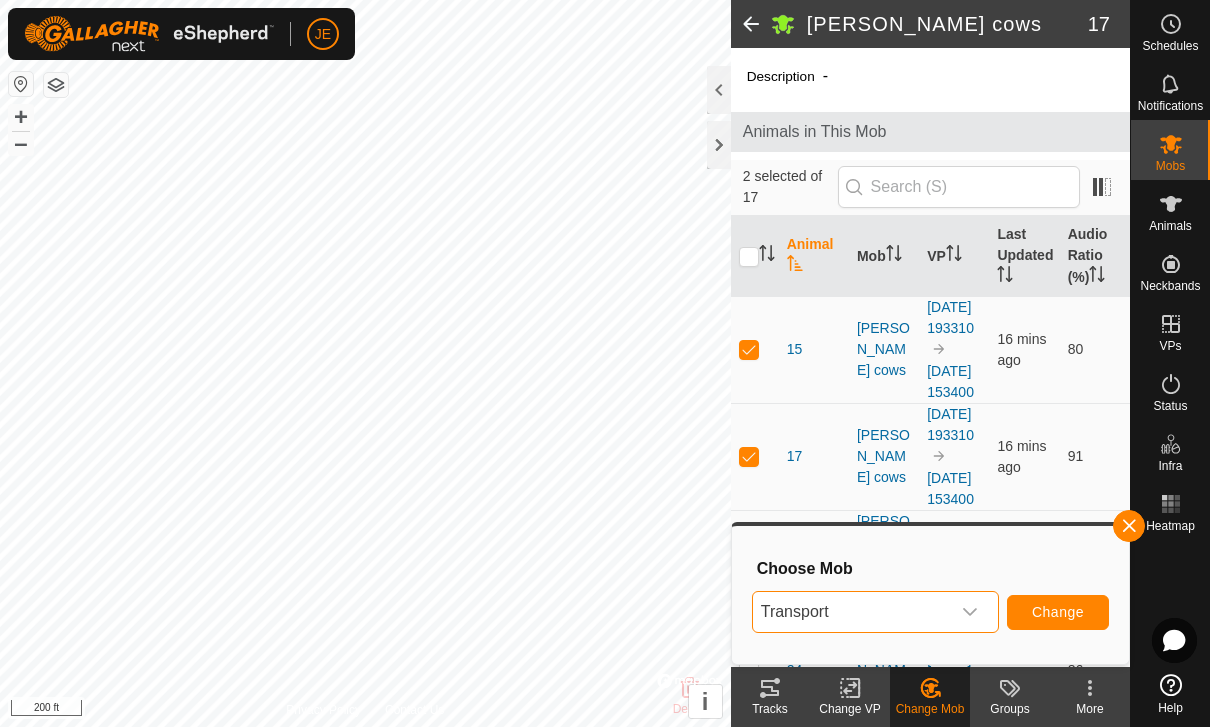 click on "Change" at bounding box center [1058, 612] 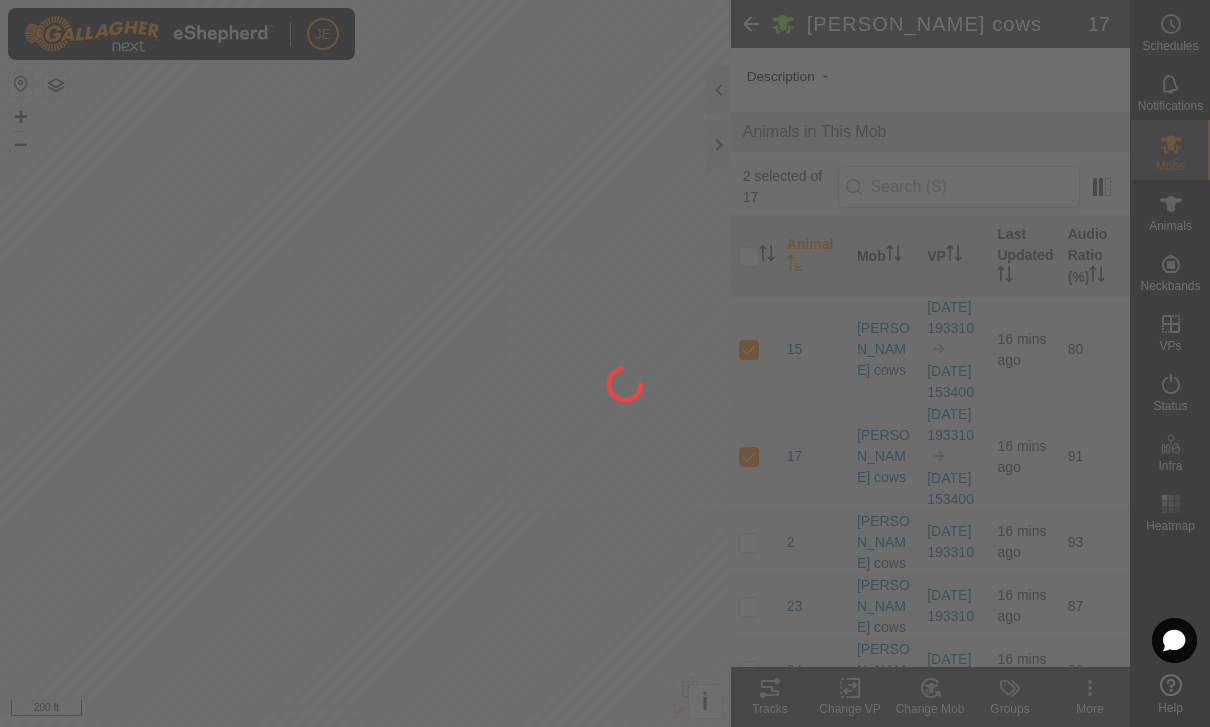 checkbox on "false" 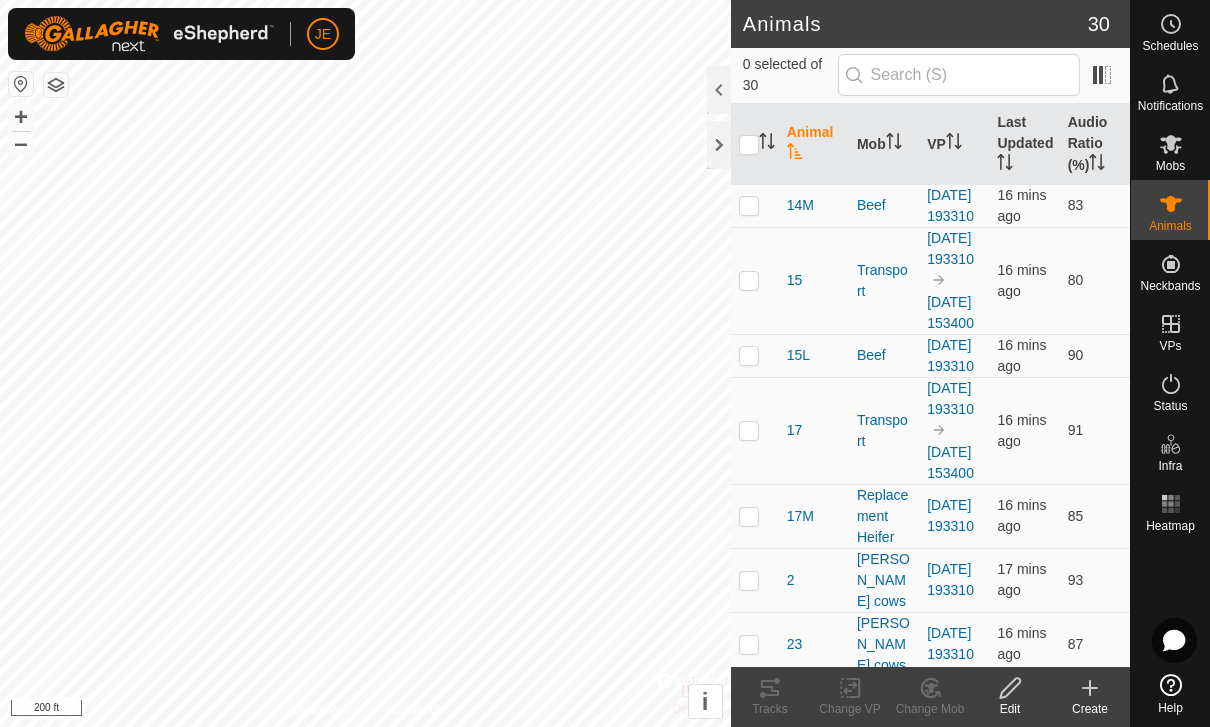 scroll, scrollTop: 0, scrollLeft: 0, axis: both 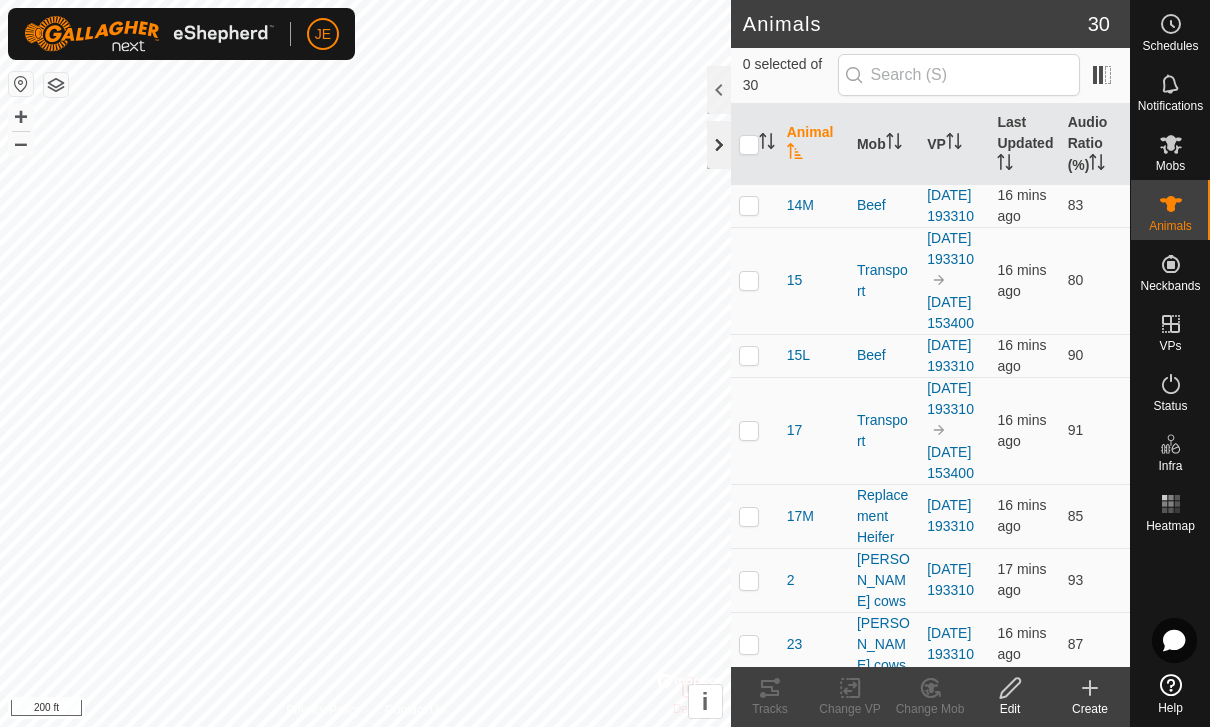 click 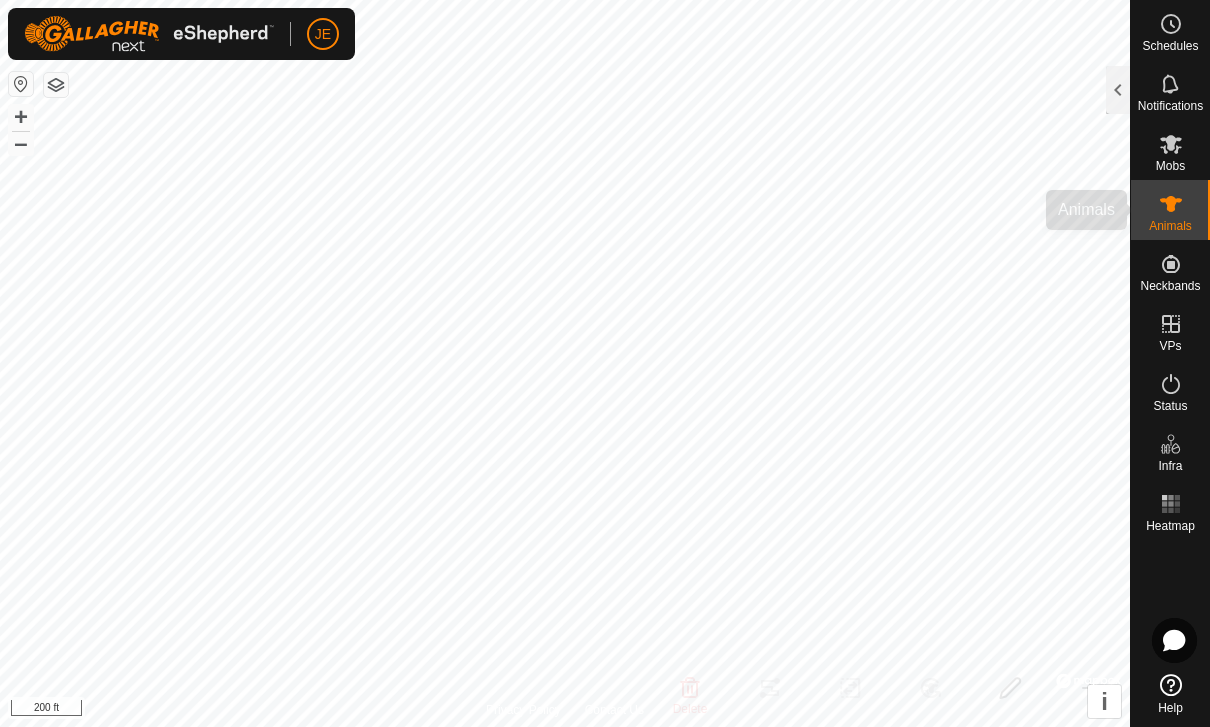 click 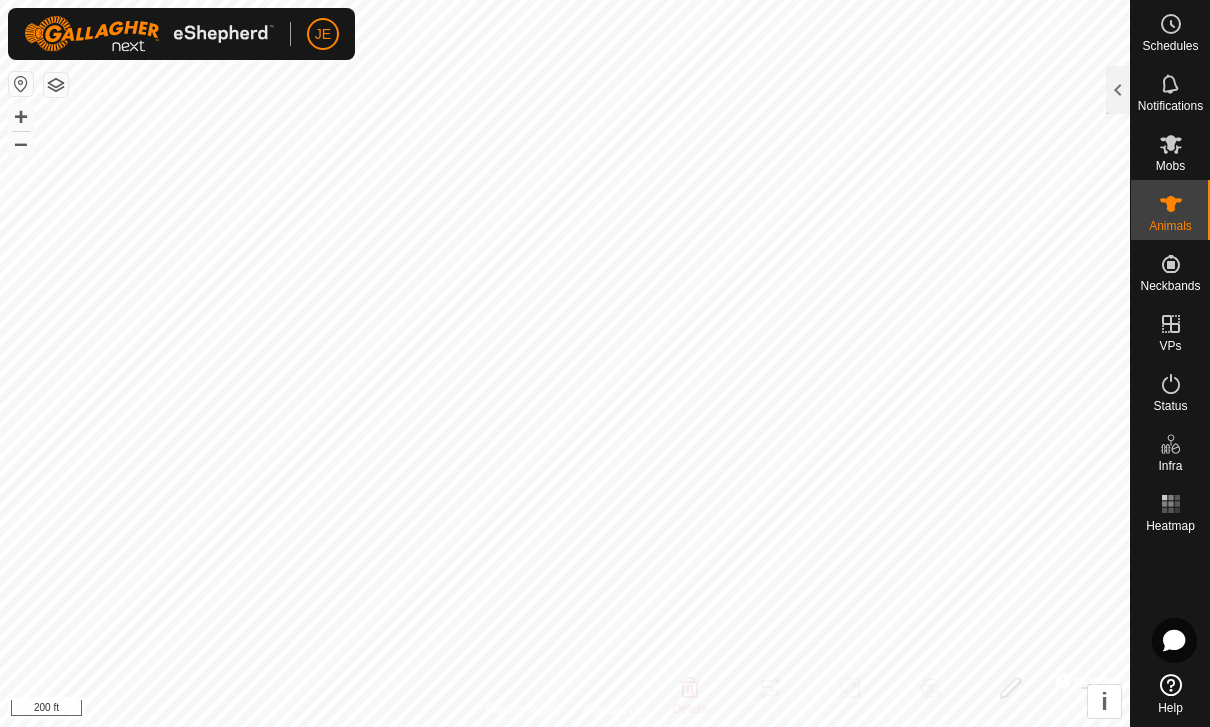 click 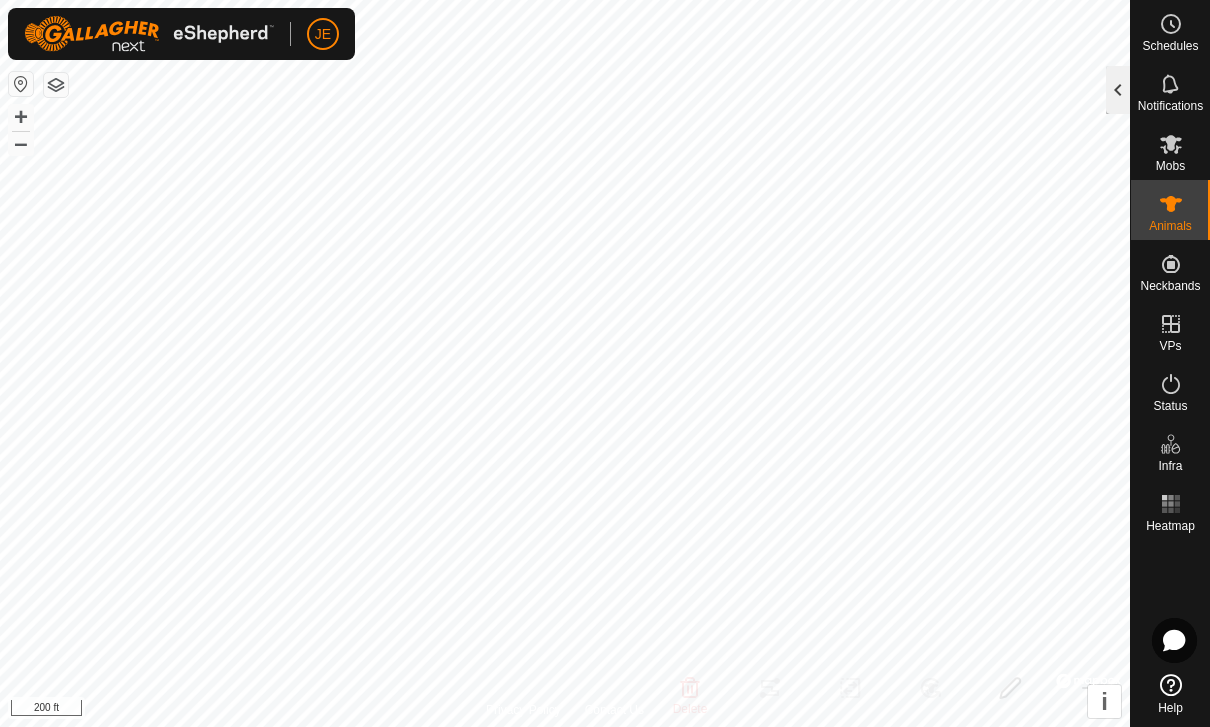 click 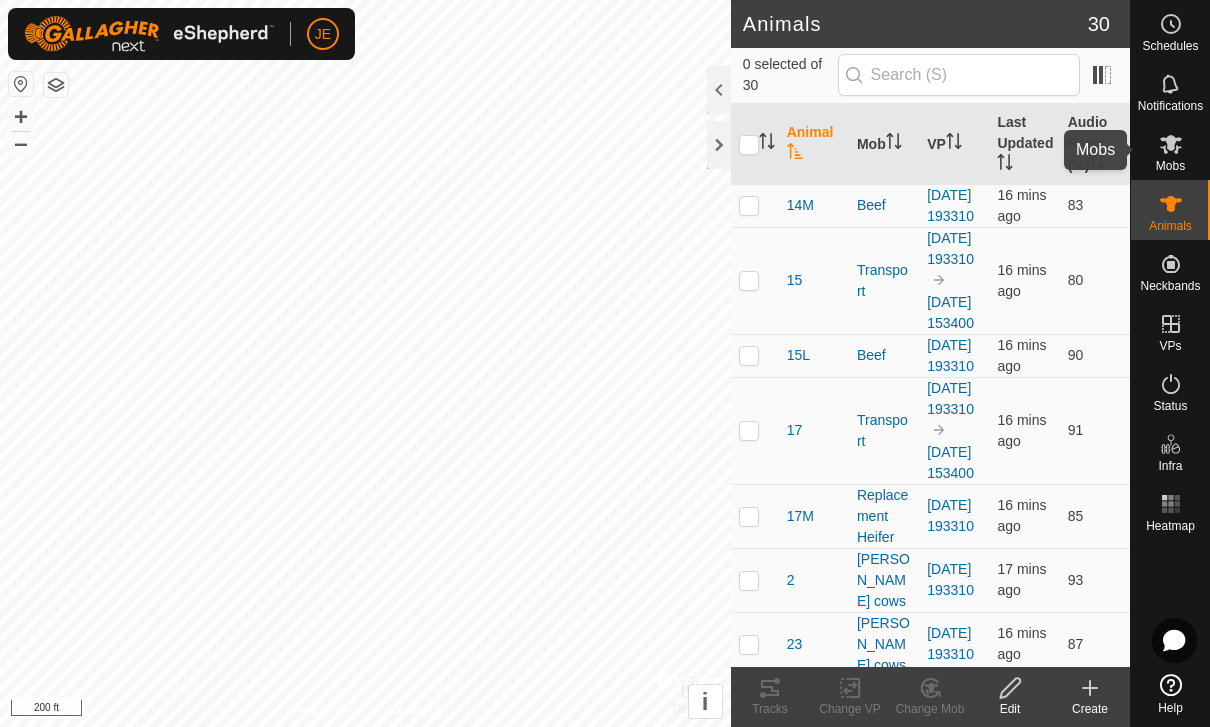 click 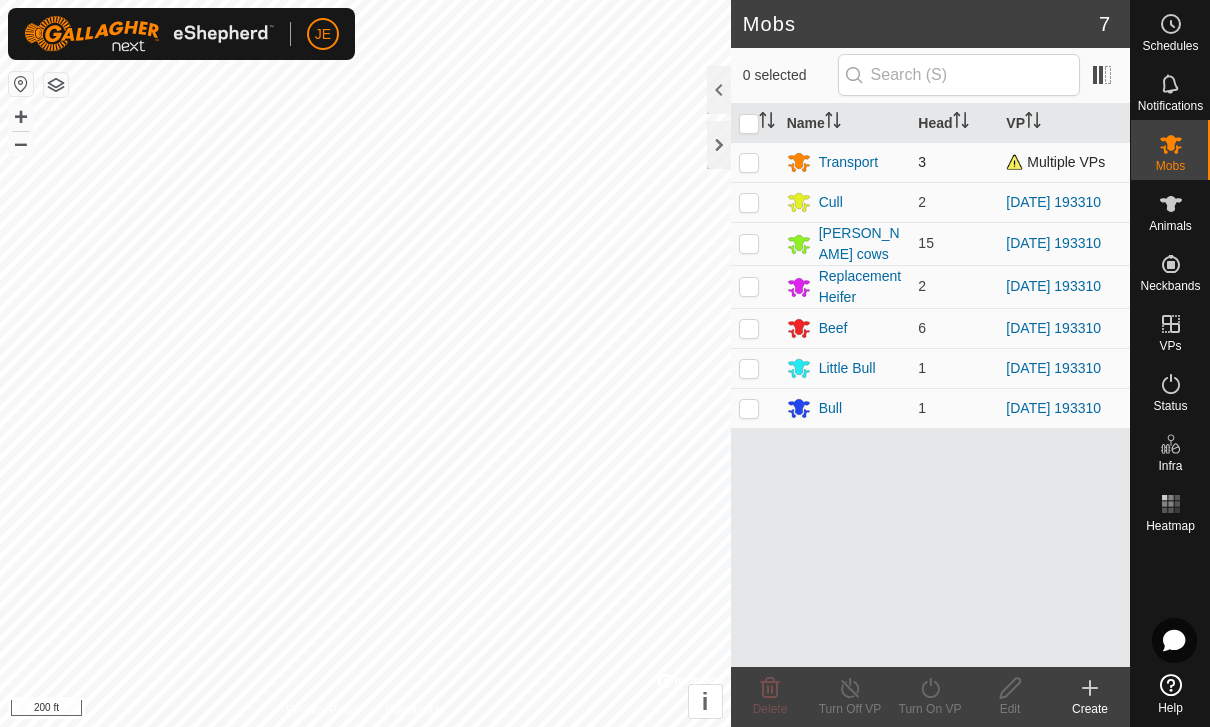 click at bounding box center (749, 162) 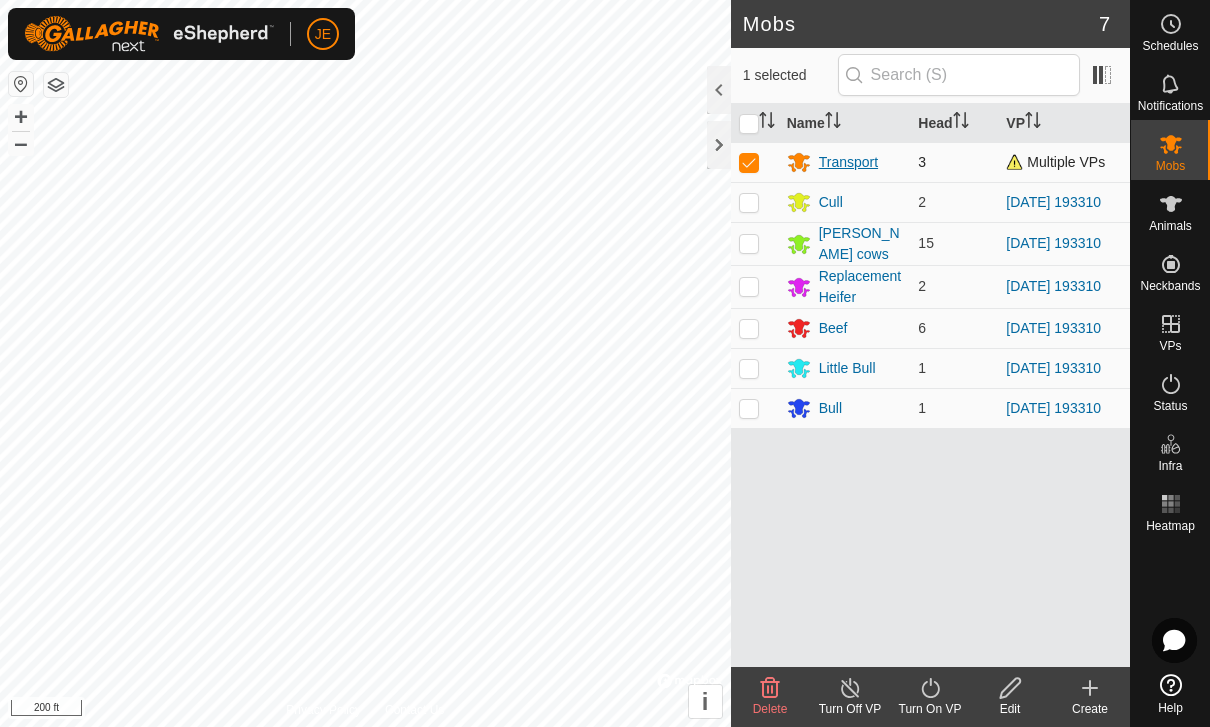 click on "Transport" at bounding box center [848, 162] 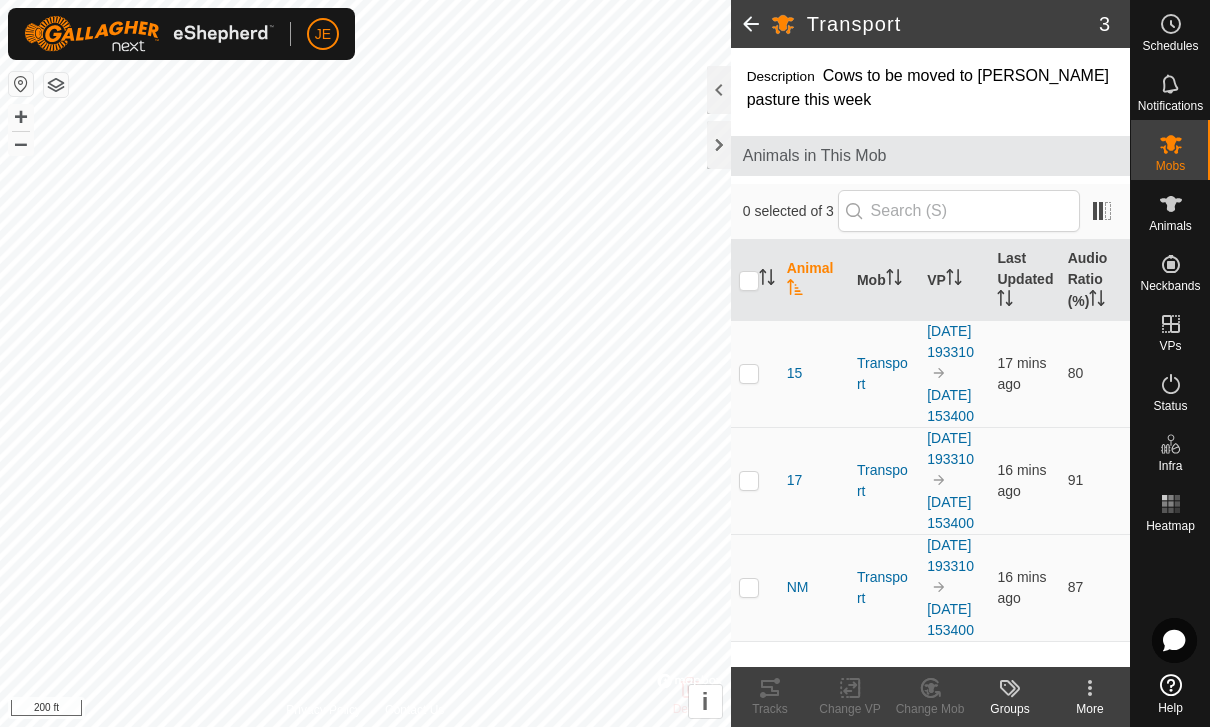 scroll, scrollTop: 65, scrollLeft: 0, axis: vertical 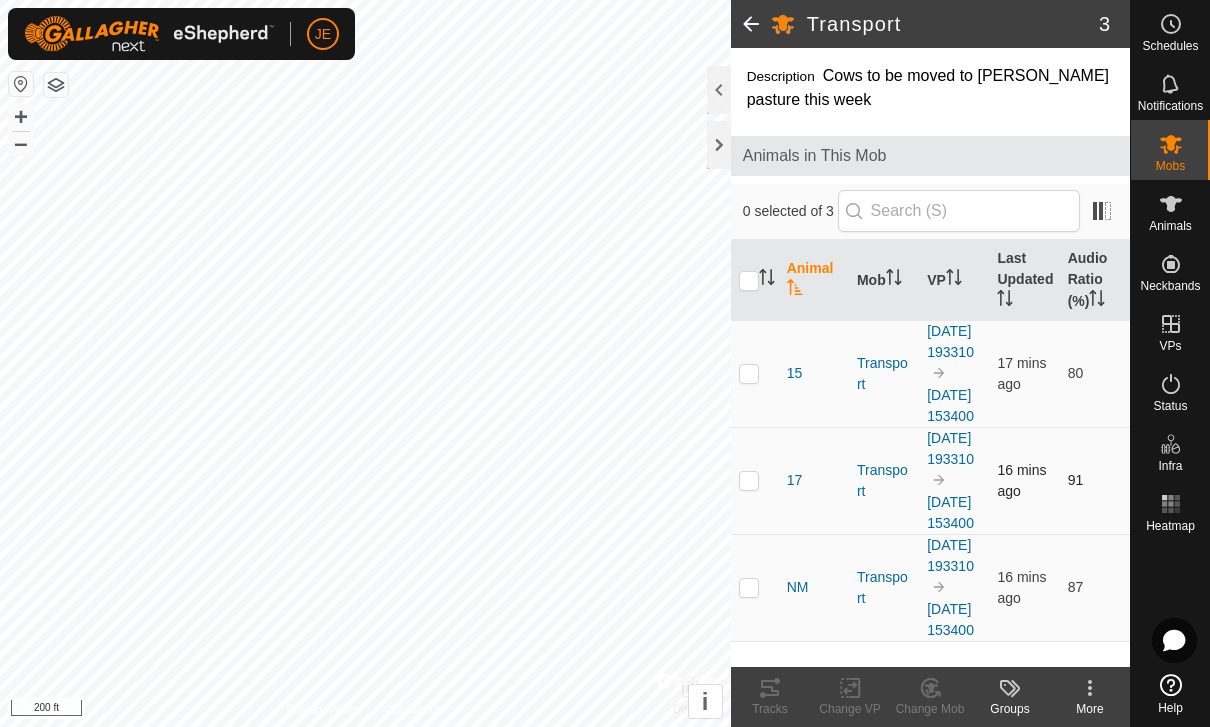 click at bounding box center [755, 480] 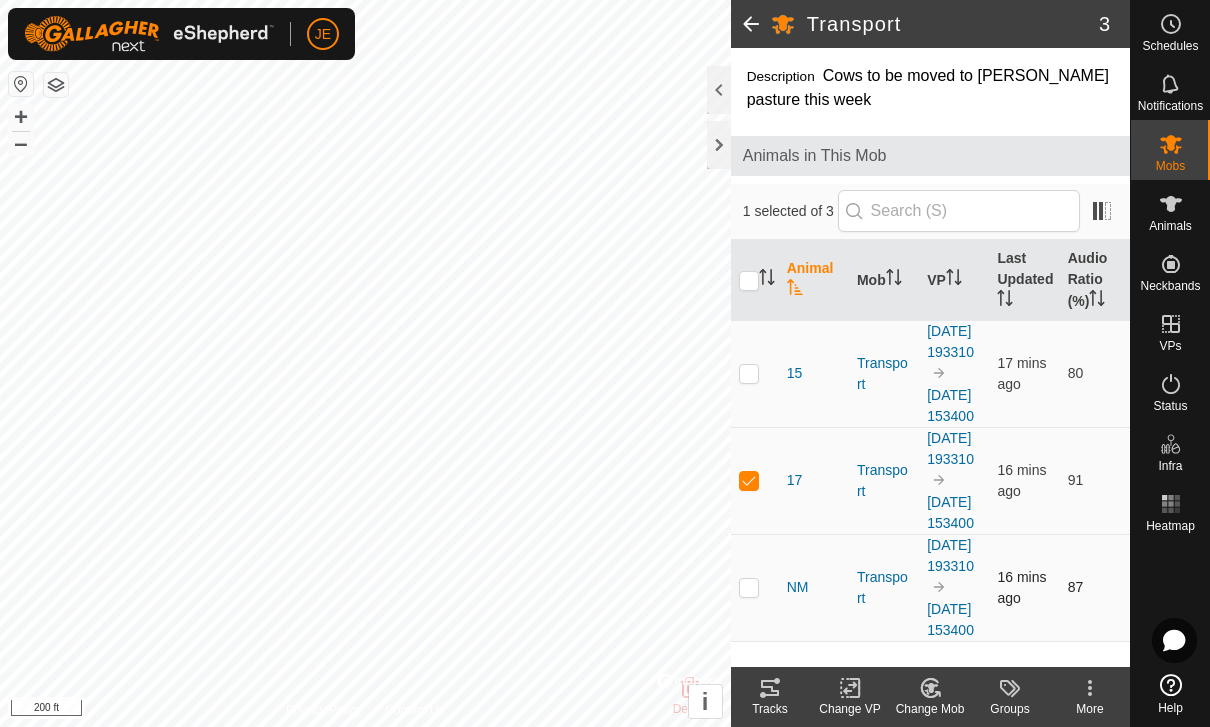 click at bounding box center (749, 587) 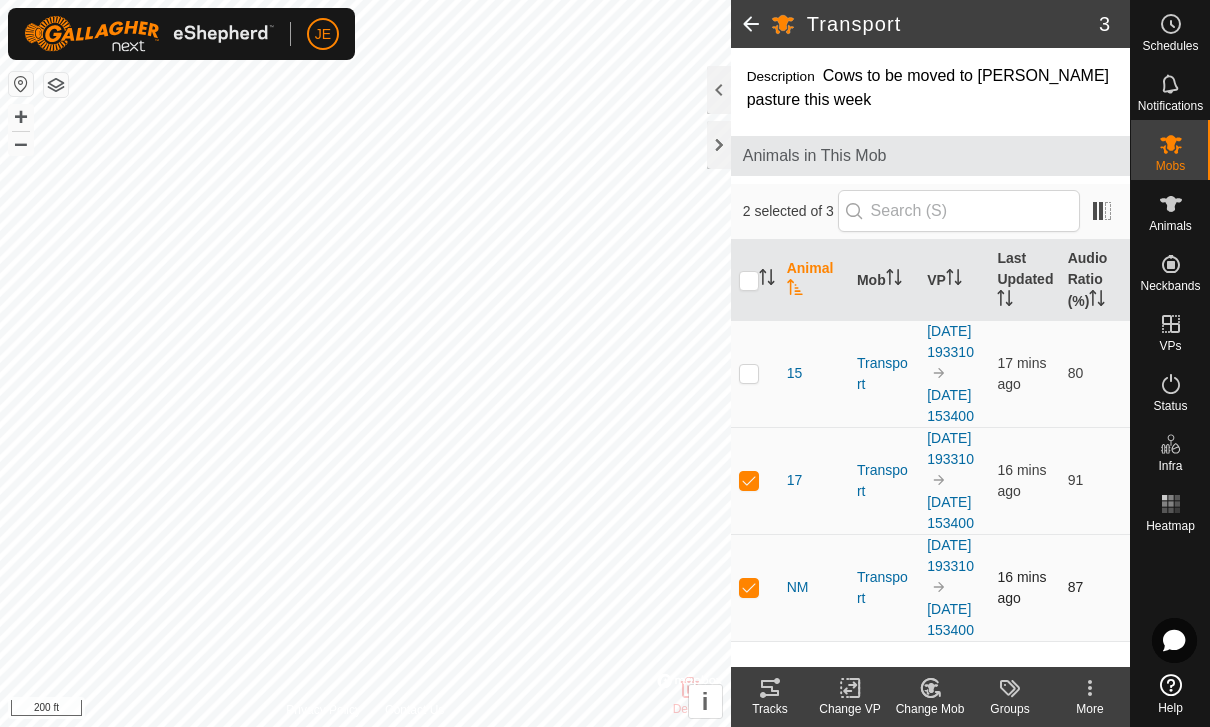 scroll, scrollTop: 34, scrollLeft: 0, axis: vertical 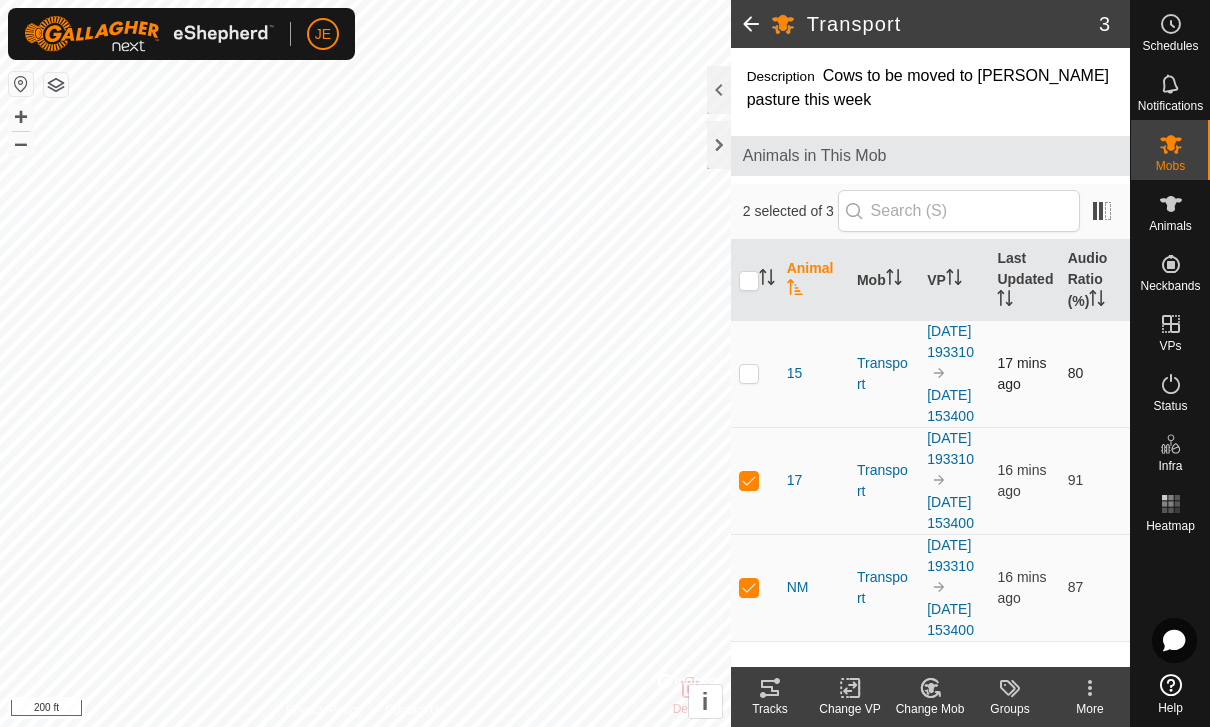 click at bounding box center [749, 373] 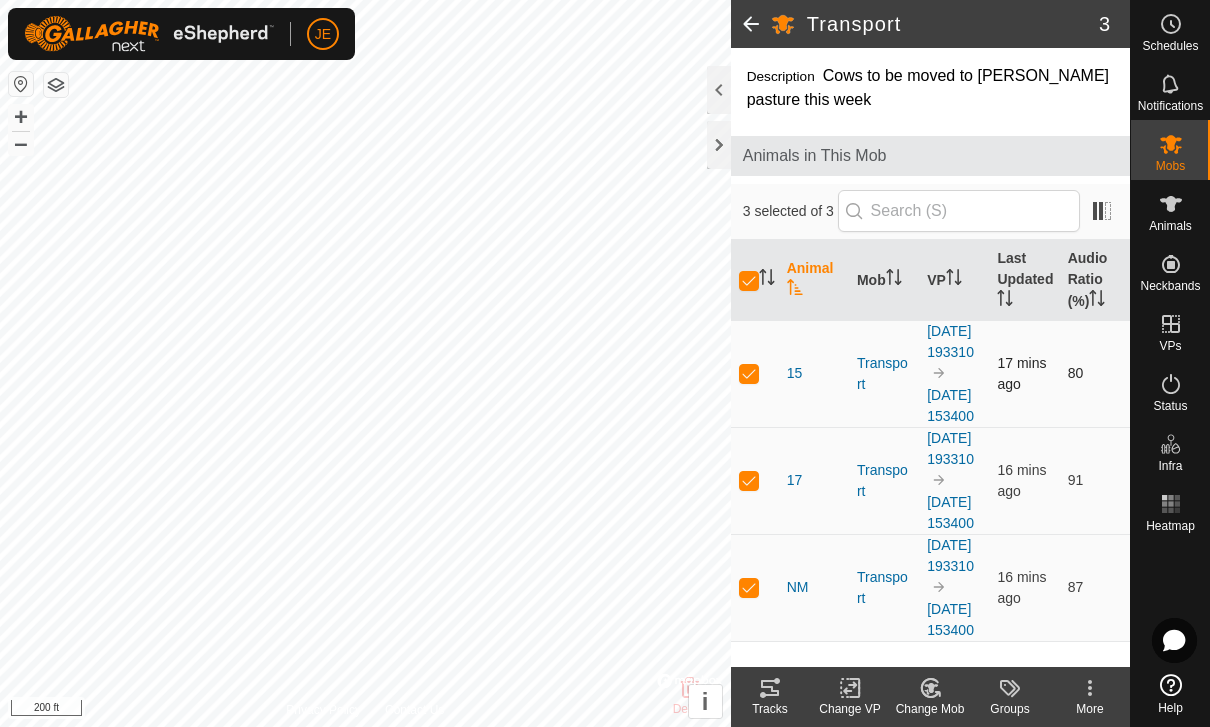scroll, scrollTop: 101, scrollLeft: 0, axis: vertical 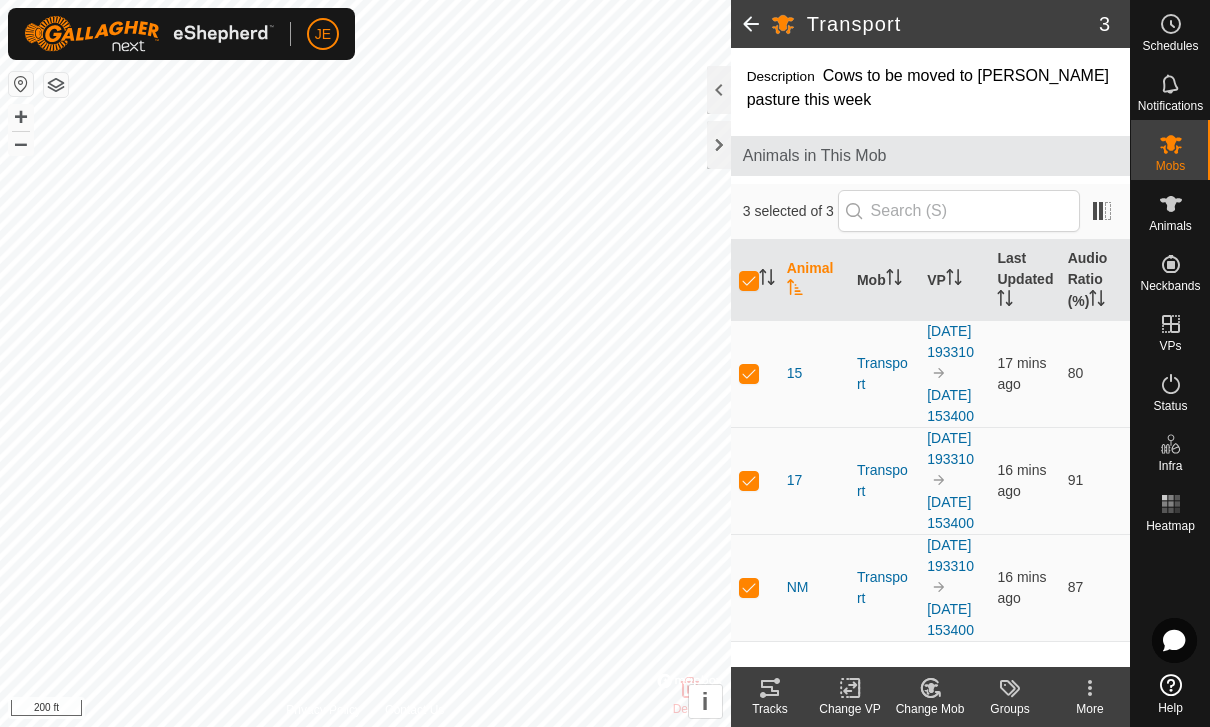 click 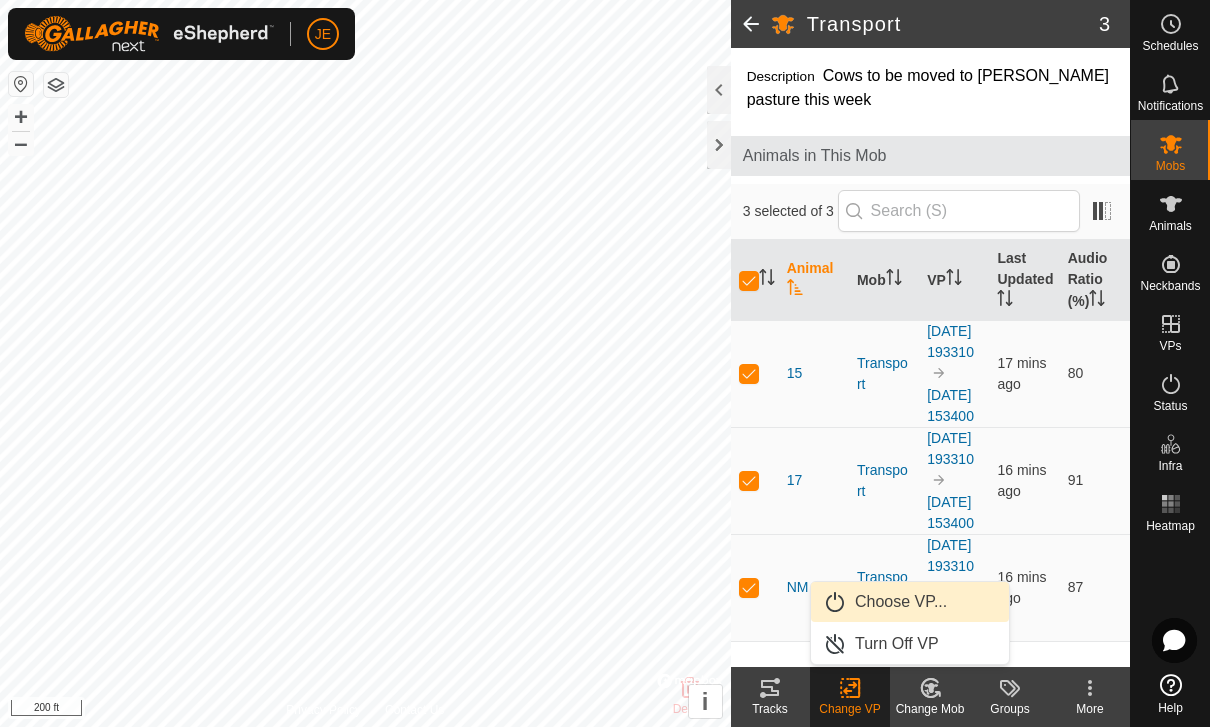 click on "Choose VP..." at bounding box center (901, 602) 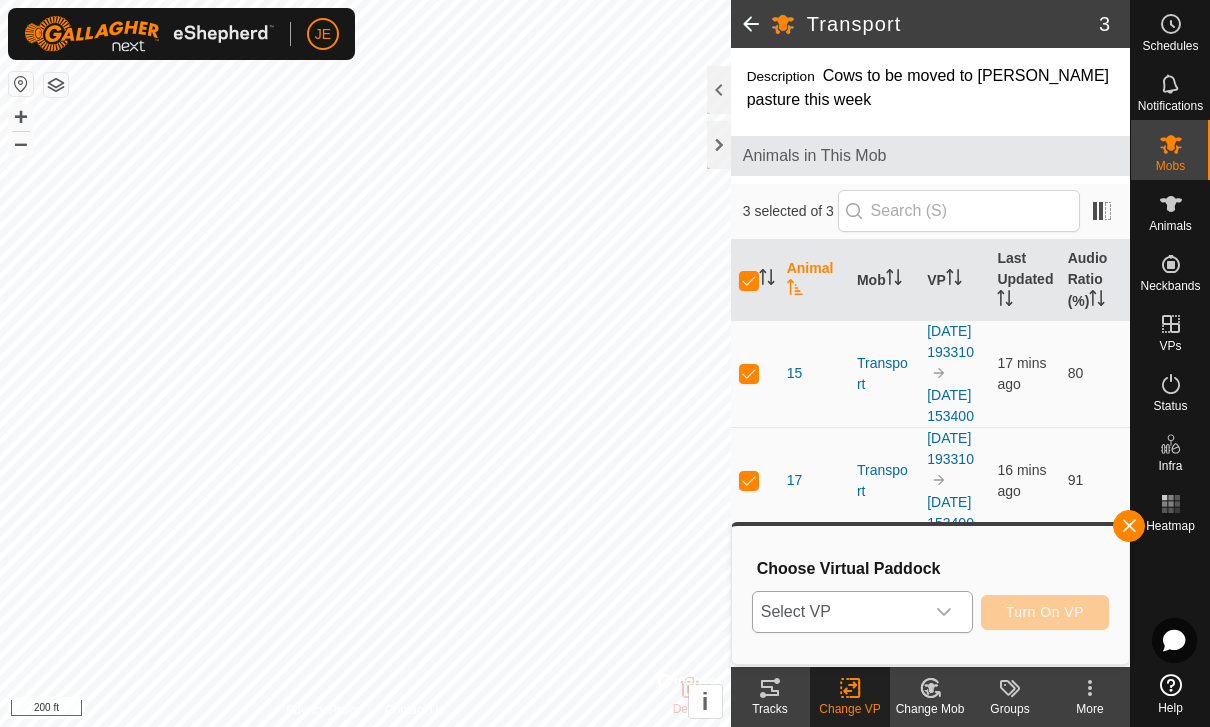 click 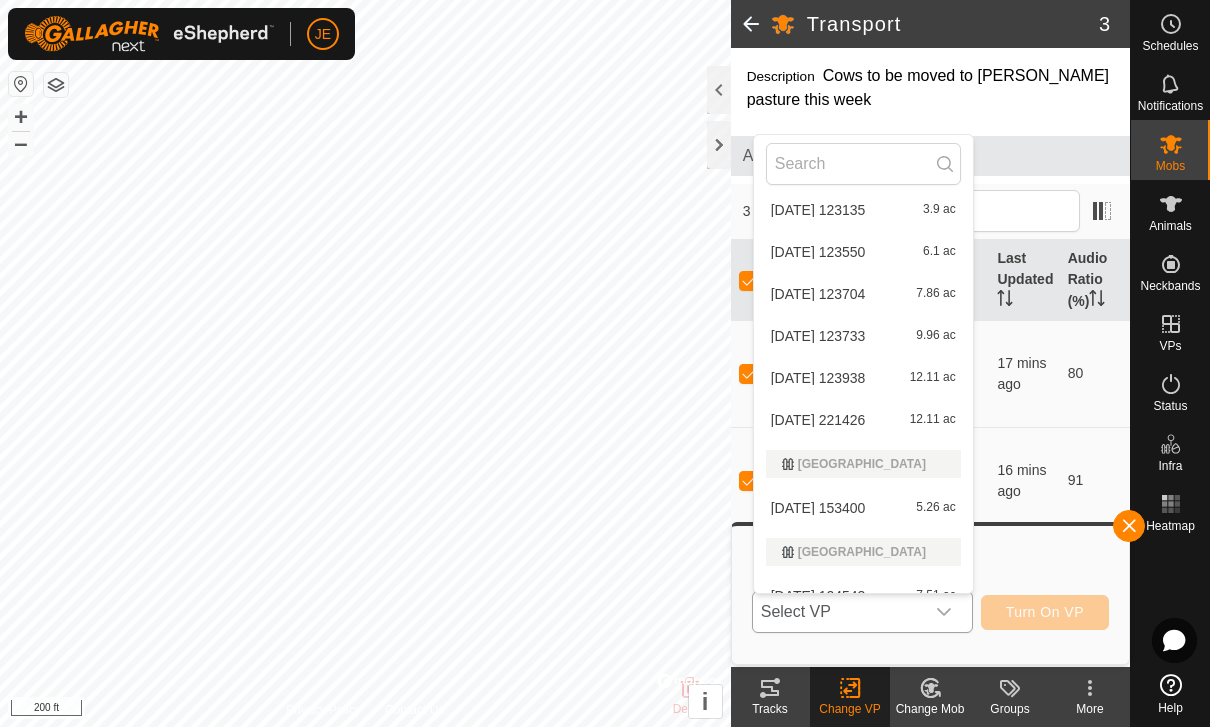 scroll, scrollTop: 135, scrollLeft: 0, axis: vertical 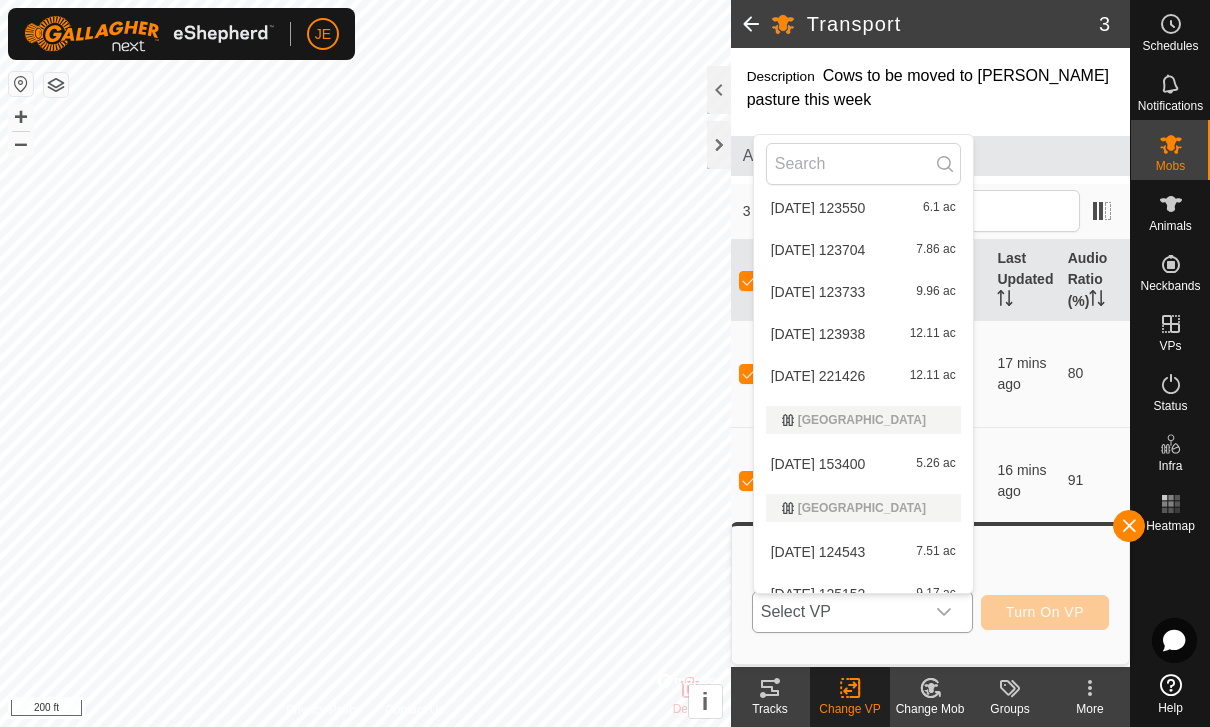 click on "[DATE] 153400" at bounding box center [818, 464] 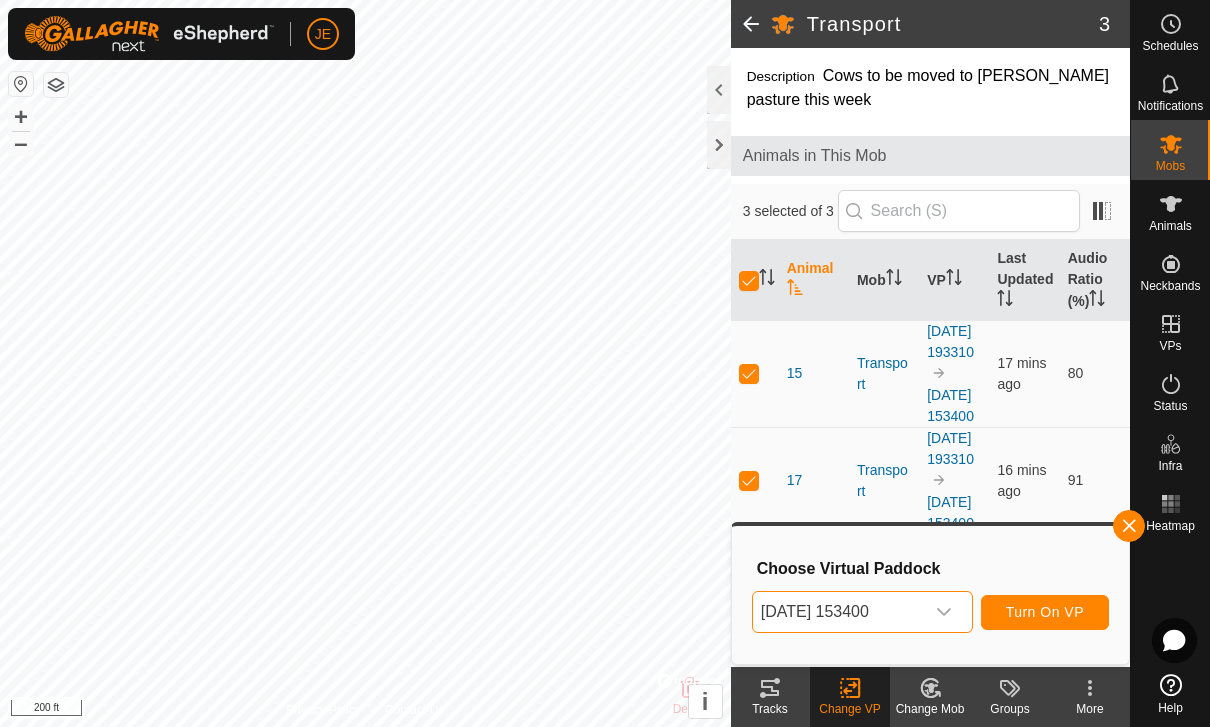 click on "Turn On VP" at bounding box center [1045, 612] 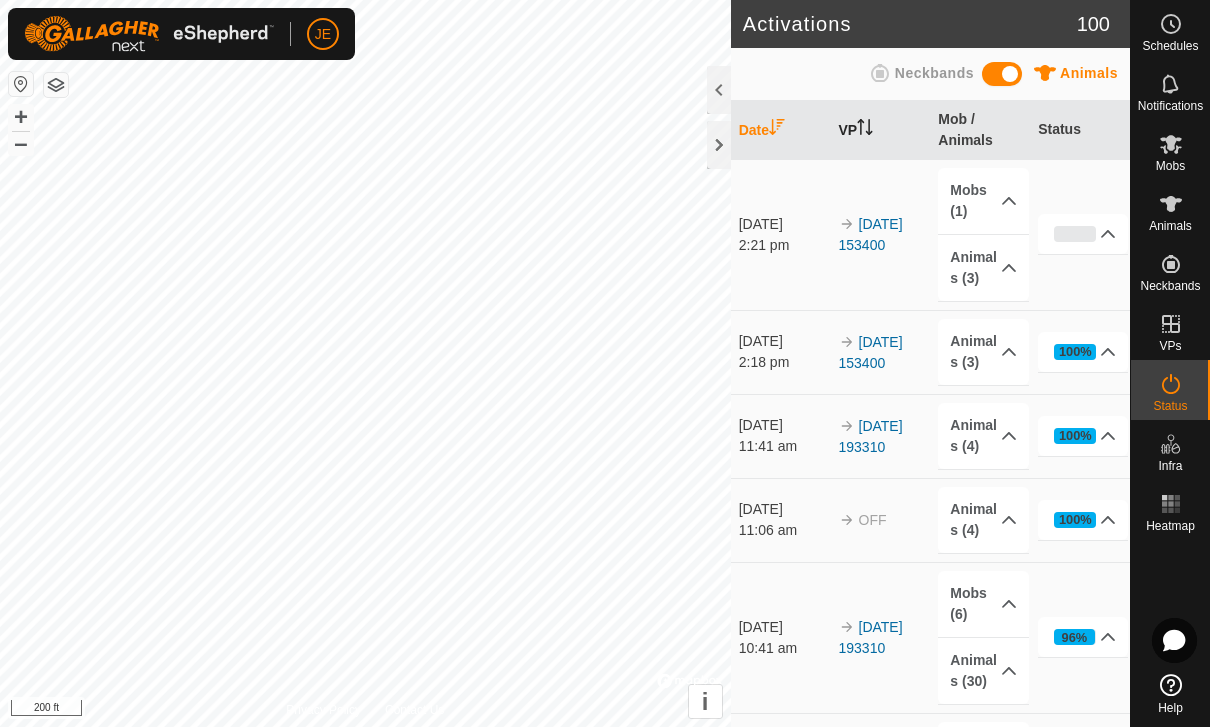 click at bounding box center [865, 130] 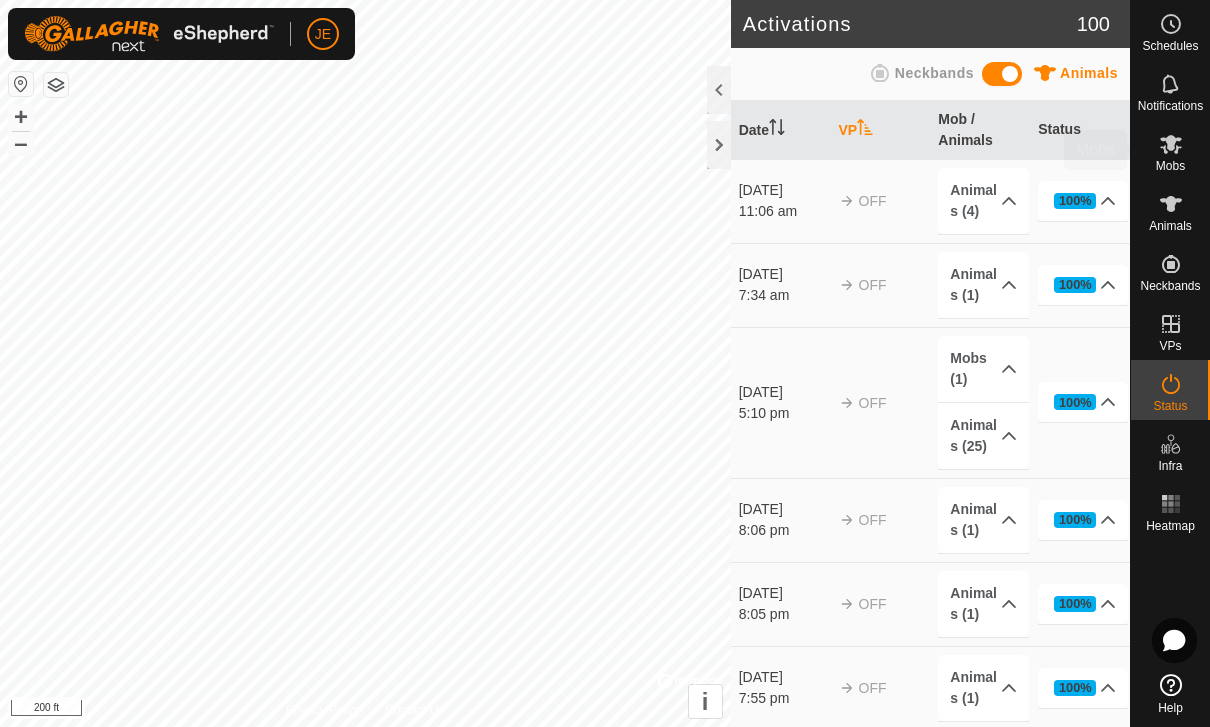 click at bounding box center (1171, 144) 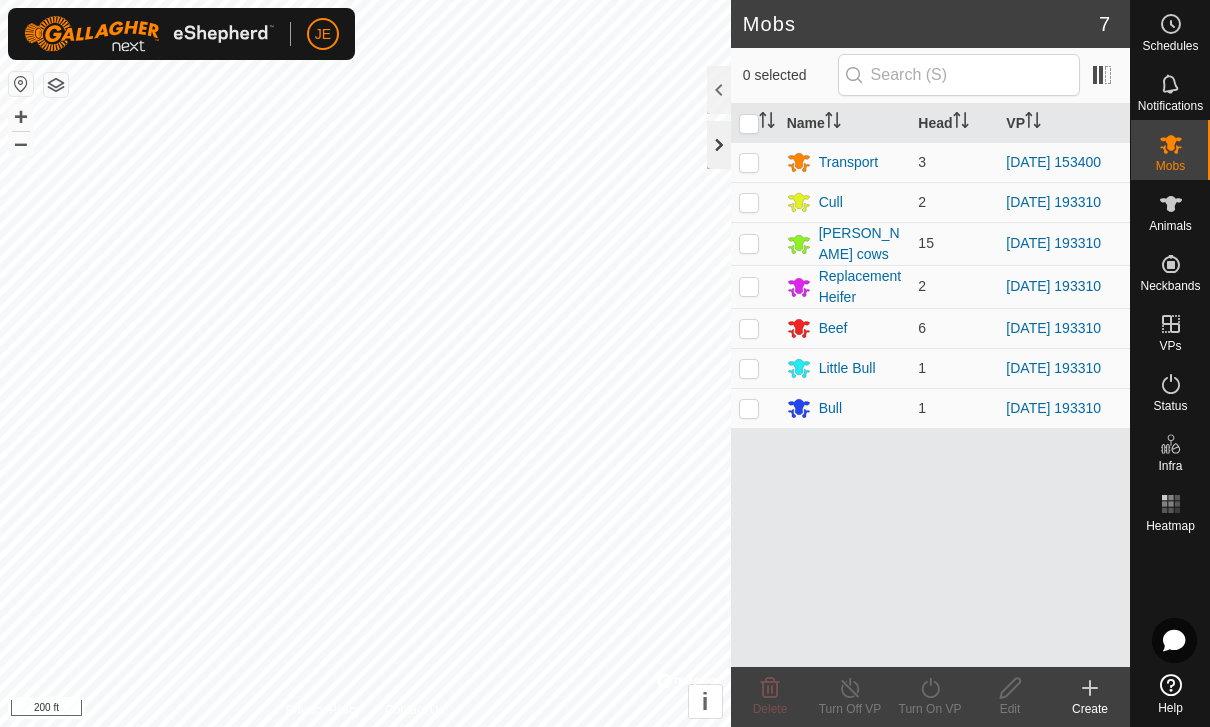 click 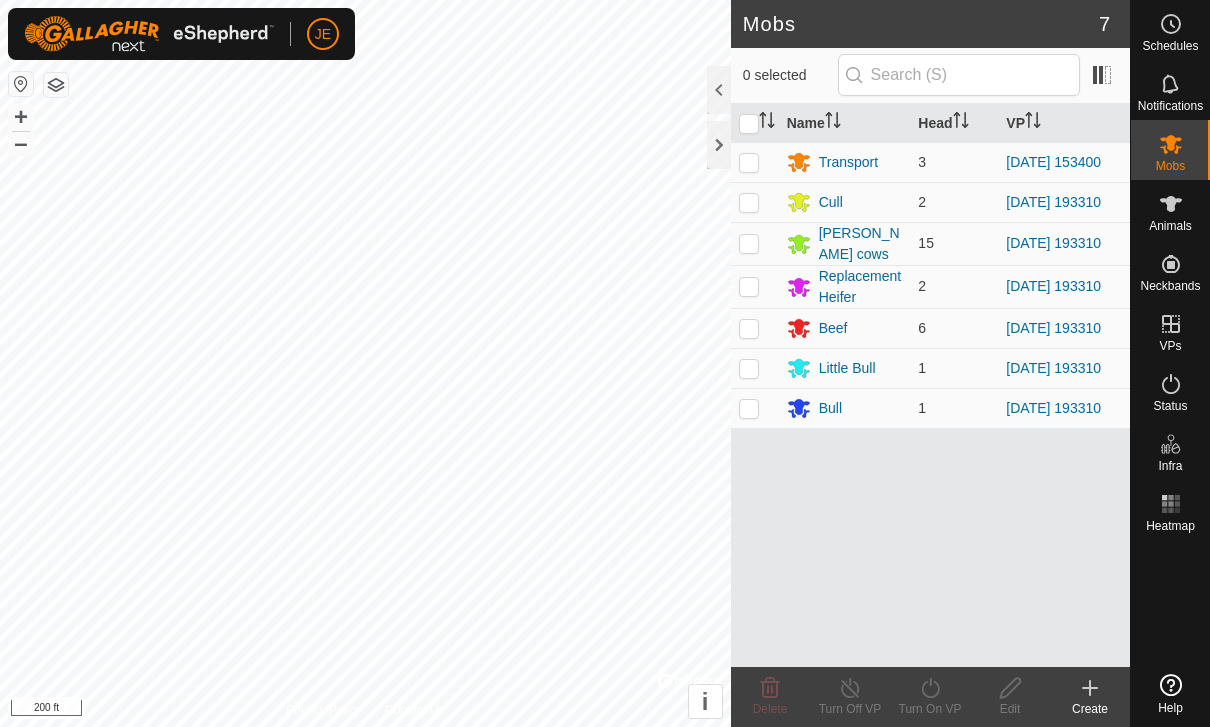 scroll, scrollTop: 0, scrollLeft: 0, axis: both 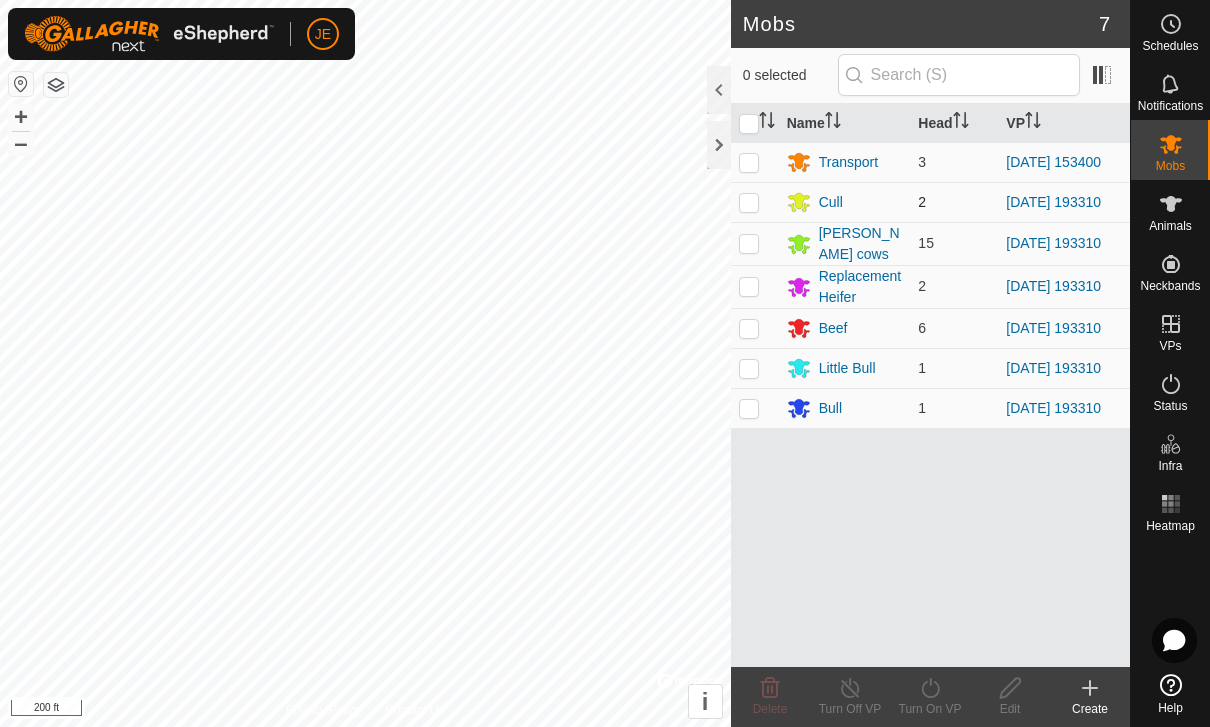 click at bounding box center [749, 202] 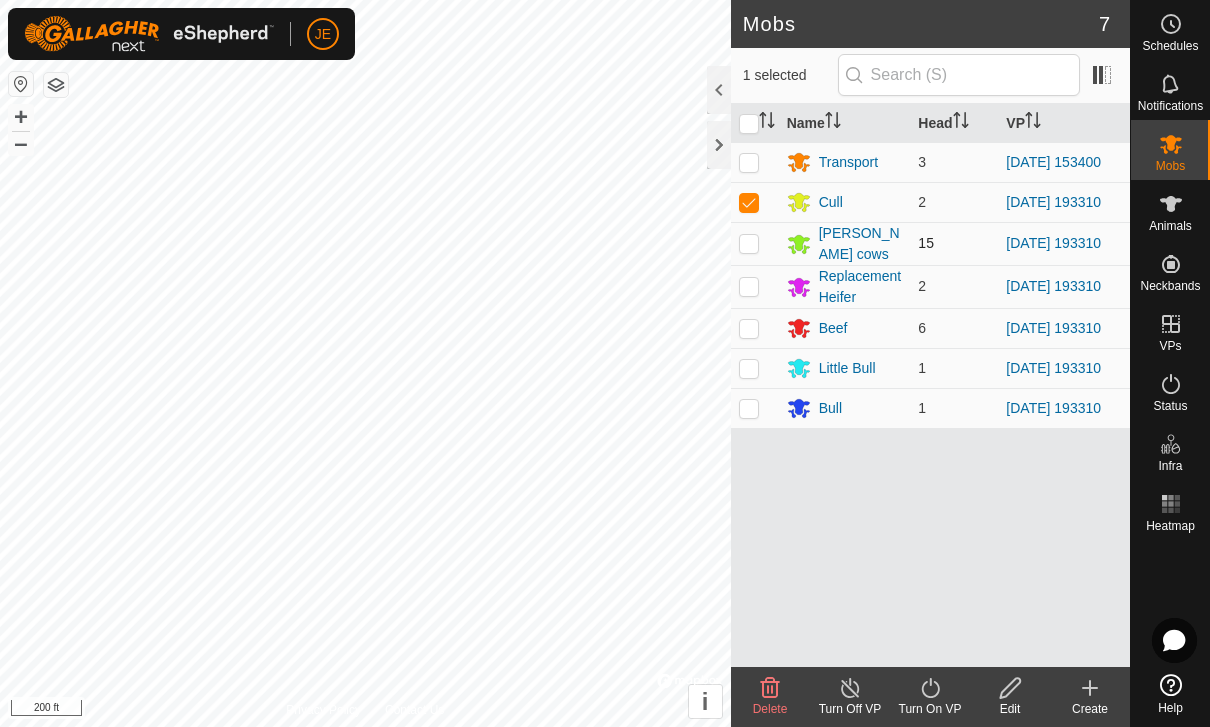 click at bounding box center [749, 243] 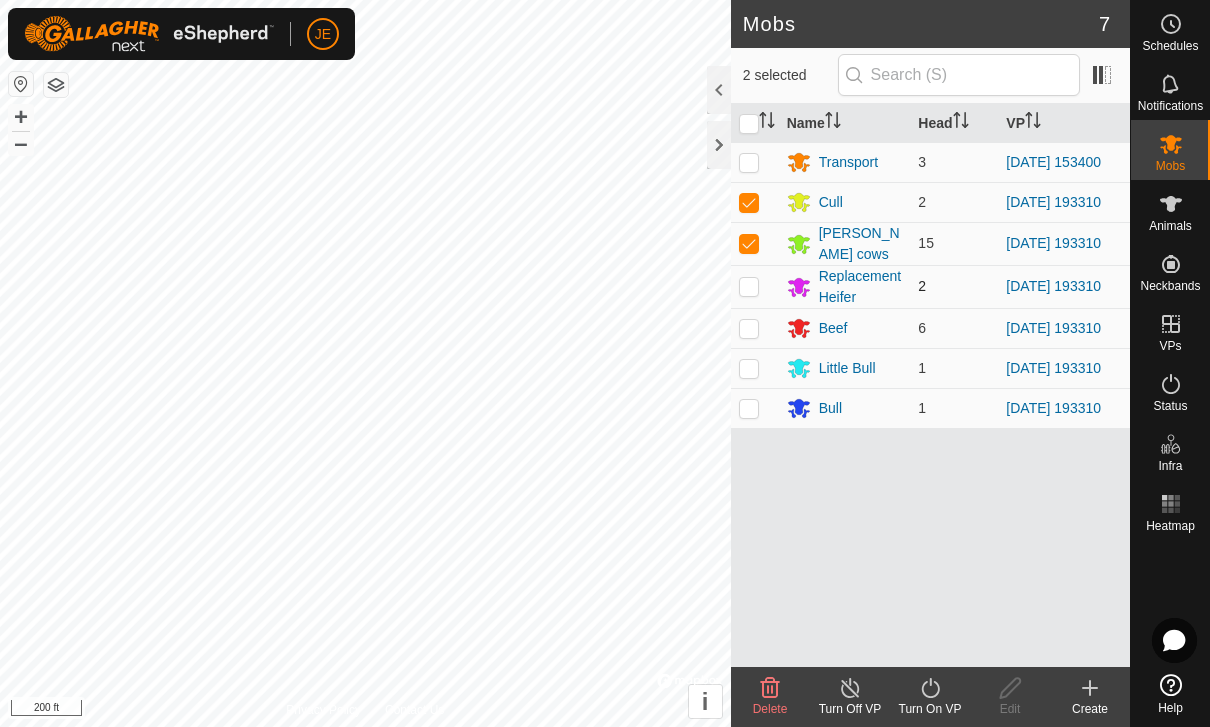 click at bounding box center (749, 286) 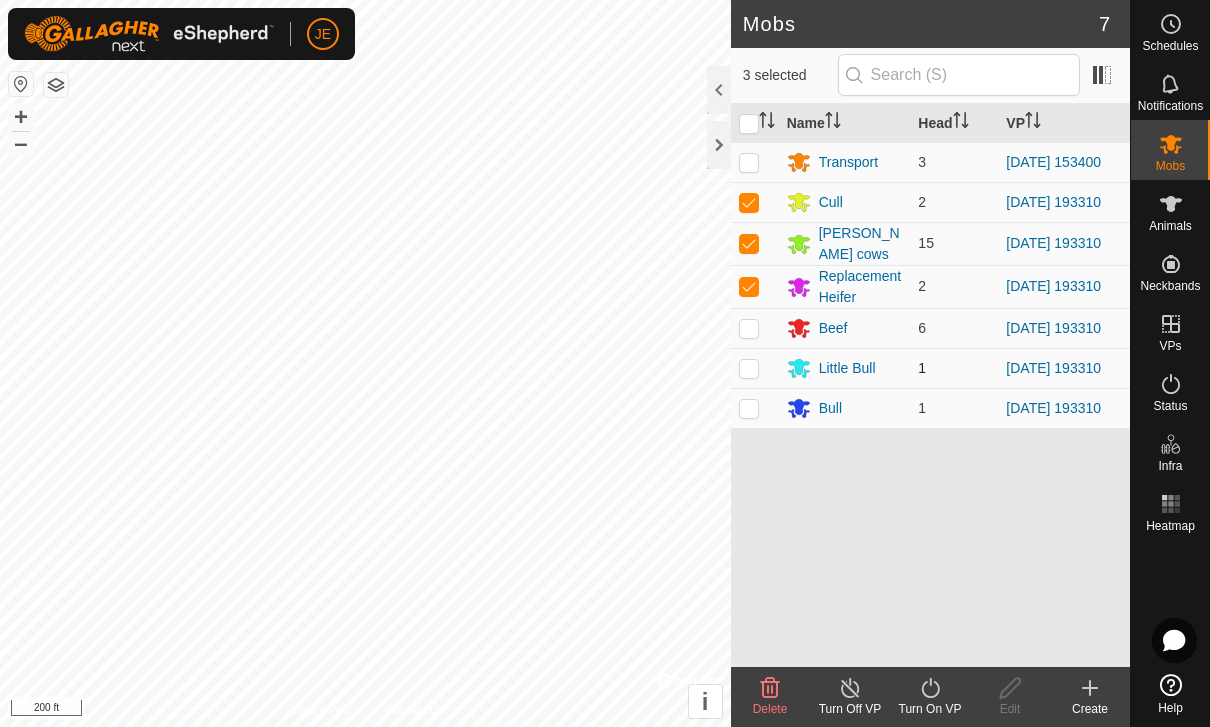 click at bounding box center (749, 368) 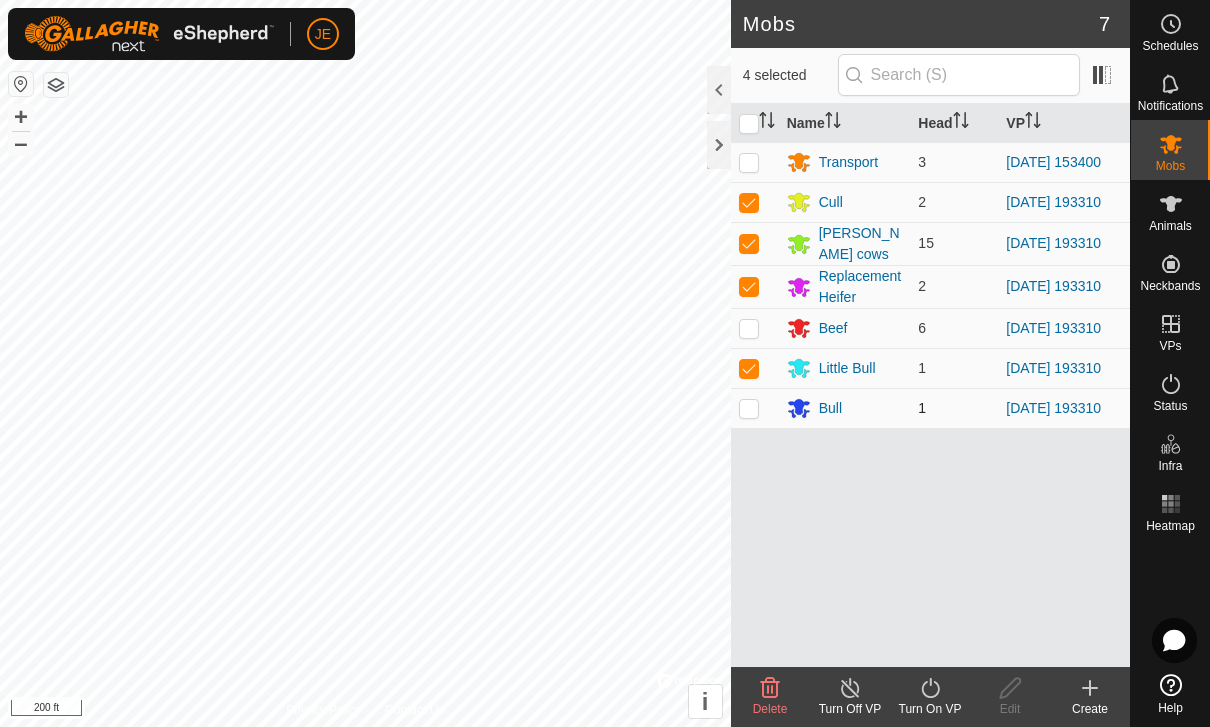 click at bounding box center [749, 408] 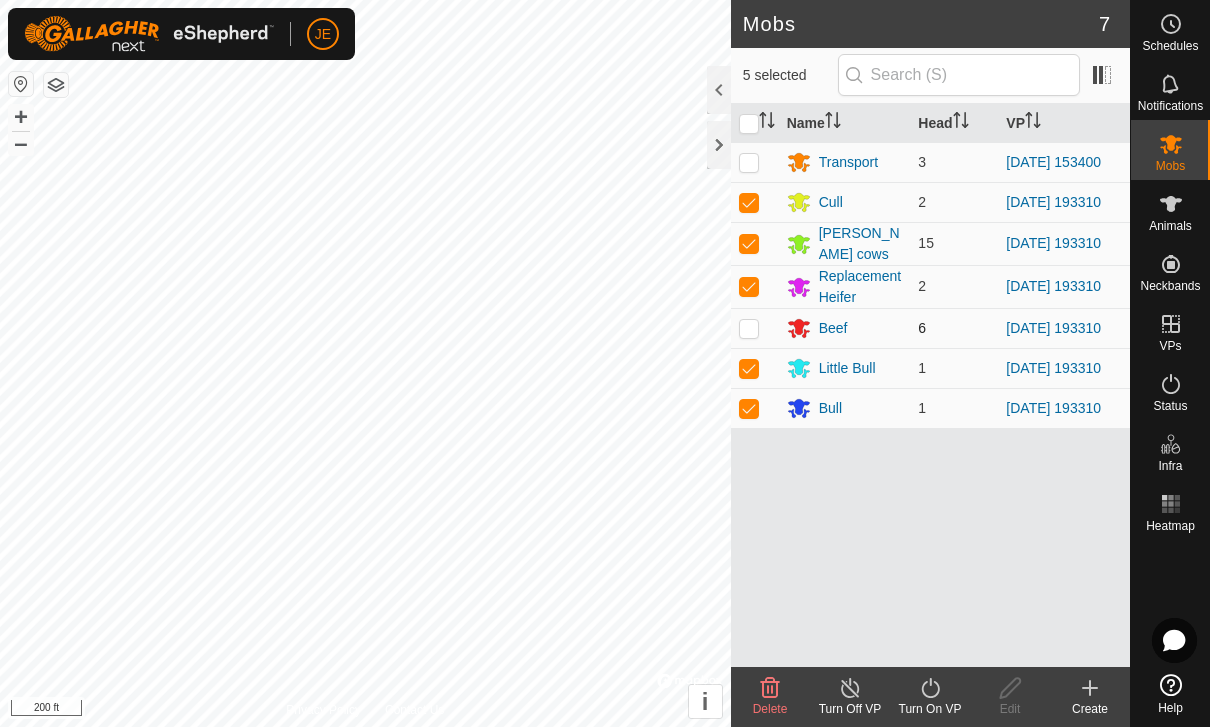 click at bounding box center (749, 328) 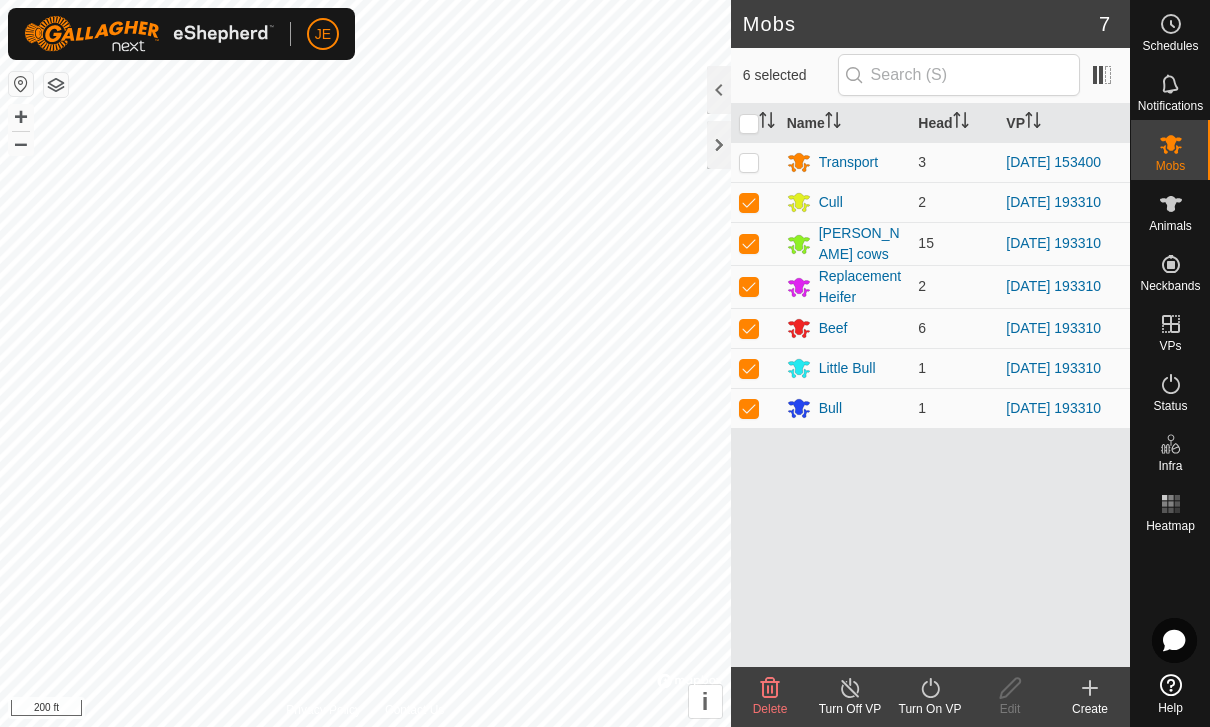 click 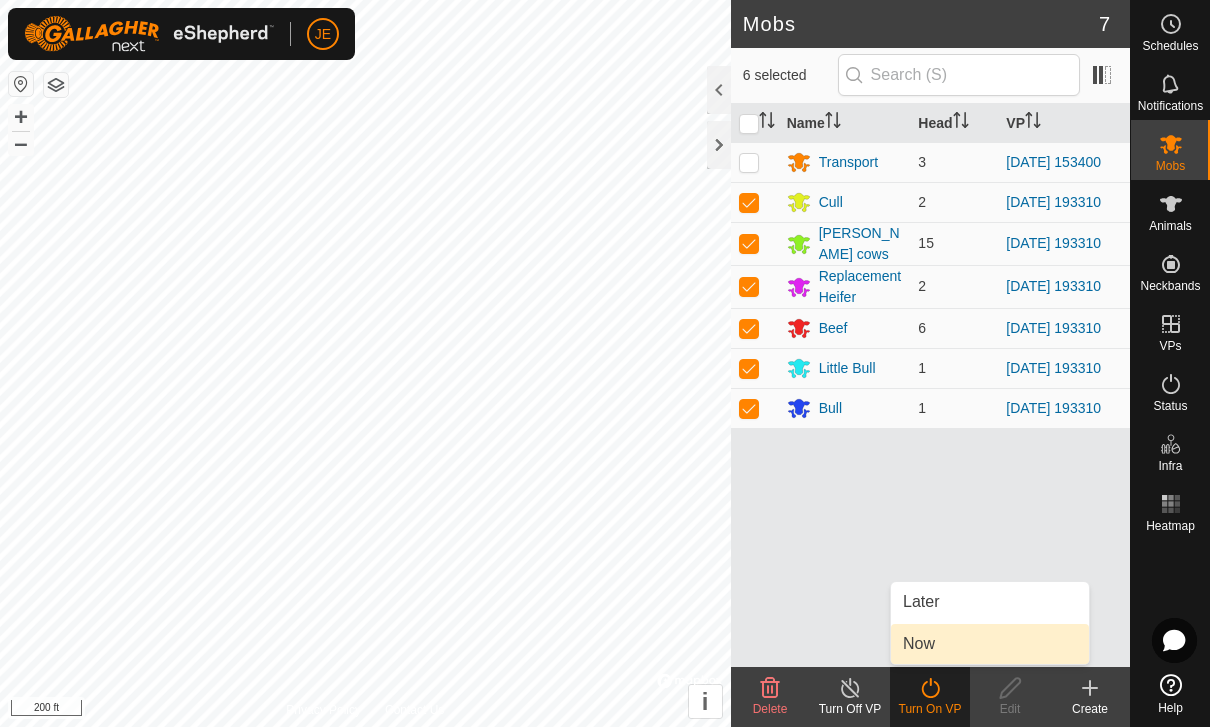click on "Now" at bounding box center [919, 644] 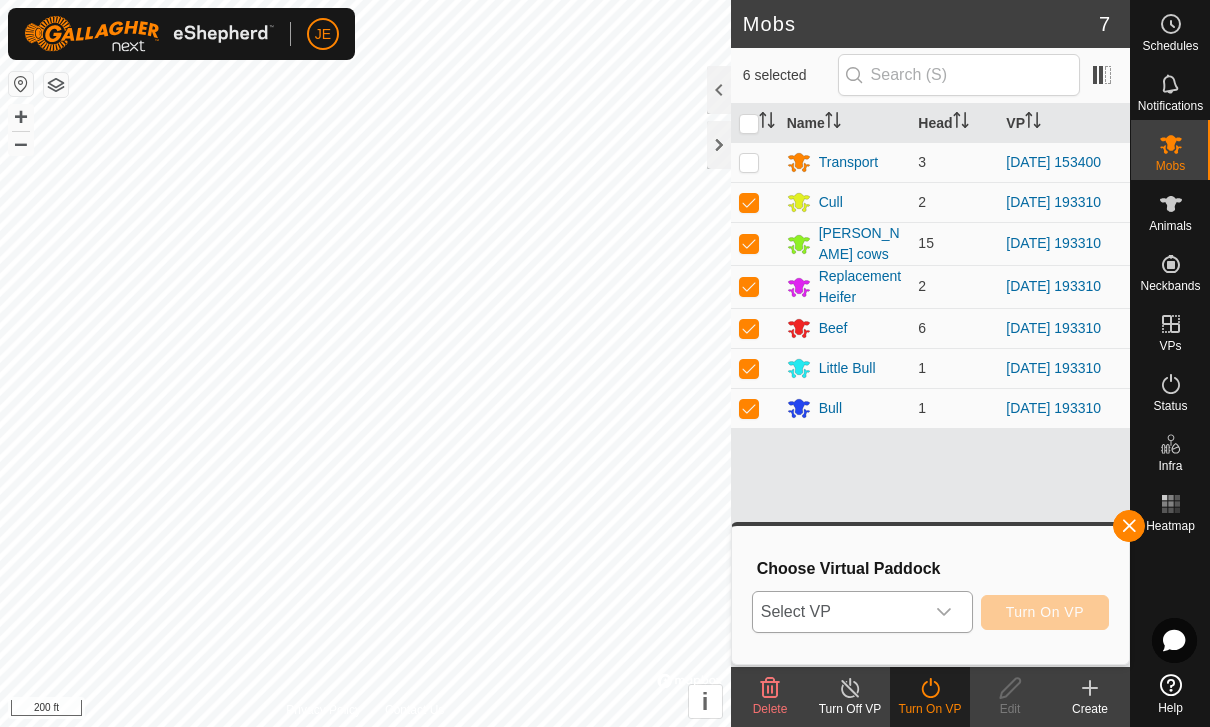 click on "Select VP" at bounding box center (838, 612) 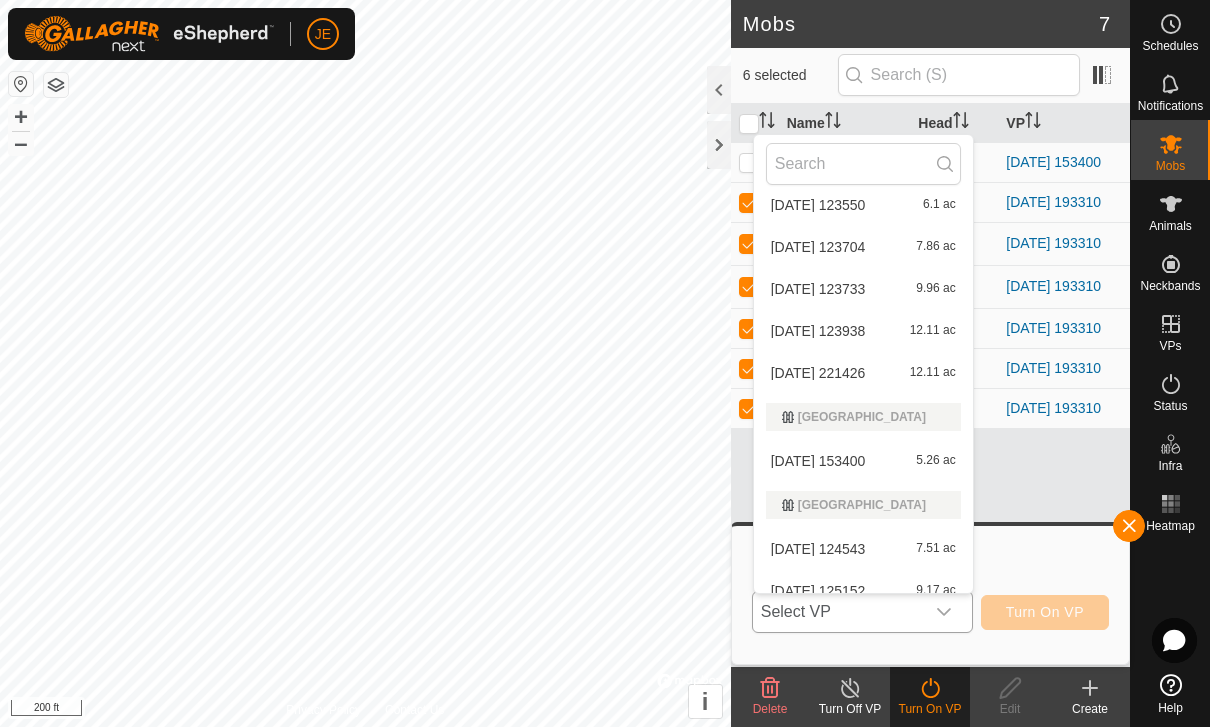 scroll, scrollTop: 149, scrollLeft: 0, axis: vertical 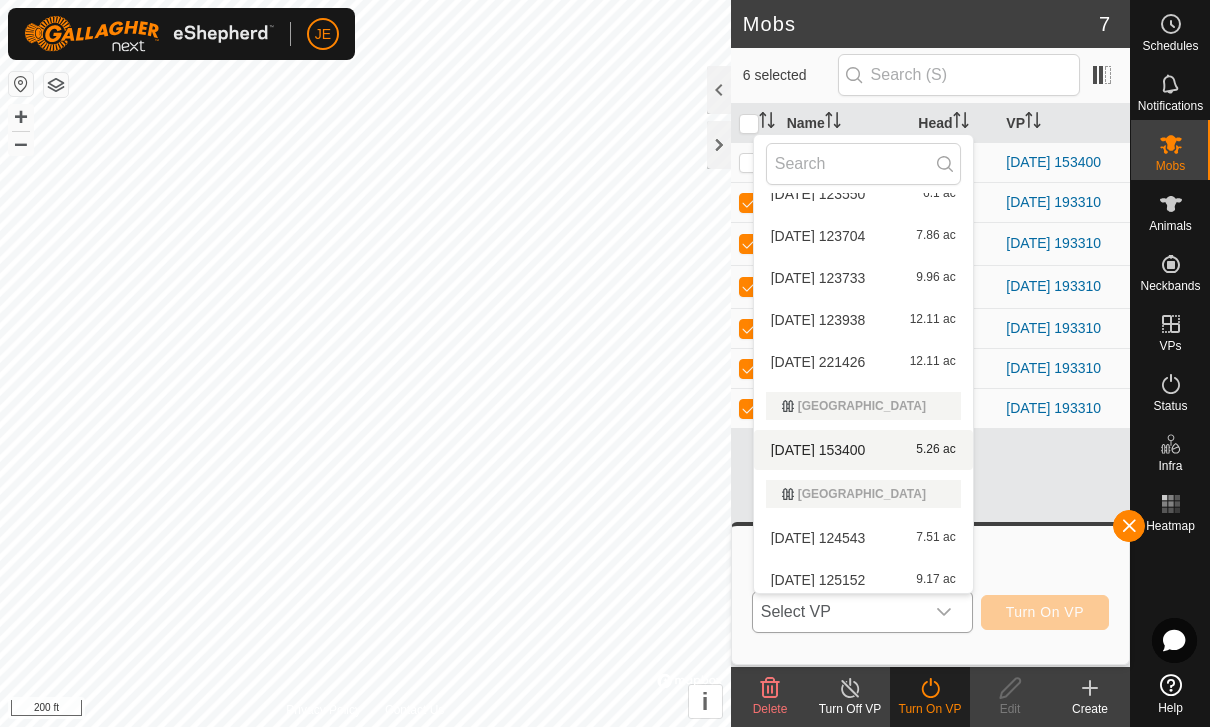click on "2025-07-02 153400  5.26 ac" at bounding box center (863, 450) 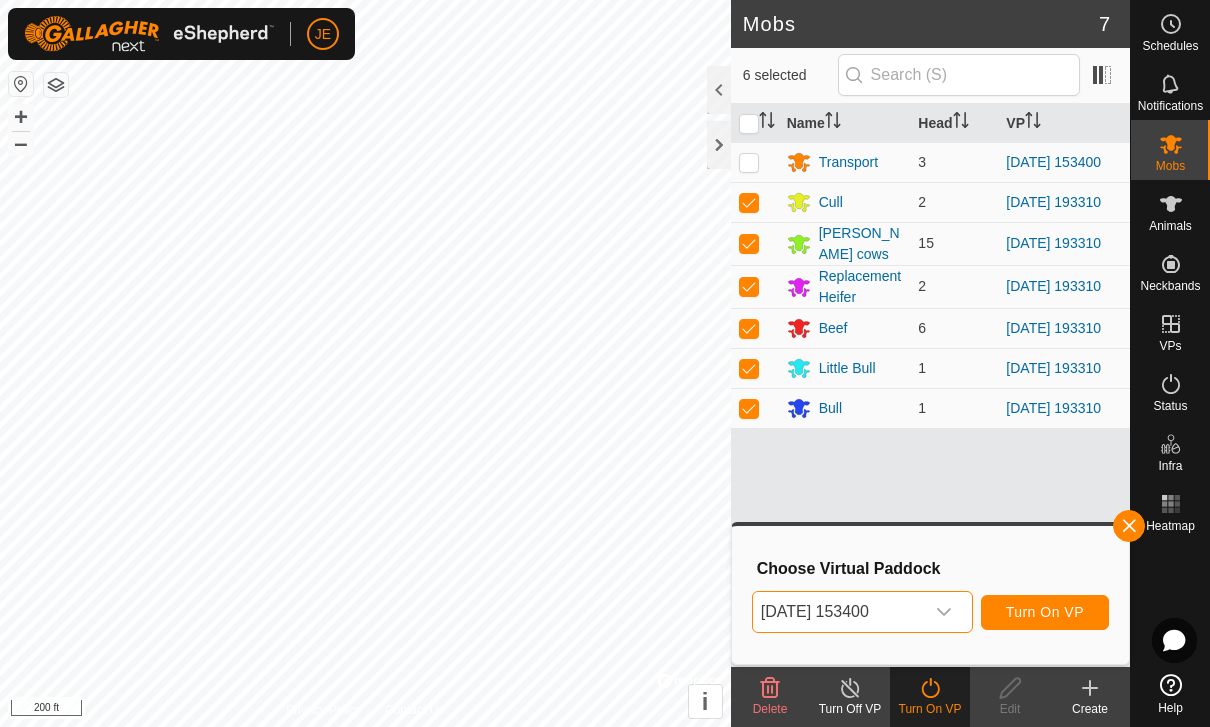 click on "Turn On VP" at bounding box center (1045, 612) 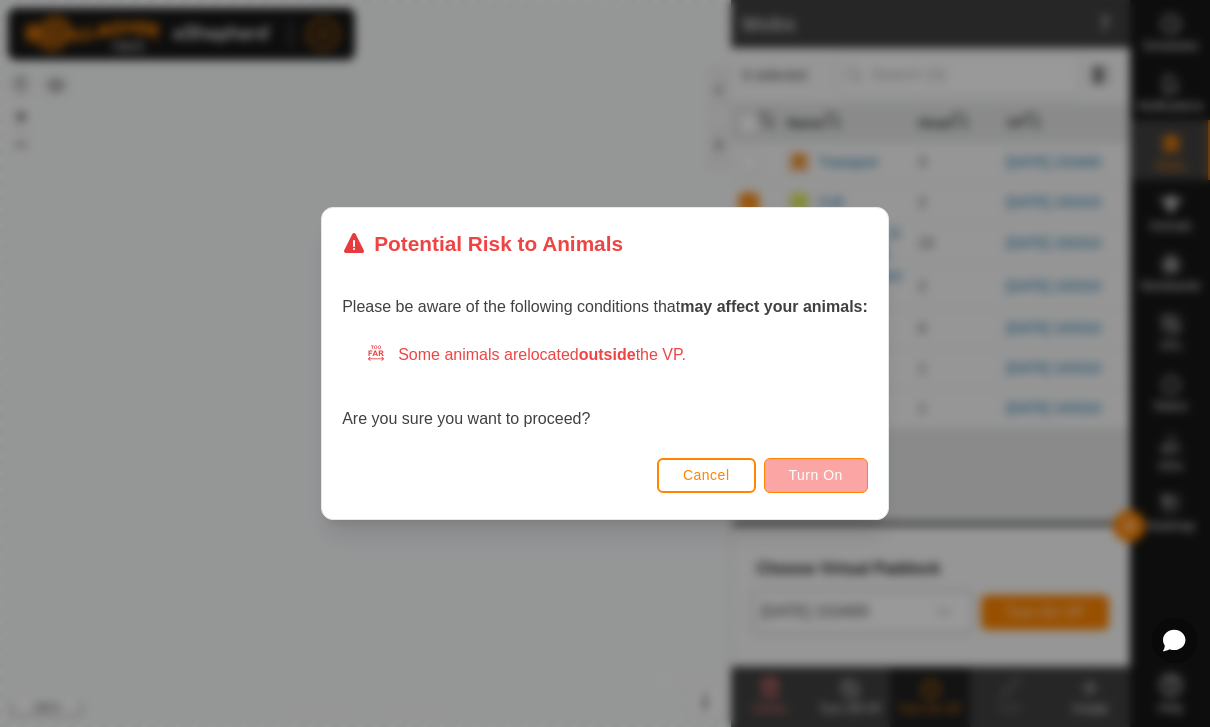 click on "Turn On" at bounding box center [816, 475] 